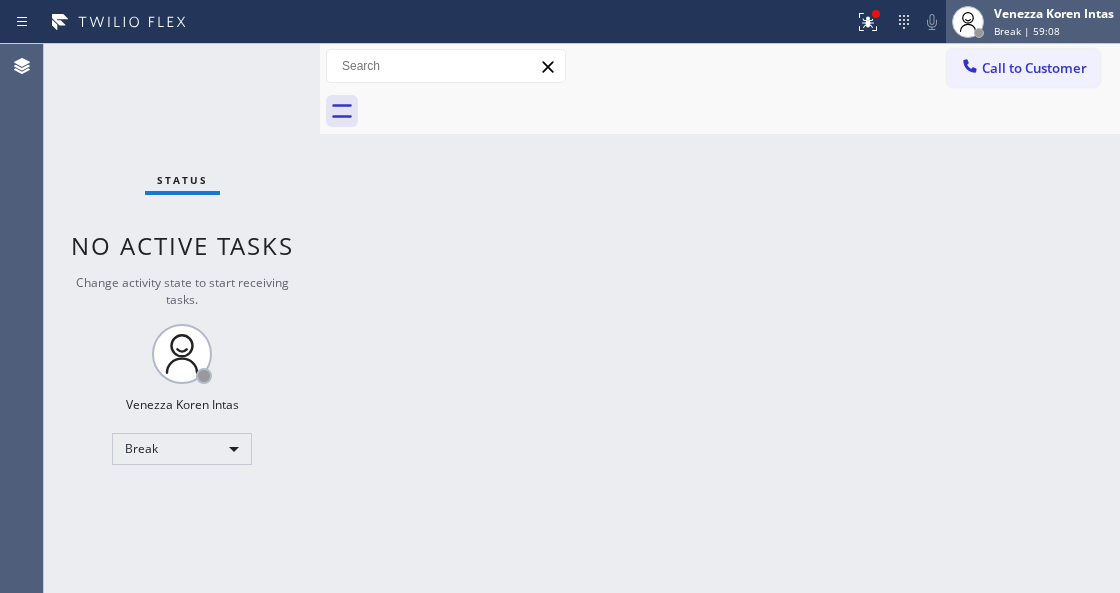 scroll, scrollTop: 0, scrollLeft: 0, axis: both 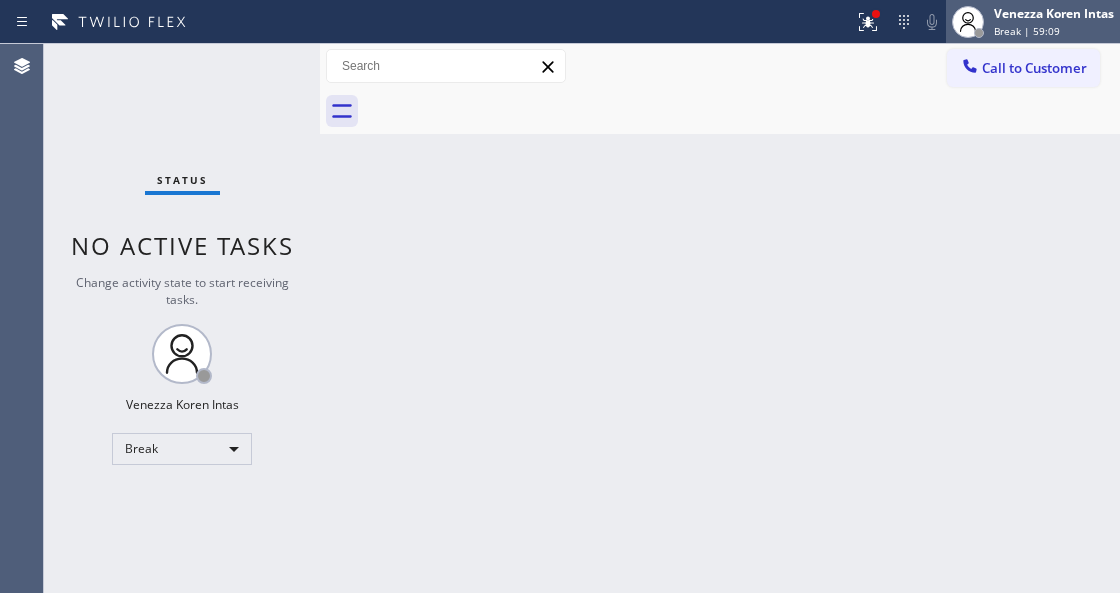 click on "Break | 59:09" at bounding box center (1027, 31) 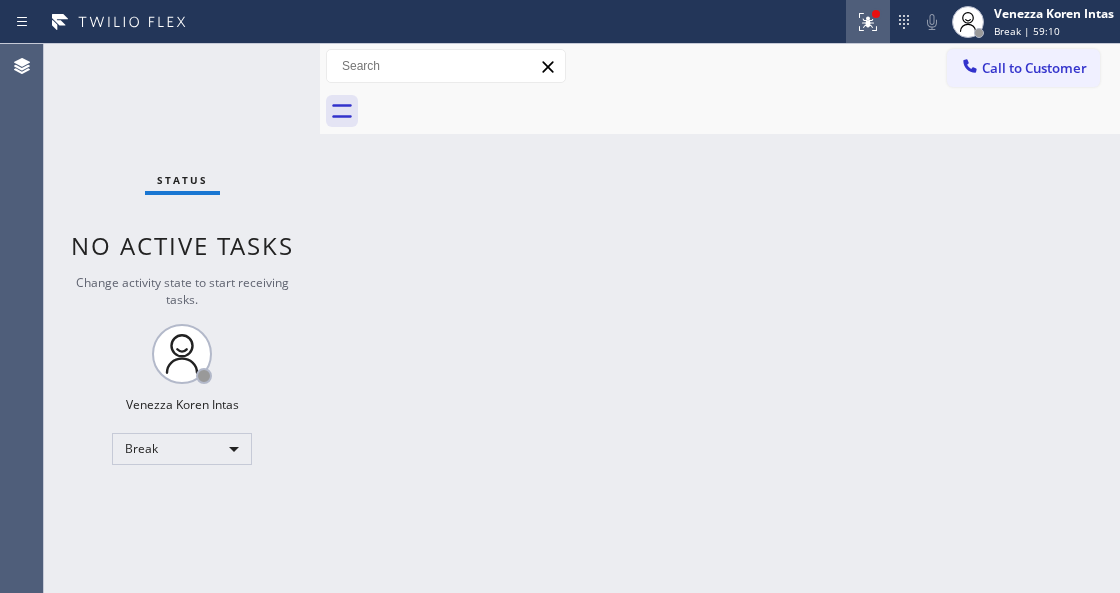 drag, startPoint x: 866, startPoint y: 23, endPoint x: 864, endPoint y: 34, distance: 11.18034 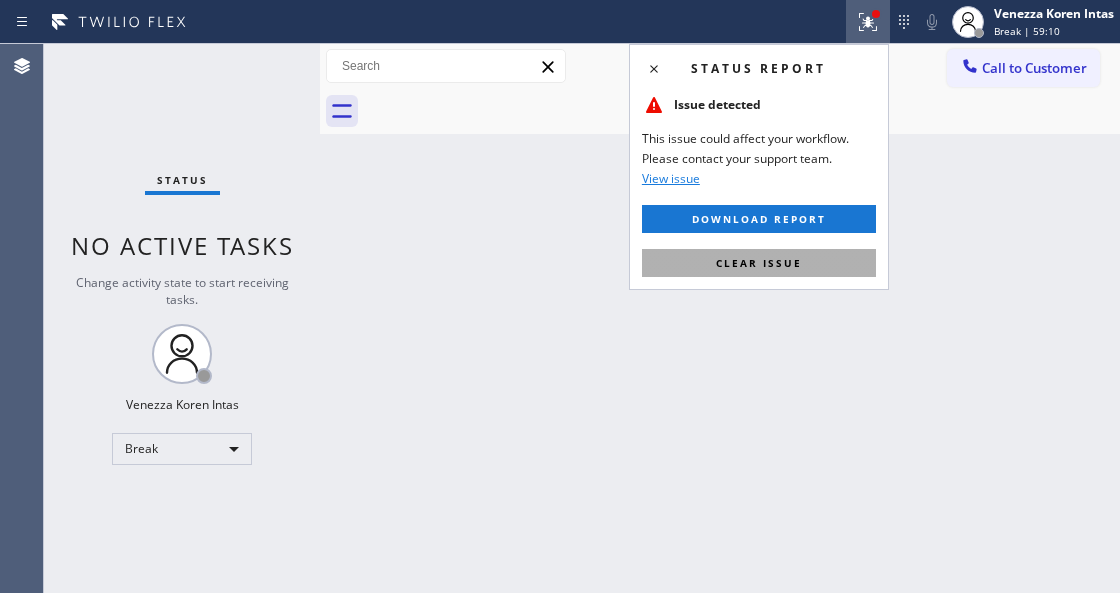 drag, startPoint x: 786, startPoint y: 283, endPoint x: 787, endPoint y: 266, distance: 17.029387 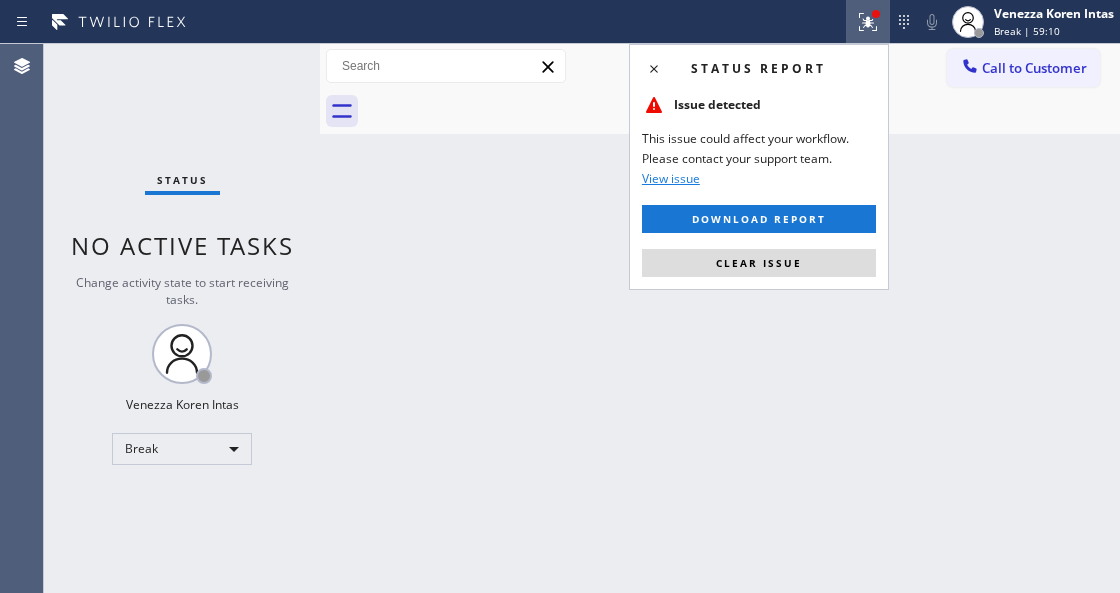 drag, startPoint x: 787, startPoint y: 266, endPoint x: 745, endPoint y: 293, distance: 49.92995 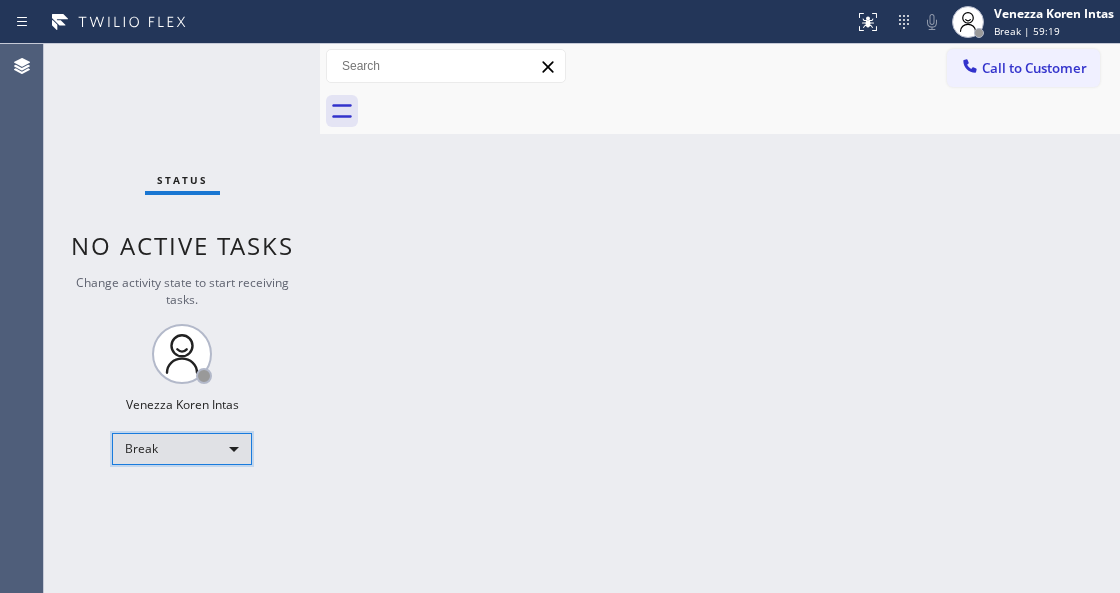 click on "Break" at bounding box center [182, 449] 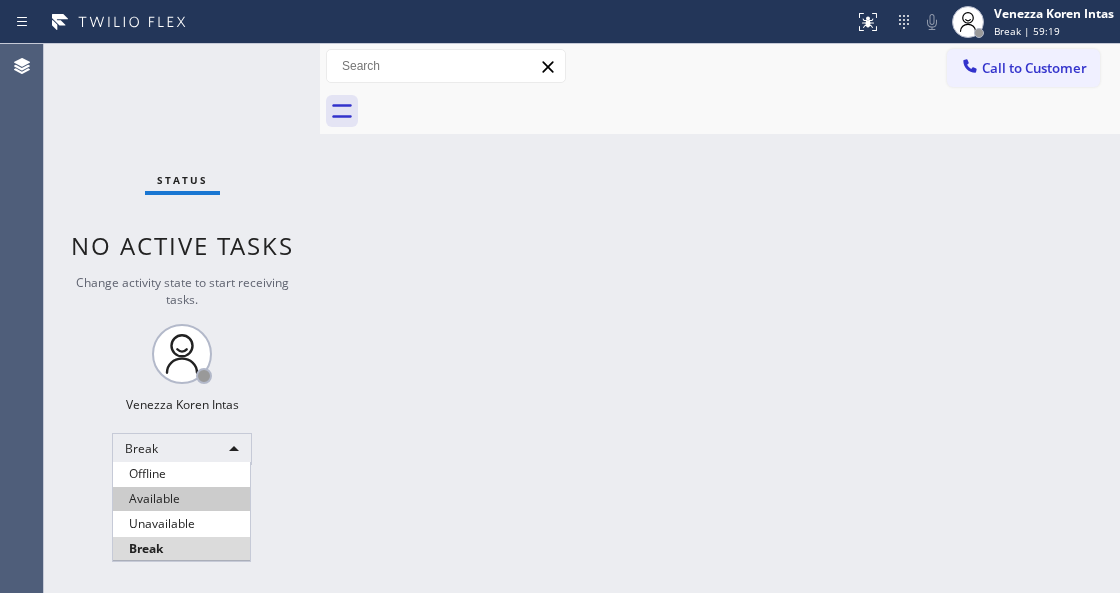 click on "Available" at bounding box center (181, 499) 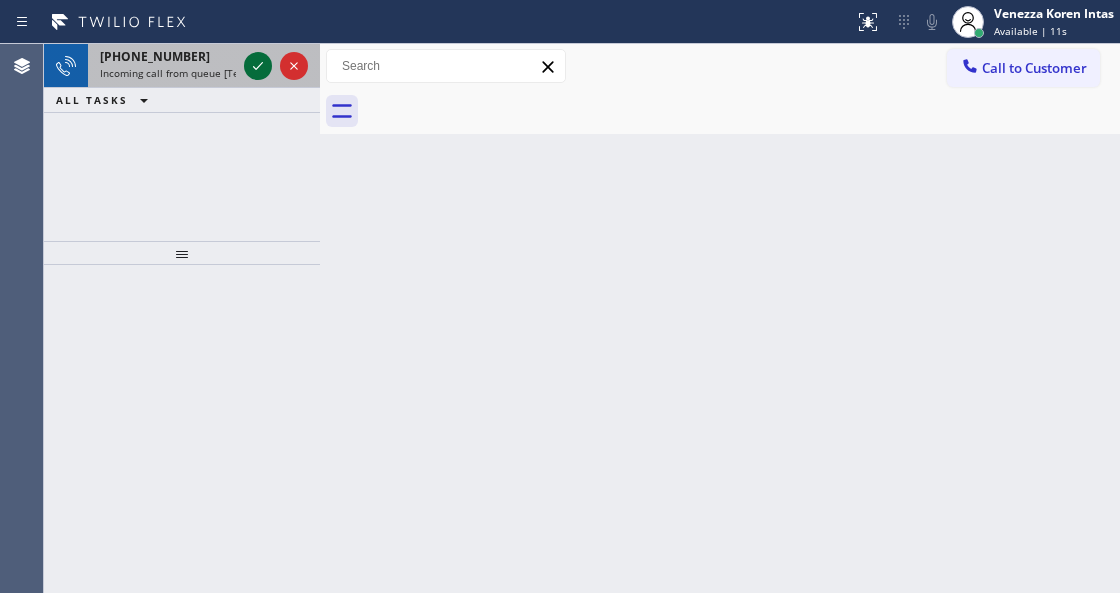 click 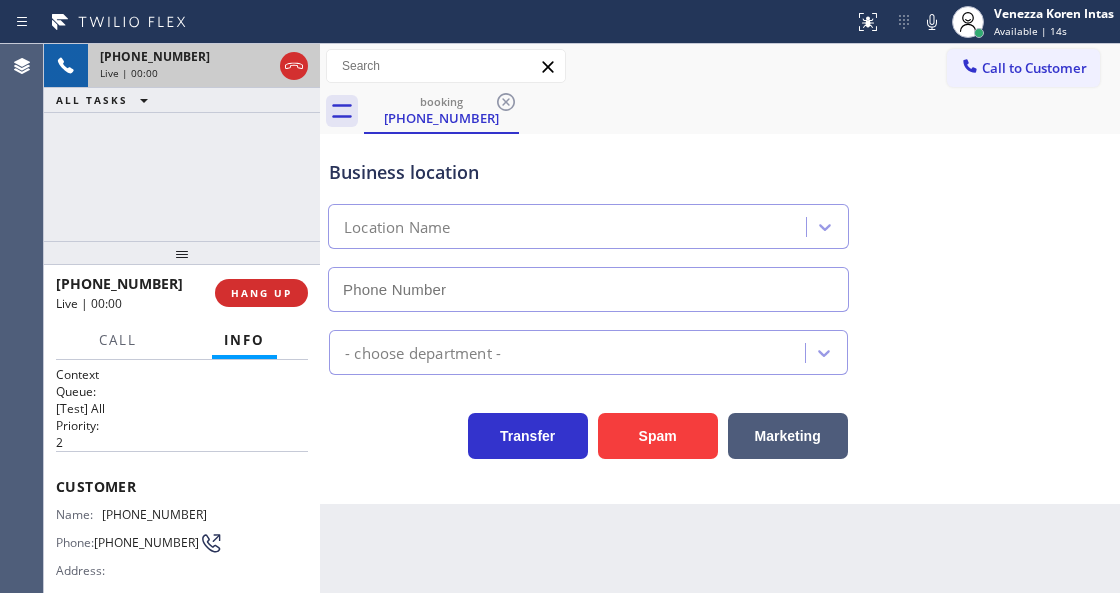 type on "[PHONE_NUMBER]" 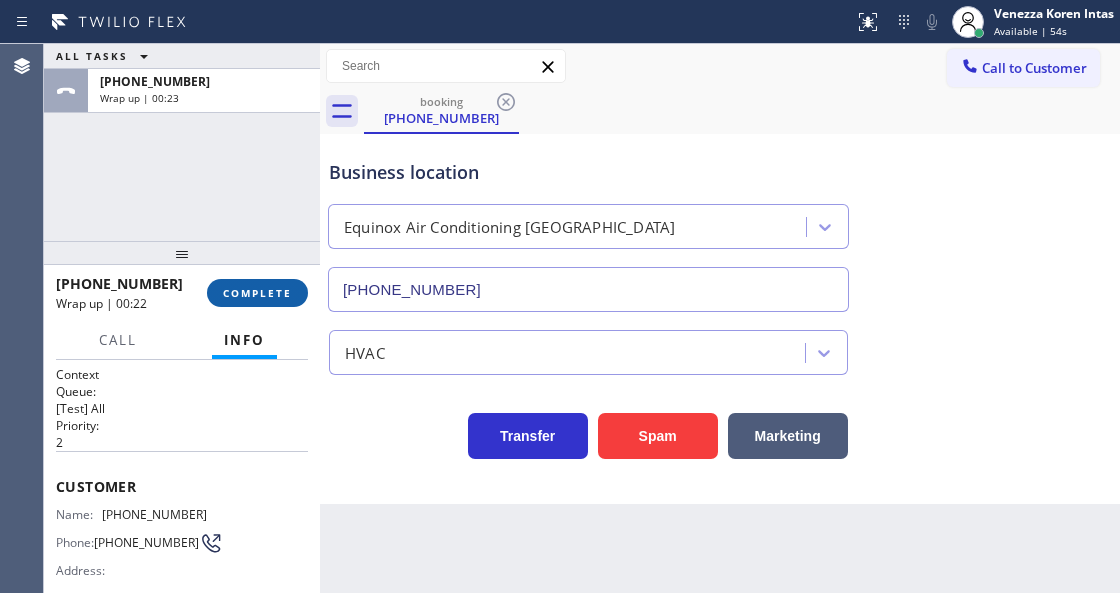 click on "COMPLETE" at bounding box center [257, 293] 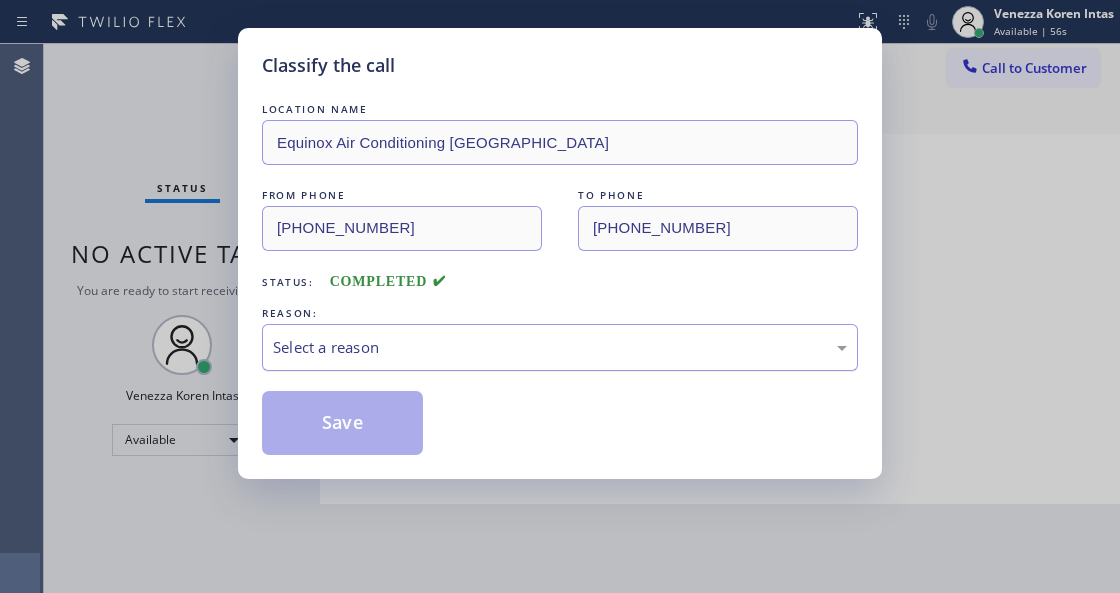 click on "Select a reason" at bounding box center [560, 347] 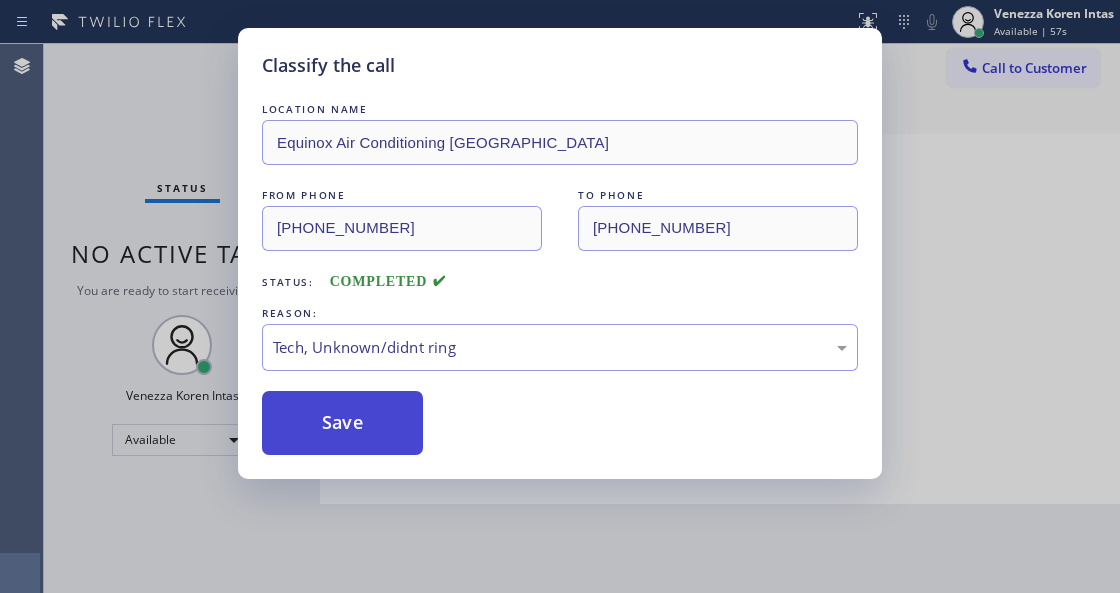 click on "Save" at bounding box center [342, 423] 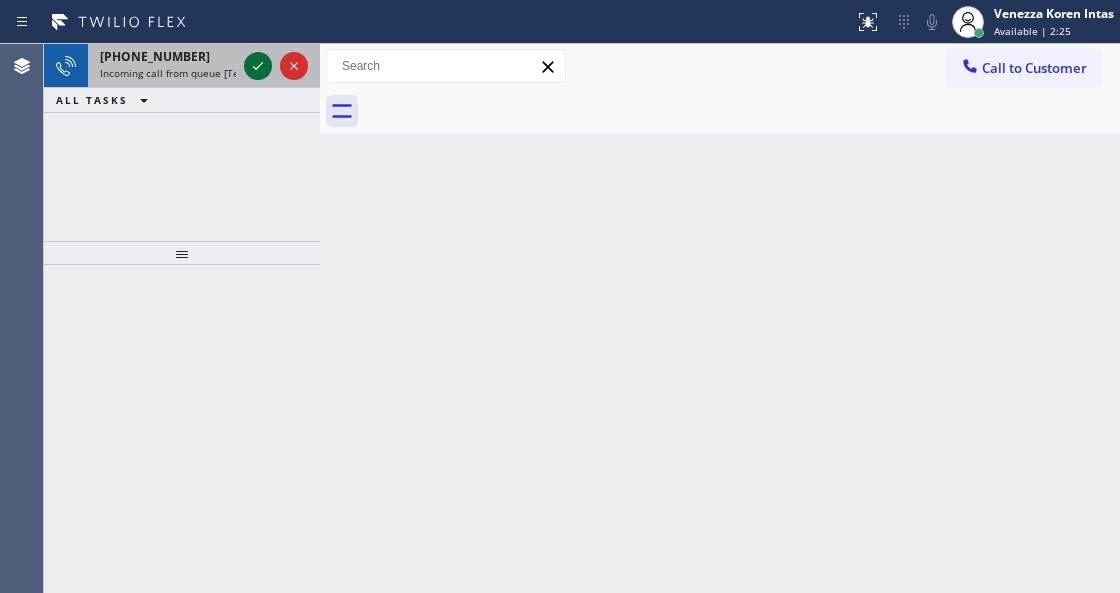 click at bounding box center [258, 66] 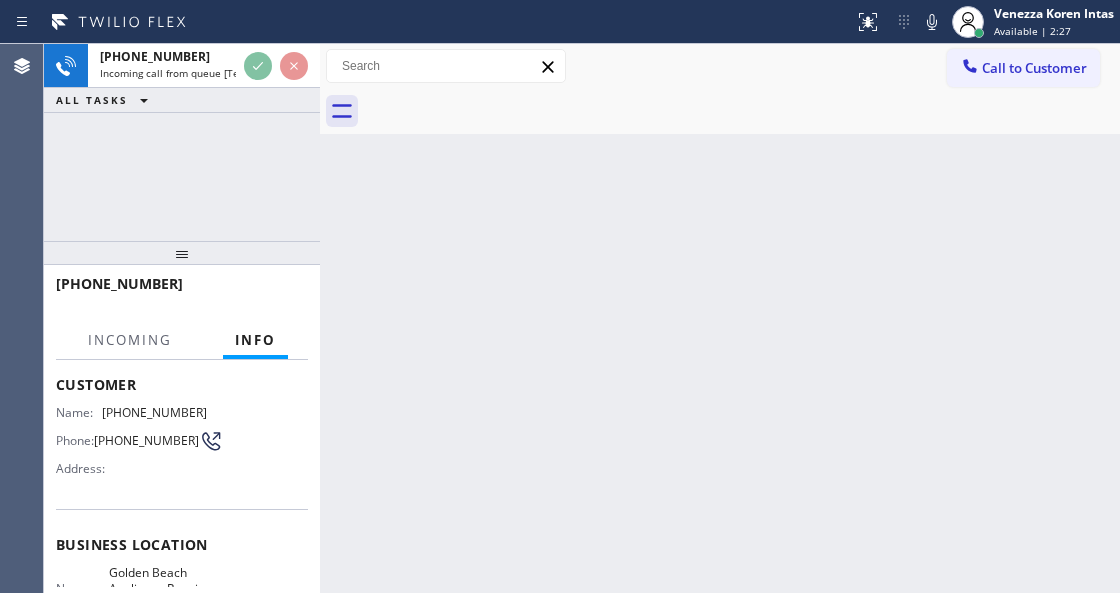 scroll, scrollTop: 200, scrollLeft: 0, axis: vertical 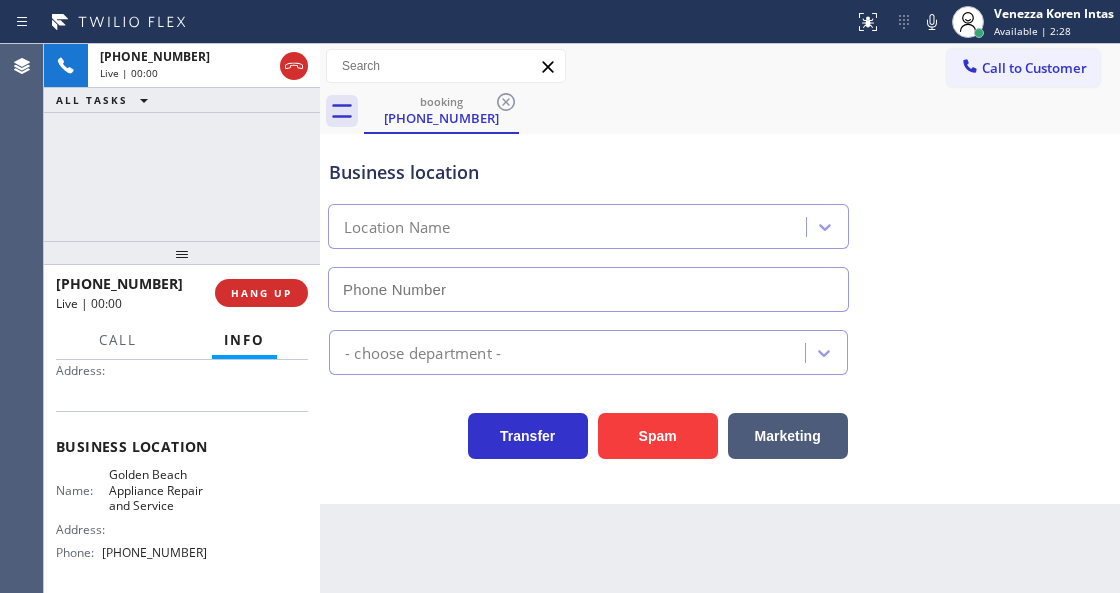 type on "[PHONE_NUMBER]" 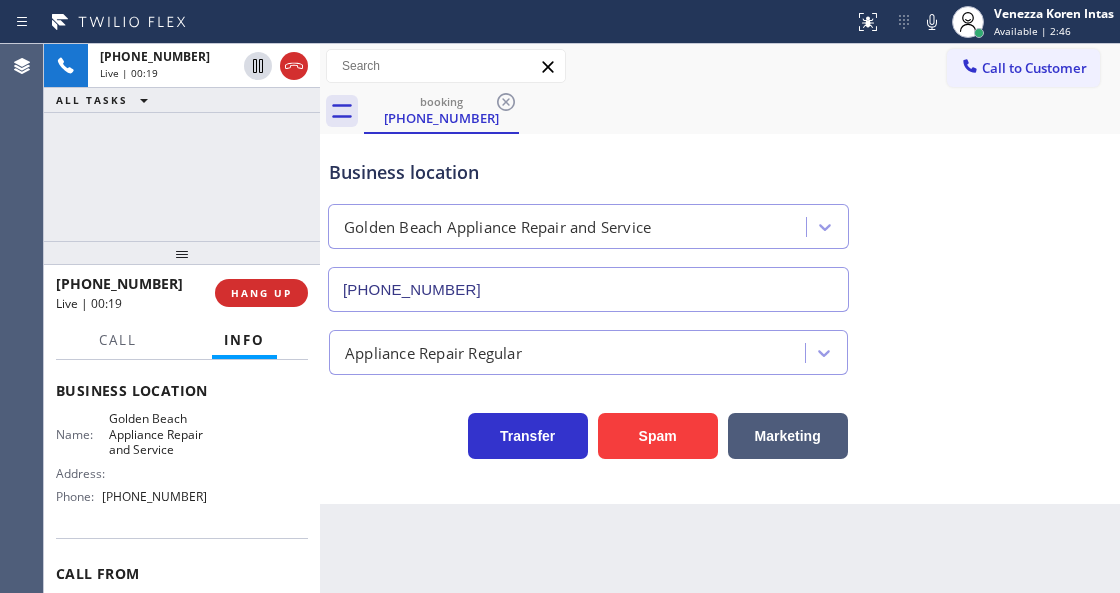 scroll, scrollTop: 333, scrollLeft: 0, axis: vertical 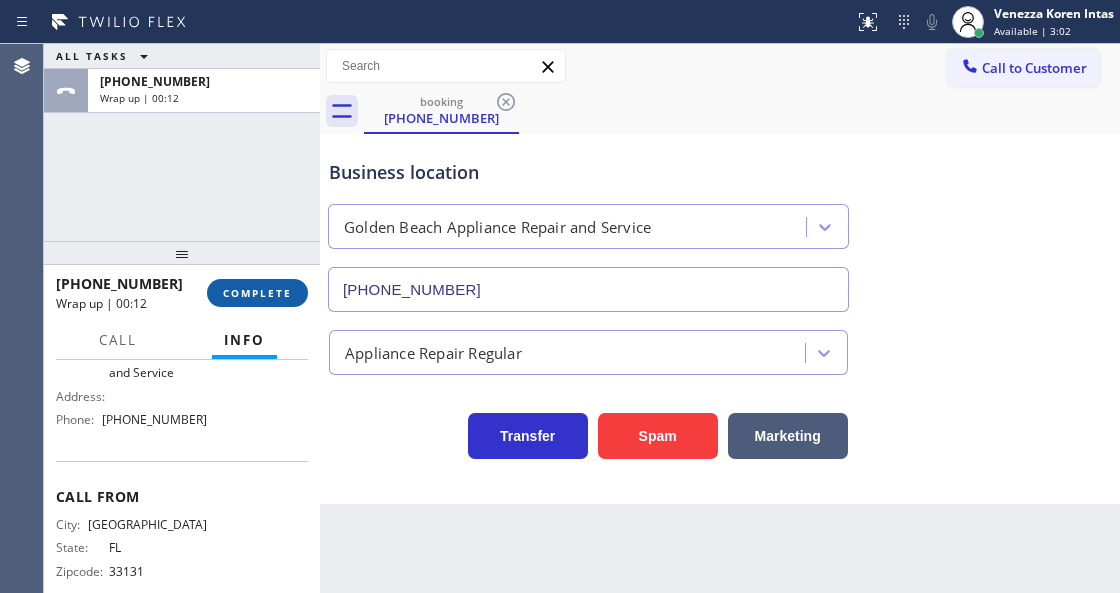 click on "COMPLETE" at bounding box center (257, 293) 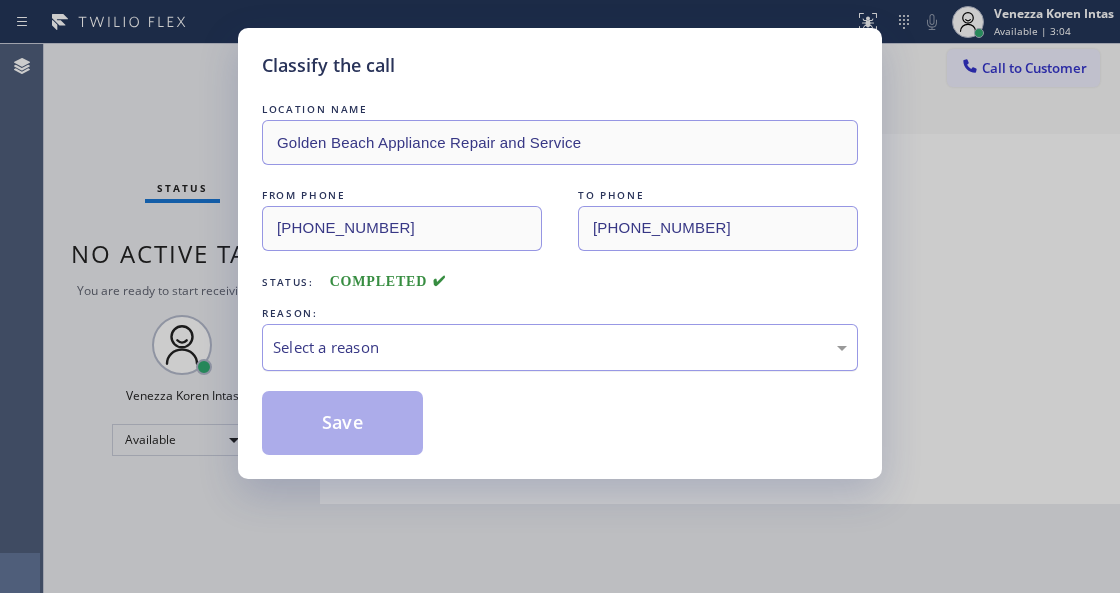 click on "Select a reason" at bounding box center [560, 347] 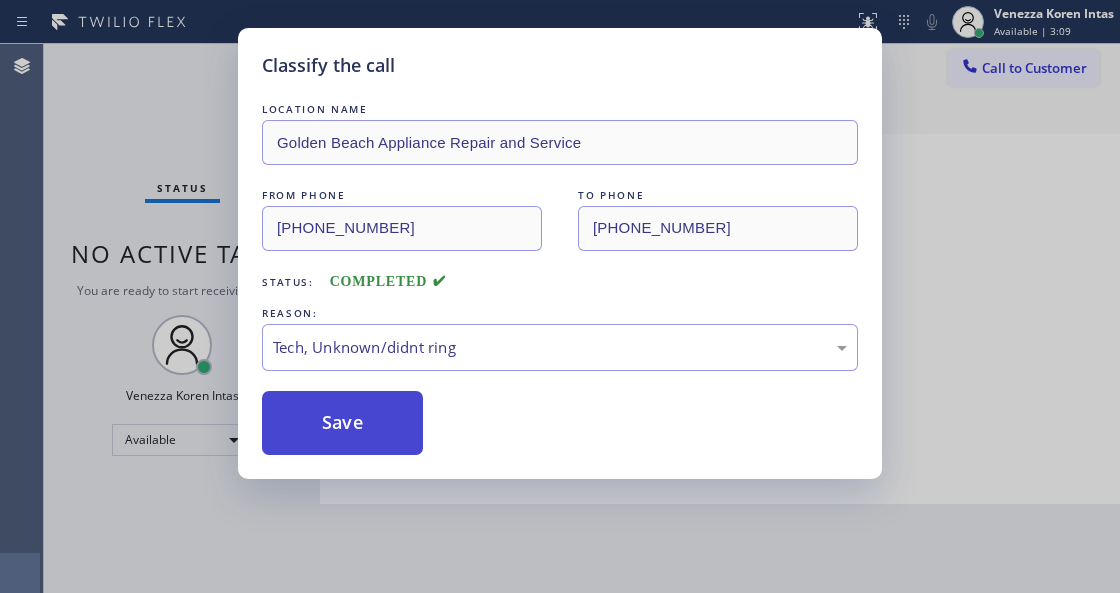click on "Save" at bounding box center [342, 423] 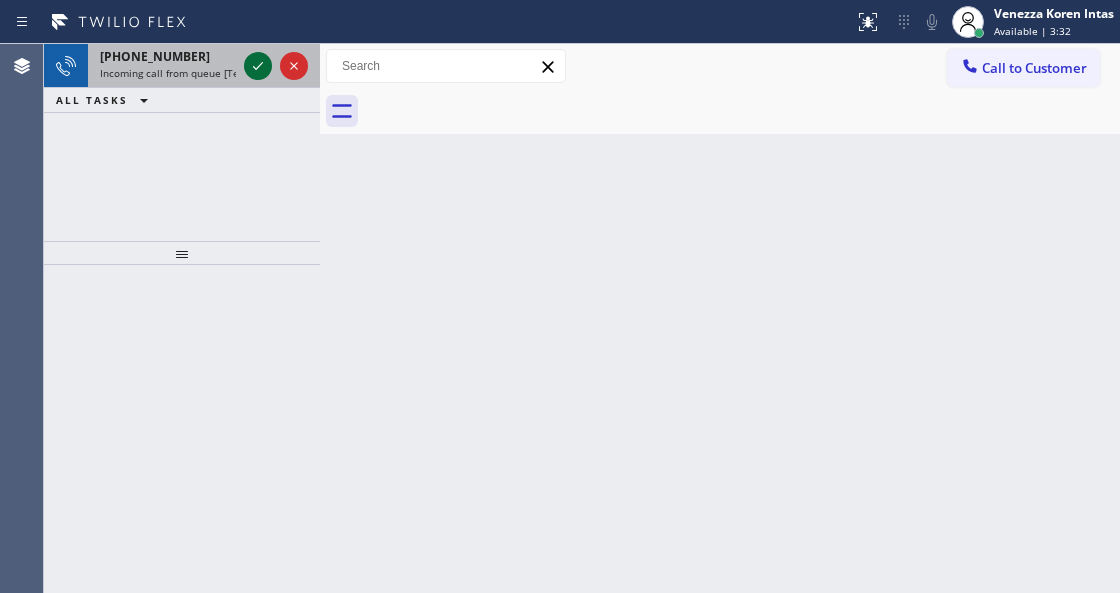 click 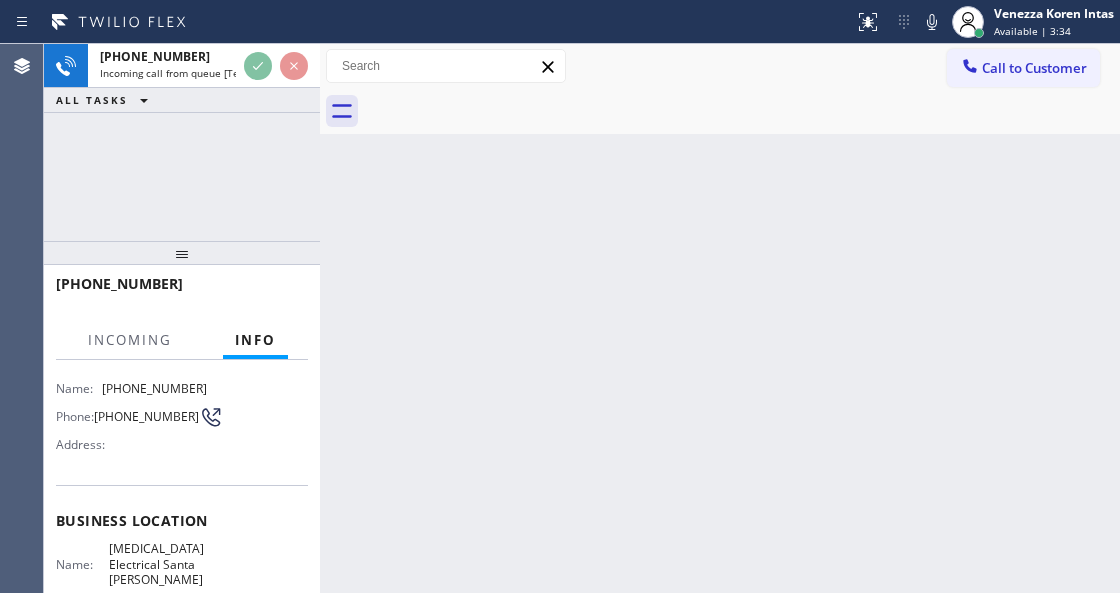 scroll, scrollTop: 200, scrollLeft: 0, axis: vertical 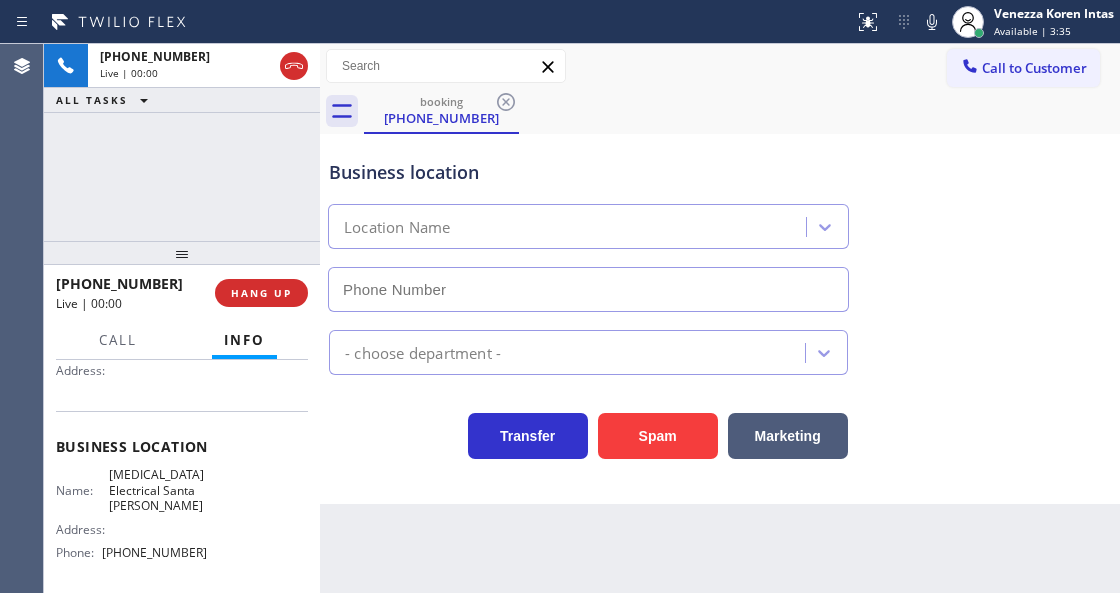 type on "[PHONE_NUMBER]" 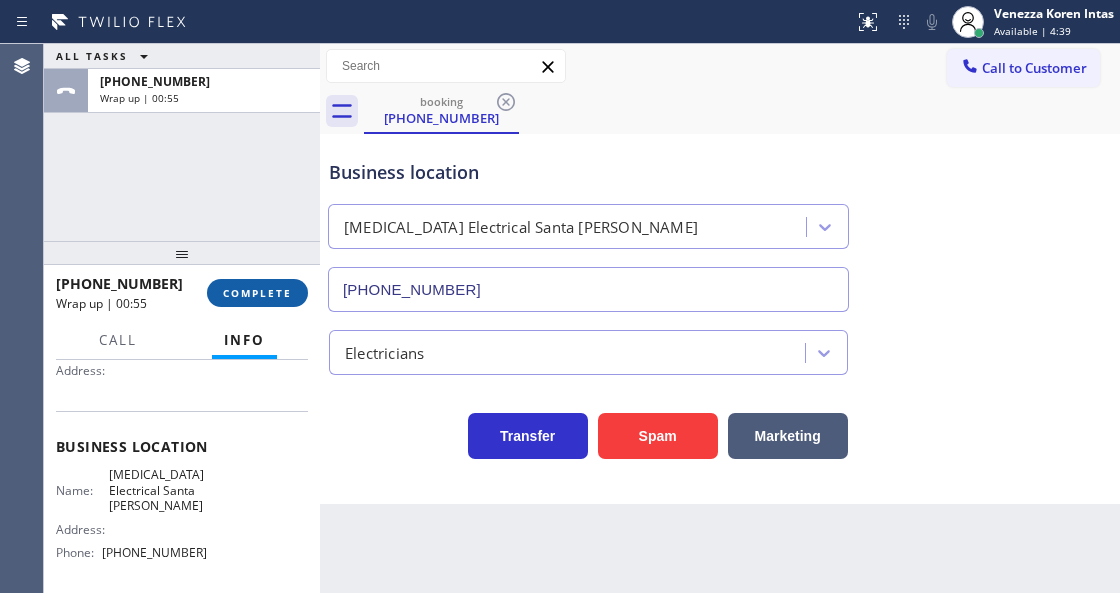 click on "COMPLETE" at bounding box center [257, 293] 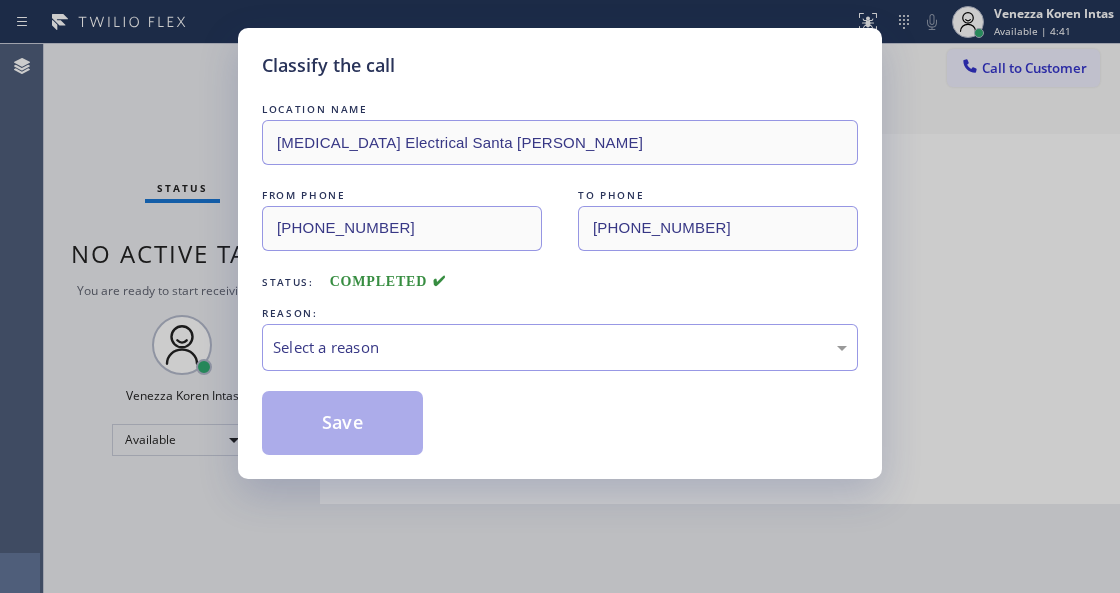 click on "Select a reason" at bounding box center (560, 347) 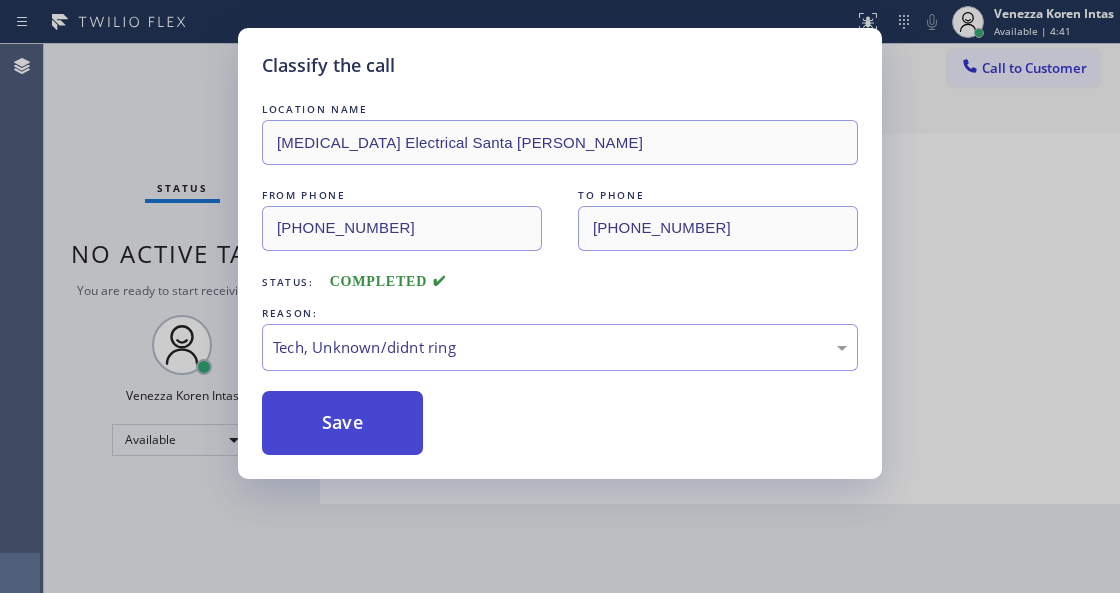 click on "Save" at bounding box center [342, 423] 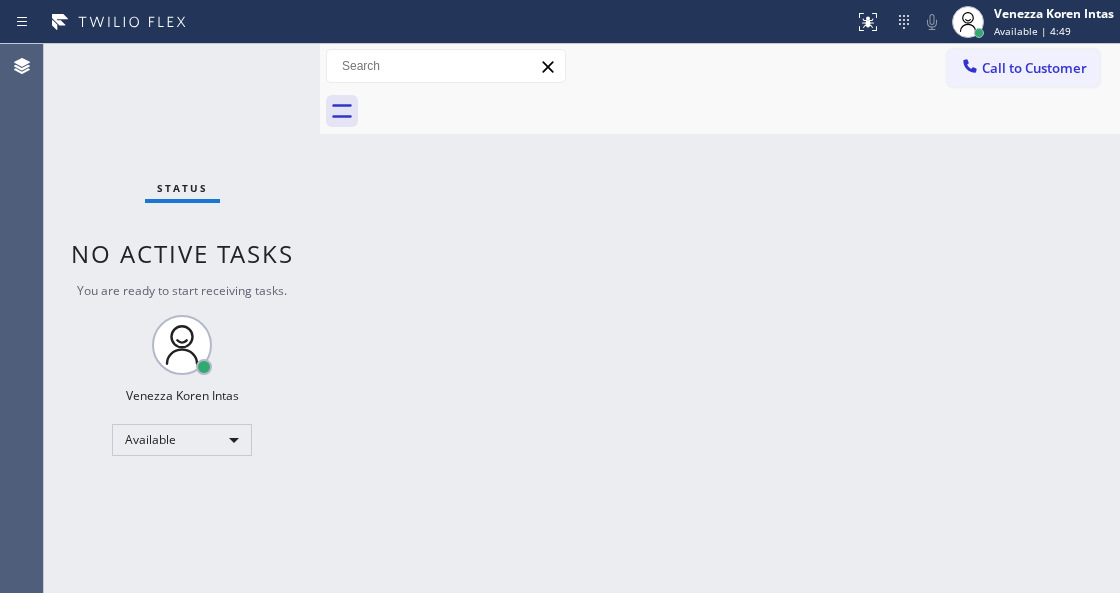 click on "Status   No active tasks     You are ready to start receiving tasks.   Venezza Koren Intas Available" at bounding box center (182, 318) 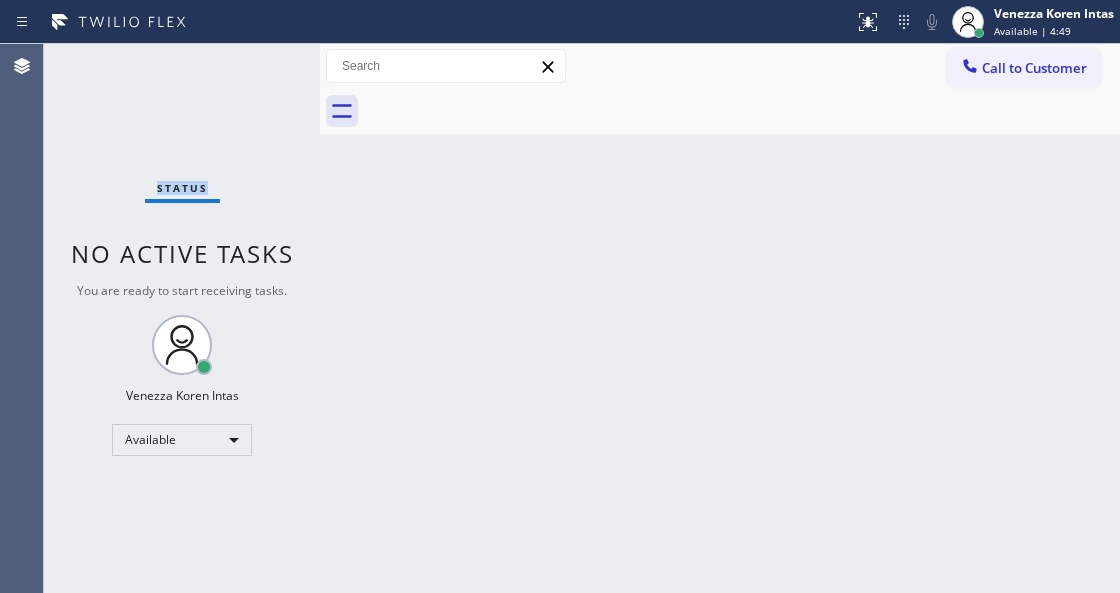 click on "Status   No active tasks     You are ready to start receiving tasks.   Venezza Koren Intas Available" at bounding box center (182, 318) 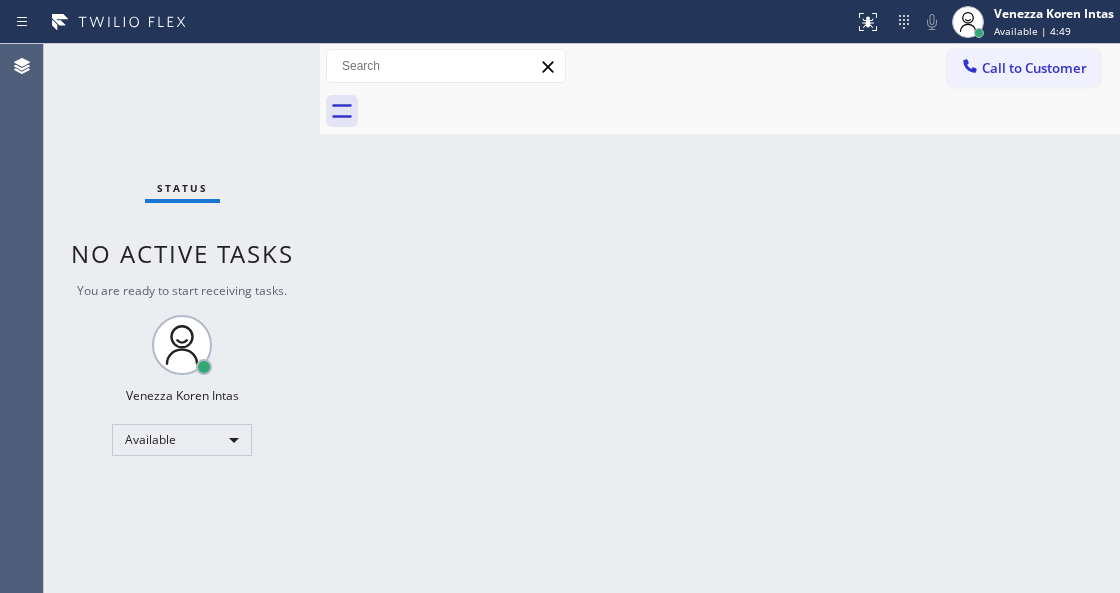click at bounding box center [320, 318] 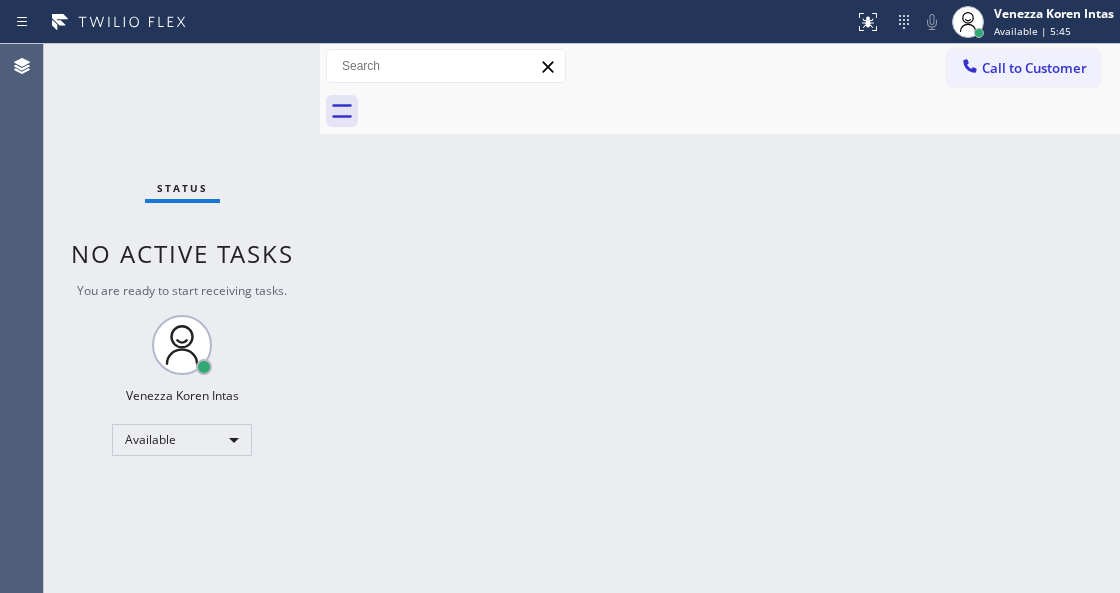 click on "Back to Dashboard Change Sender ID Customers Technicians Select a contact Outbound call Technician Search Technician Your caller id phone number Your caller id phone number Call Technician info Name   Phone none Address none Change Sender ID HVAC [PHONE_NUMBER] 5 Star Appliance [PHONE_NUMBER] Appliance Repair [PHONE_NUMBER] Plumbing [PHONE_NUMBER] Air Duct Cleaning [PHONE_NUMBER]  Electricians [PHONE_NUMBER] Cancel Change Check personal SMS Reset Change No tabs Call to Customer Outbound call Location Local HVAC Expert [GEOGRAPHIC_DATA] Your caller id phone number [PHONE_NUMBER] Customer number Call Outbound call Technician Search Technician Your caller id phone number Your caller id phone number Call" at bounding box center [720, 318] 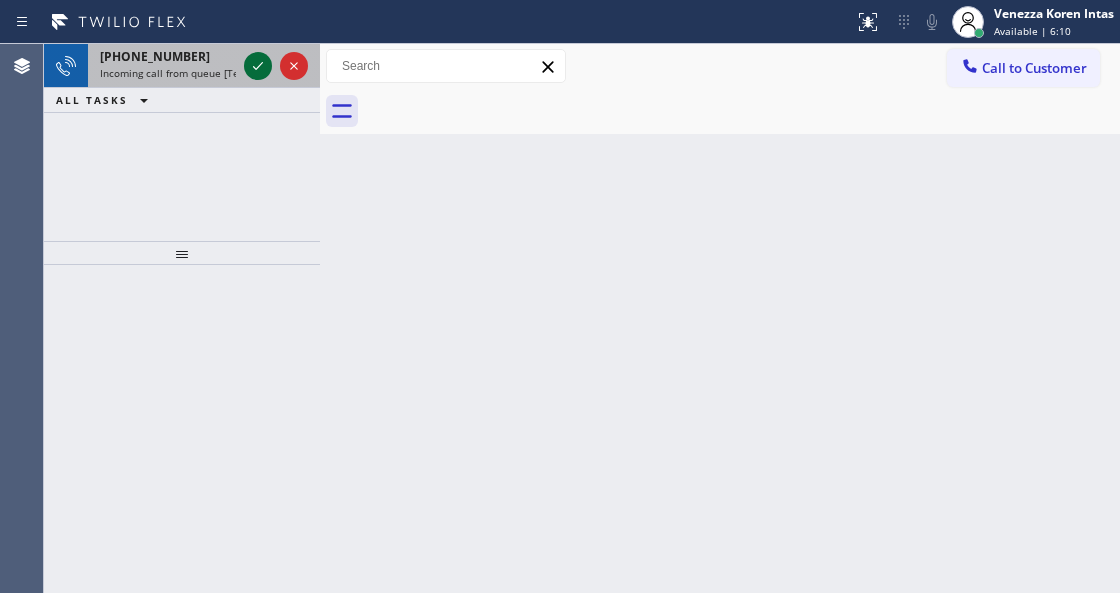 click 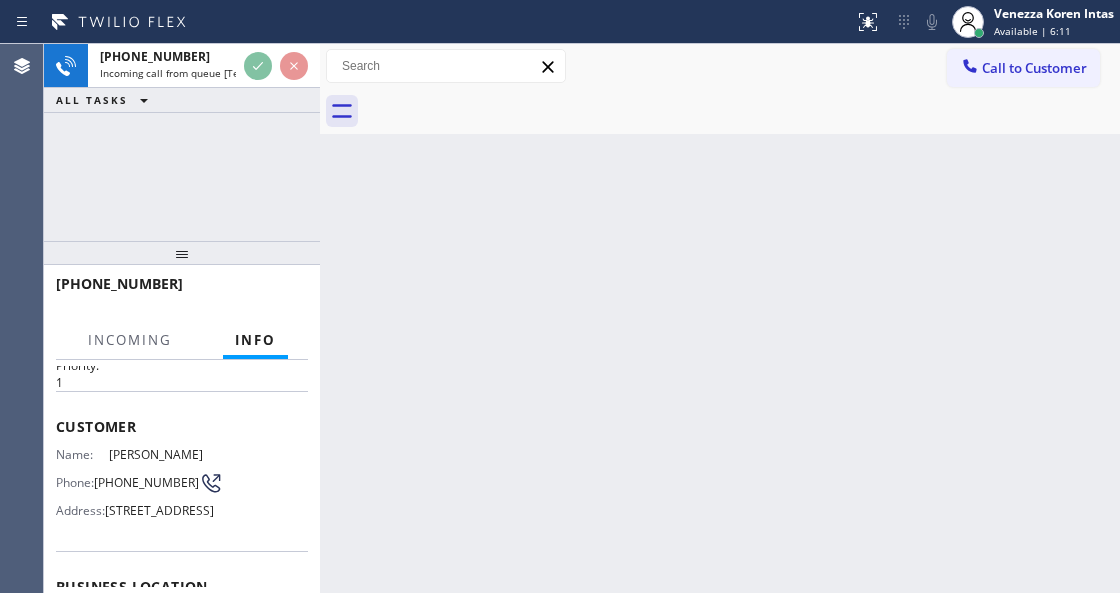 scroll, scrollTop: 200, scrollLeft: 0, axis: vertical 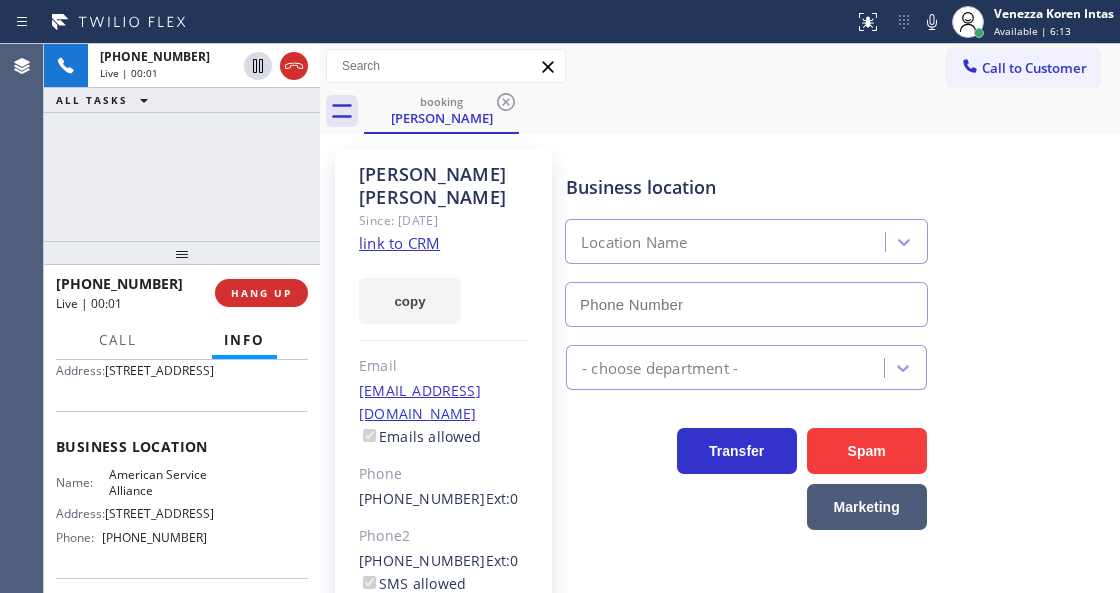 type on "[PHONE_NUMBER]" 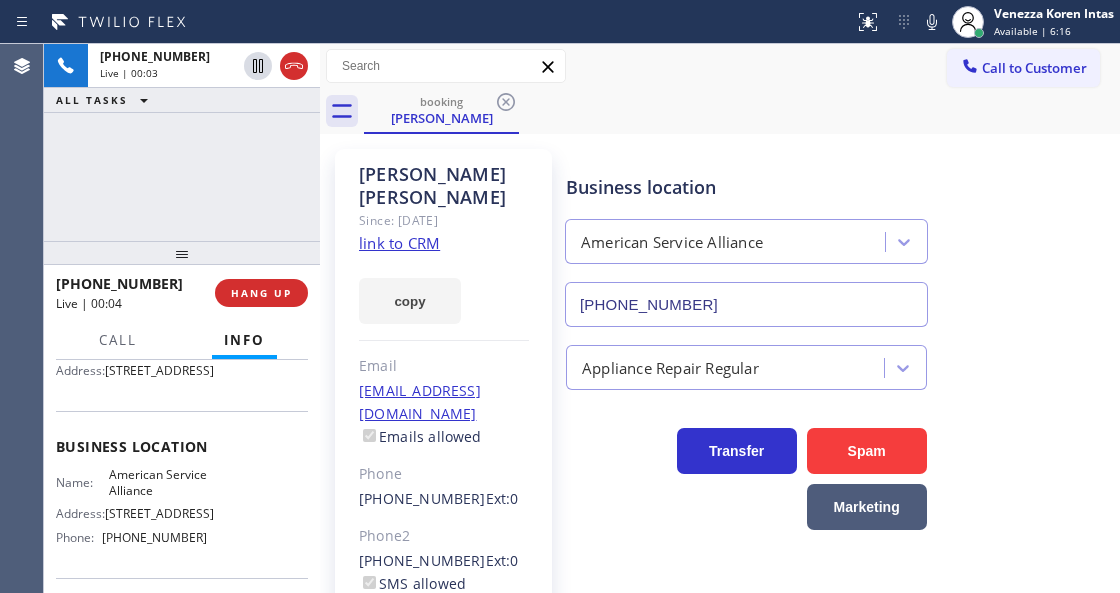 click on "link to CRM" 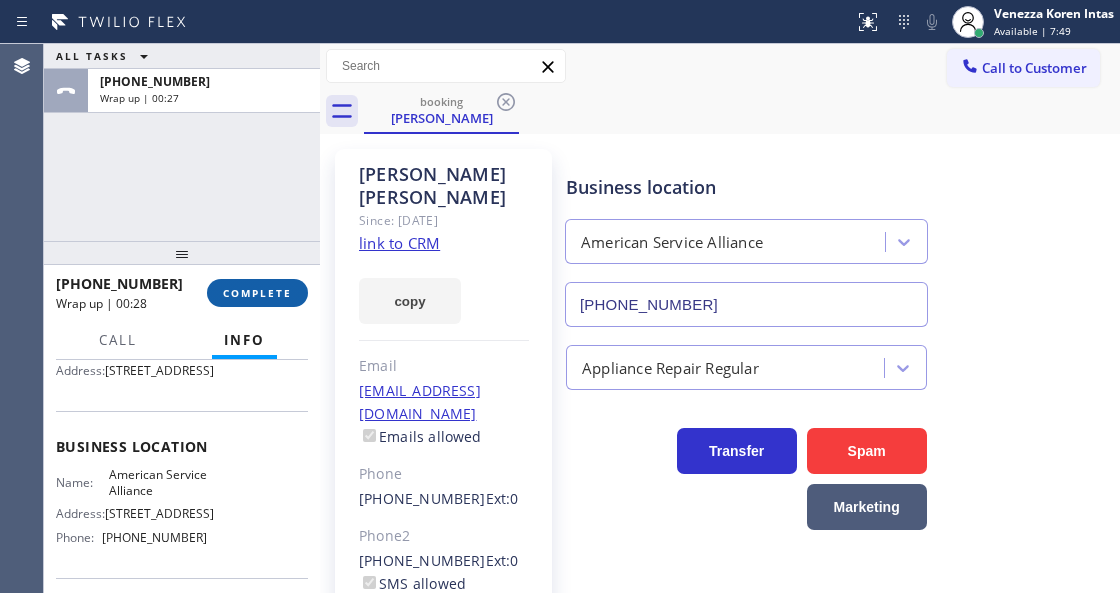 click on "COMPLETE" at bounding box center (257, 293) 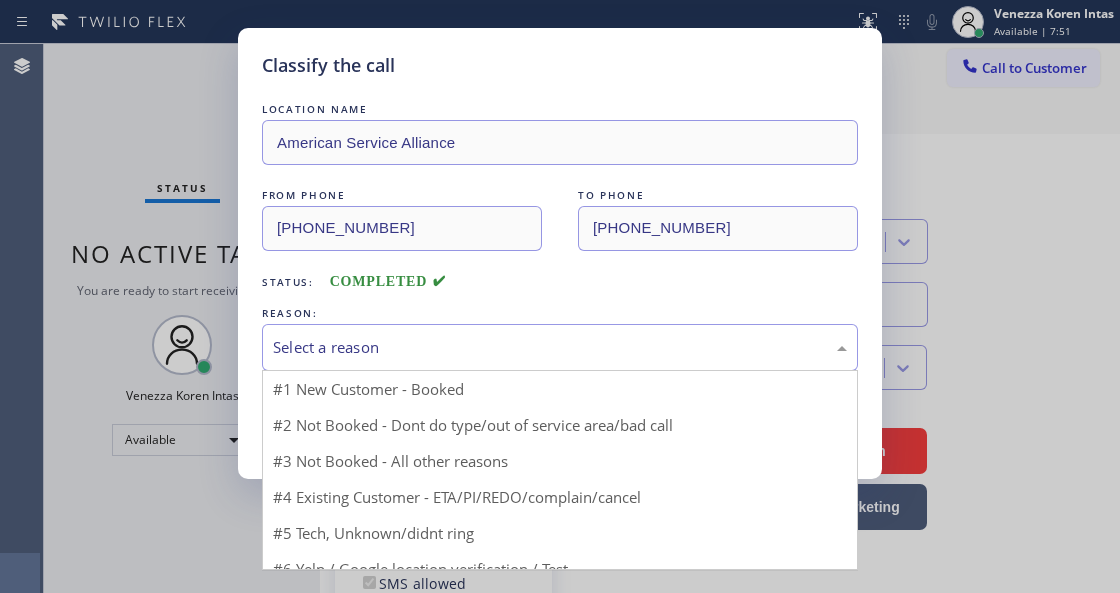 click on "Select a reason" at bounding box center [560, 347] 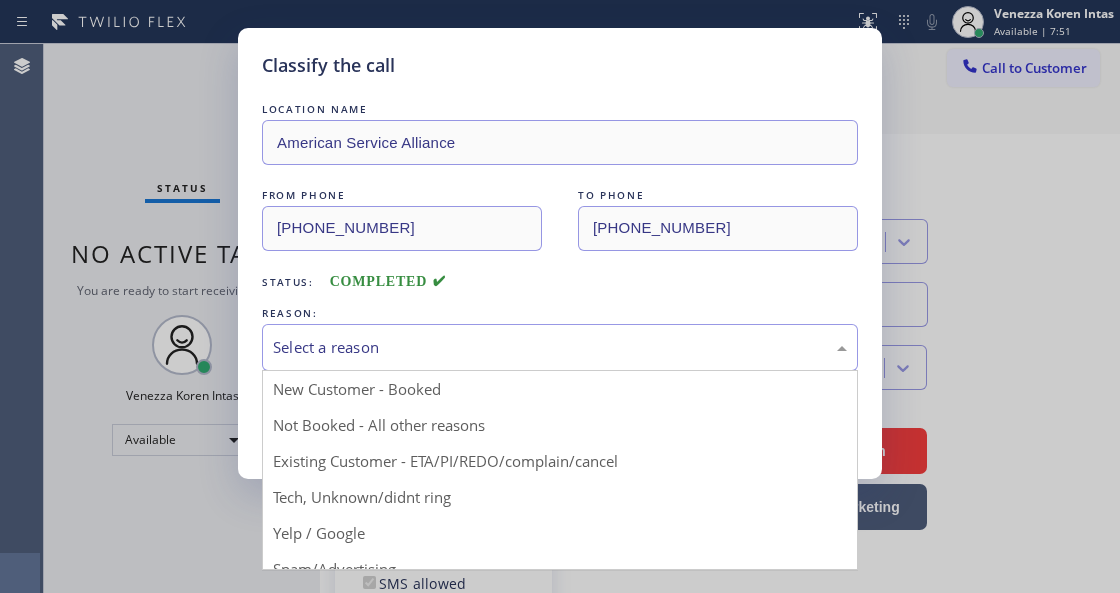 drag, startPoint x: 537, startPoint y: 462, endPoint x: 406, endPoint y: 427, distance: 135.59499 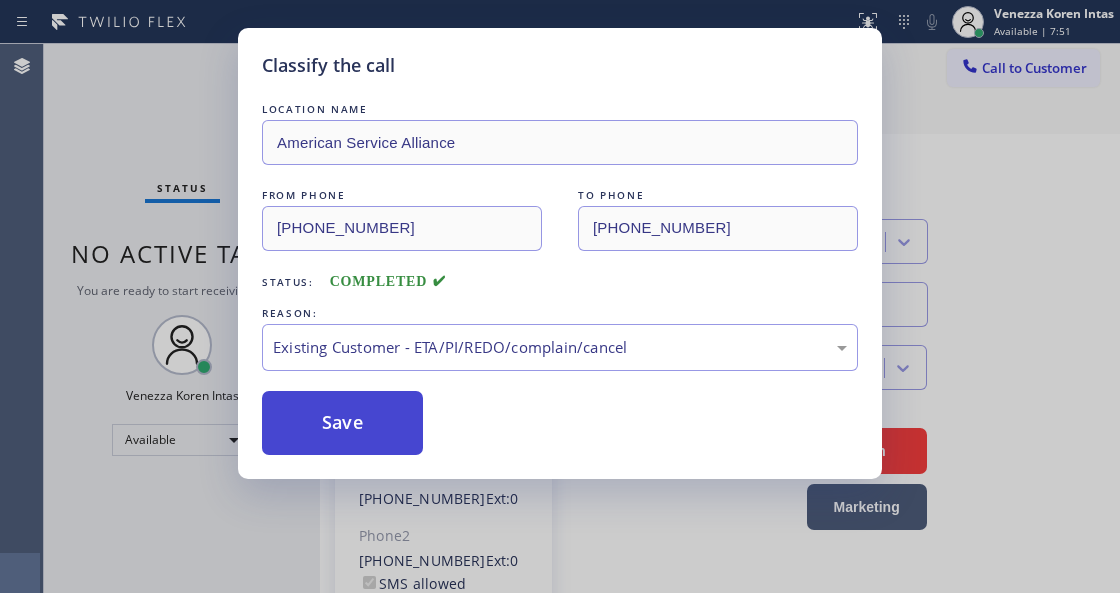 click on "Save" at bounding box center (342, 423) 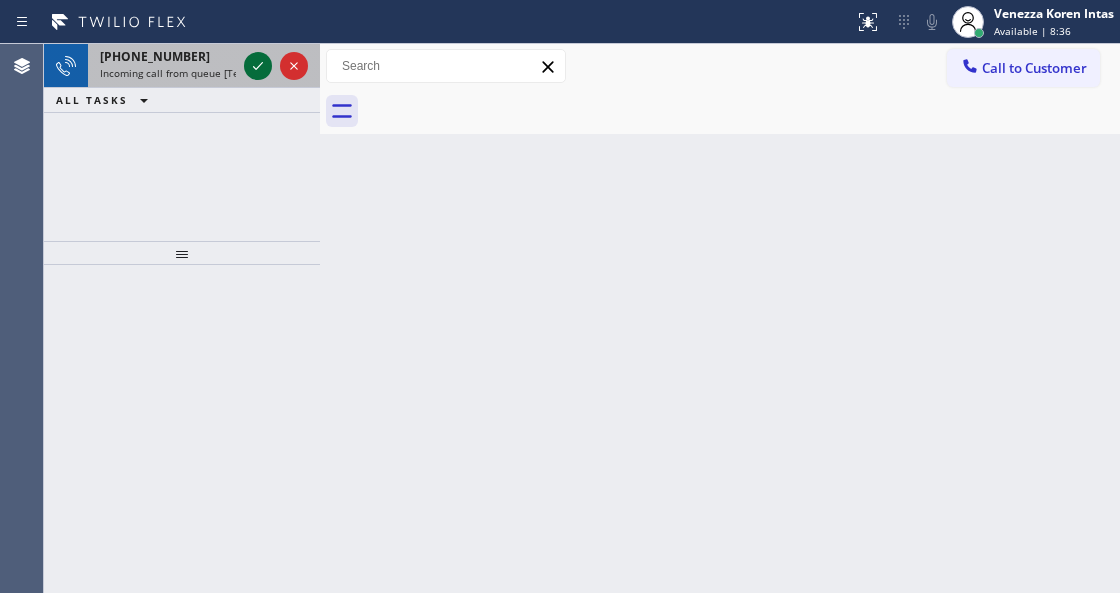 click 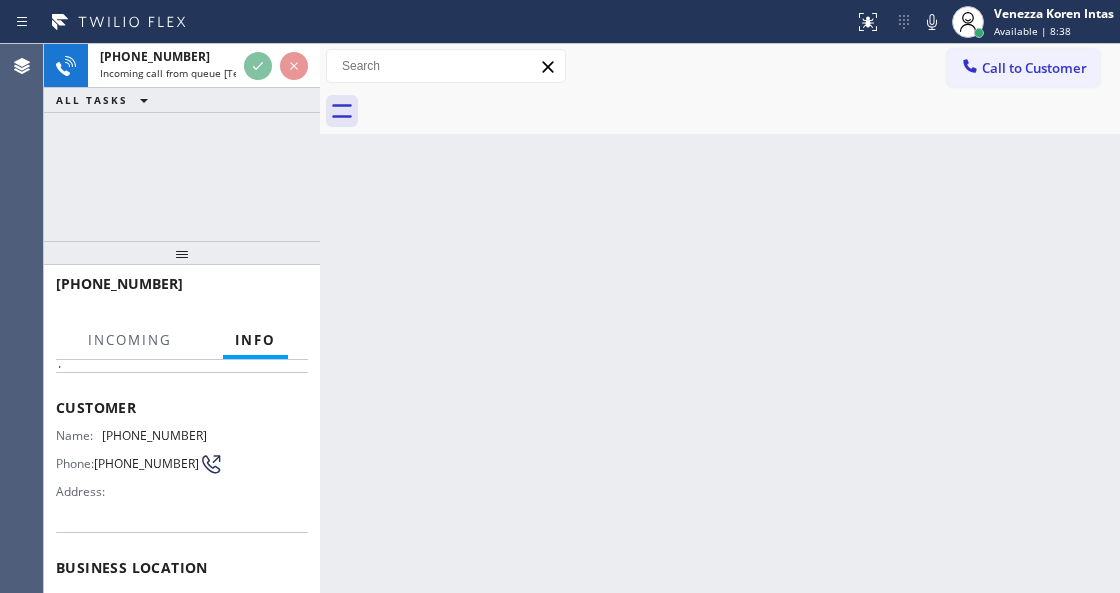 scroll, scrollTop: 200, scrollLeft: 0, axis: vertical 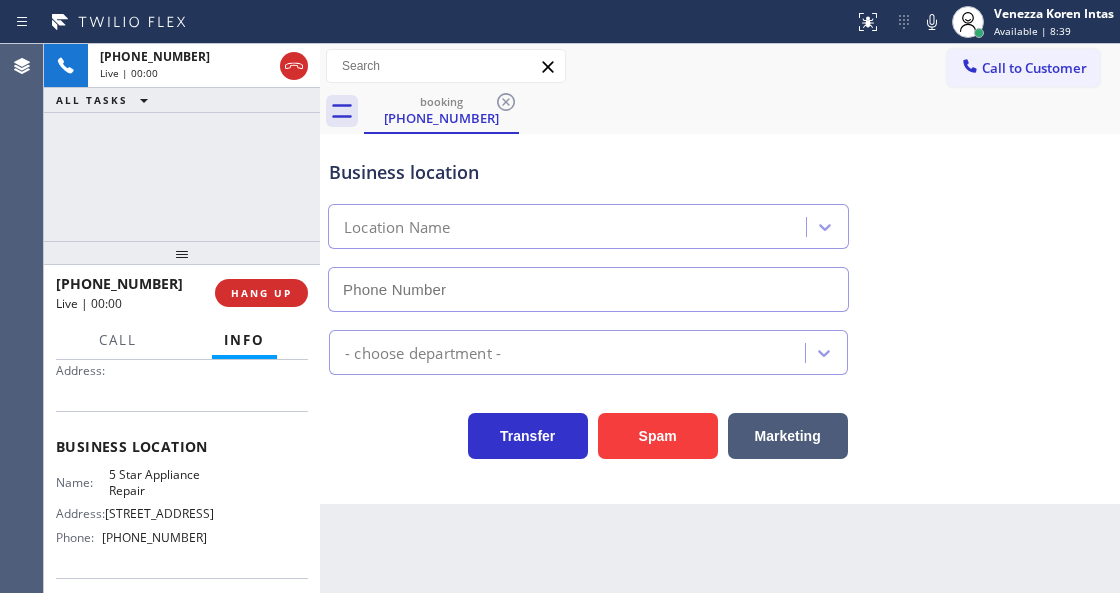 type on "[PHONE_NUMBER]" 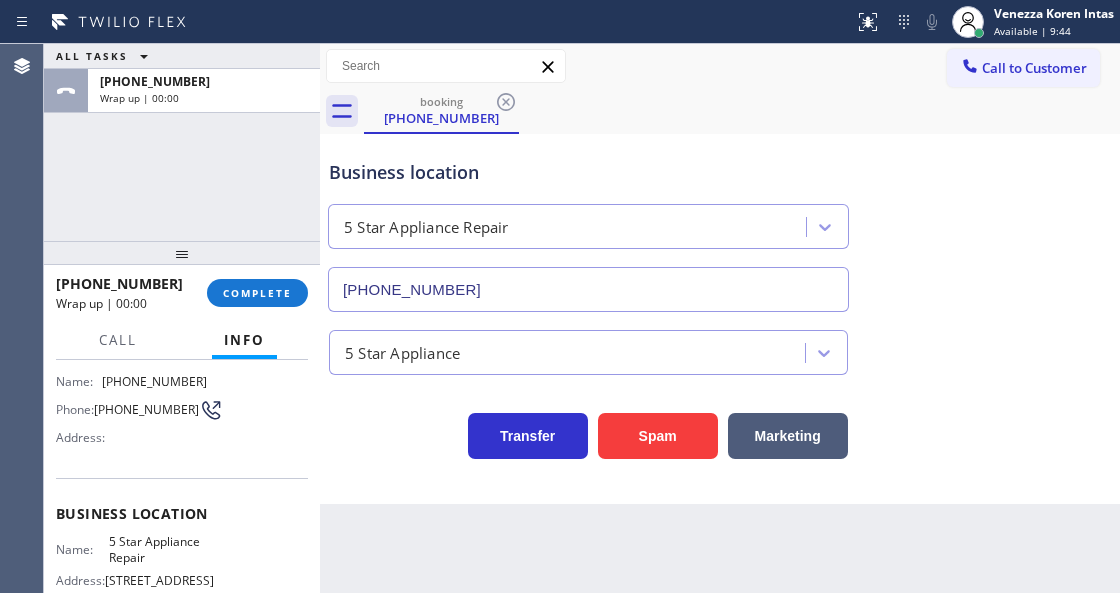scroll, scrollTop: 0, scrollLeft: 0, axis: both 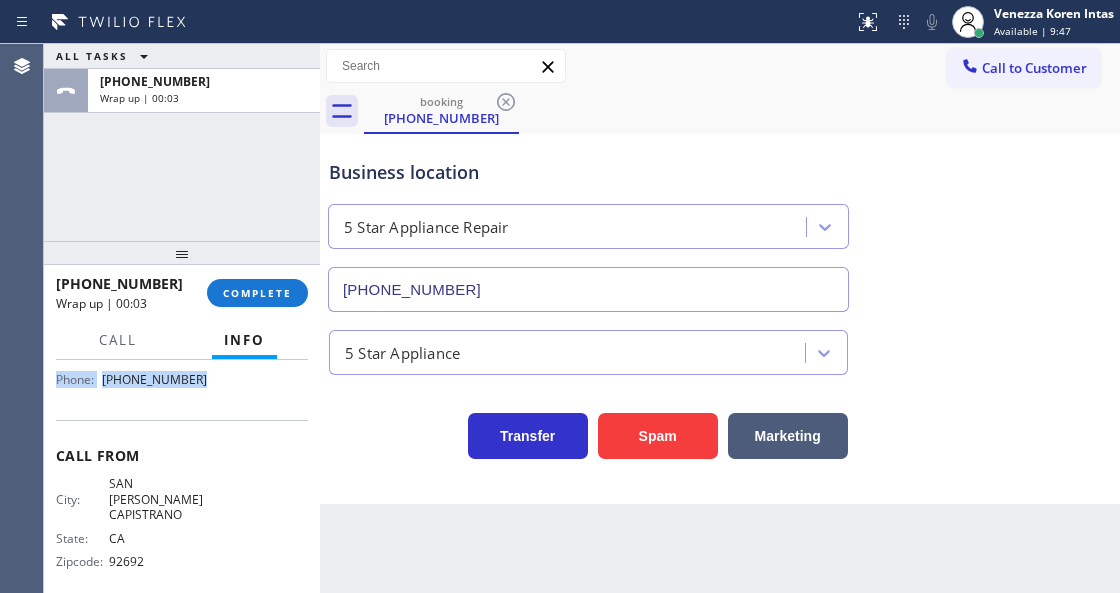 drag, startPoint x: 54, startPoint y: 476, endPoint x: 217, endPoint y: 411, distance: 175.4822 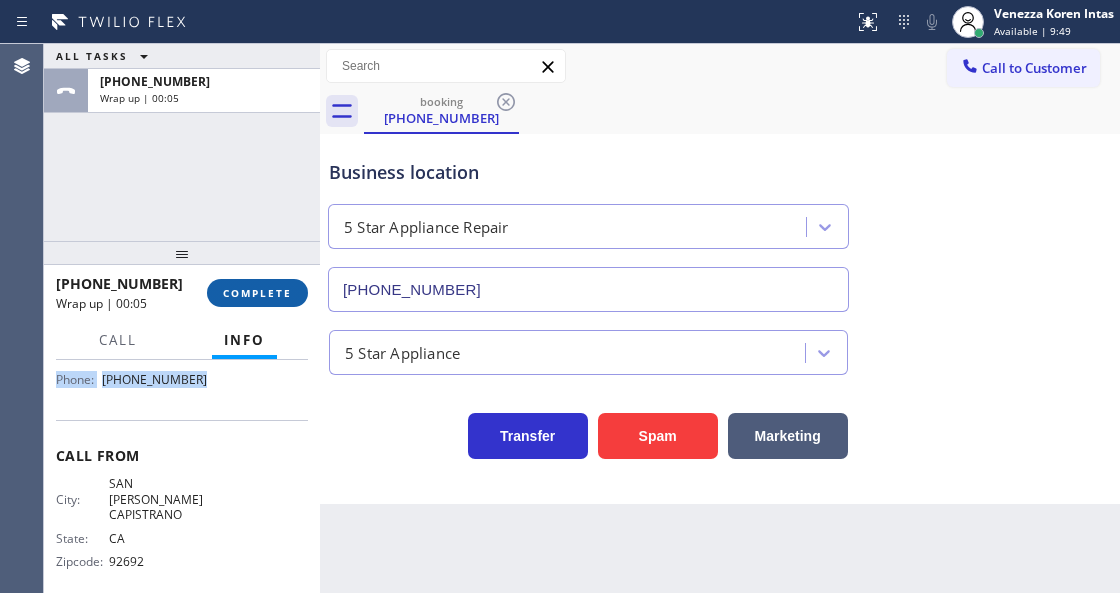 click on "COMPLETE" at bounding box center (257, 293) 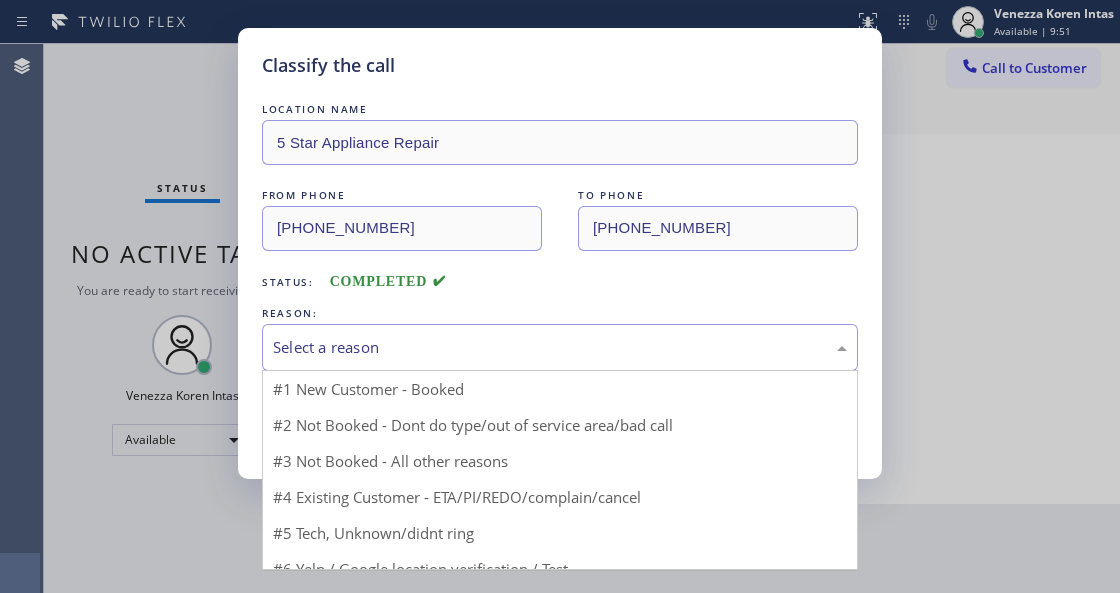 click on "Select a reason" at bounding box center [560, 347] 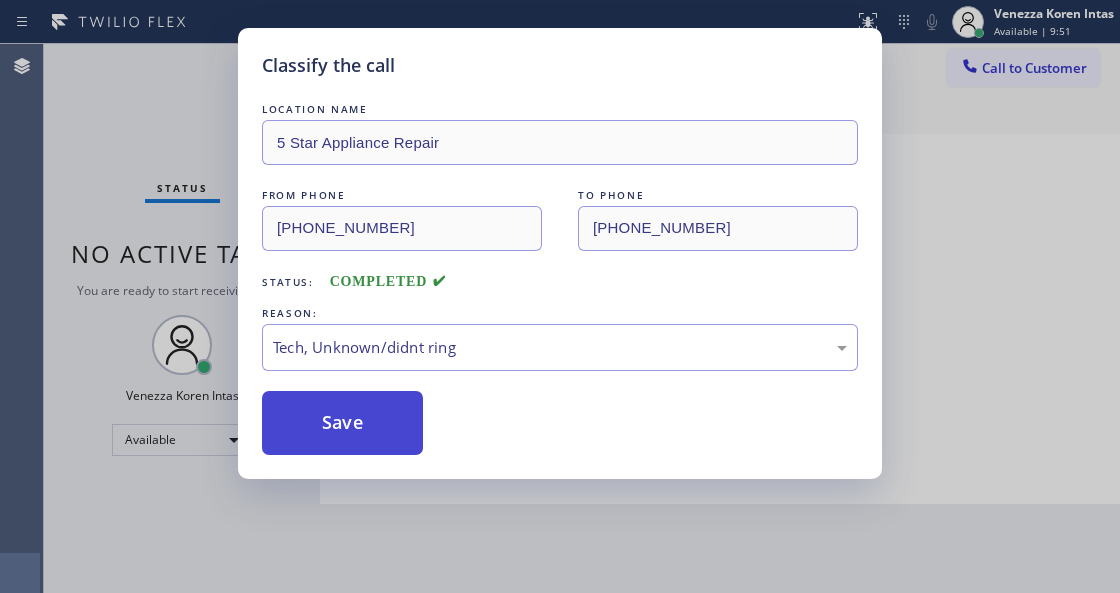 click on "Save" at bounding box center (342, 423) 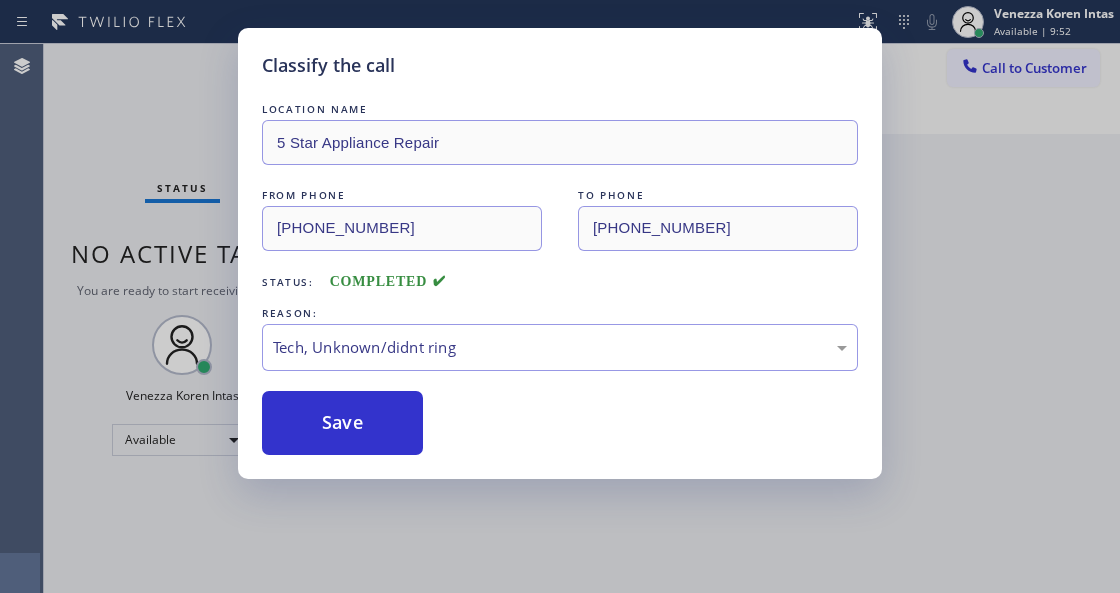 click at bounding box center (968, 22) 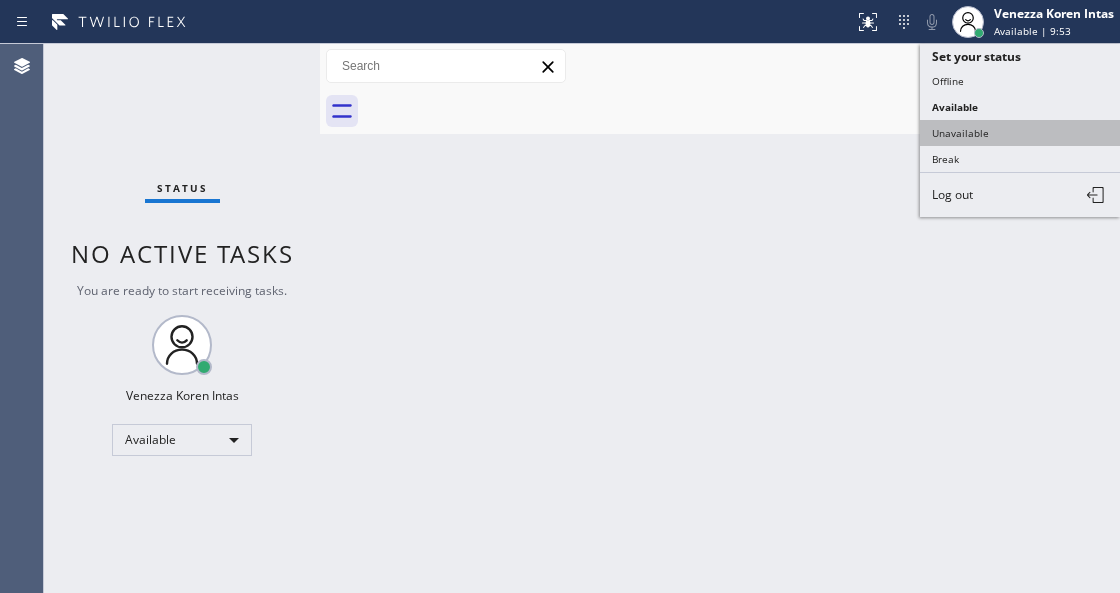 click on "Unavailable" at bounding box center (1020, 133) 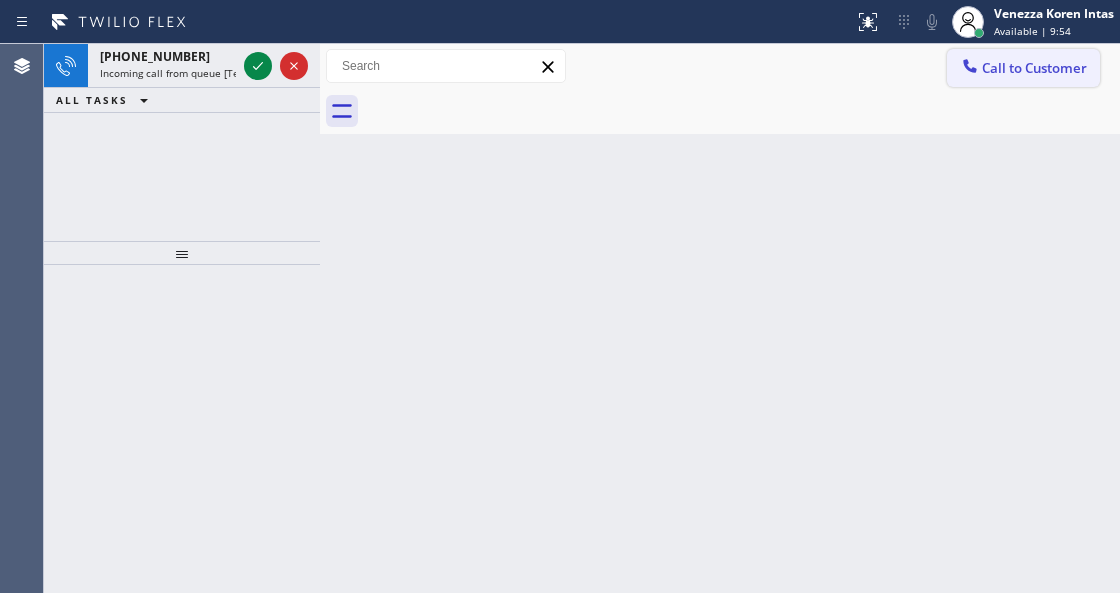 click on "Call to Customer" at bounding box center [1023, 68] 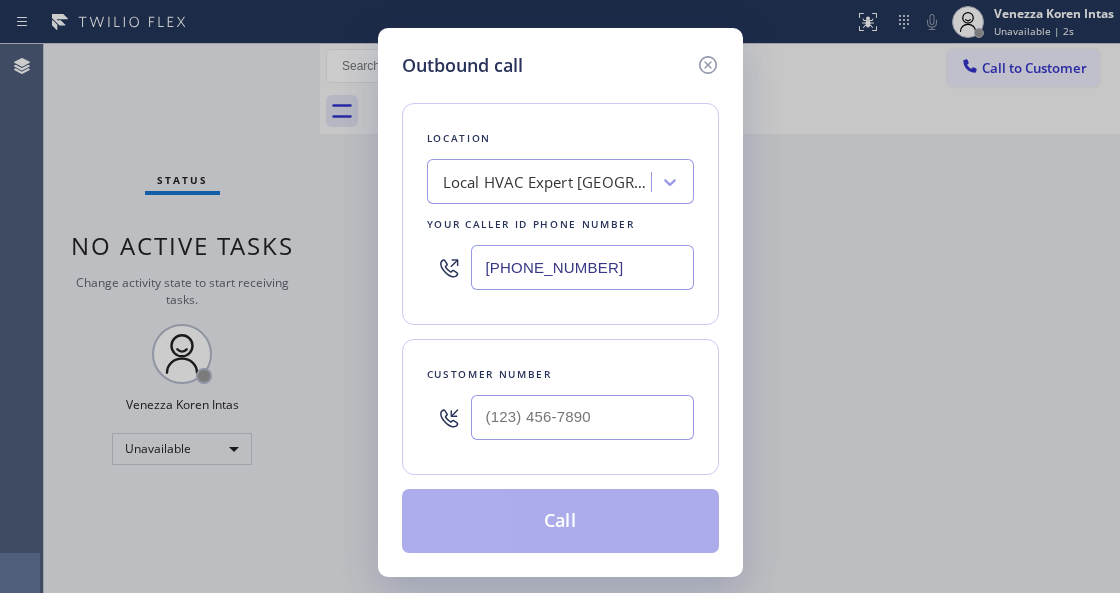 click on "[PHONE_NUMBER]" at bounding box center [582, 267] 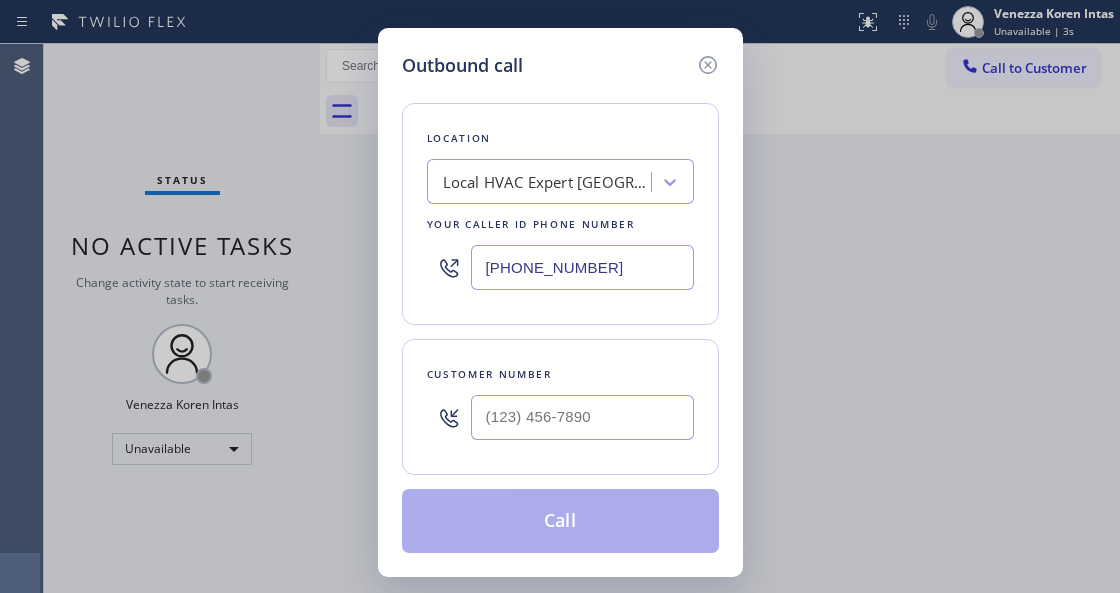 drag, startPoint x: 624, startPoint y: 275, endPoint x: 532, endPoint y: 307, distance: 97.406364 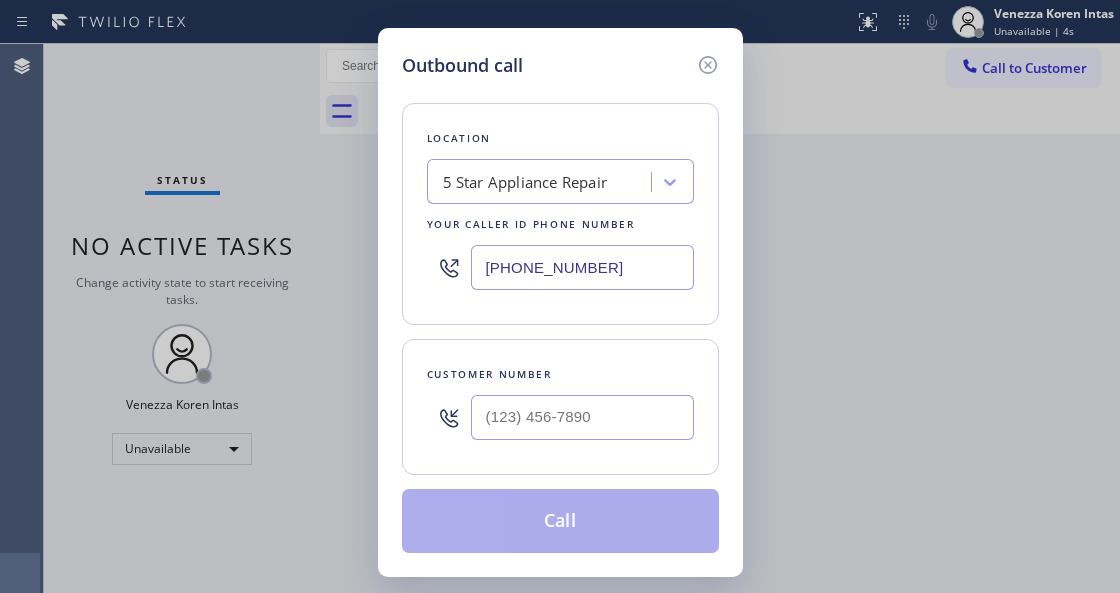 type on "[PHONE_NUMBER]" 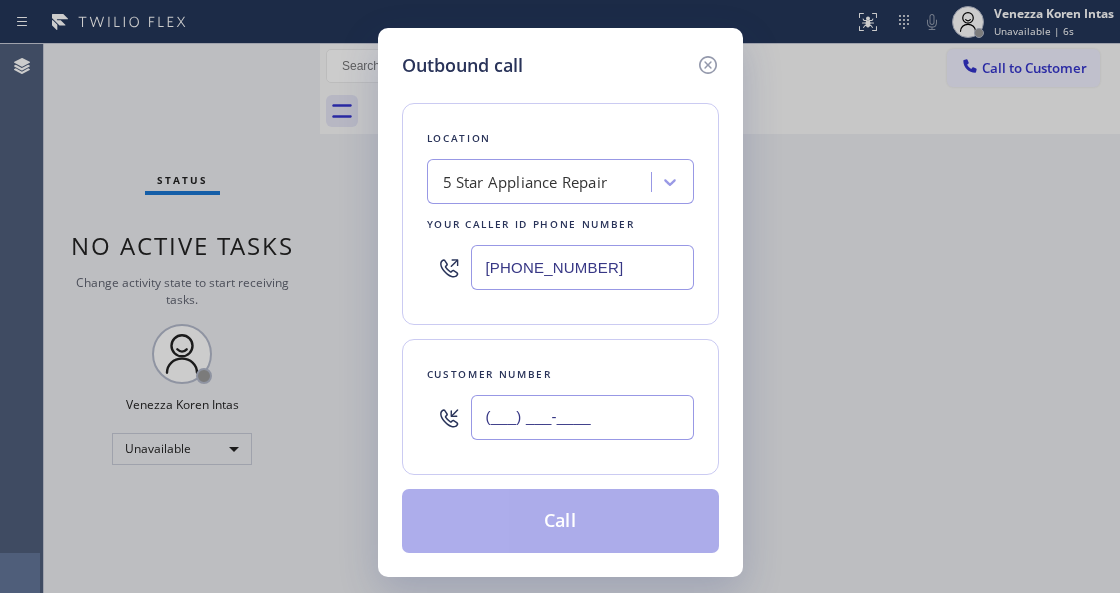 click on "(___) ___-____" at bounding box center (582, 417) 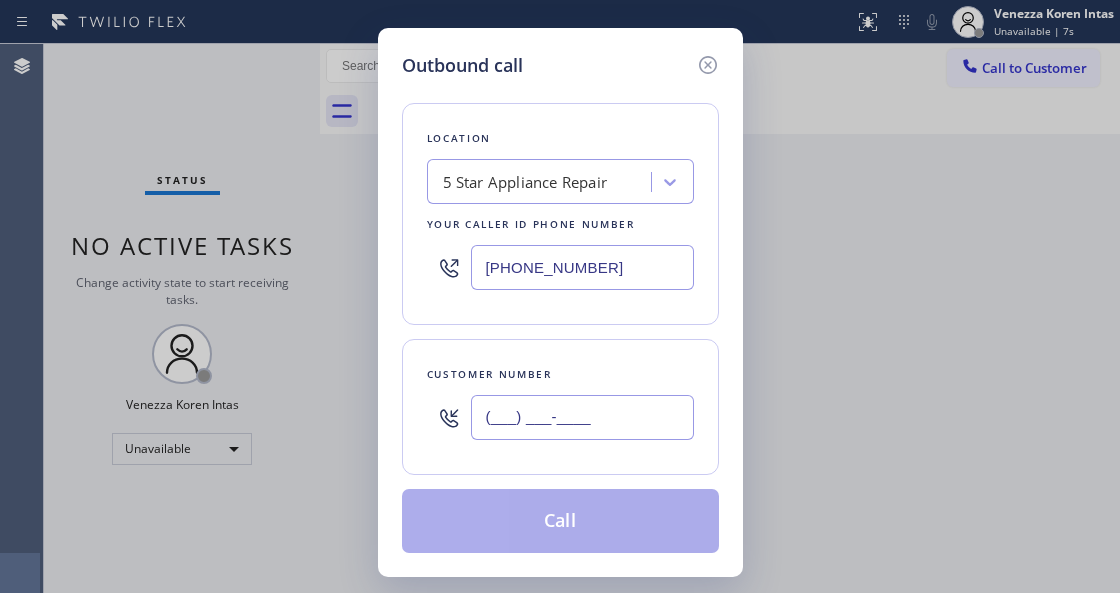 paste on "949) 212-7080" 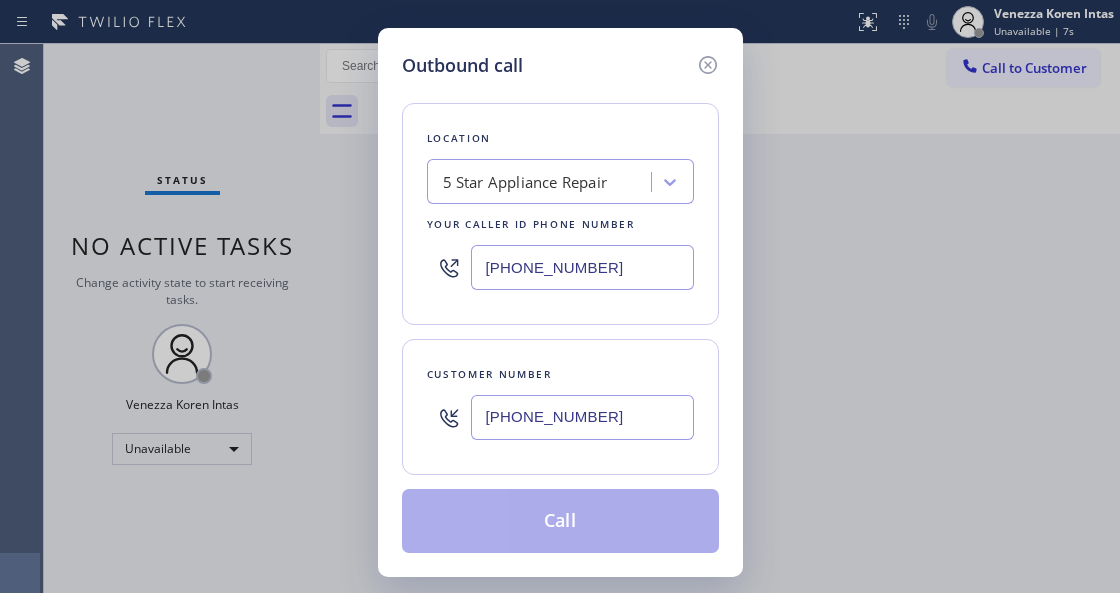 type on "[PHONE_NUMBER]" 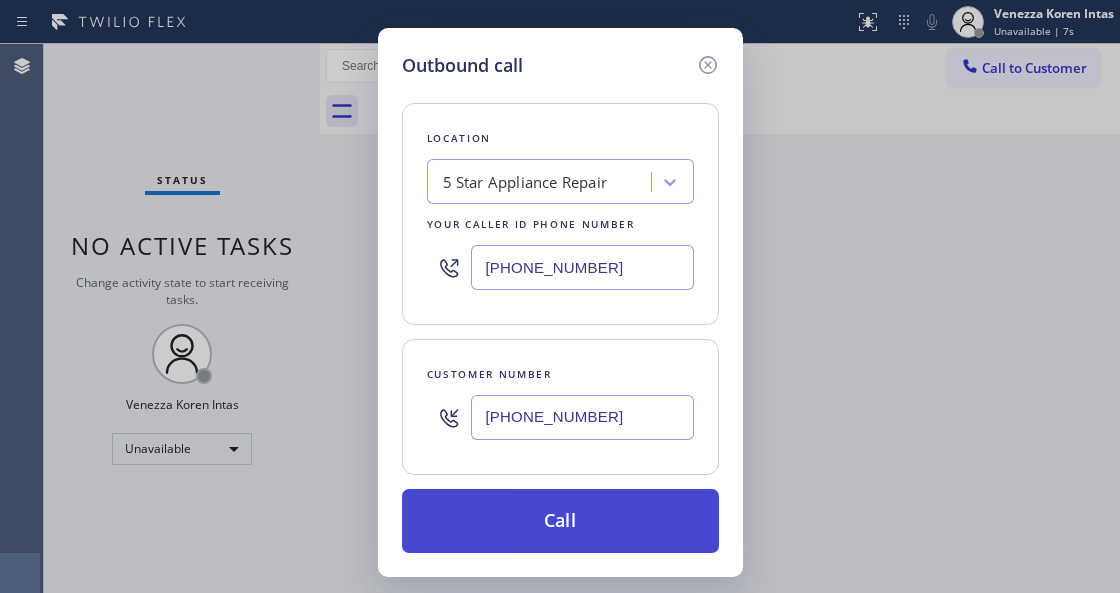 click on "Call" at bounding box center (560, 521) 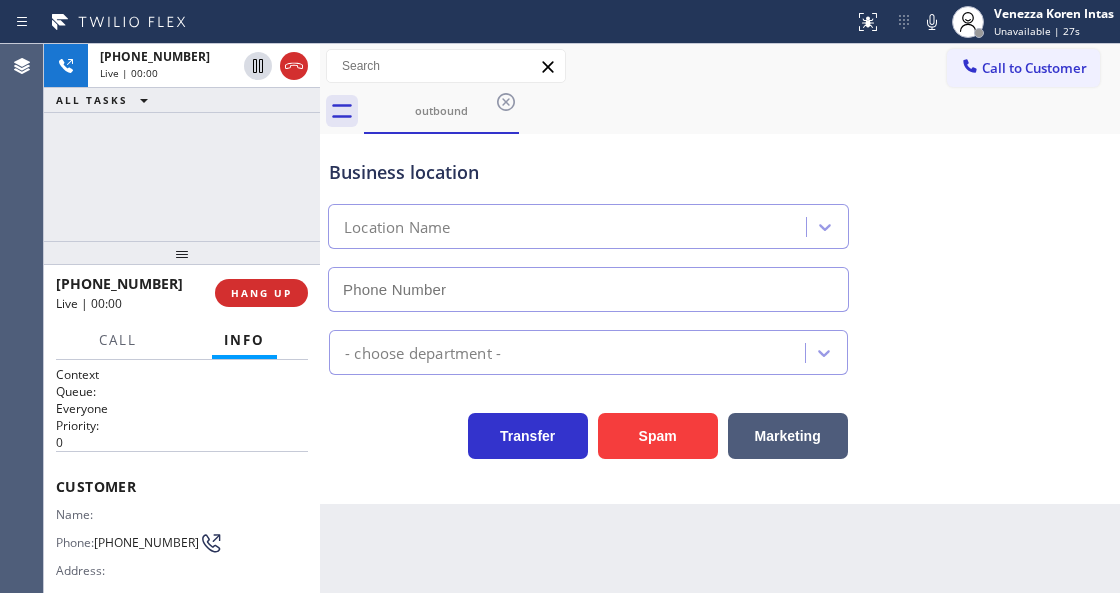 type on "[PHONE_NUMBER]" 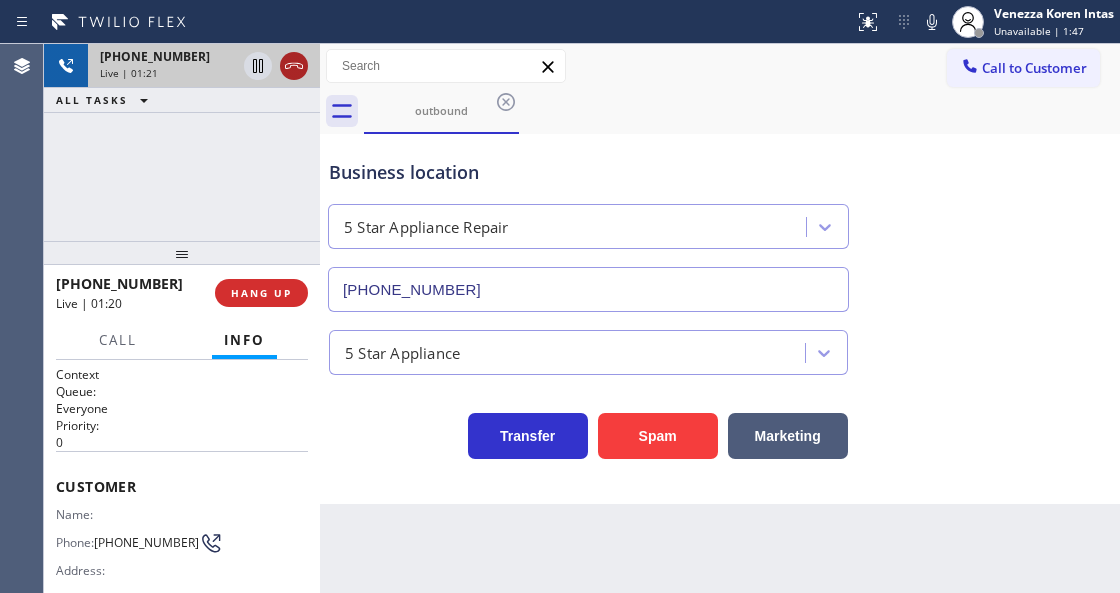 click 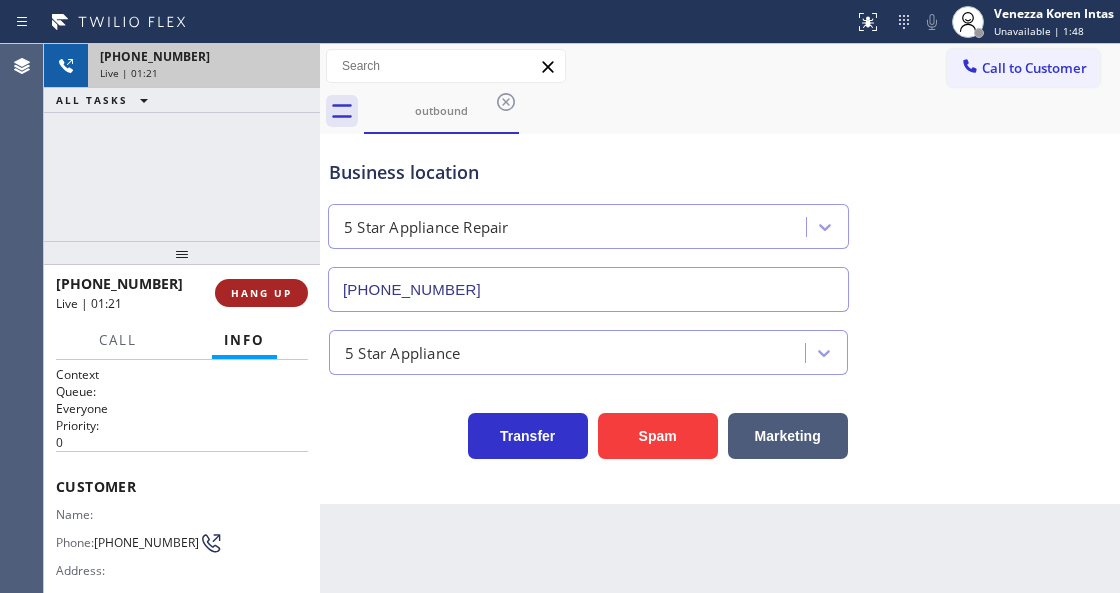 click on "HANG UP" at bounding box center [261, 293] 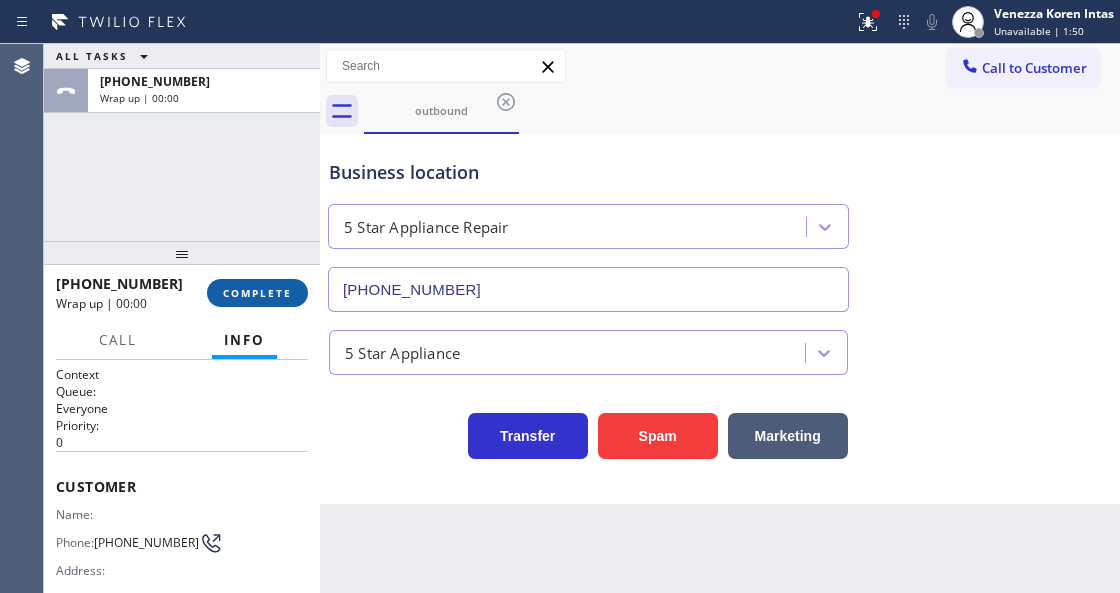 click on "COMPLETE" at bounding box center (257, 293) 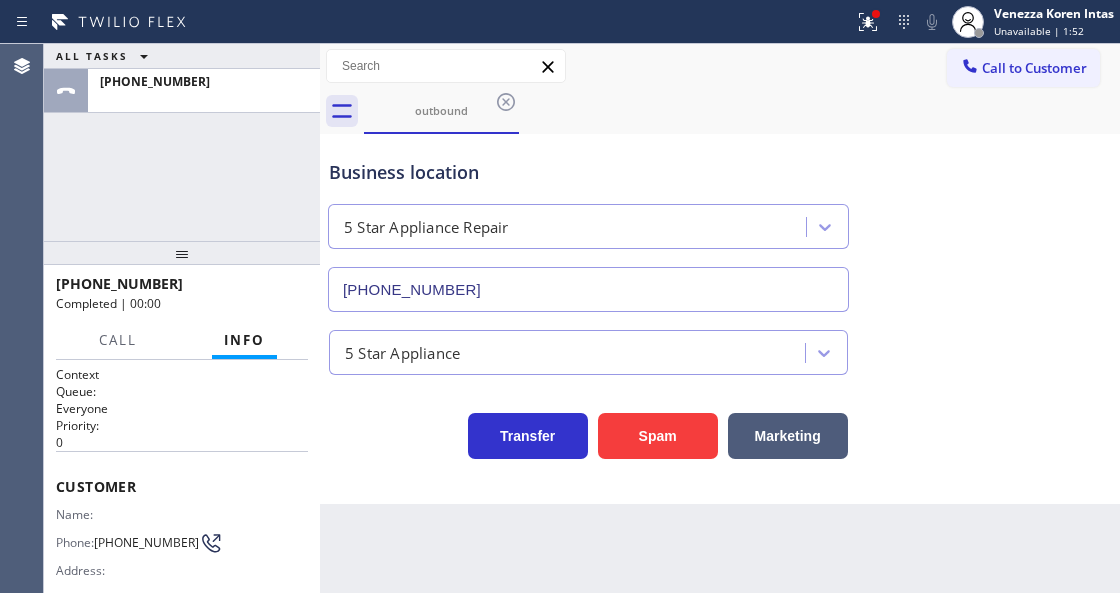 click on "ALL TASKS ALL TASKS ACTIVE TASKS TASKS IN WRAP UP [PHONE_NUMBER]" at bounding box center (182, 142) 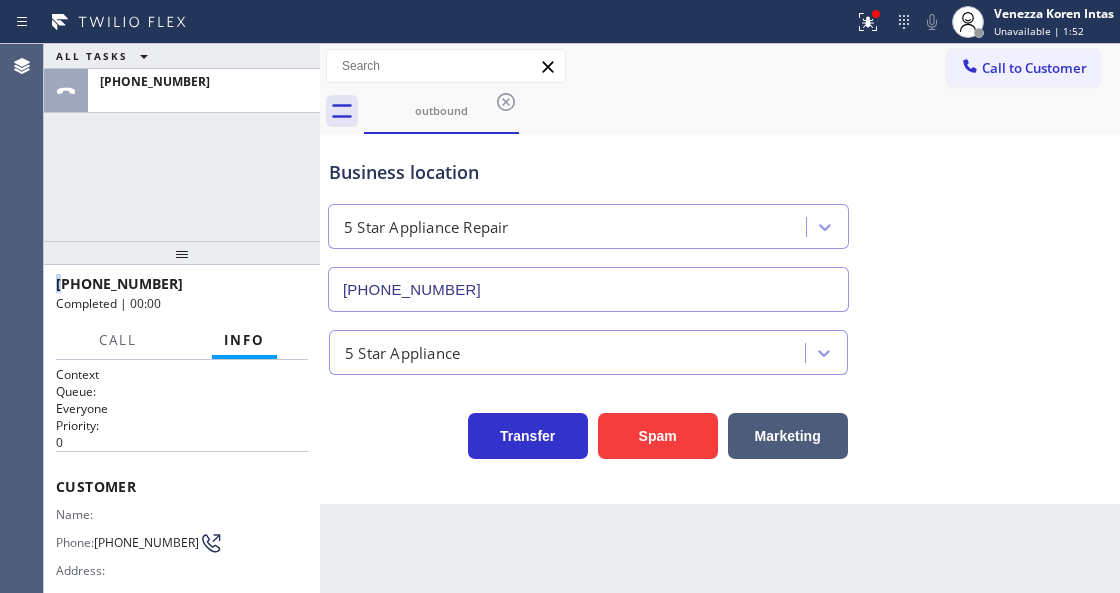 click on "ALL TASKS ALL TASKS ACTIVE TASKS TASKS IN WRAP UP [PHONE_NUMBER]" at bounding box center (182, 142) 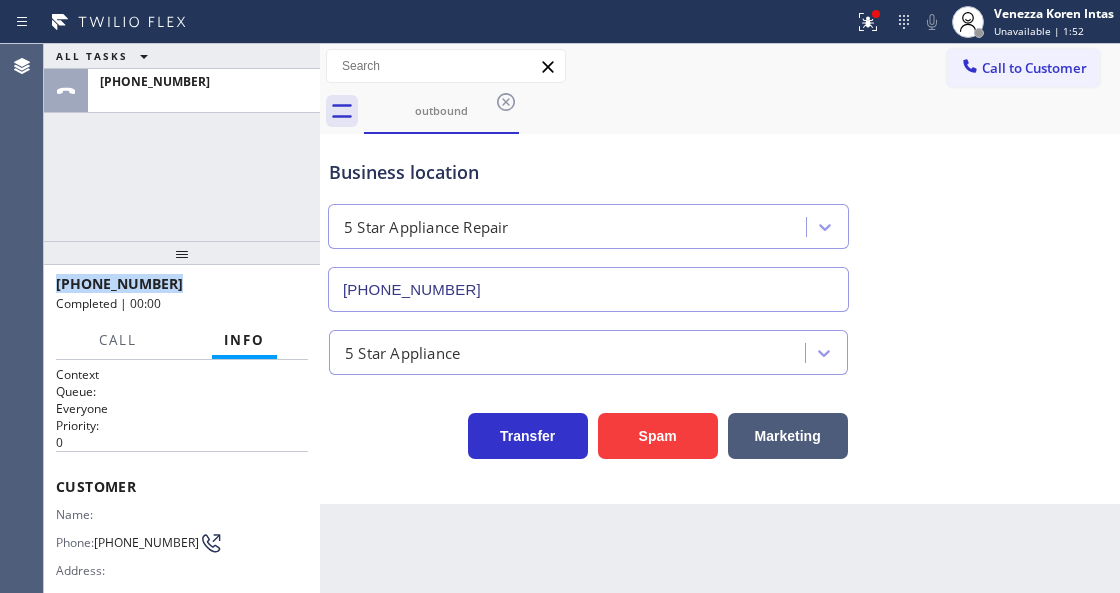 click on "ALL TASKS ALL TASKS ACTIVE TASKS TASKS IN WRAP UP [PHONE_NUMBER]" at bounding box center (182, 142) 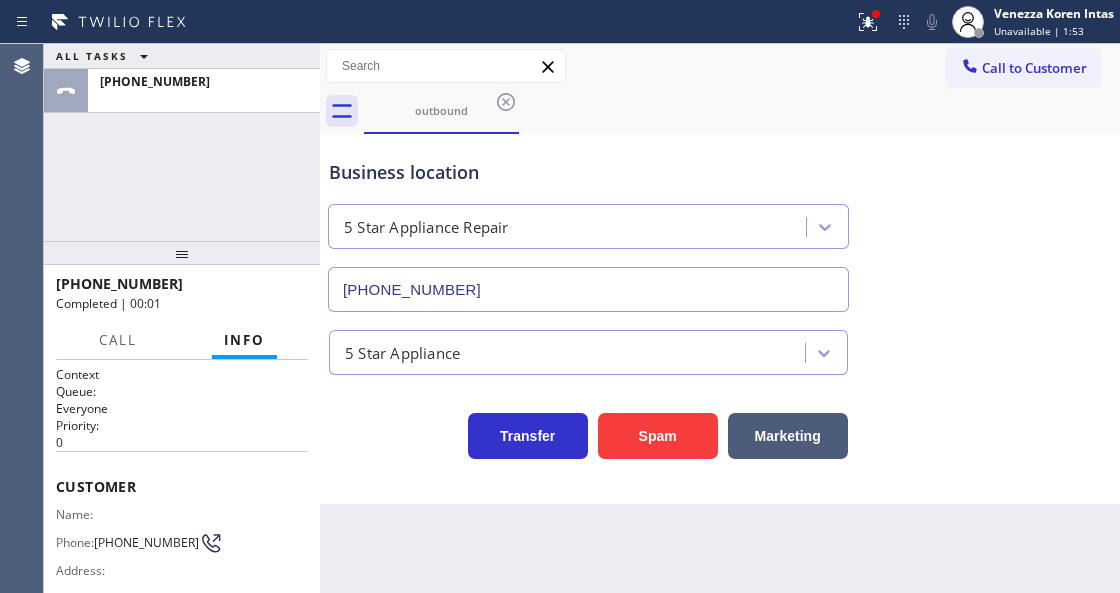 click at bounding box center (182, 253) 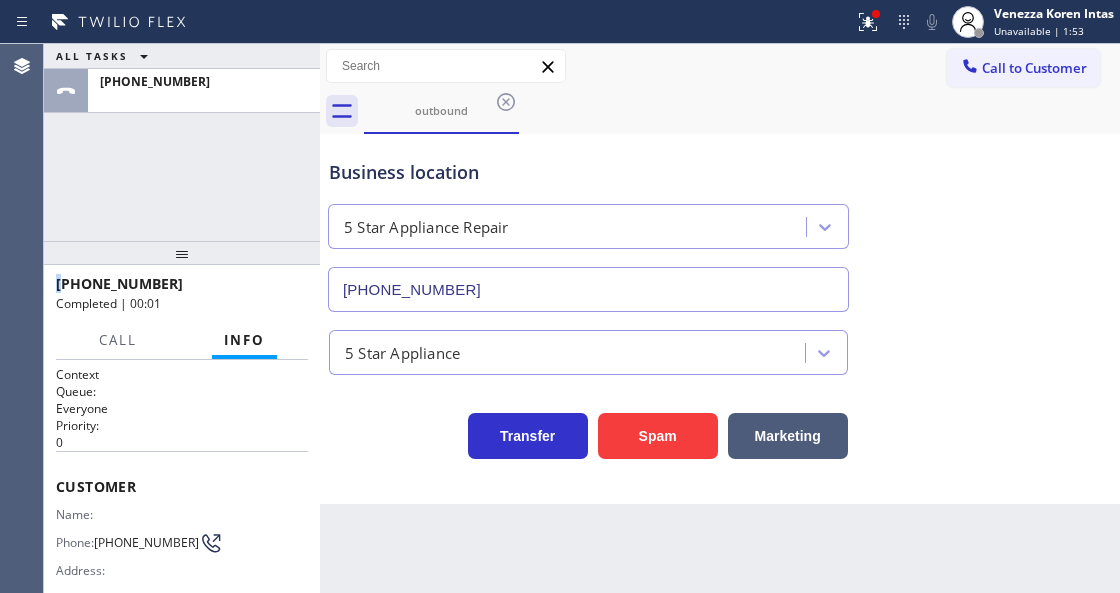 click at bounding box center [182, 253] 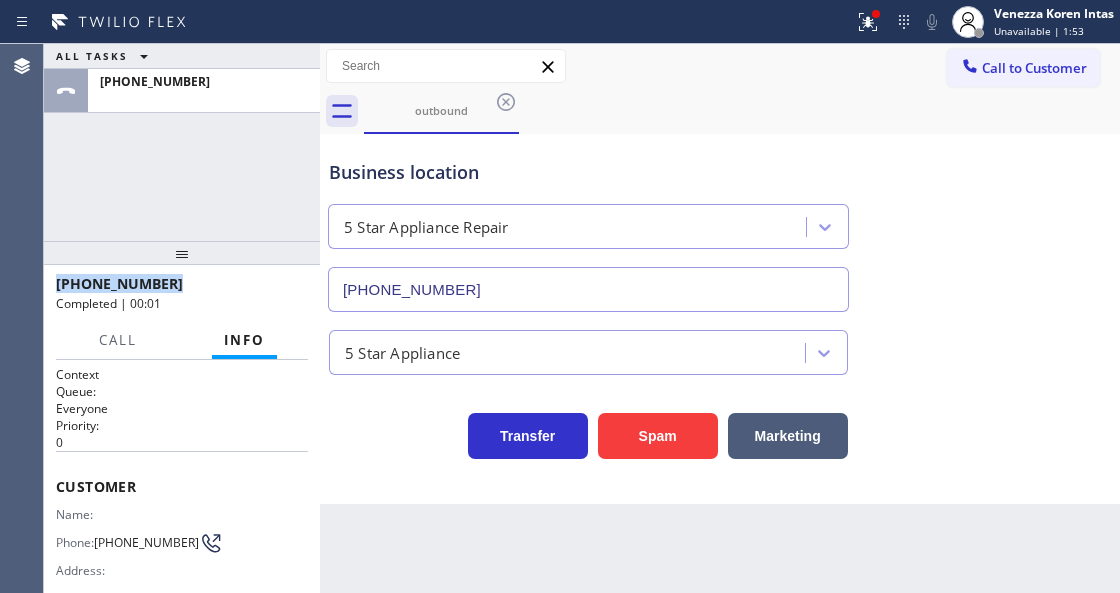 click at bounding box center (182, 253) 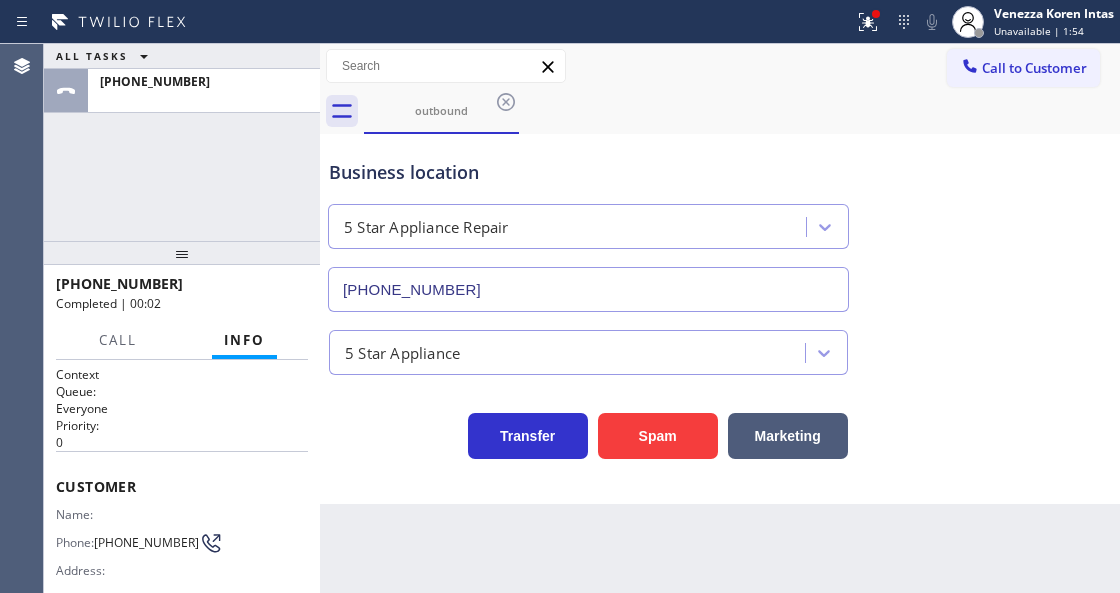click at bounding box center (182, 253) 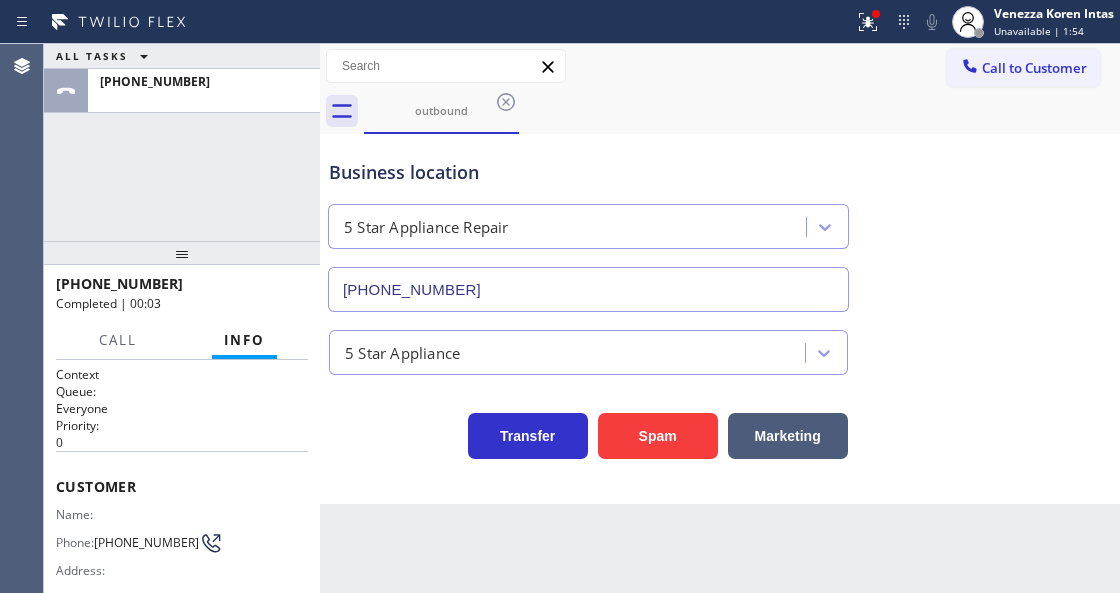 click on "ALL TASKS ALL TASKS ACTIVE TASKS TASKS IN WRAP UP [PHONE_NUMBER]" at bounding box center [182, 142] 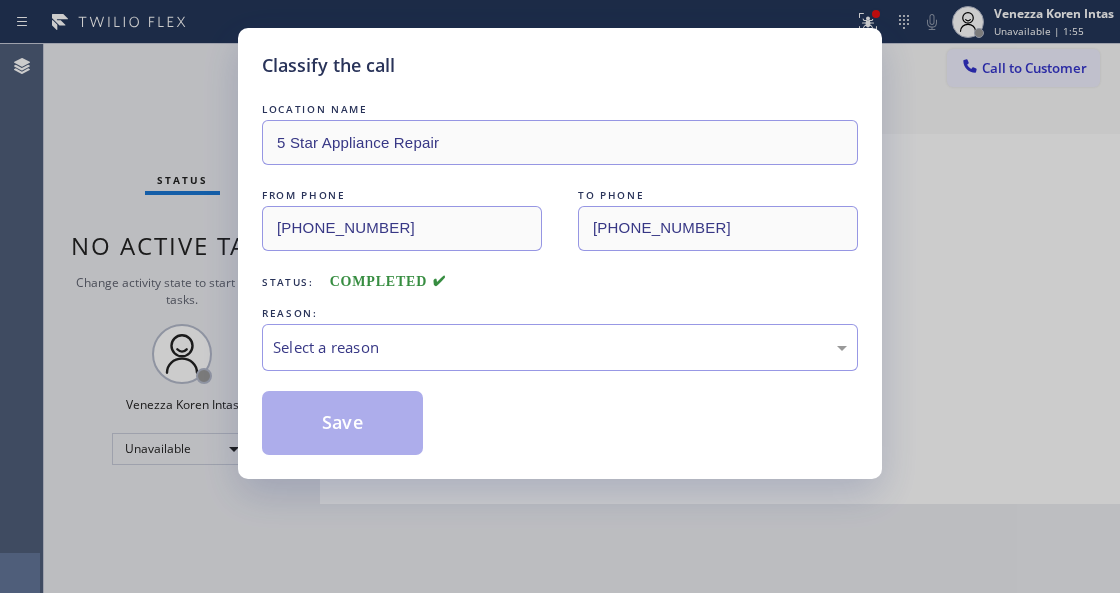 click on "Classify the call LOCATION NAME 5 Star Appliance Repair FROM PHONE [PHONE_NUMBER] TO PHONE [PHONE_NUMBER] Status: COMPLETED REASON: Select a reason Save" at bounding box center [560, 296] 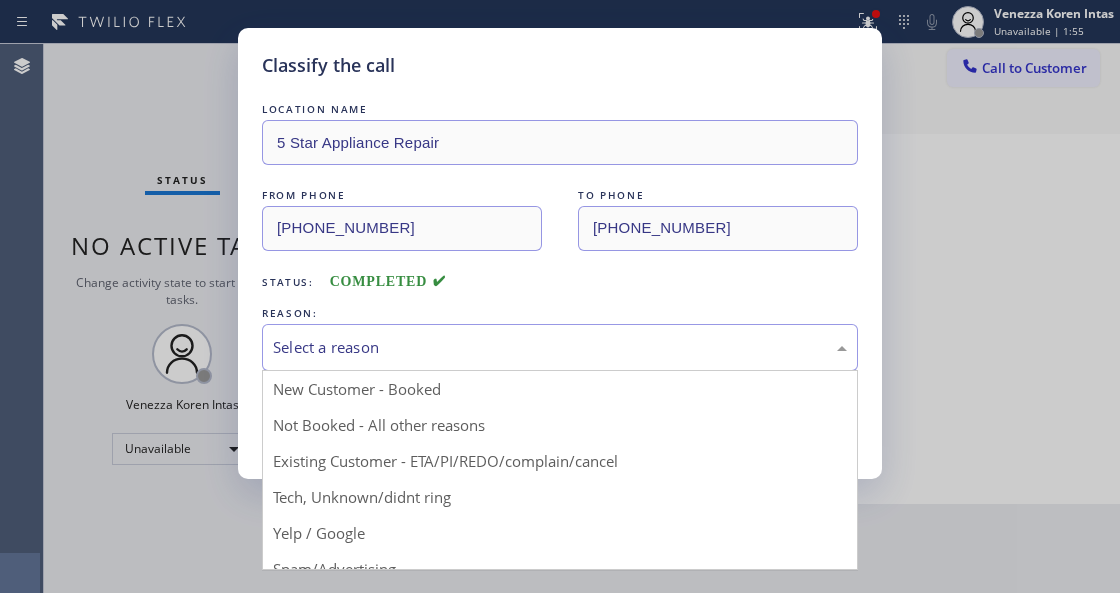 click on "Select a reason" at bounding box center [560, 347] 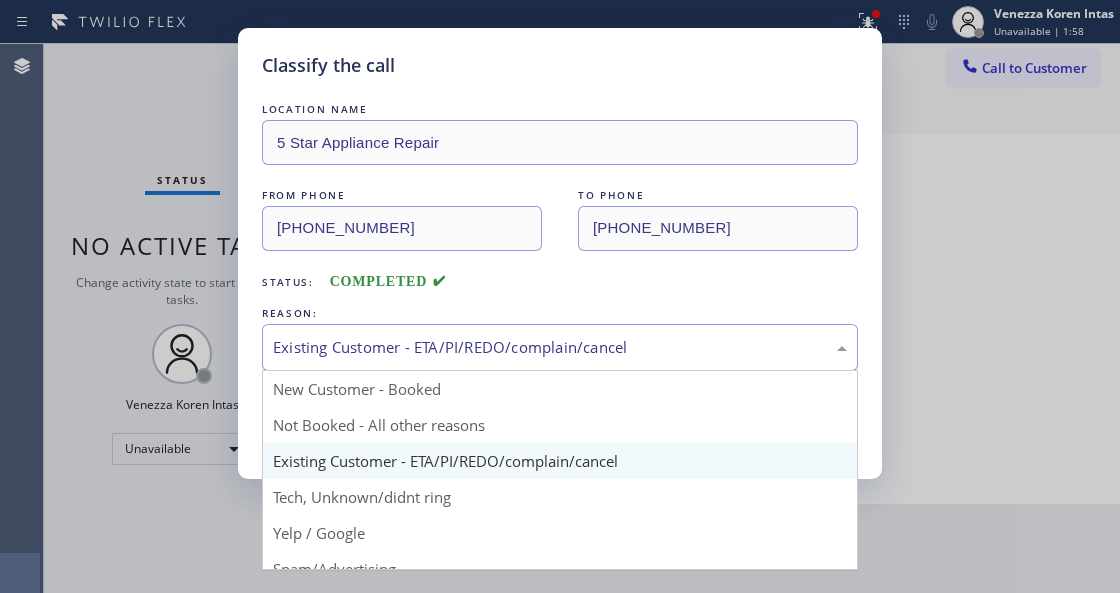click on "Existing Customer - ETA/PI/REDO/complain/cancel" at bounding box center (560, 347) 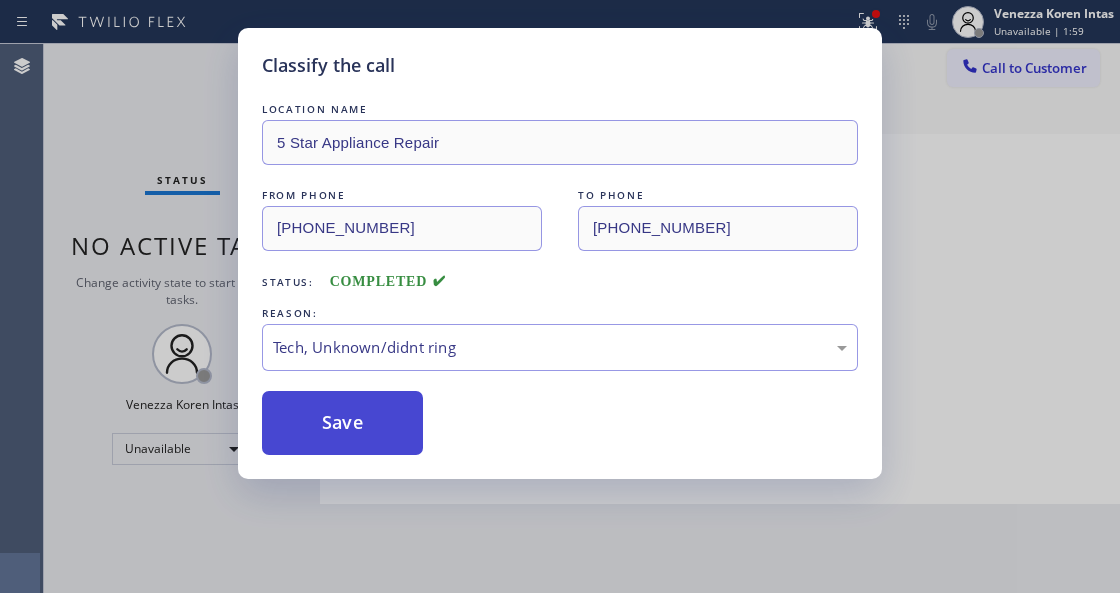 click on "Save" at bounding box center [342, 423] 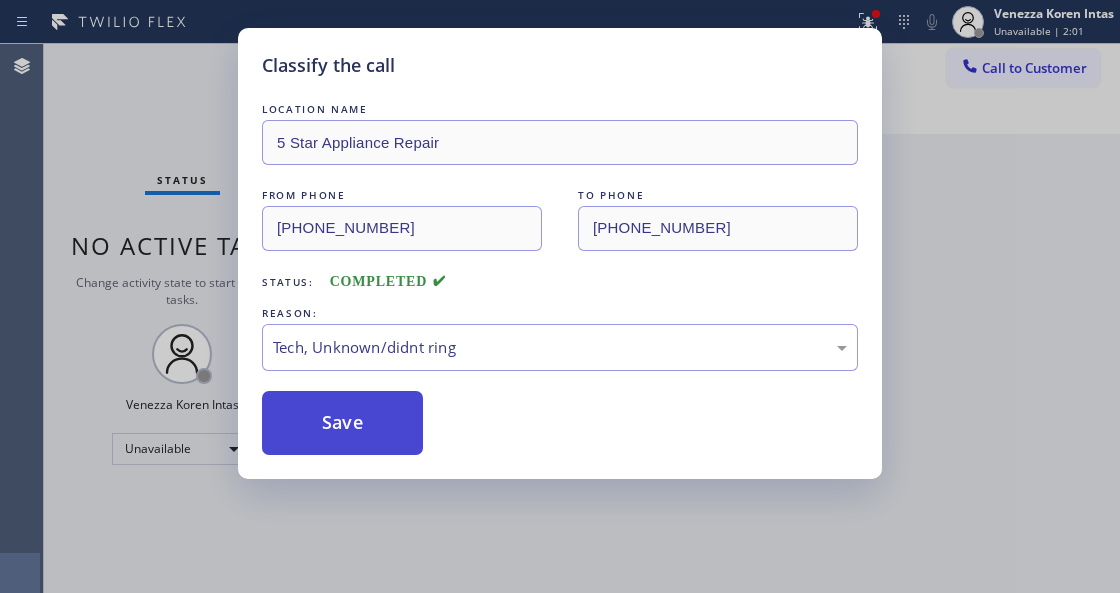 click on "Save" at bounding box center (342, 423) 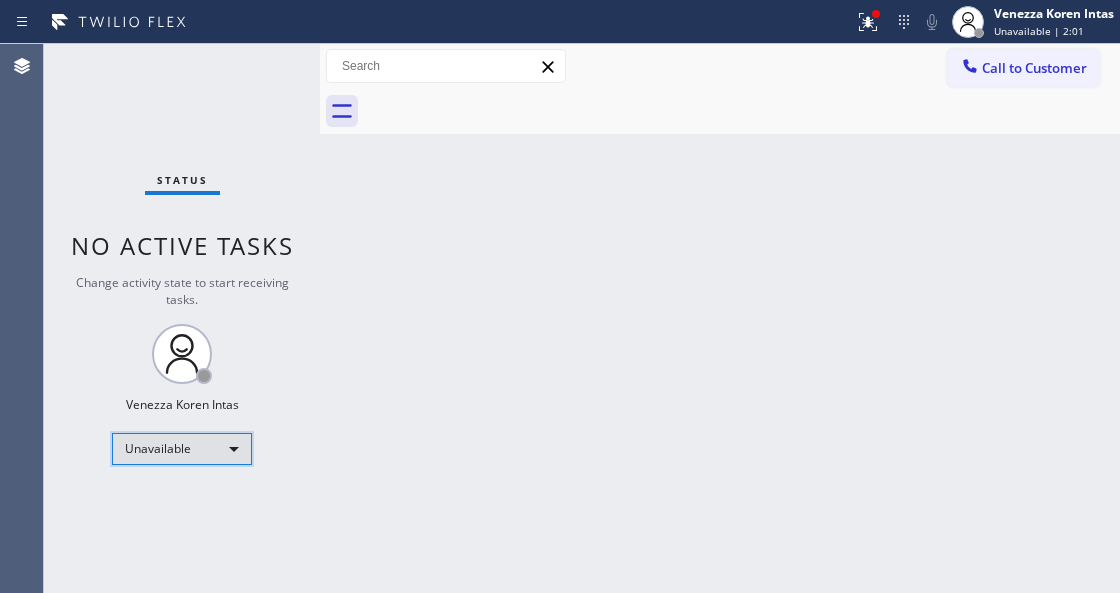 click on "Unavailable" at bounding box center (182, 449) 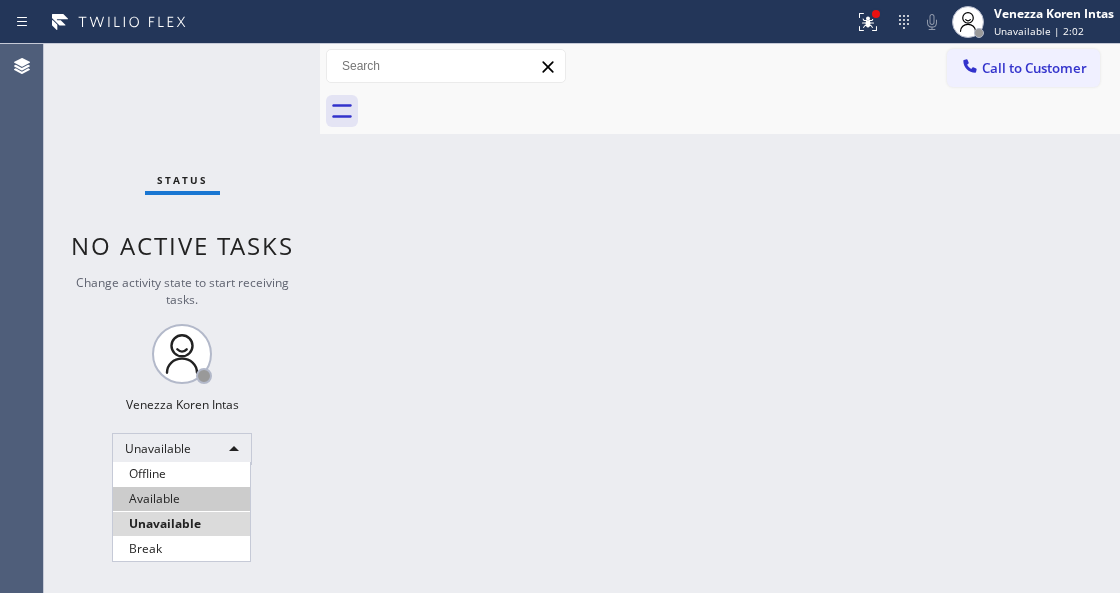 click on "Available" at bounding box center [181, 499] 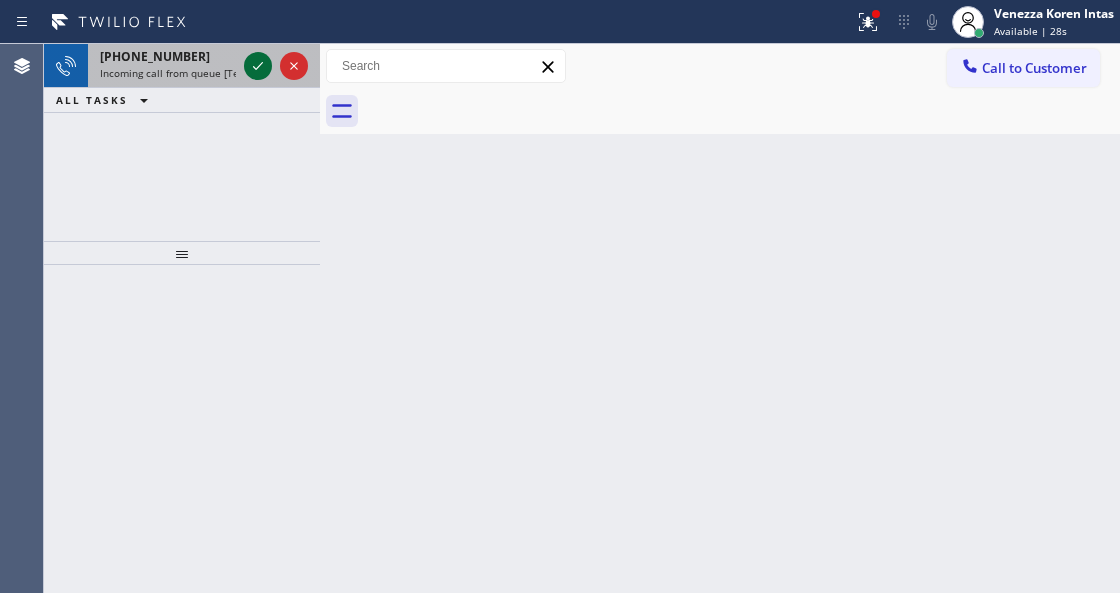 click 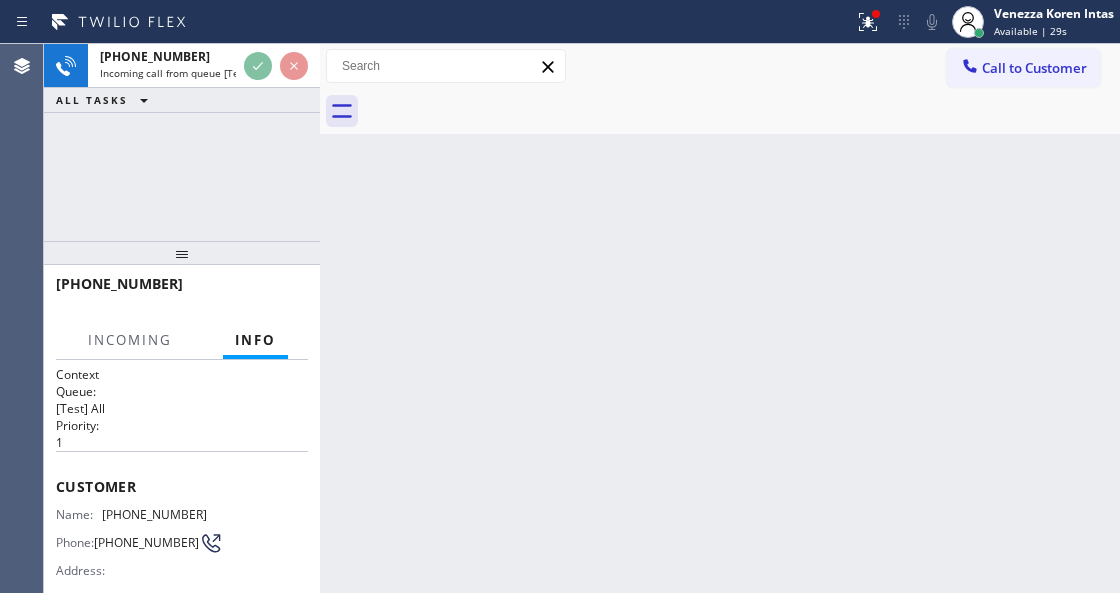 scroll, scrollTop: 266, scrollLeft: 0, axis: vertical 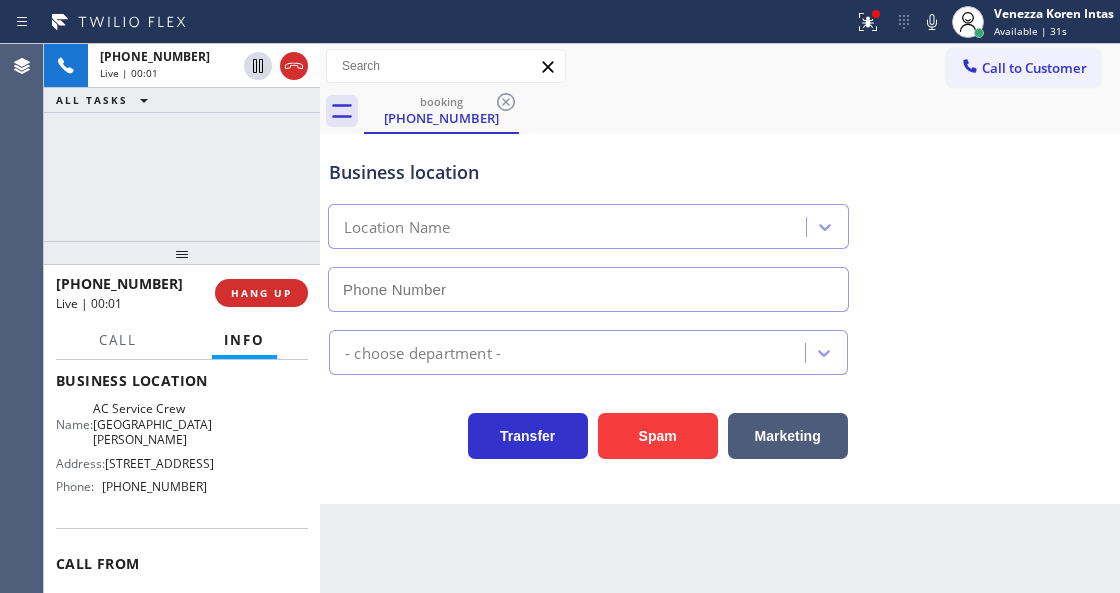 type on "[PHONE_NUMBER]" 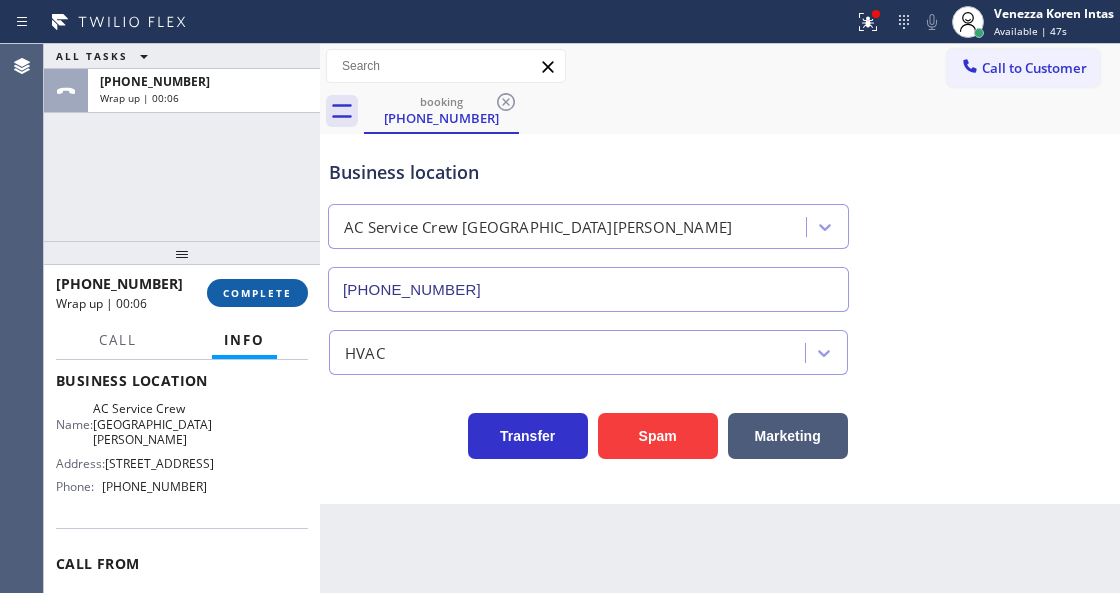 click on "COMPLETE" at bounding box center [257, 293] 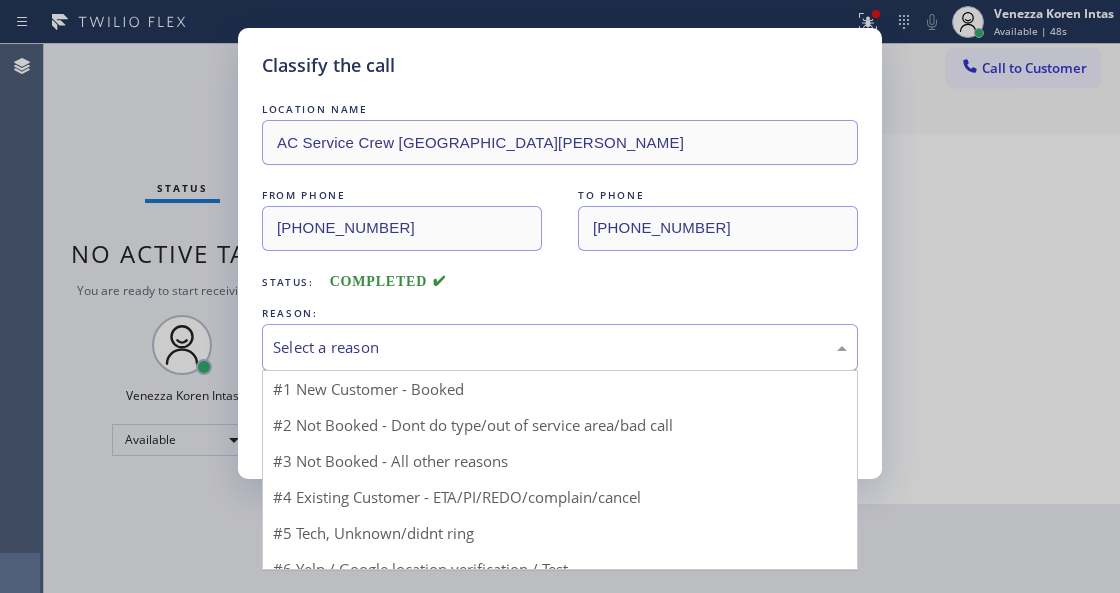 click on "Select a reason" at bounding box center (560, 347) 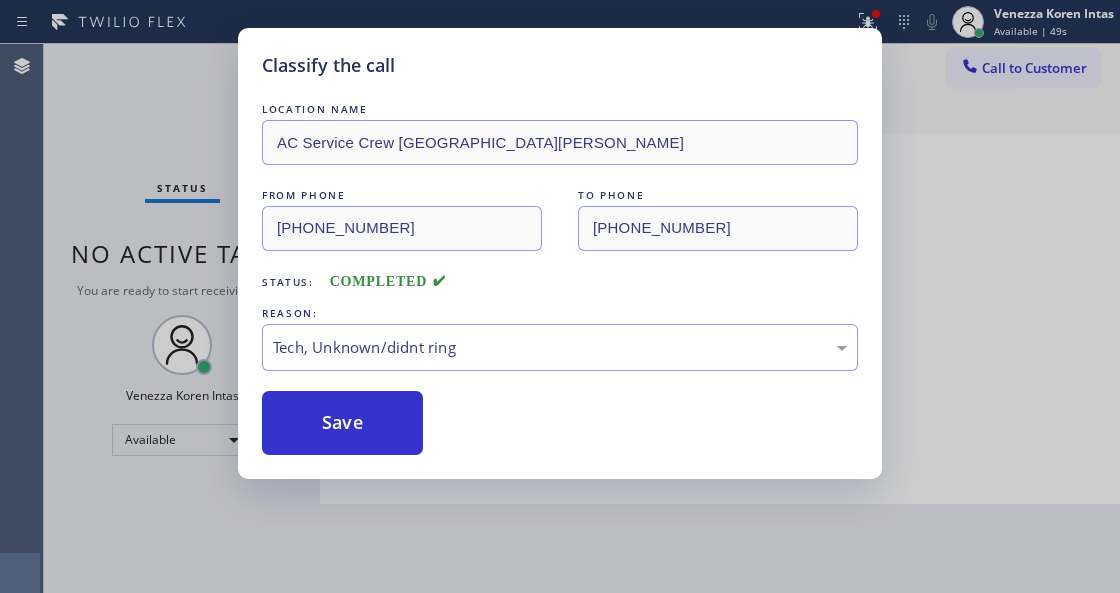 click on "Save" at bounding box center (342, 423) 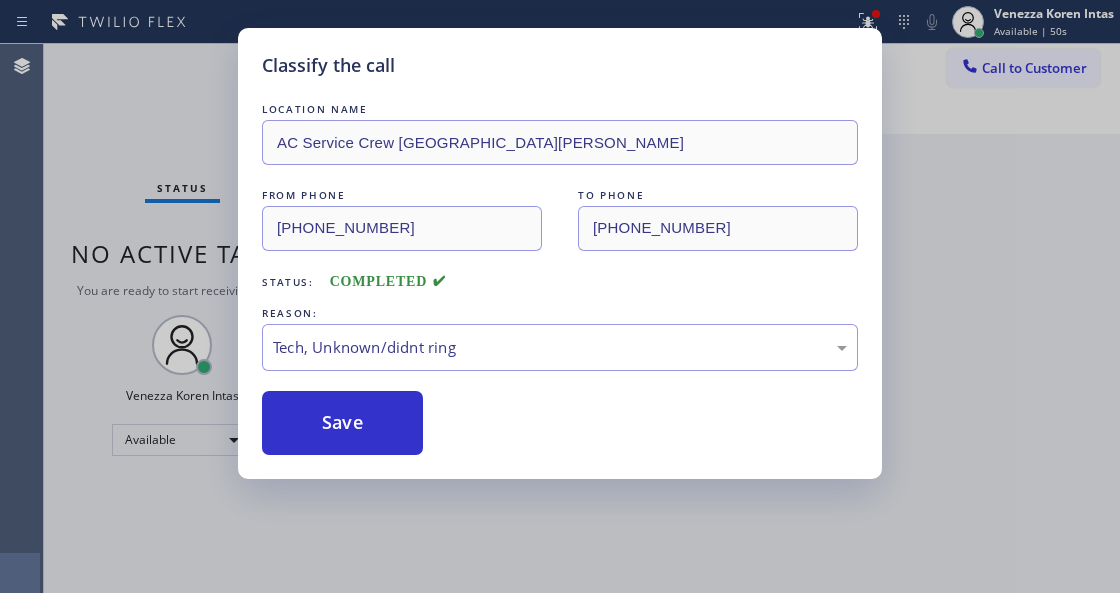 click on "Classify the call LOCATION NAME AC Service Crew San [PERSON_NAME] FROM PHONE [PHONE_NUMBER] TO PHONE [PHONE_NUMBER] Status: COMPLETED REASON: Tech, Unknown/didnt ring Save" at bounding box center (560, 296) 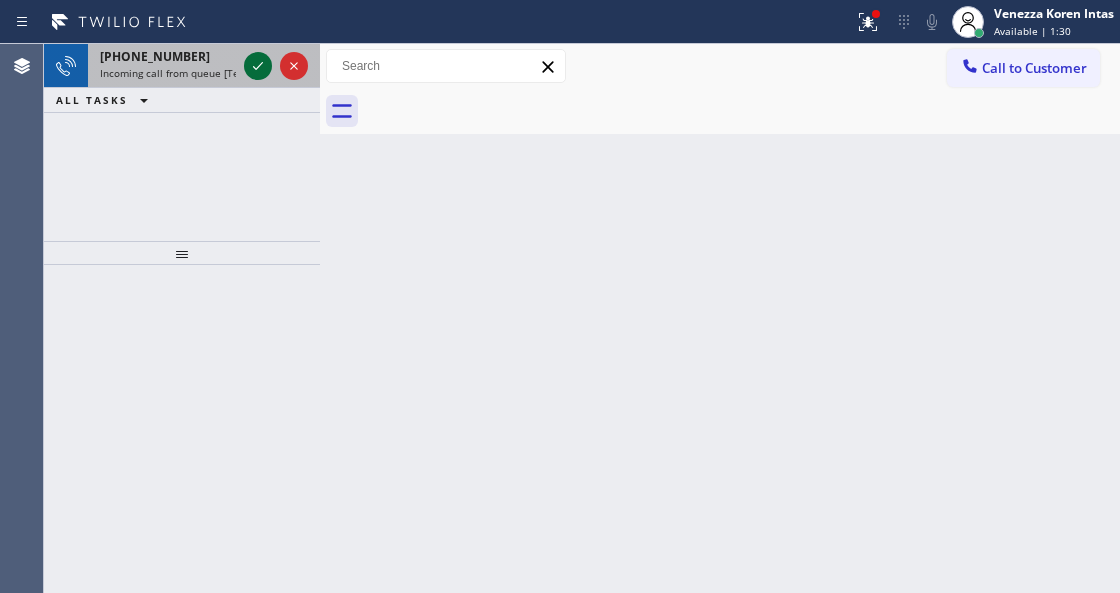click 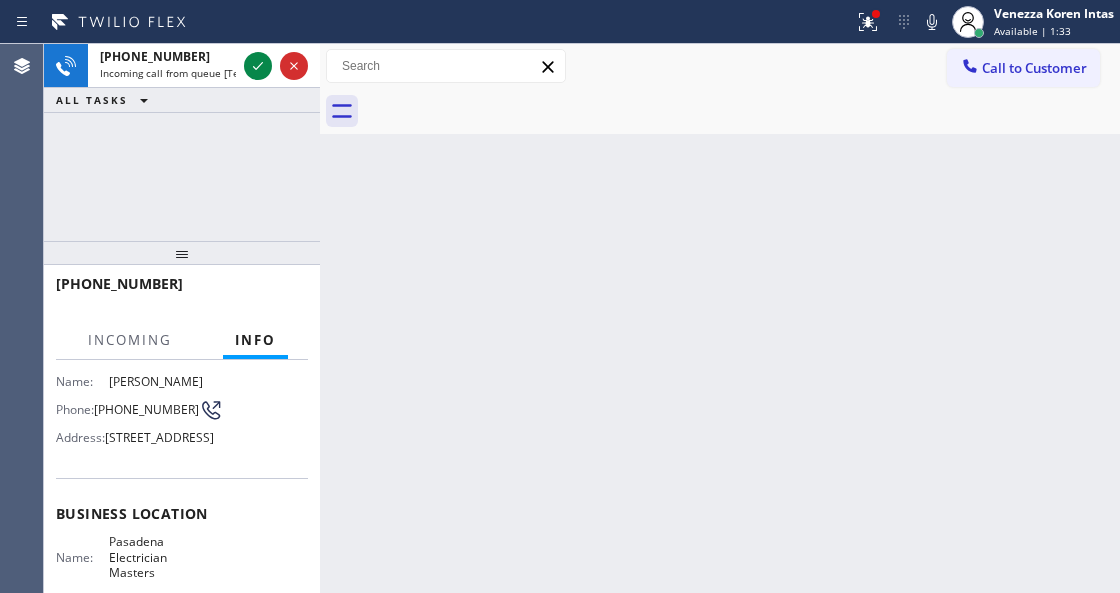 scroll, scrollTop: 266, scrollLeft: 0, axis: vertical 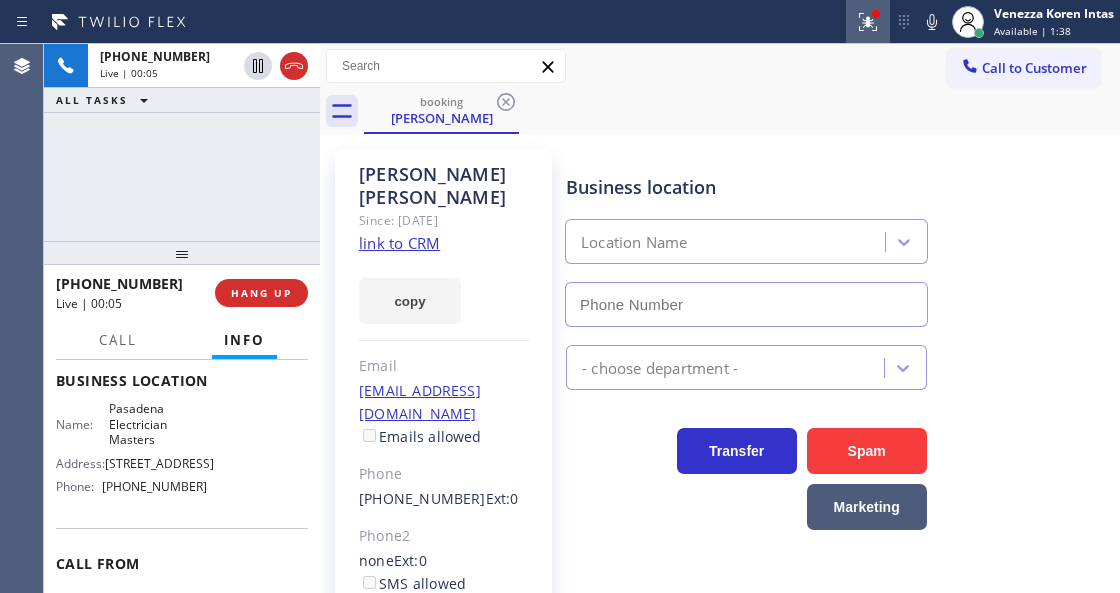 click 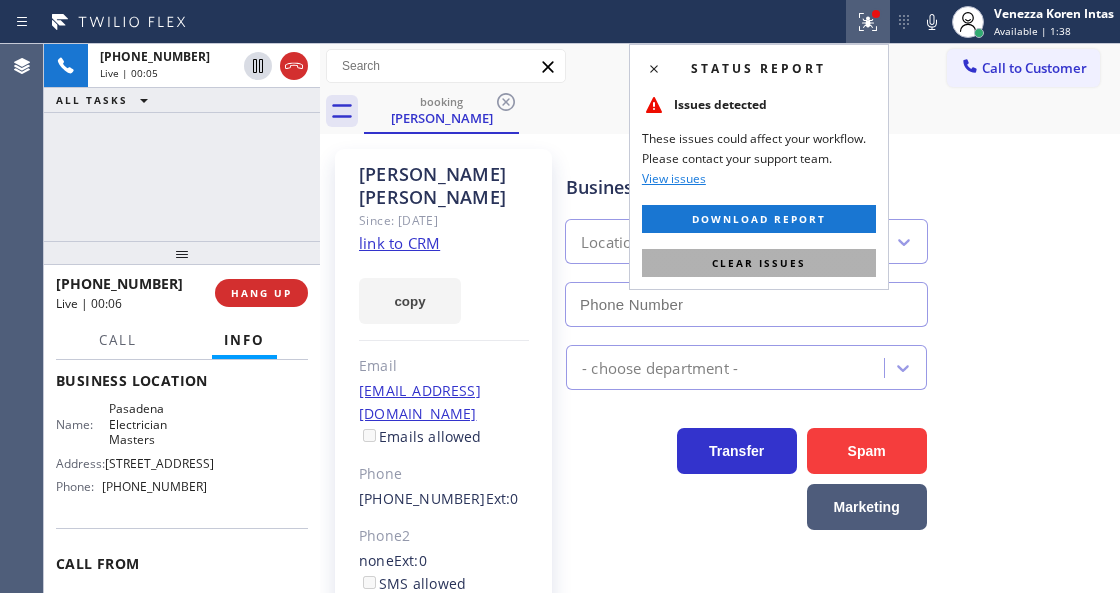 click on "Clear issues" at bounding box center (759, 263) 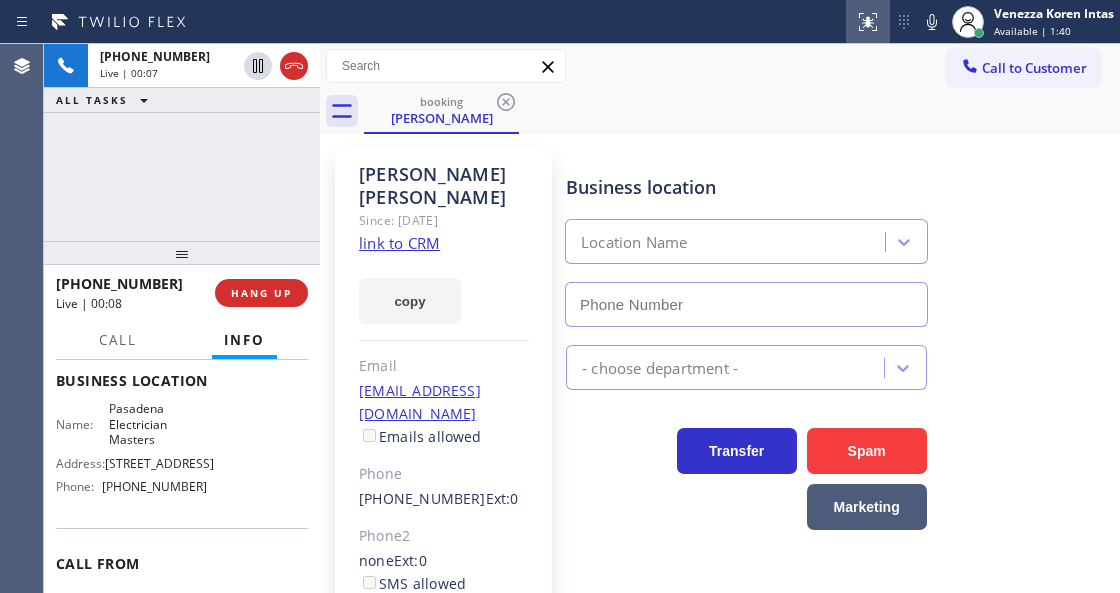 type on "[PHONE_NUMBER]" 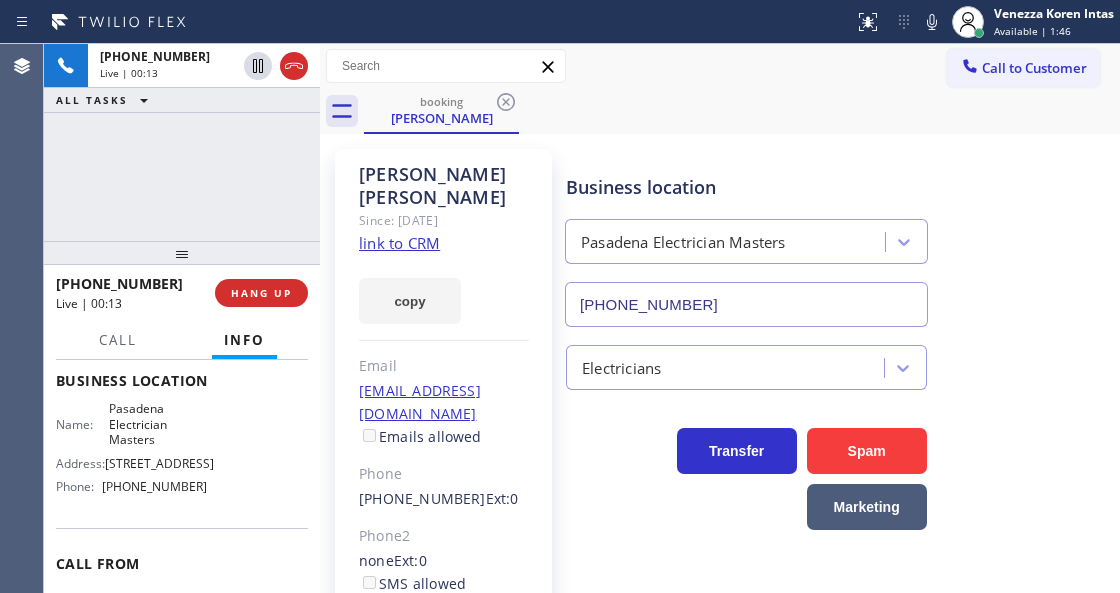 click on "link to CRM" 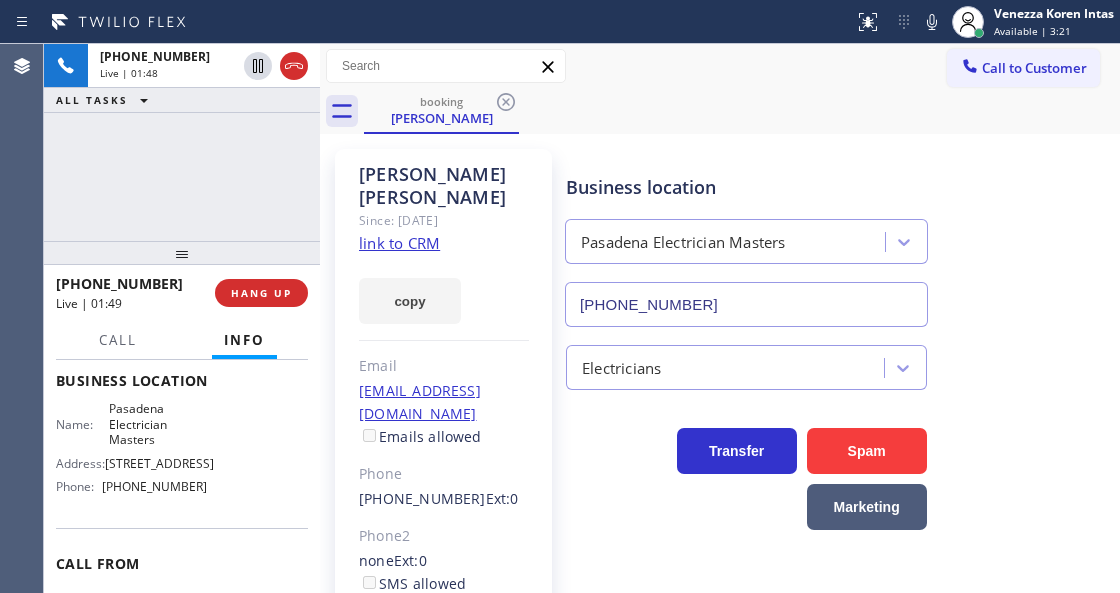 click on "[PERSON_NAME] Since: [DATE] link to CRM copy Email [EMAIL_ADDRESS][DOMAIN_NAME]  Emails allowed Phone [PHONE_NUMBER]  Ext:  0 Phone2 none  Ext:  0  SMS allowed Primary address  [STREET_ADDRESS] EDIT" at bounding box center (443, 458) 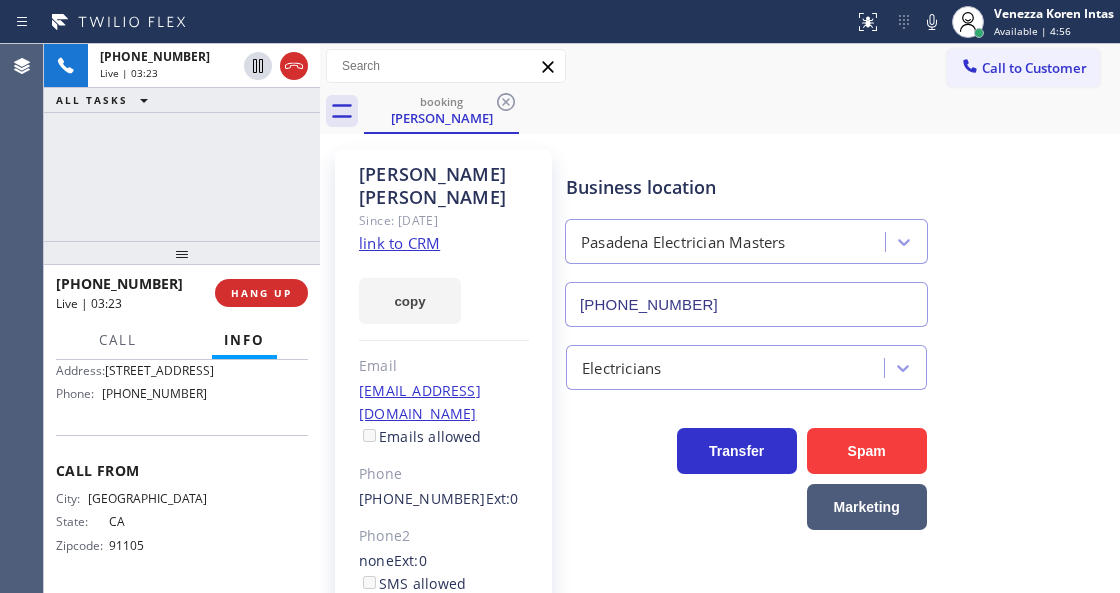 scroll, scrollTop: 271, scrollLeft: 0, axis: vertical 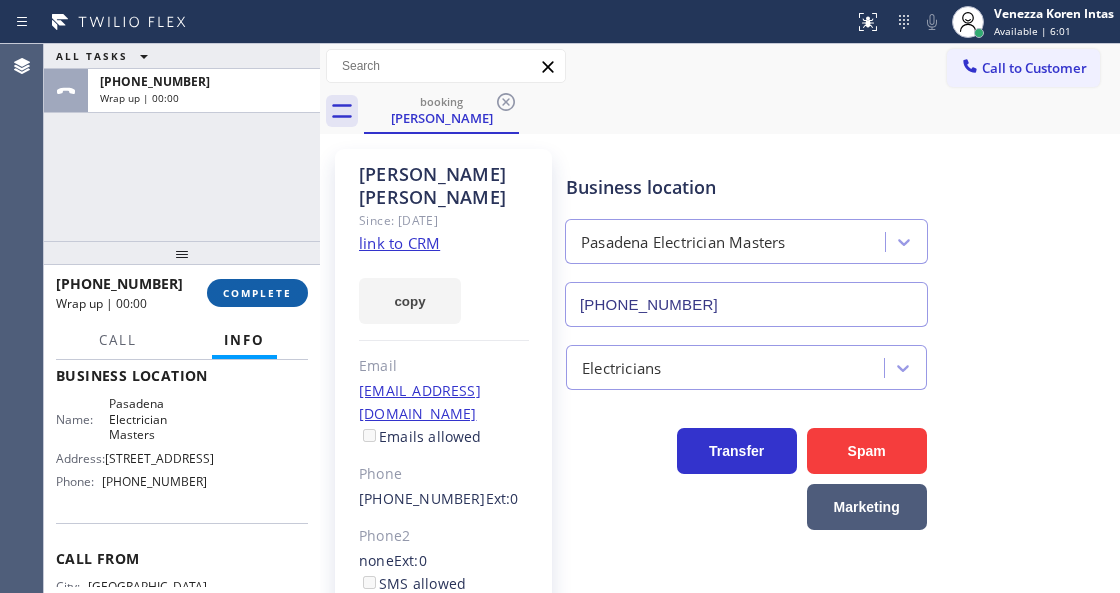 click on "COMPLETE" at bounding box center (257, 293) 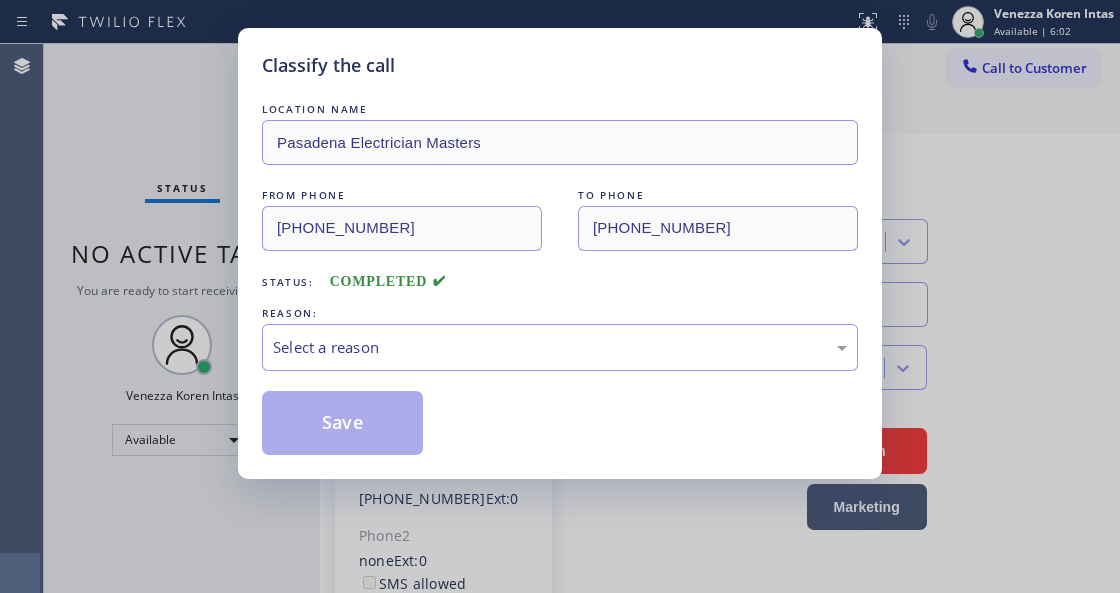 click on "Select a reason" at bounding box center [560, 347] 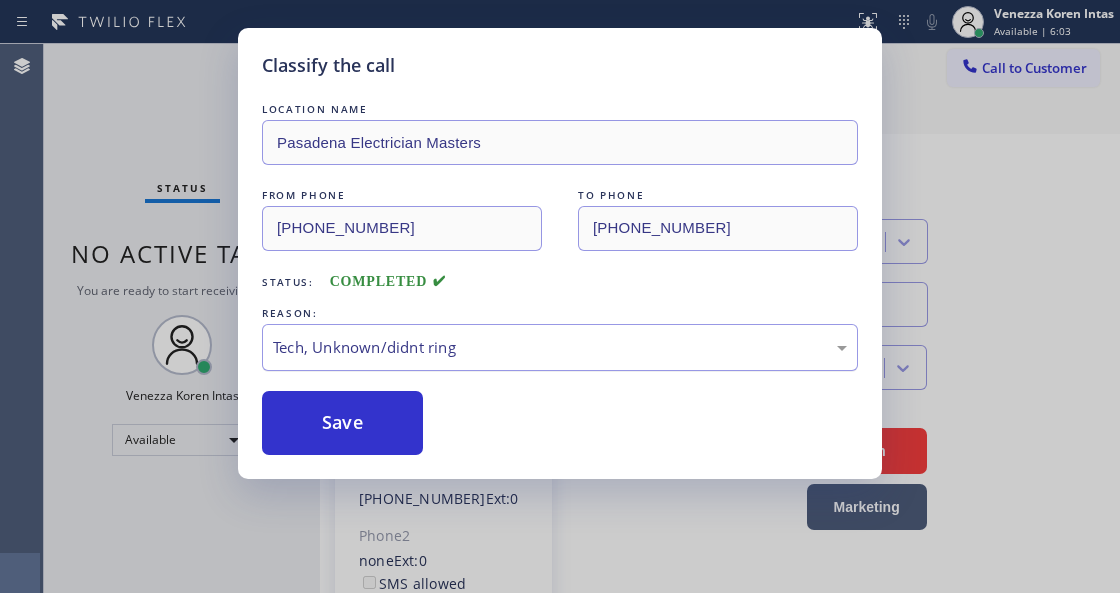 click on "LOCATION NAME Pasadena Electrician Masters FROM PHONE [PHONE_NUMBER] TO PHONE [PHONE_NUMBER] Status: COMPLETED REASON: Tech, Unknown/didnt ring Save" at bounding box center [560, 277] 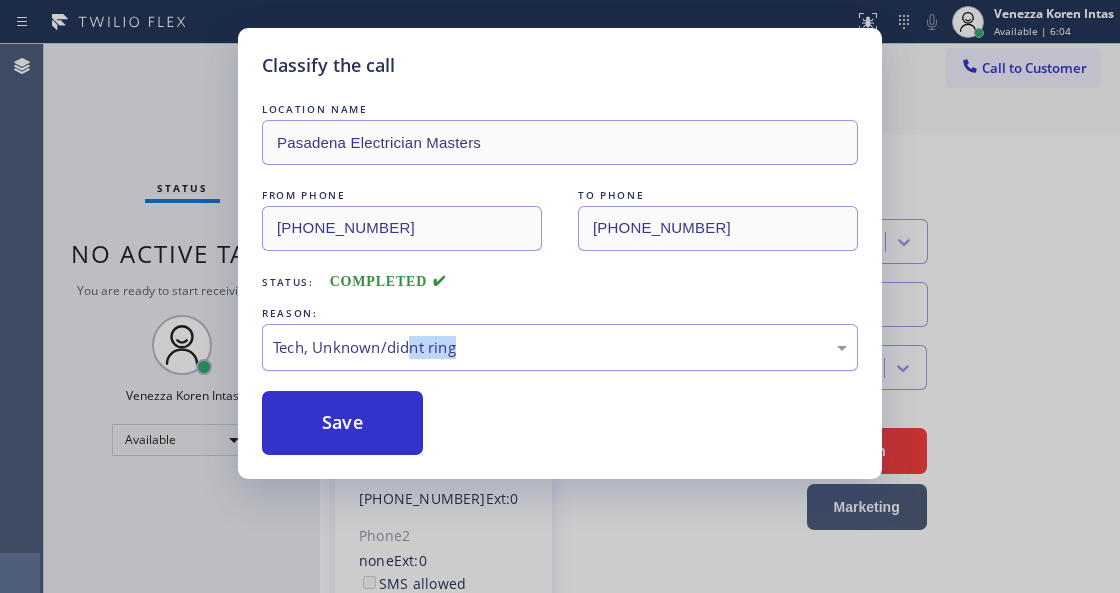 click on "Tech, Unknown/didnt ring" at bounding box center [560, 347] 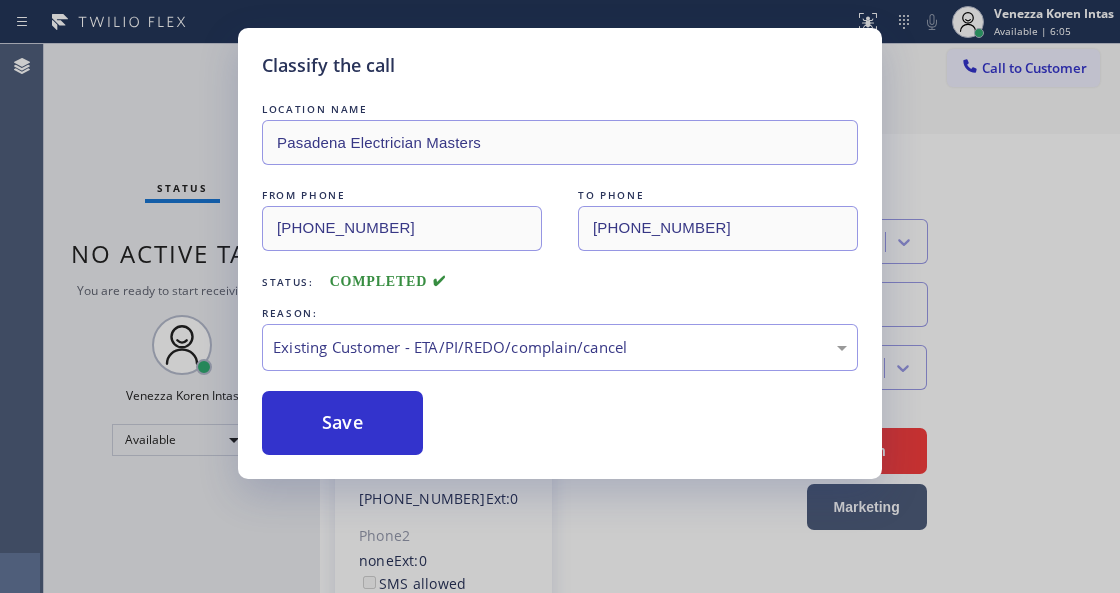 click on "Save" at bounding box center [560, 423] 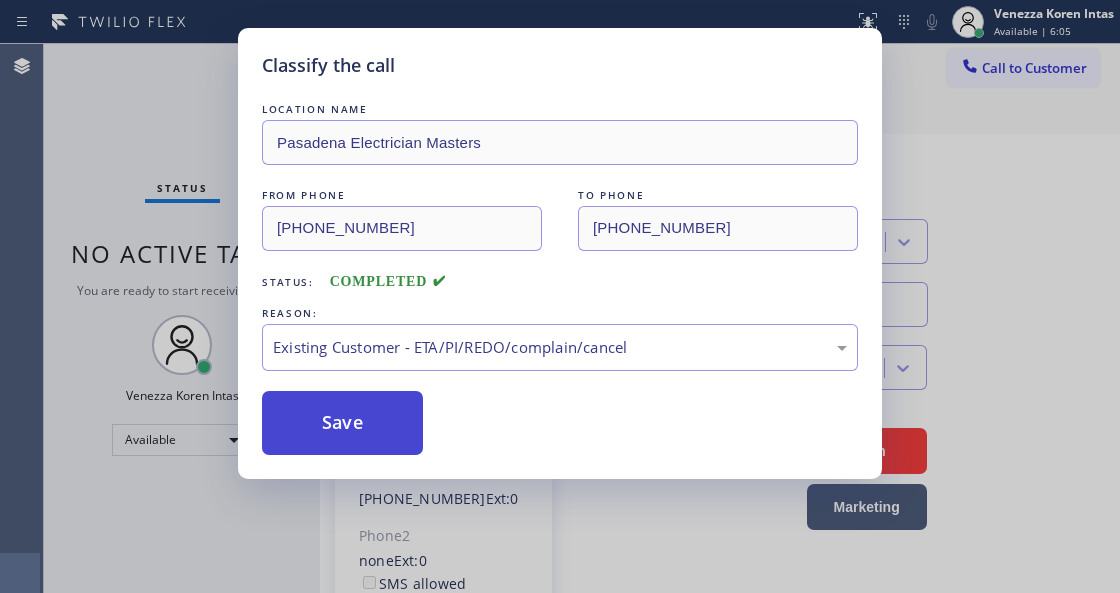 click on "Save" at bounding box center [342, 423] 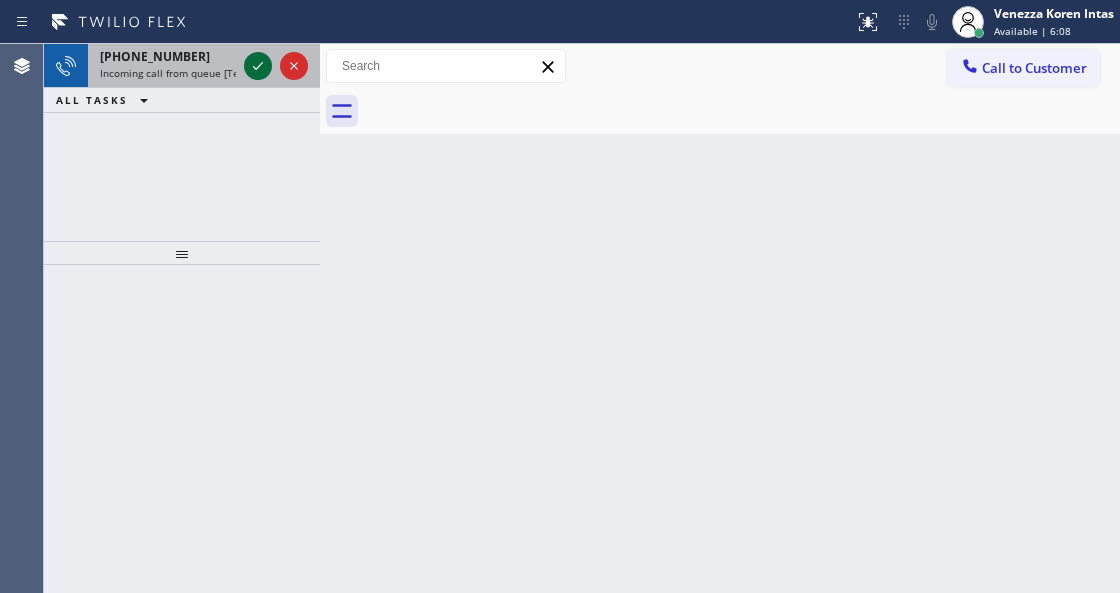 click 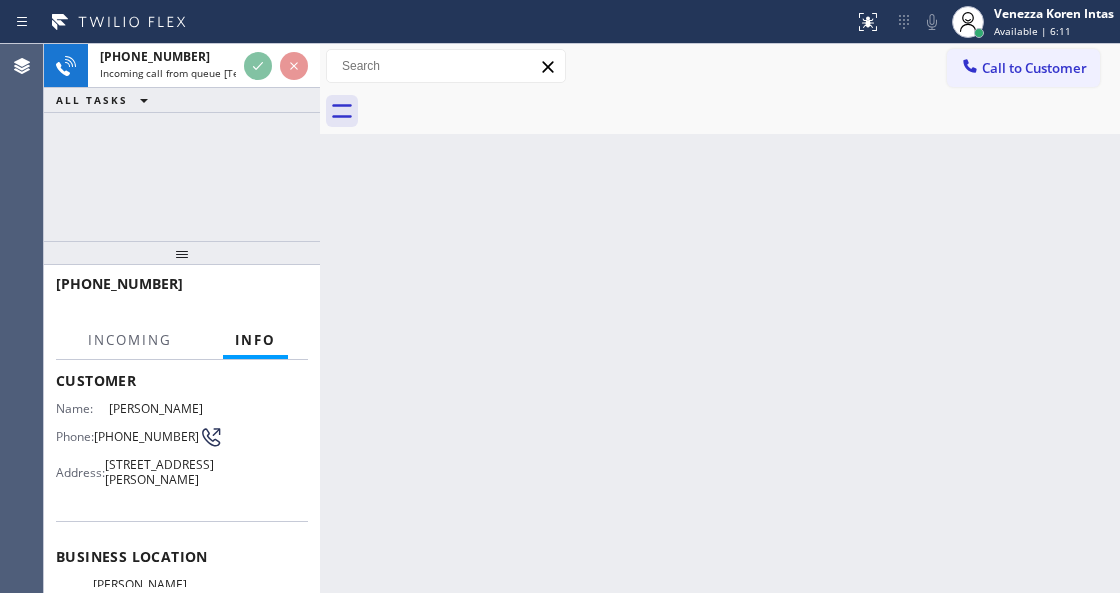 scroll, scrollTop: 200, scrollLeft: 0, axis: vertical 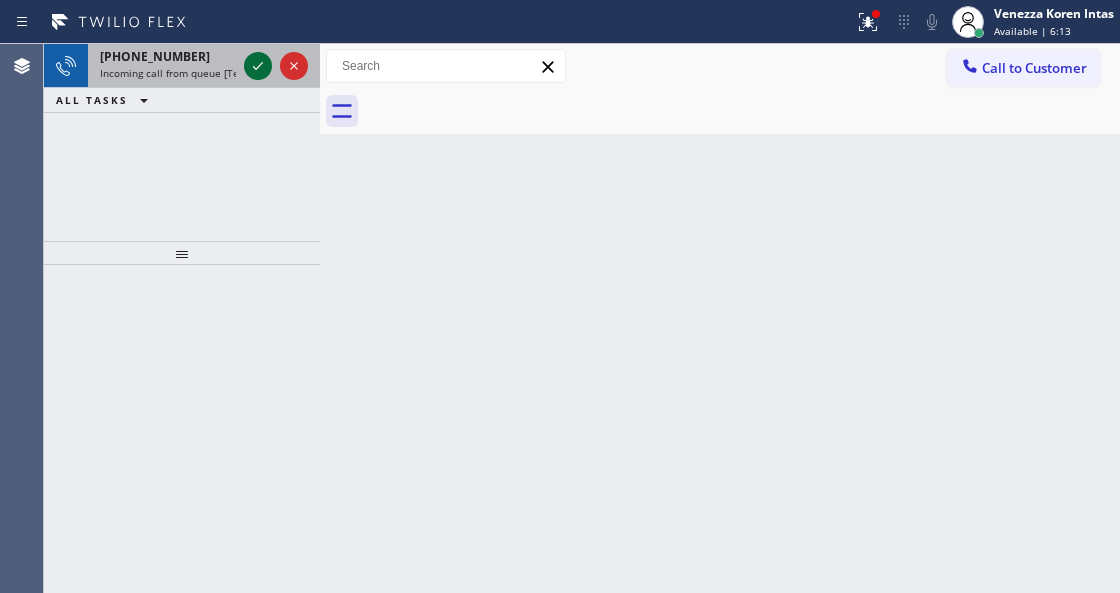 type 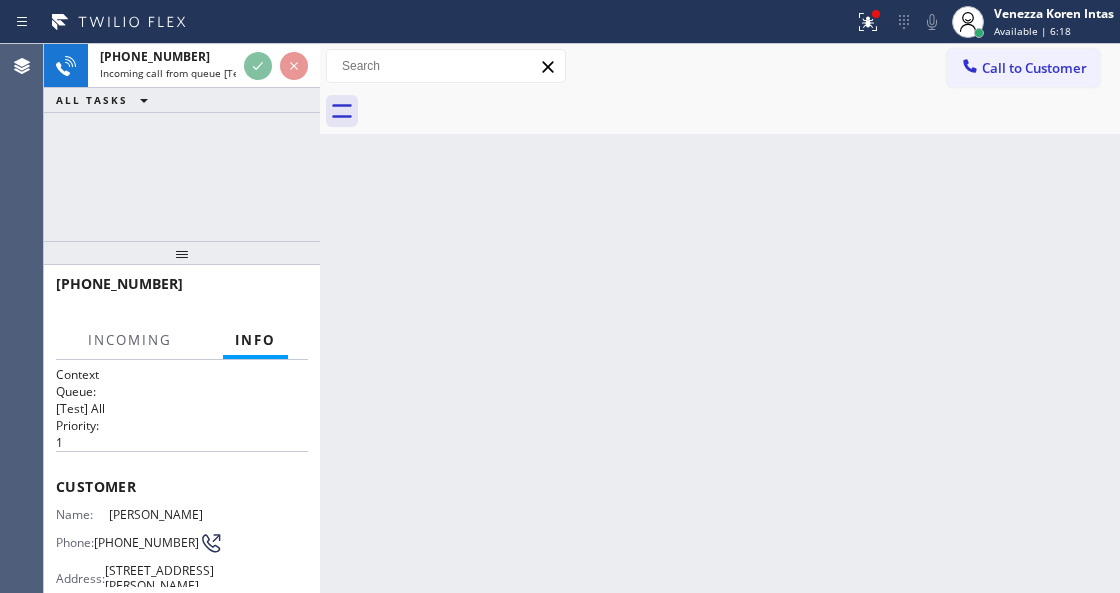 click at bounding box center (427, 22) 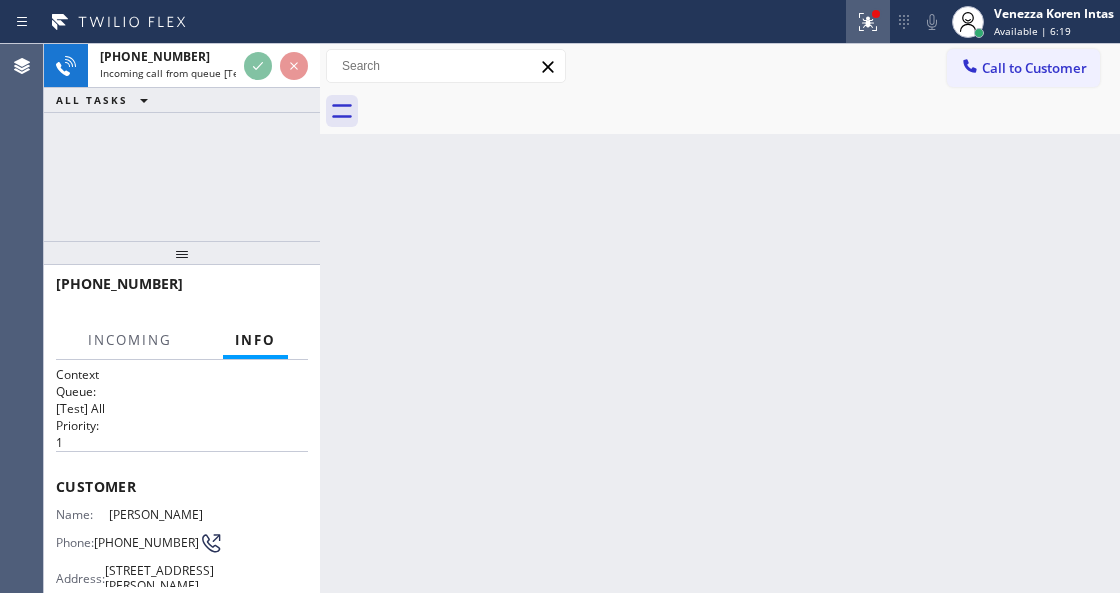 drag, startPoint x: 838, startPoint y: 22, endPoint x: 856, endPoint y: 28, distance: 18.973665 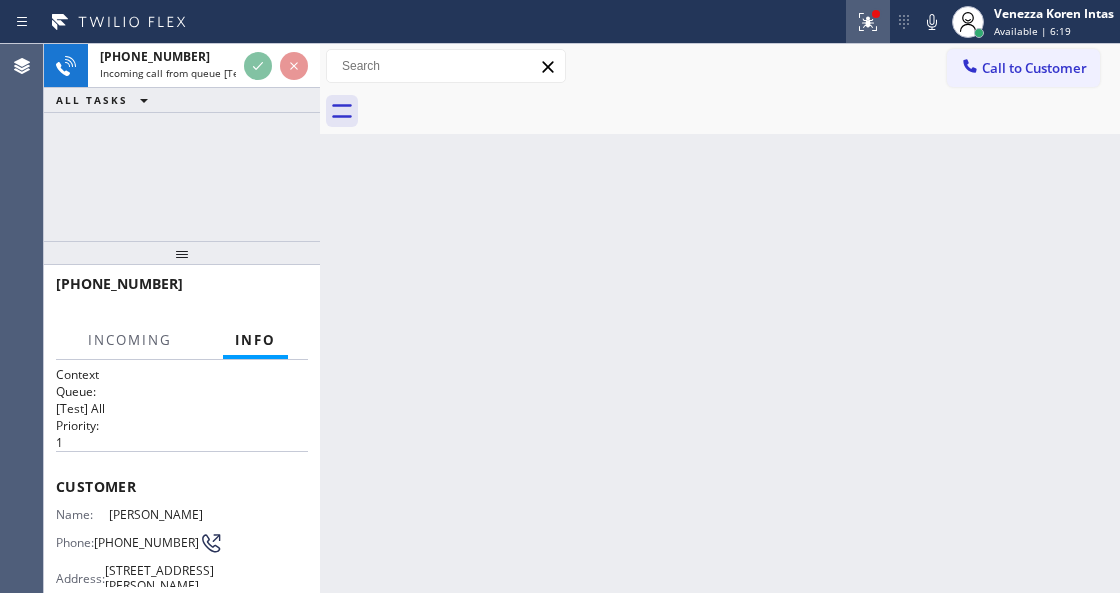 click 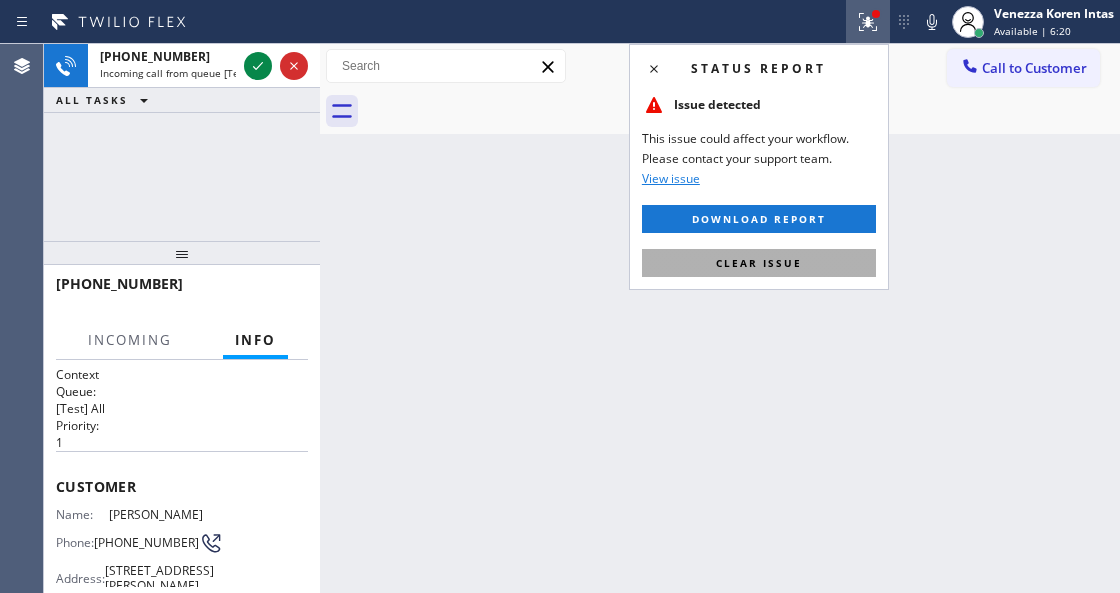 click on "Status report Issue detected This issue could affect your workflow. Please contact your support team. View issue Download report Clear issue" at bounding box center (759, 167) 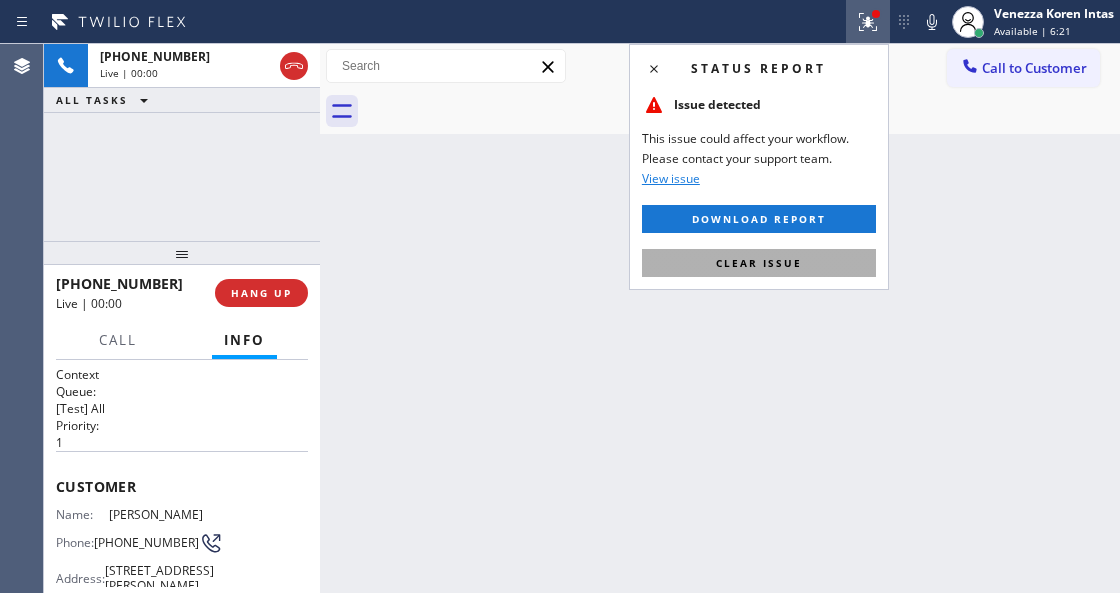 click on "Clear issue" at bounding box center [759, 263] 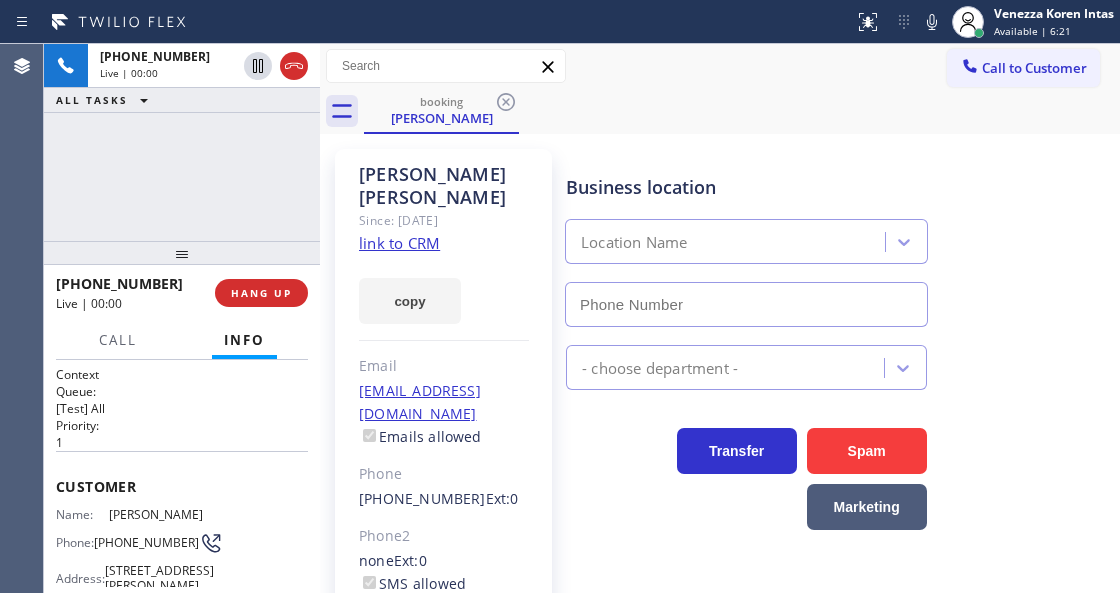 type on "[PHONE_NUMBER]" 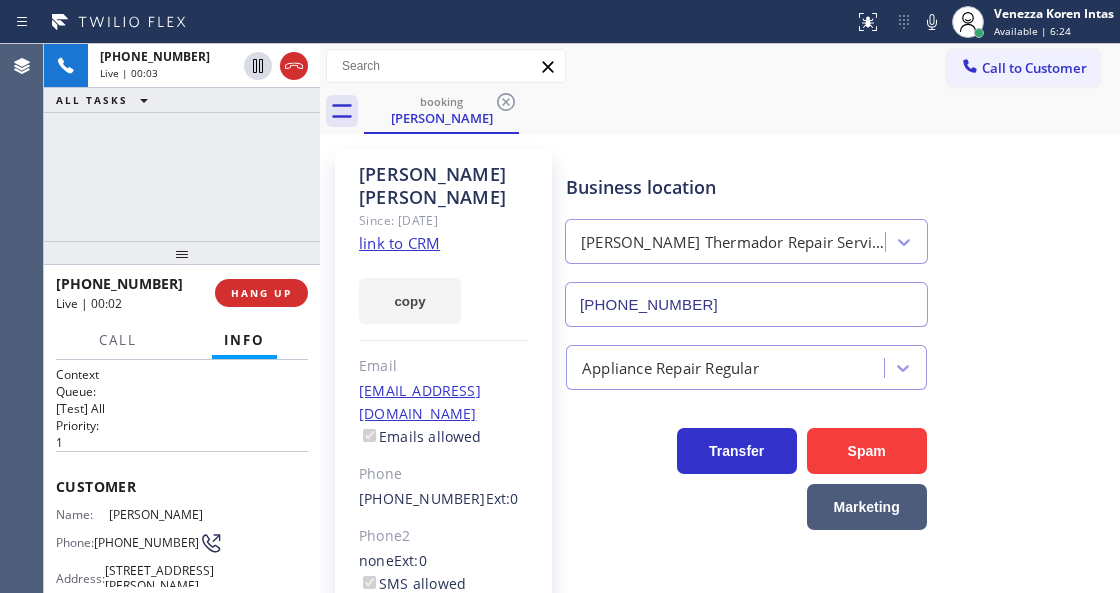click on "link to CRM" 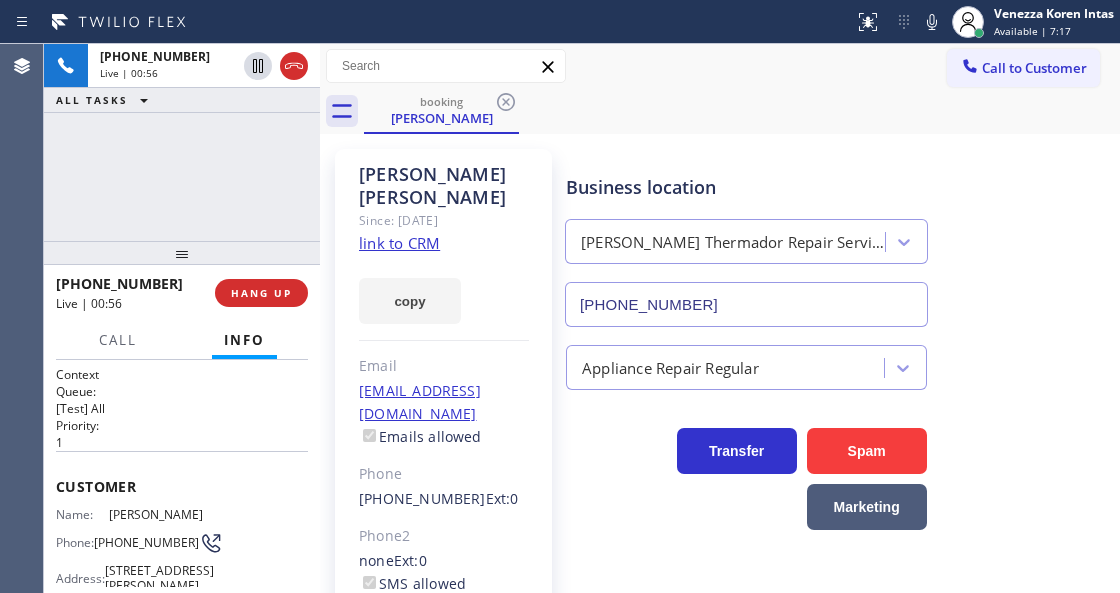 click 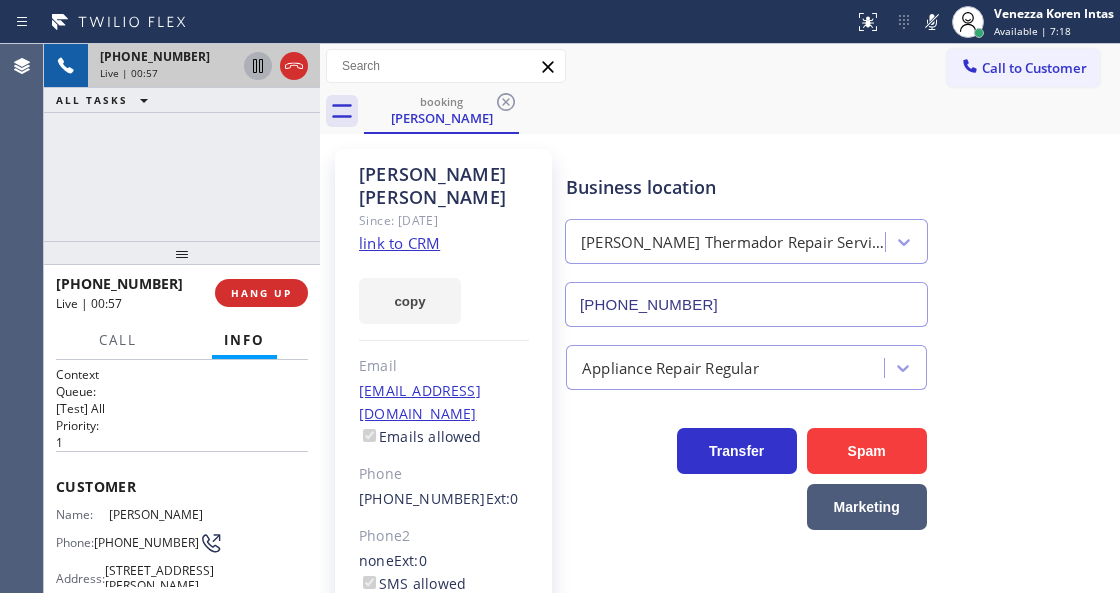 click 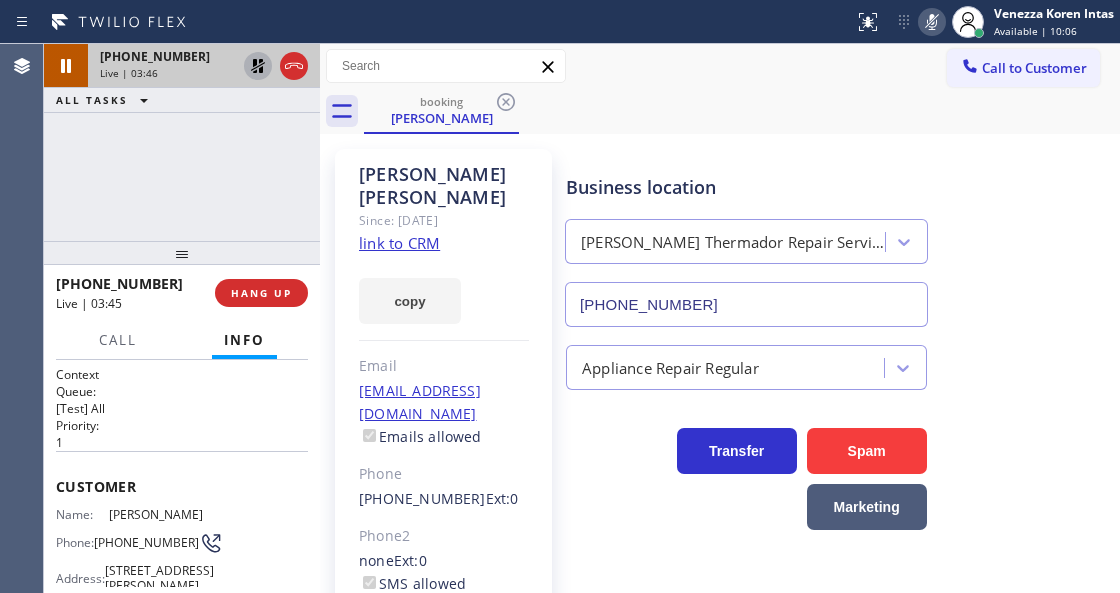 click 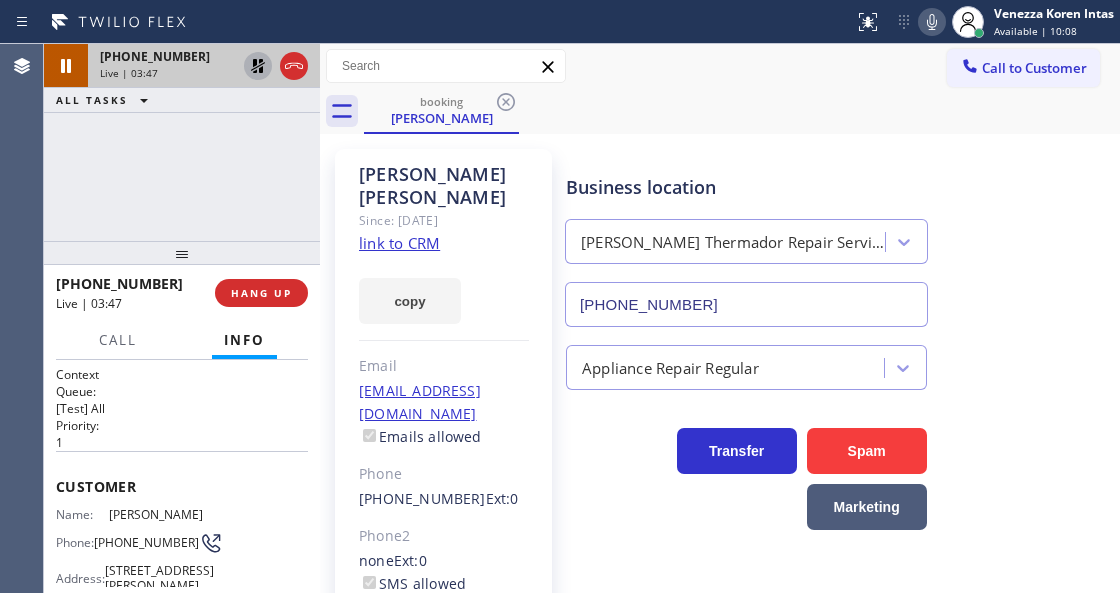 click 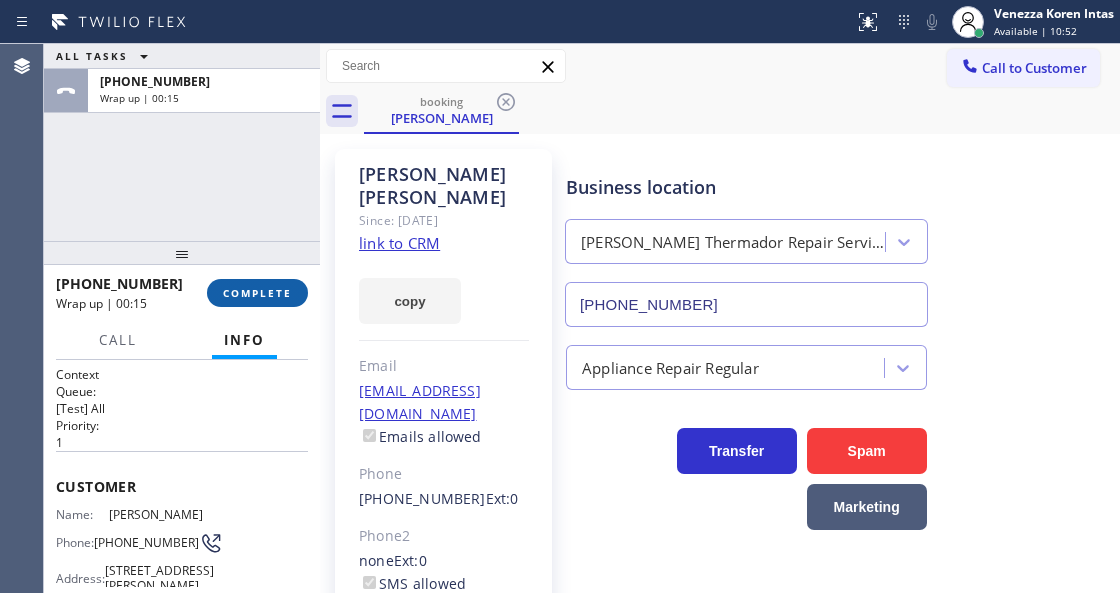 click on "COMPLETE" at bounding box center [257, 293] 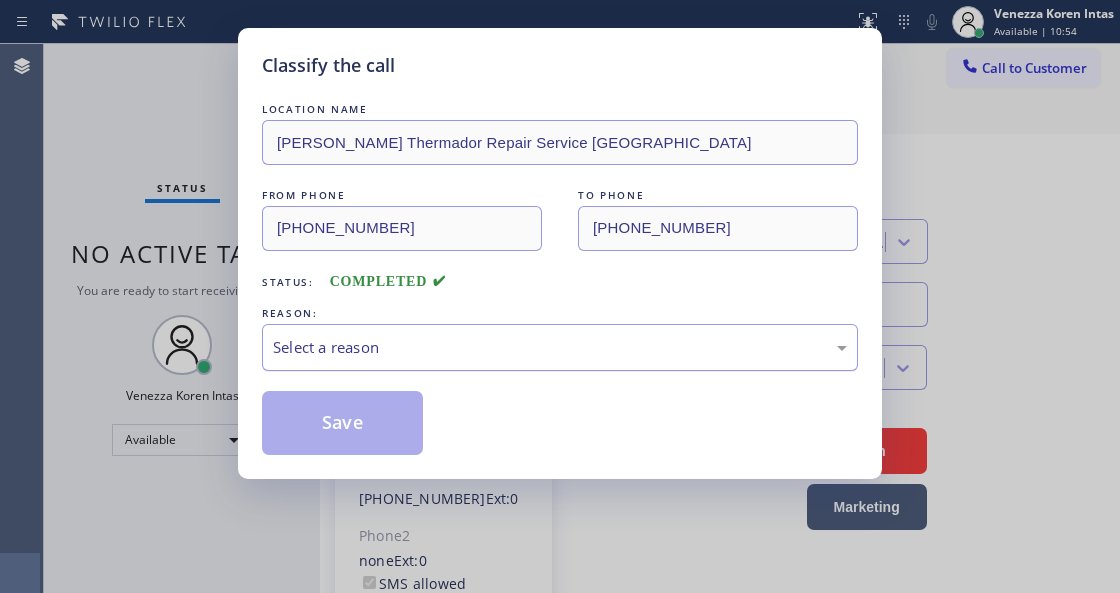 click on "Select a reason" at bounding box center [560, 347] 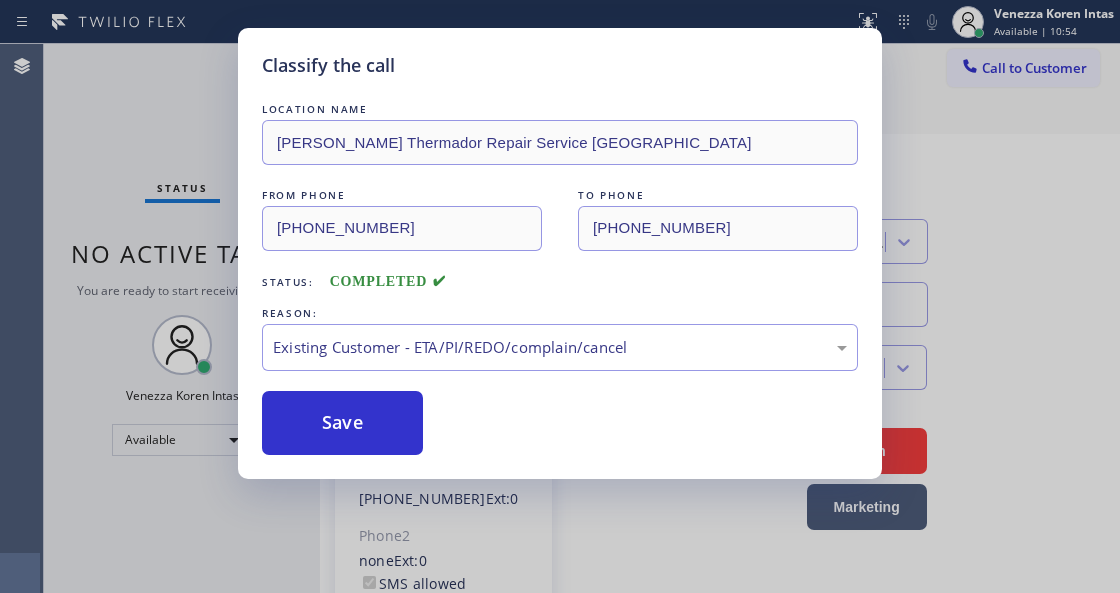 drag, startPoint x: 391, startPoint y: 417, endPoint x: 428, endPoint y: 488, distance: 80.06248 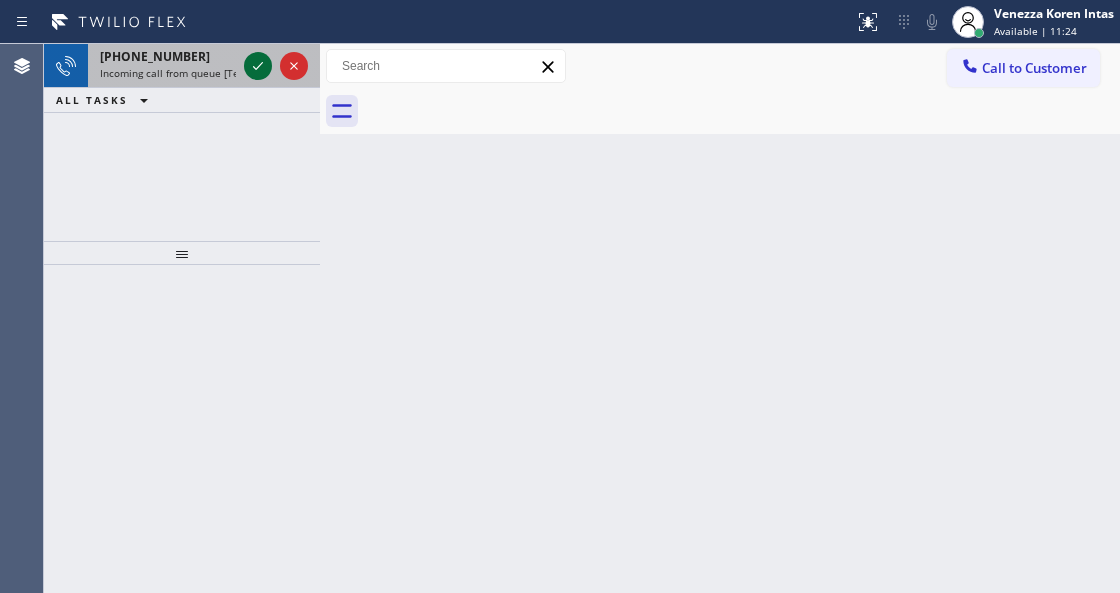 click 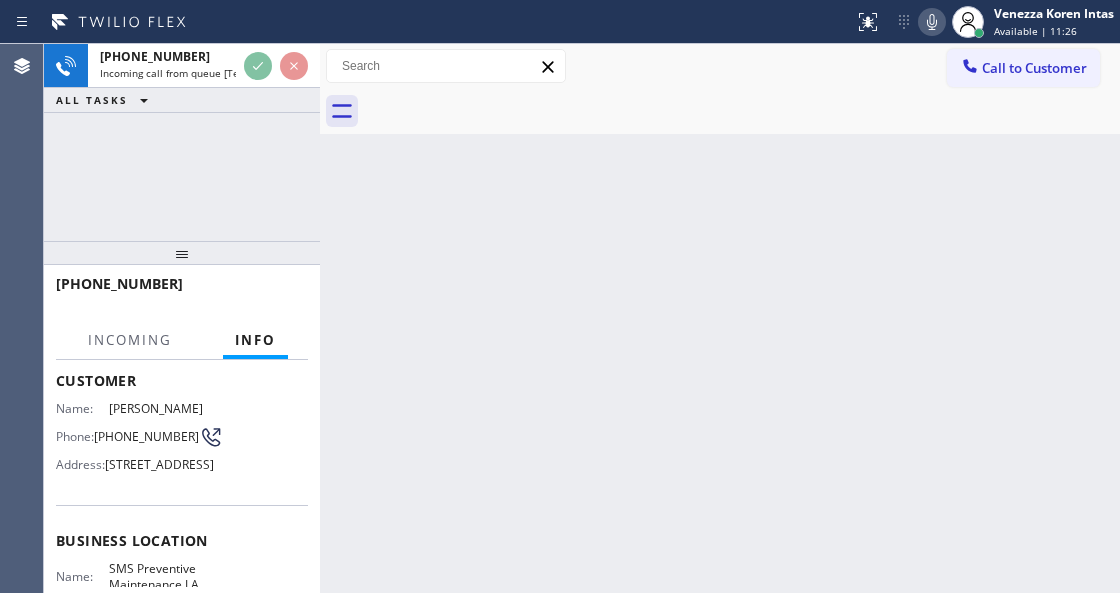 scroll, scrollTop: 200, scrollLeft: 0, axis: vertical 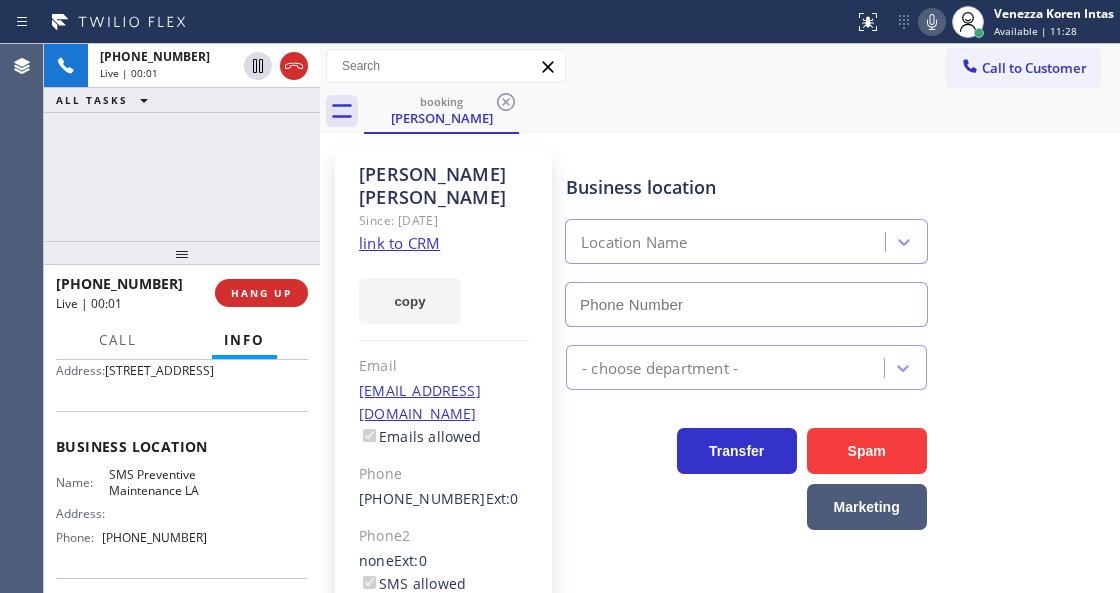 type on "[PHONE_NUMBER]" 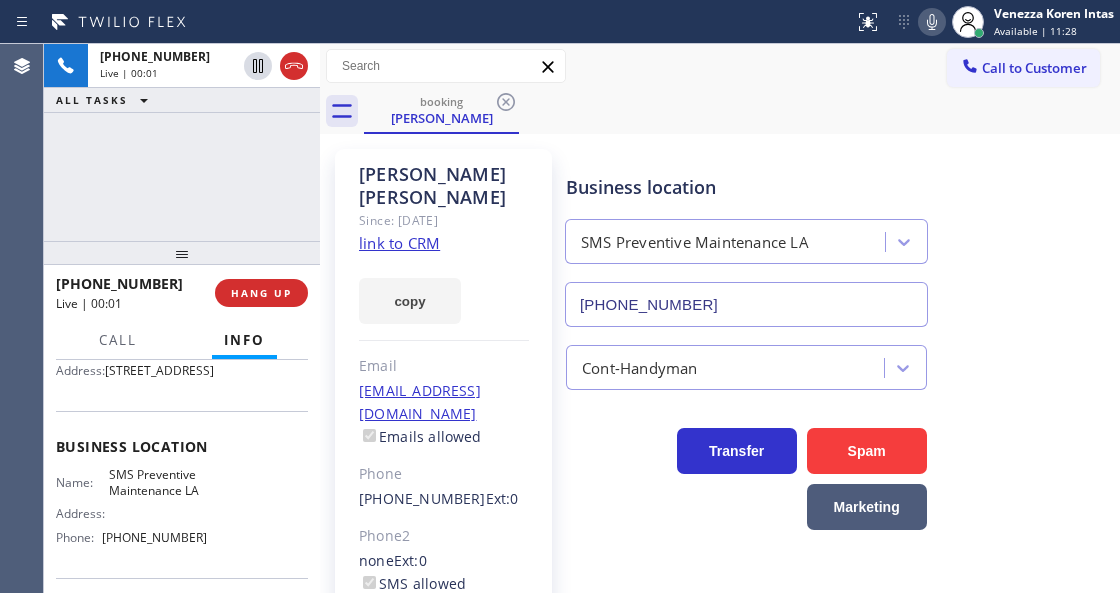 click on "link to CRM" 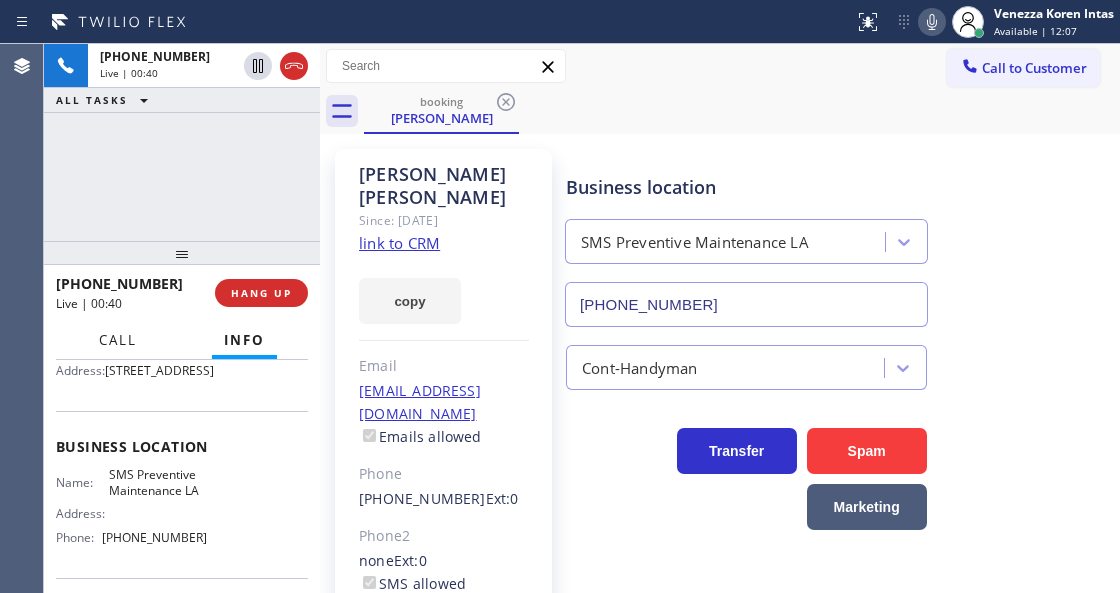 click on "Call" at bounding box center [118, 340] 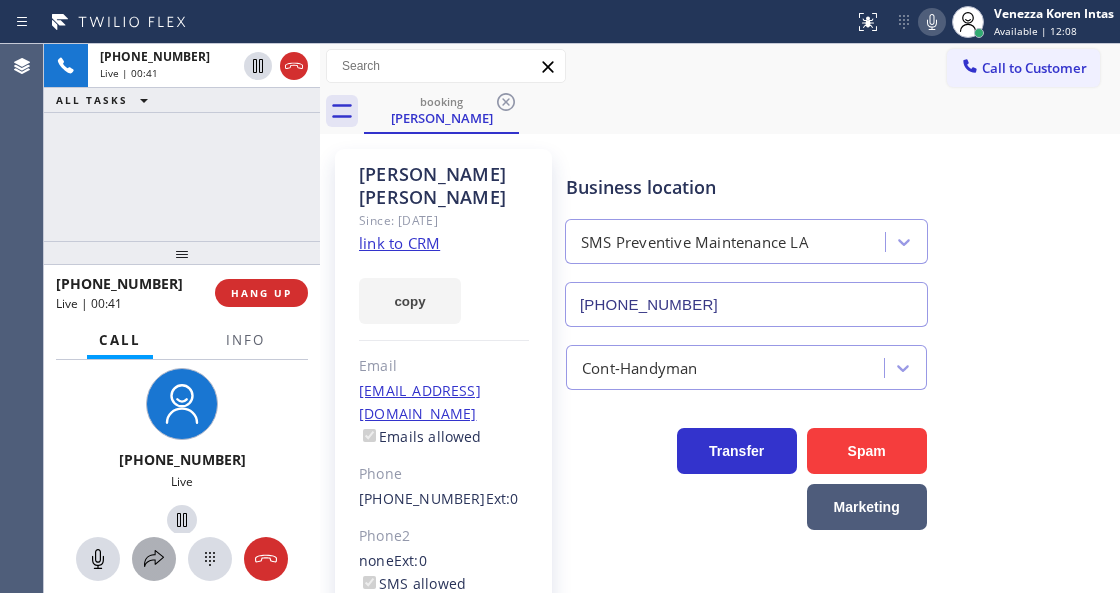 click at bounding box center (154, 559) 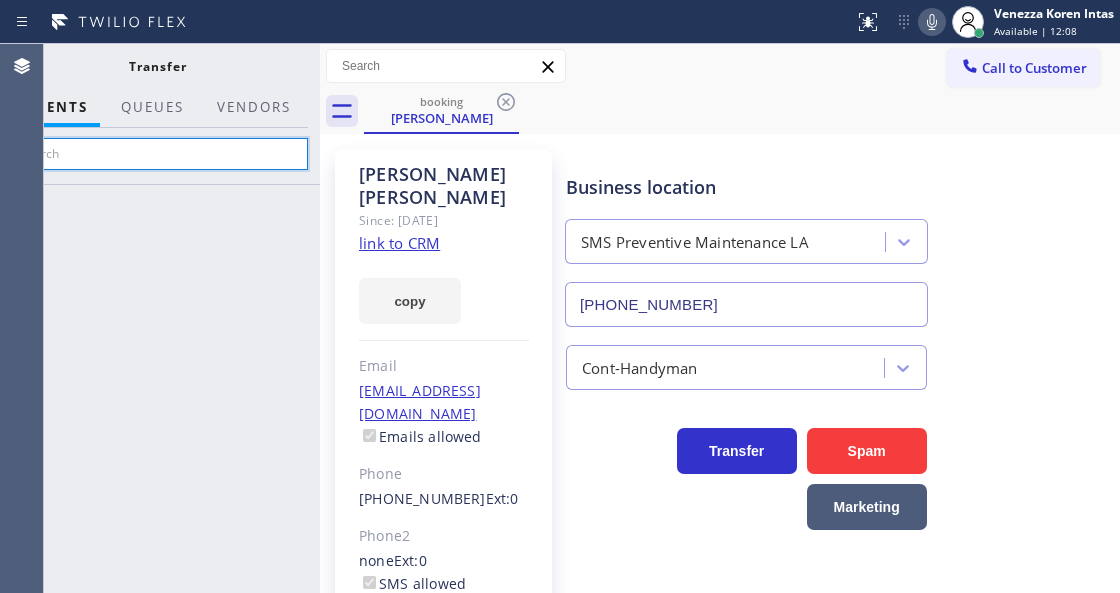 click at bounding box center (157, 154) 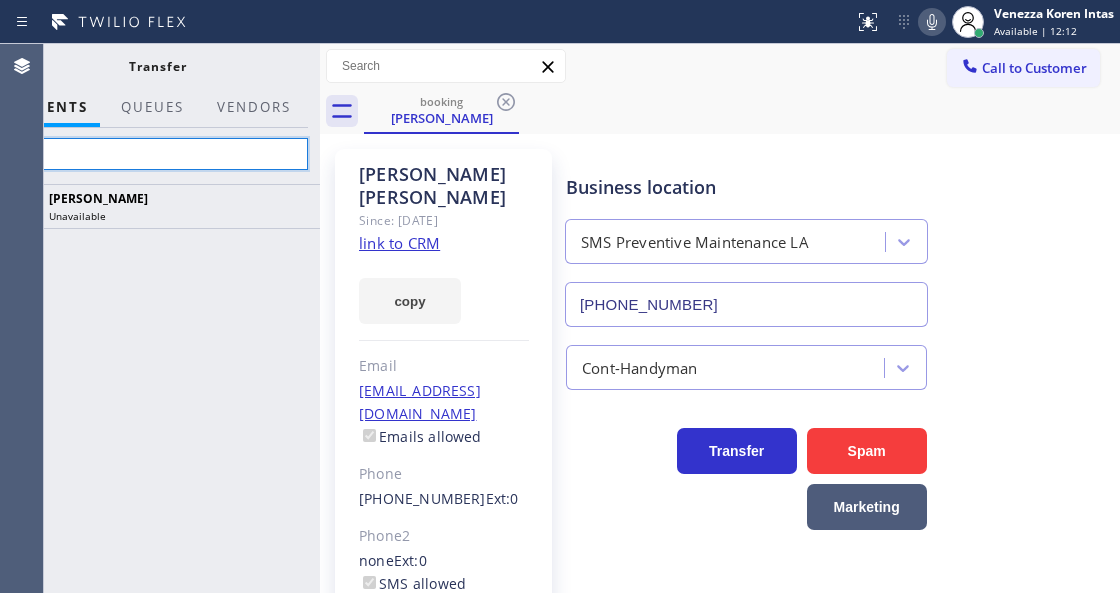 type on "f" 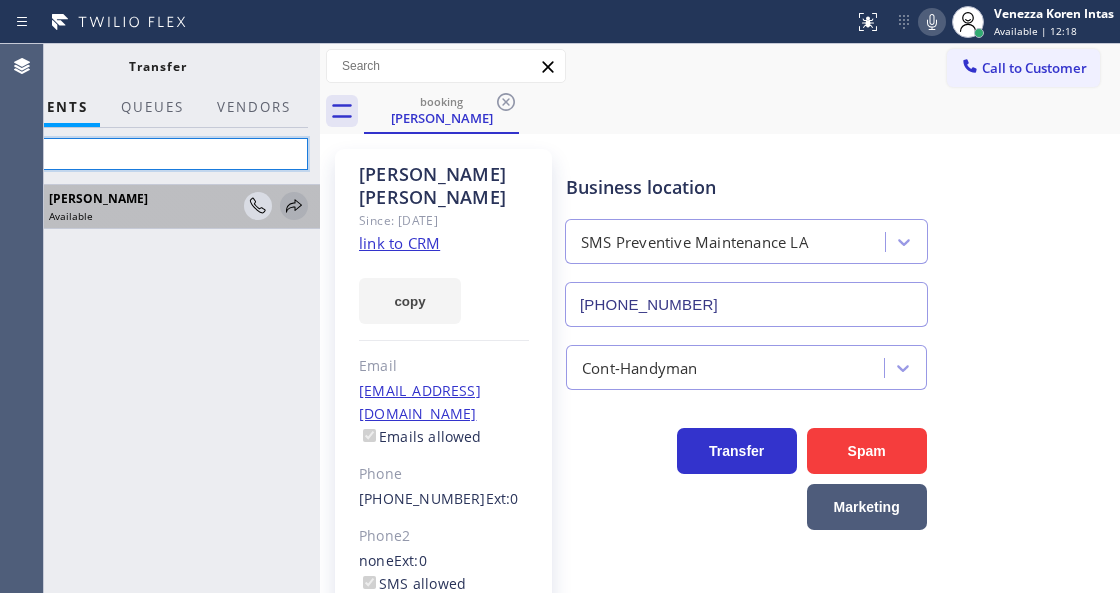 type on "feli" 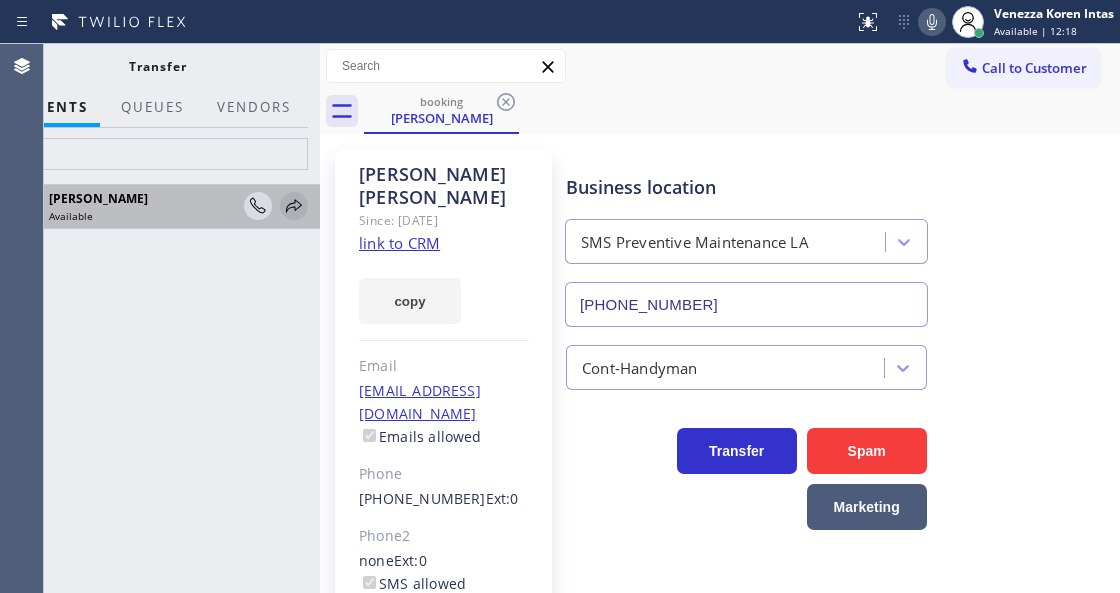 click 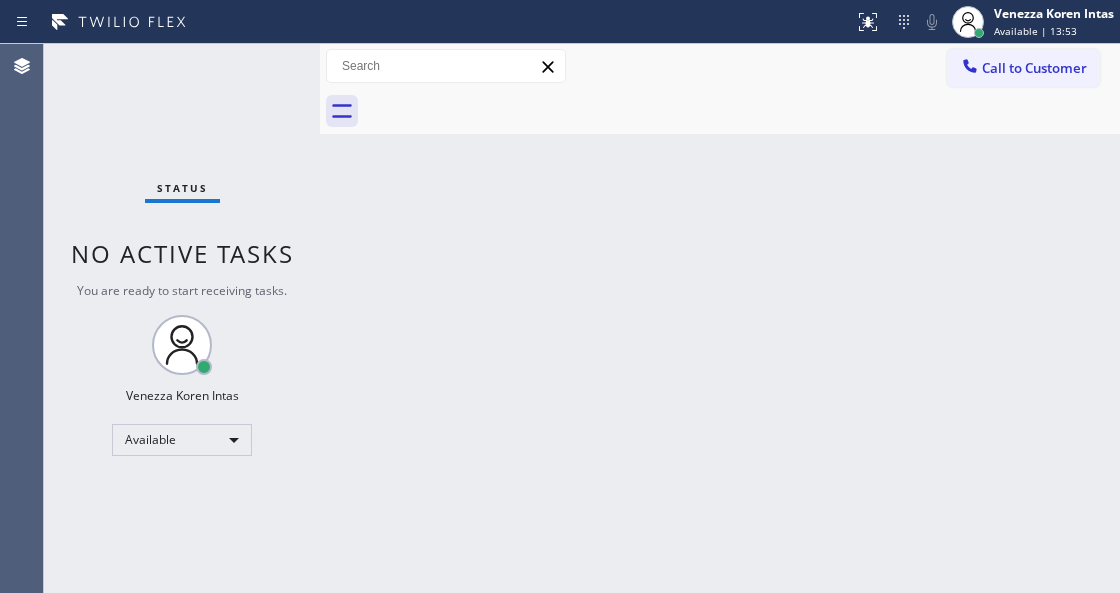 drag, startPoint x: 238, startPoint y: 154, endPoint x: 312, endPoint y: 233, distance: 108.245094 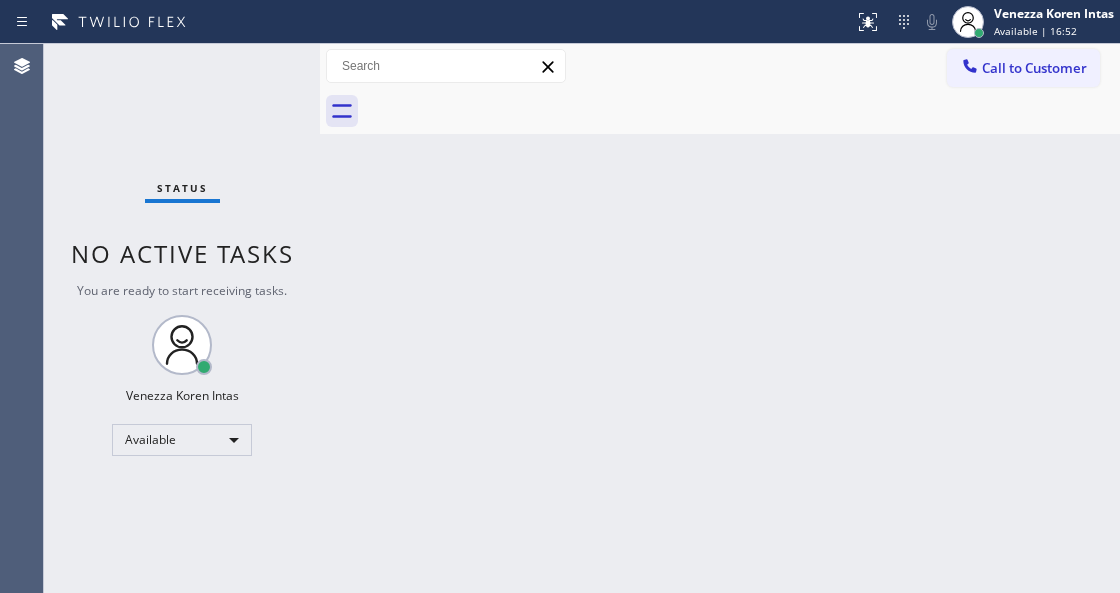 click on "Back to Dashboard Change Sender ID Customers Technicians Select a contact Outbound call Technician Search Technician Your caller id phone number Your caller id phone number Call Technician info Name   Phone none Address none Change Sender ID HVAC [PHONE_NUMBER] 5 Star Appliance [PHONE_NUMBER] Appliance Repair [PHONE_NUMBER] Plumbing [PHONE_NUMBER] Air Duct Cleaning [PHONE_NUMBER]  Electricians [PHONE_NUMBER] Cancel Change Check personal SMS Reset Change No tabs Call to Customer Outbound call Location 5 Star Appliance Repair Your caller id phone number [PHONE_NUMBER] Customer number Call Outbound call Technician Search Technician Your caller id phone number Your caller id phone number Call" at bounding box center (720, 318) 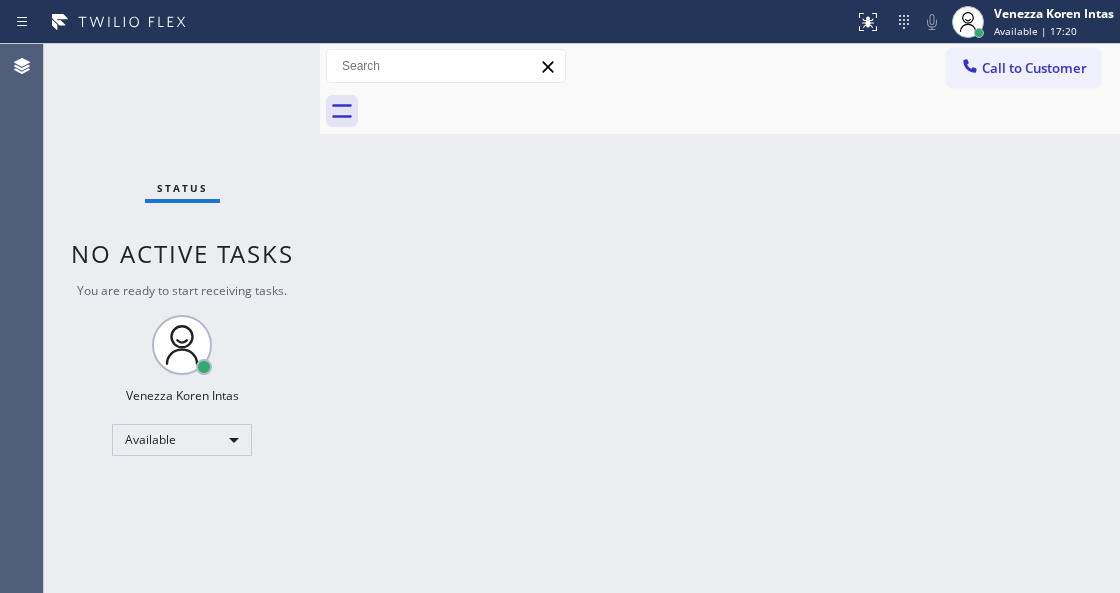 click on "Status   No active tasks     You are ready to start receiving tasks.   Venezza Koren Intas Available" at bounding box center (182, 318) 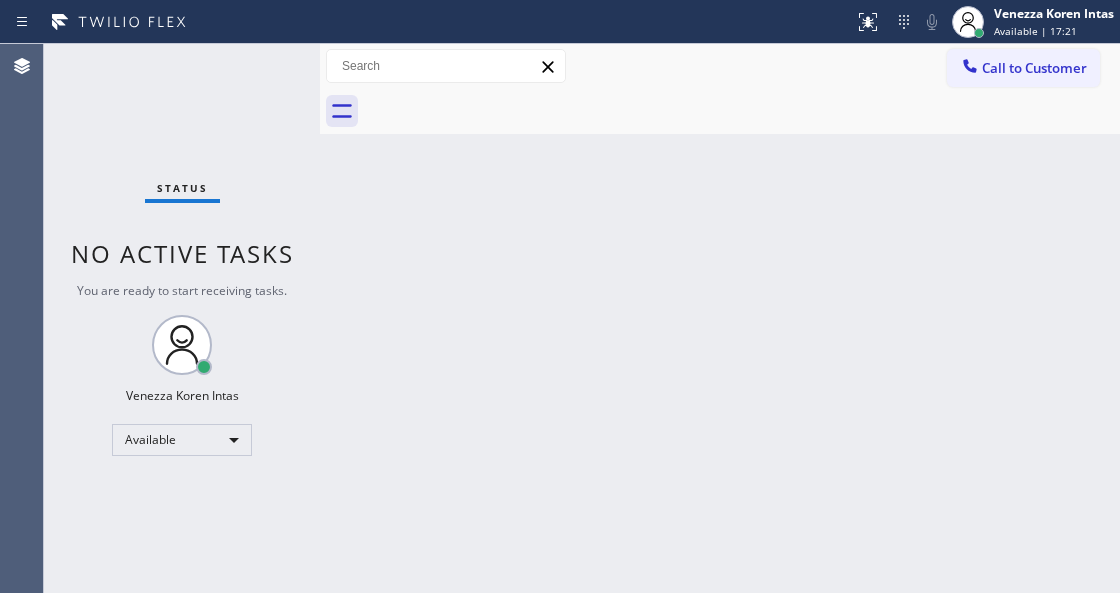 click on "Back to Dashboard Change Sender ID Customers Technicians Select a contact Outbound call Technician Search Technician Your caller id phone number Your caller id phone number Call Technician info Name   Phone none Address none Change Sender ID HVAC [PHONE_NUMBER] 5 Star Appliance [PHONE_NUMBER] Appliance Repair [PHONE_NUMBER] Plumbing [PHONE_NUMBER] Air Duct Cleaning [PHONE_NUMBER]  Electricians [PHONE_NUMBER] Cancel Change Check personal SMS Reset Change No tabs Call to Customer Outbound call Location 5 Star Appliance Repair Your caller id phone number [PHONE_NUMBER] Customer number Call Outbound call Technician Search Technician Your caller id phone number Your caller id phone number Call" at bounding box center (720, 318) 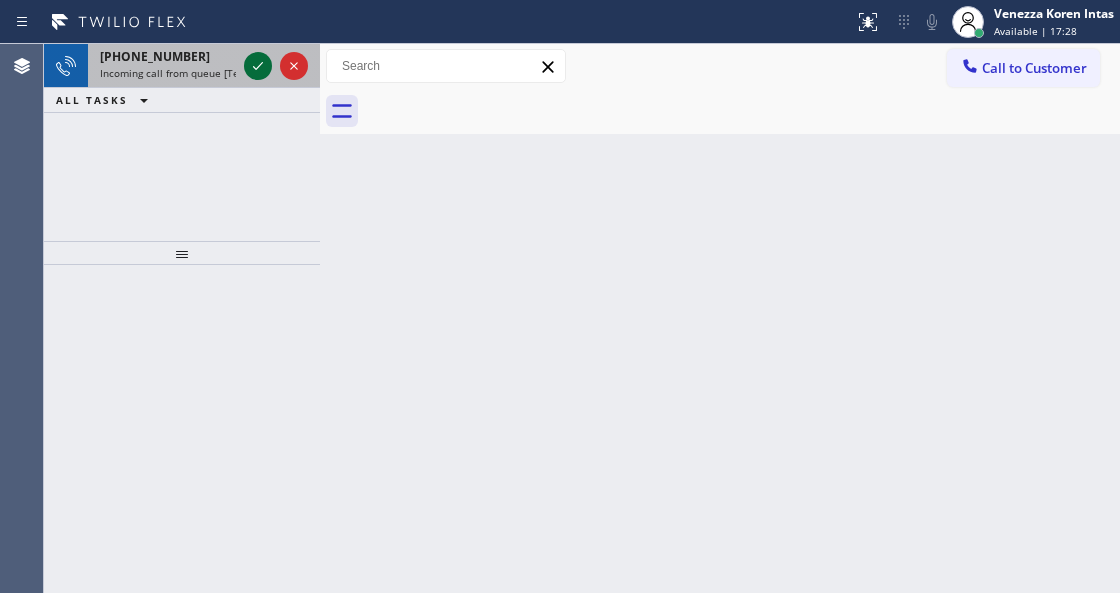 click 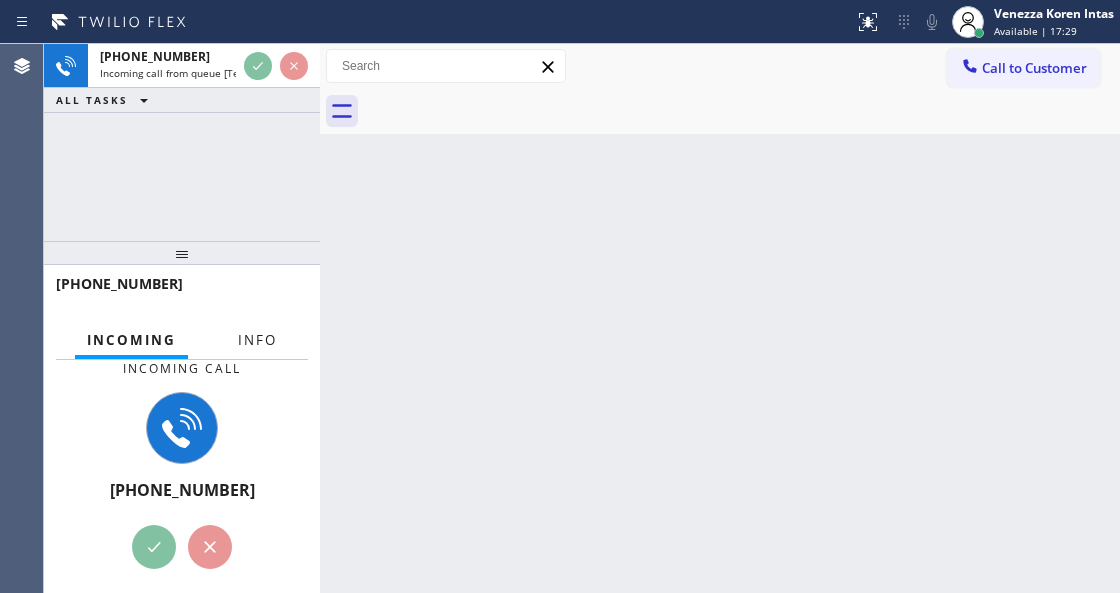 click on "Info" at bounding box center [257, 340] 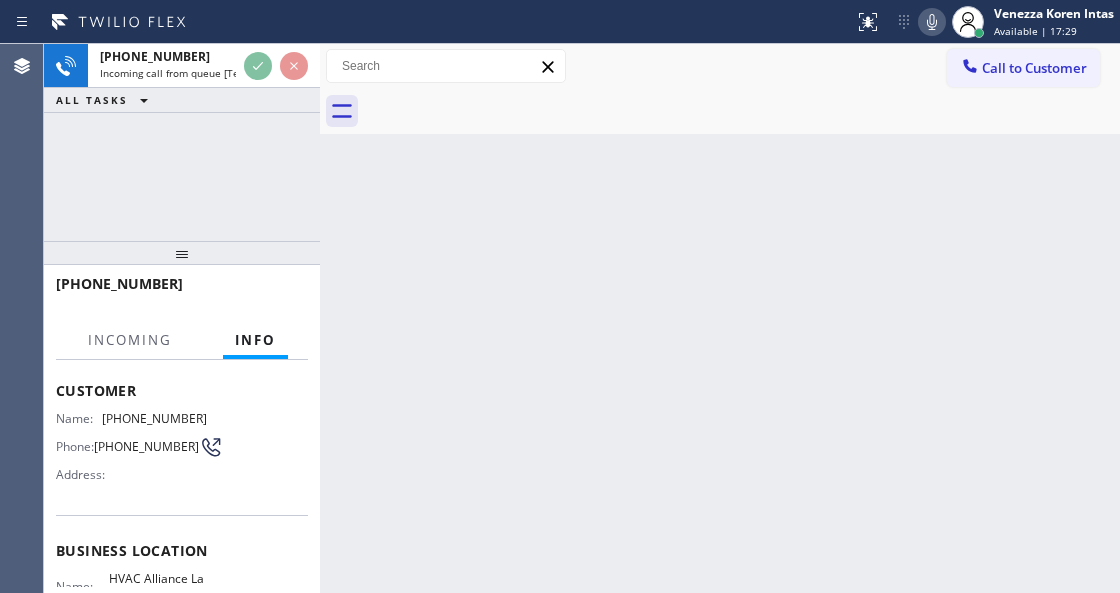 scroll, scrollTop: 200, scrollLeft: 0, axis: vertical 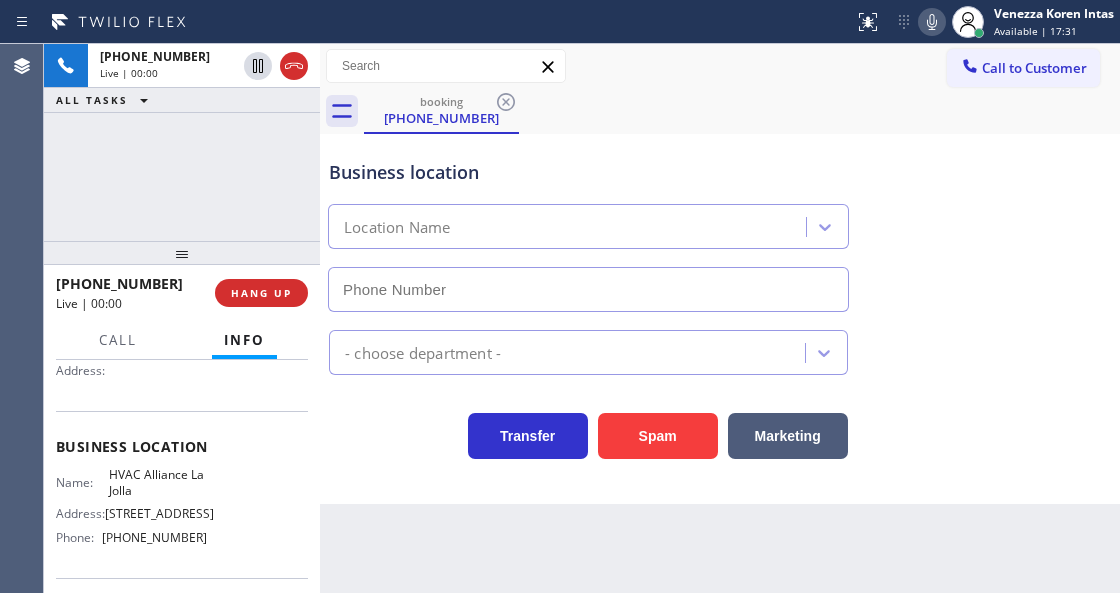 type on "[PHONE_NUMBER]" 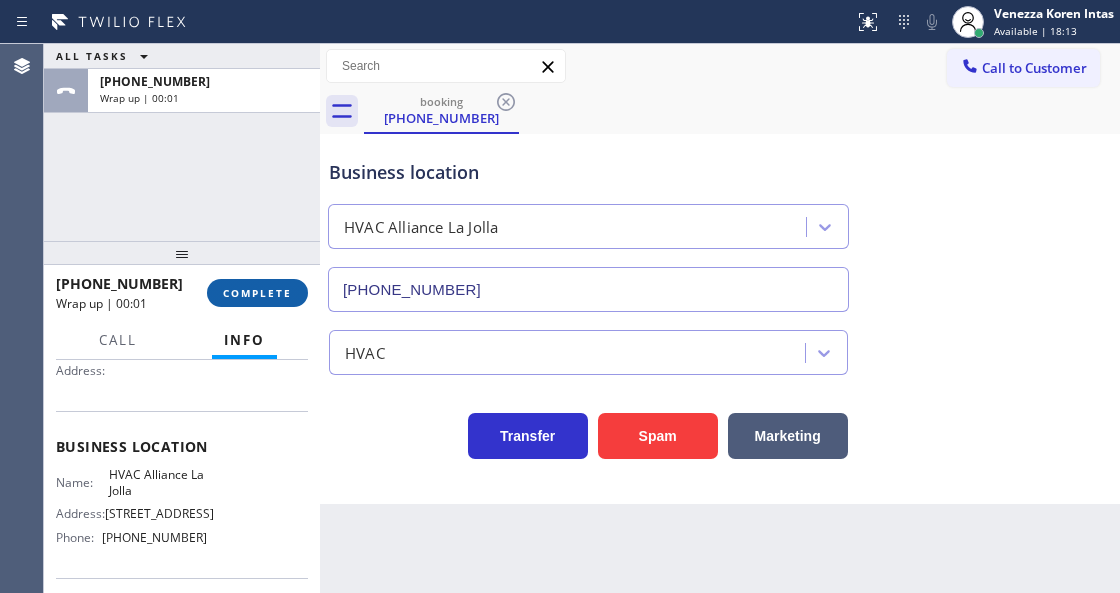 drag, startPoint x: 240, startPoint y: 283, endPoint x: 252, endPoint y: 291, distance: 14.422205 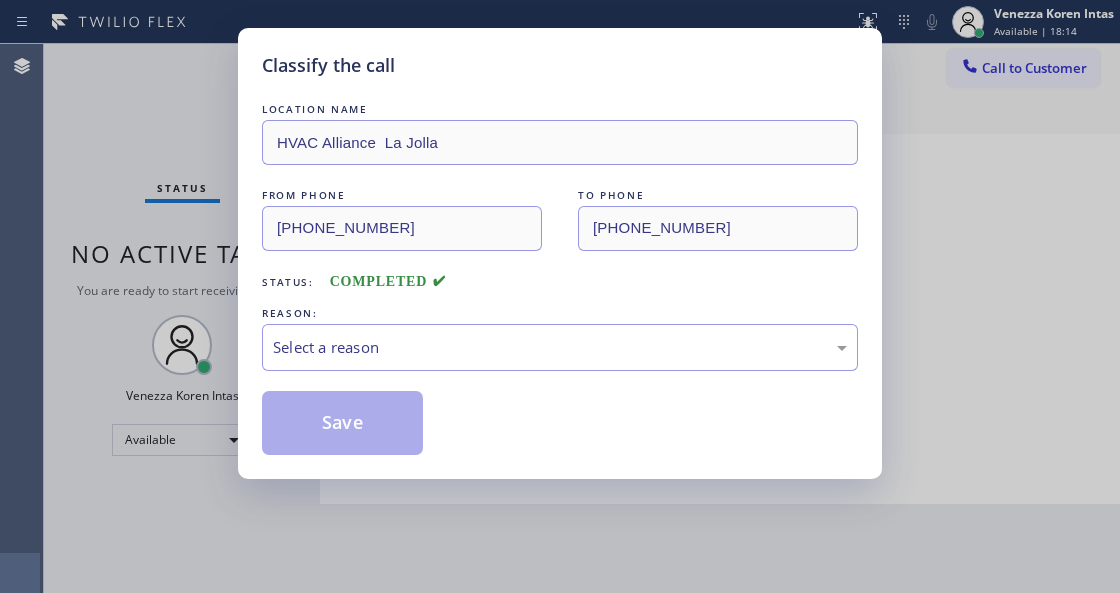 click on "Select a reason" at bounding box center [560, 347] 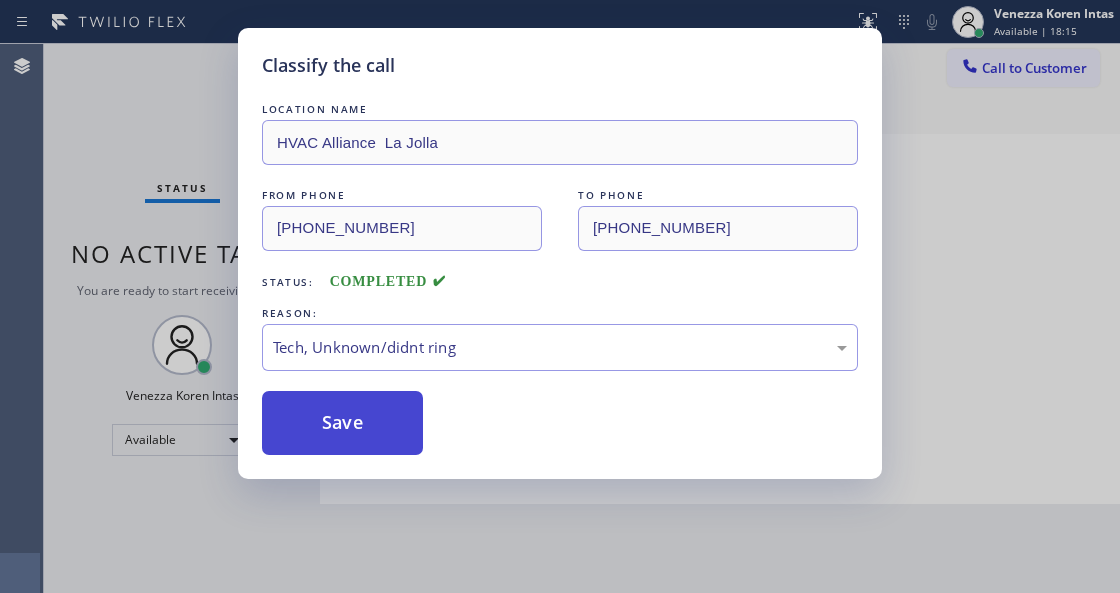click on "Save" at bounding box center (342, 423) 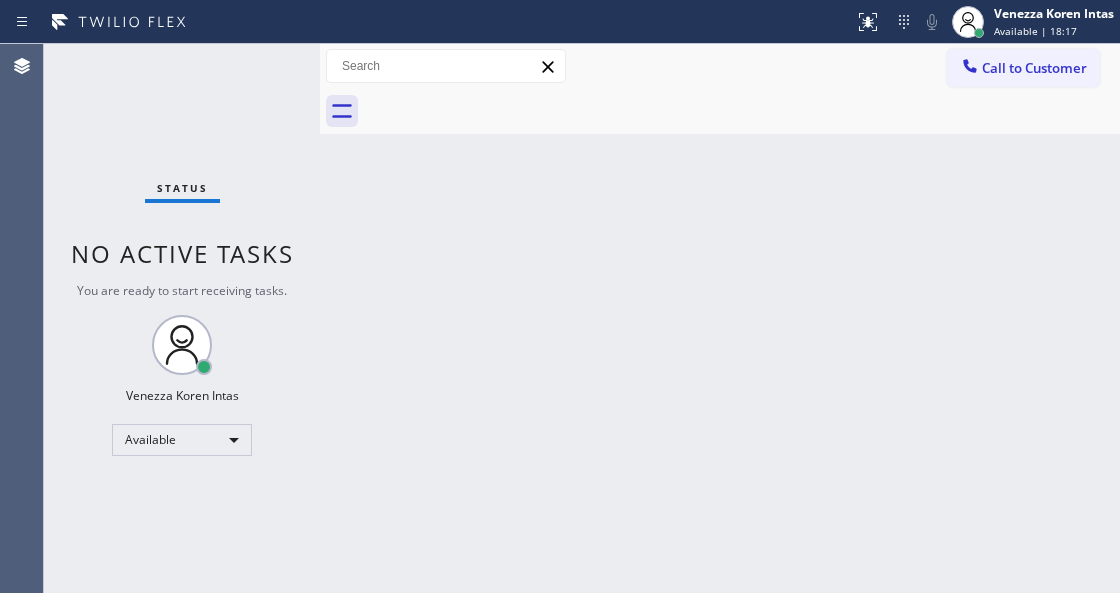 click on "Status   No active tasks     You are ready to start receiving tasks.   Venezza Koren Intas Available" at bounding box center [182, 318] 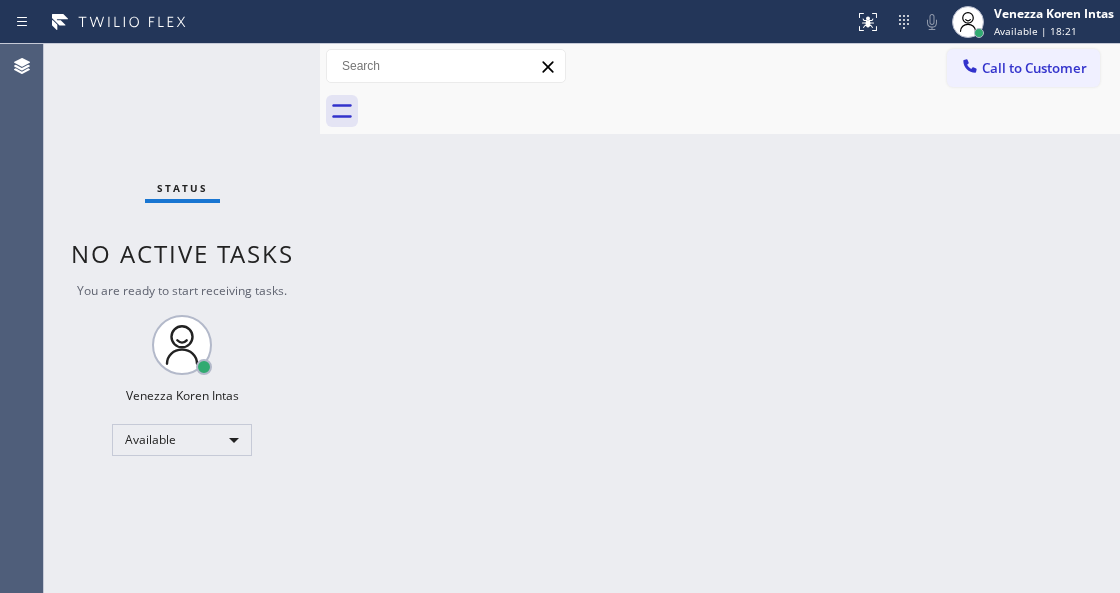 click on "Status   No active tasks     You are ready to start receiving tasks.   Venezza Koren Intas Available" at bounding box center [182, 318] 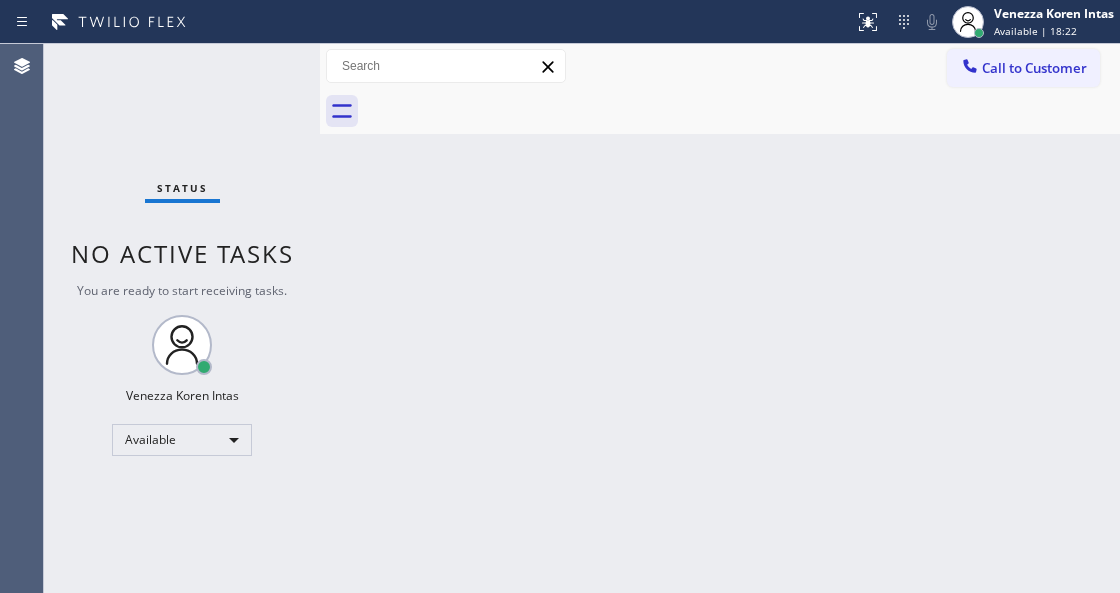 drag, startPoint x: 251, startPoint y: 164, endPoint x: 250, endPoint y: 104, distance: 60.00833 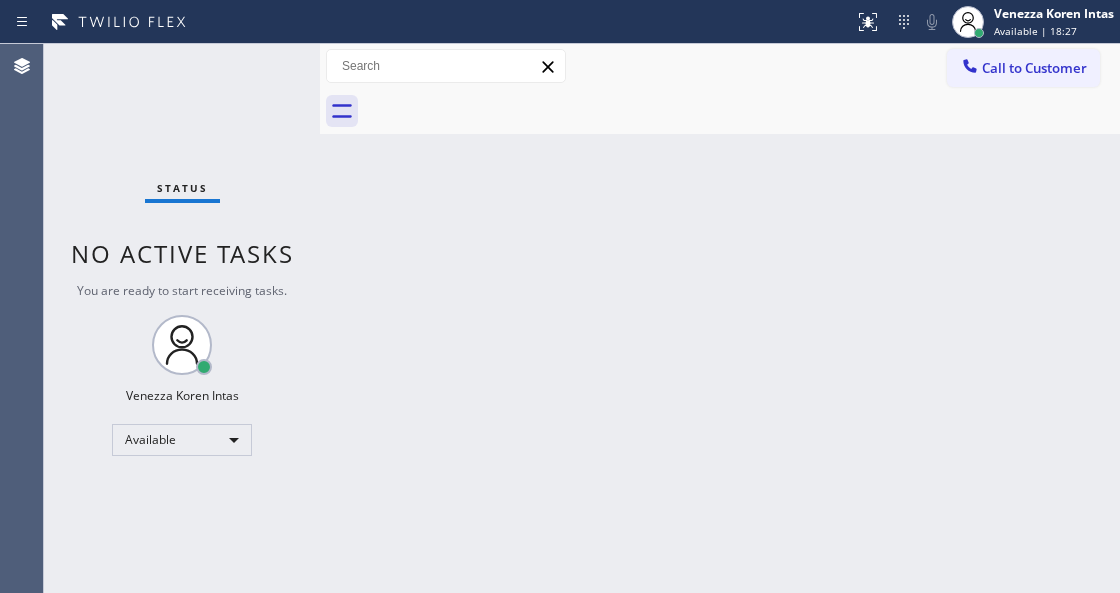 click on "Back to Dashboard Change Sender ID Customers Technicians Select a contact Outbound call Technician Search Technician Your caller id phone number Your caller id phone number Call Technician info Name   Phone none Address none Change Sender ID HVAC [PHONE_NUMBER] 5 Star Appliance [PHONE_NUMBER] Appliance Repair [PHONE_NUMBER] Plumbing [PHONE_NUMBER] Air Duct Cleaning [PHONE_NUMBER]  Electricians [PHONE_NUMBER] Cancel Change Check personal SMS Reset Change No tabs Call to Customer Outbound call Location 5 Star Appliance Repair Your caller id phone number [PHONE_NUMBER] Customer number Call Outbound call Technician Search Technician Your caller id phone number Your caller id phone number Call" at bounding box center [720, 318] 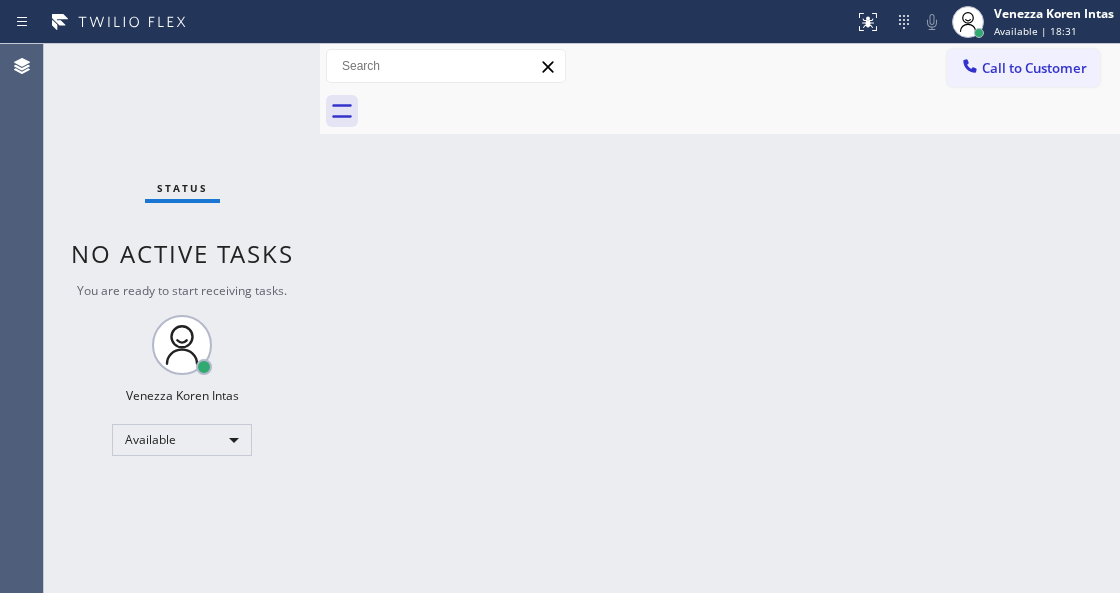 click on "Status   No active tasks     You are ready to start receiving tasks.   Venezza Koren Intas Available" at bounding box center (182, 318) 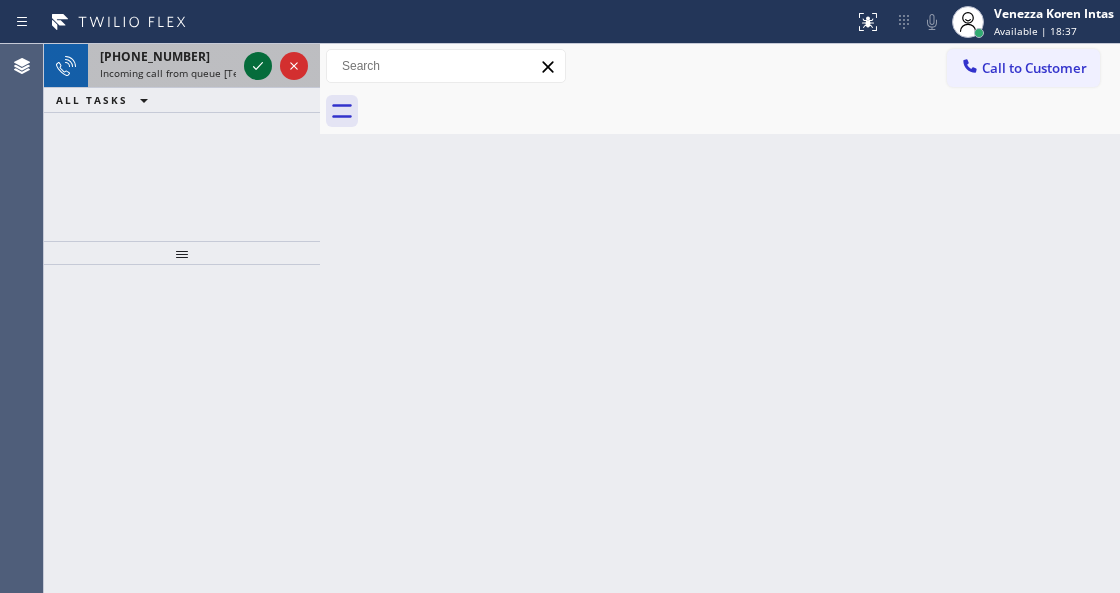 click 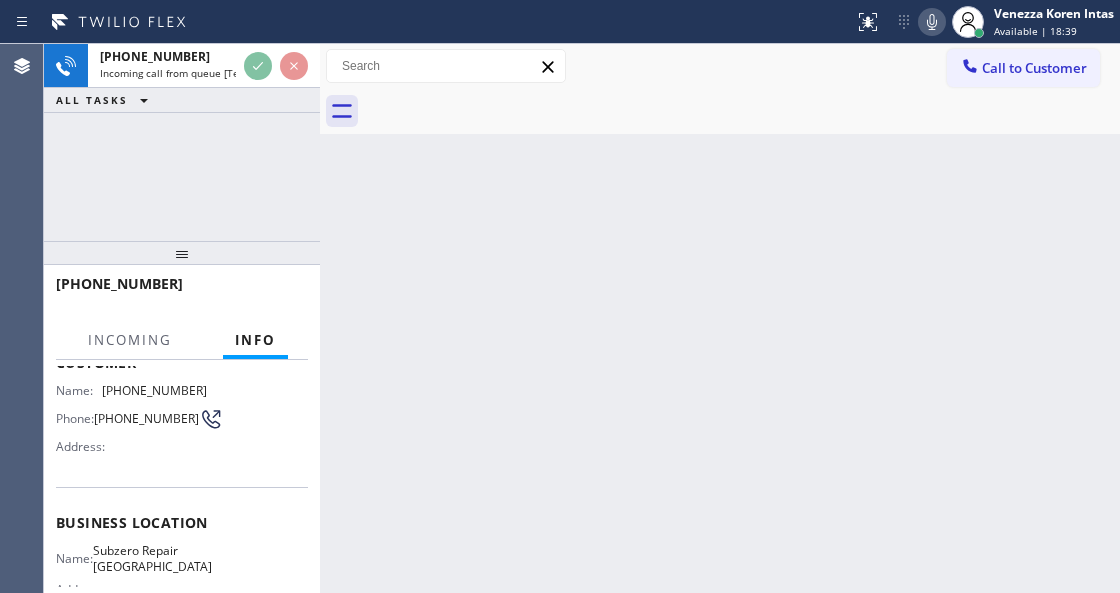 scroll, scrollTop: 266, scrollLeft: 0, axis: vertical 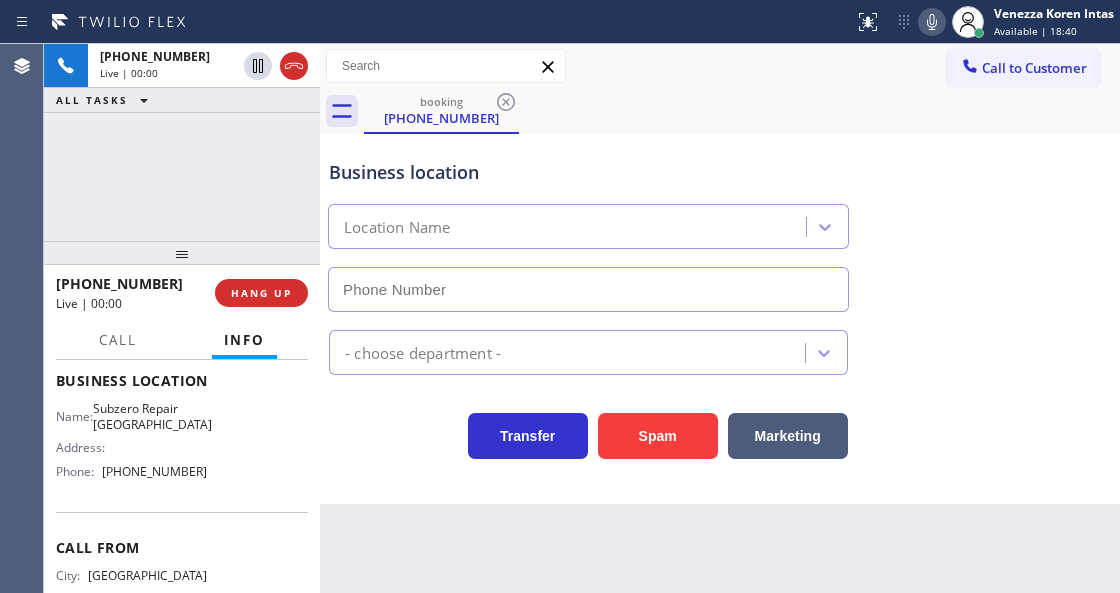 type on "[PHONE_NUMBER]" 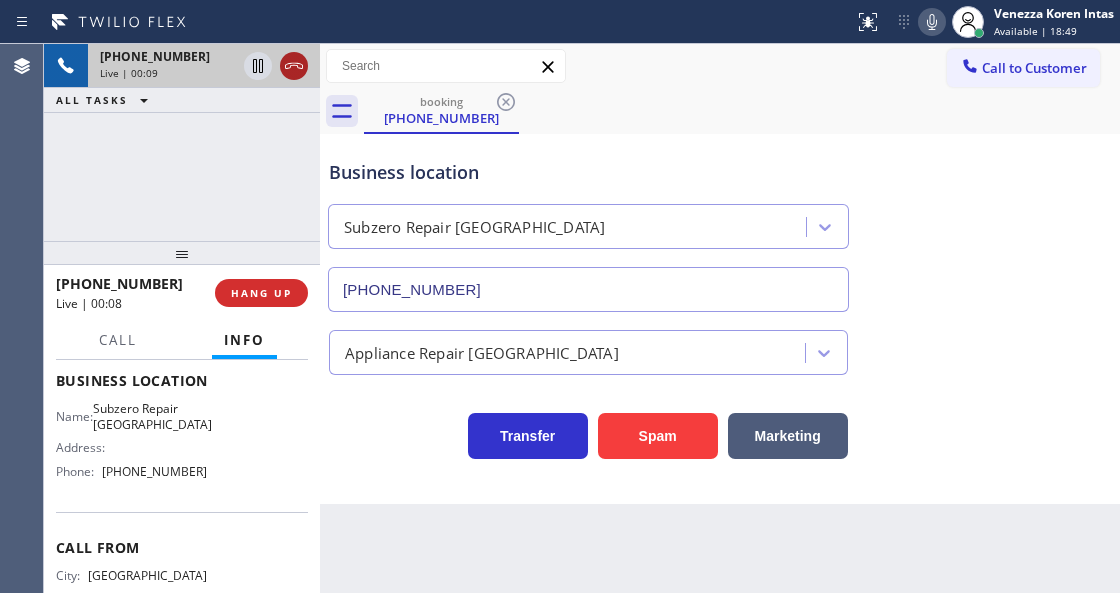 click 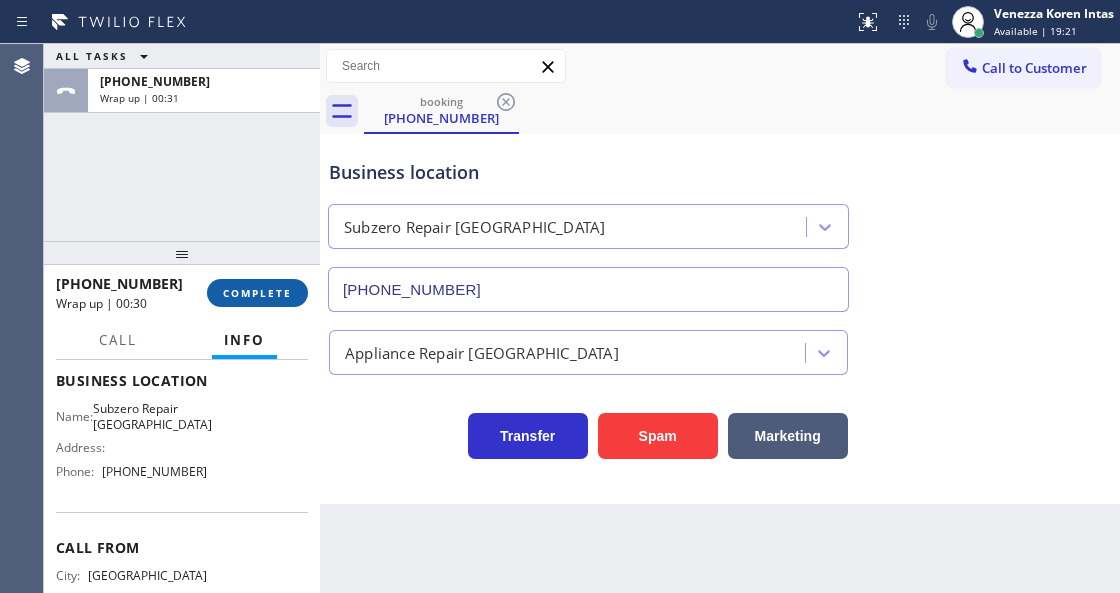 click on "COMPLETE" at bounding box center (257, 293) 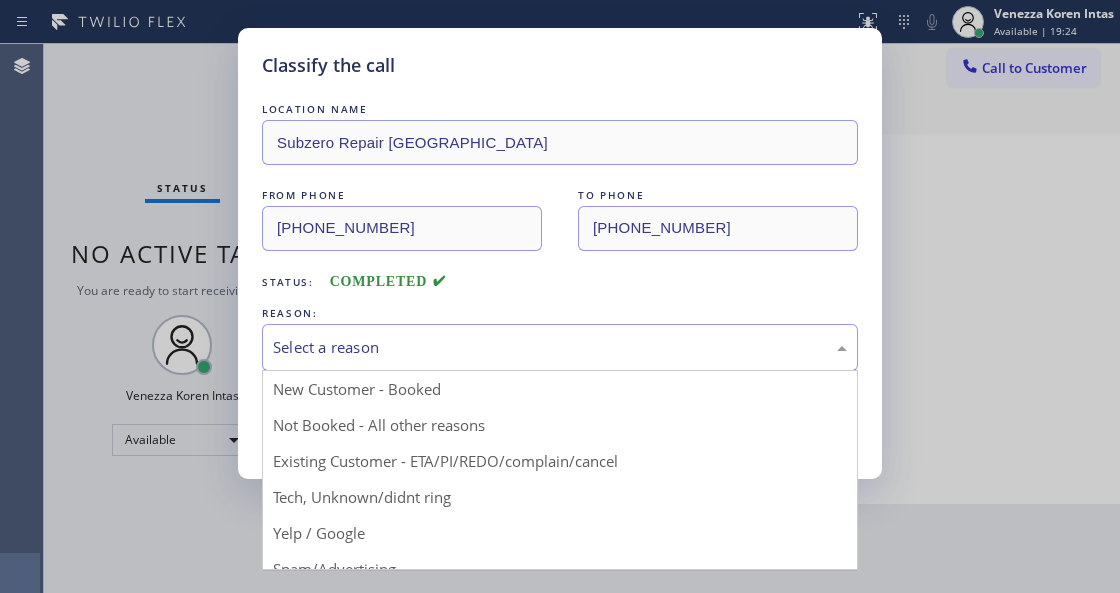 click on "Select a reason" at bounding box center (560, 347) 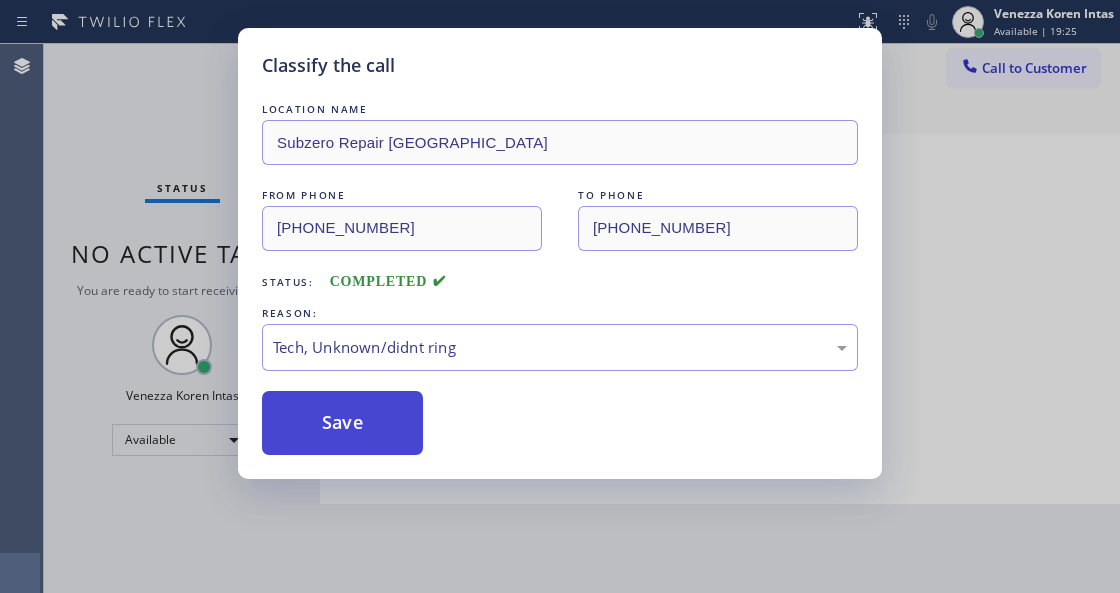 click on "Save" at bounding box center [342, 423] 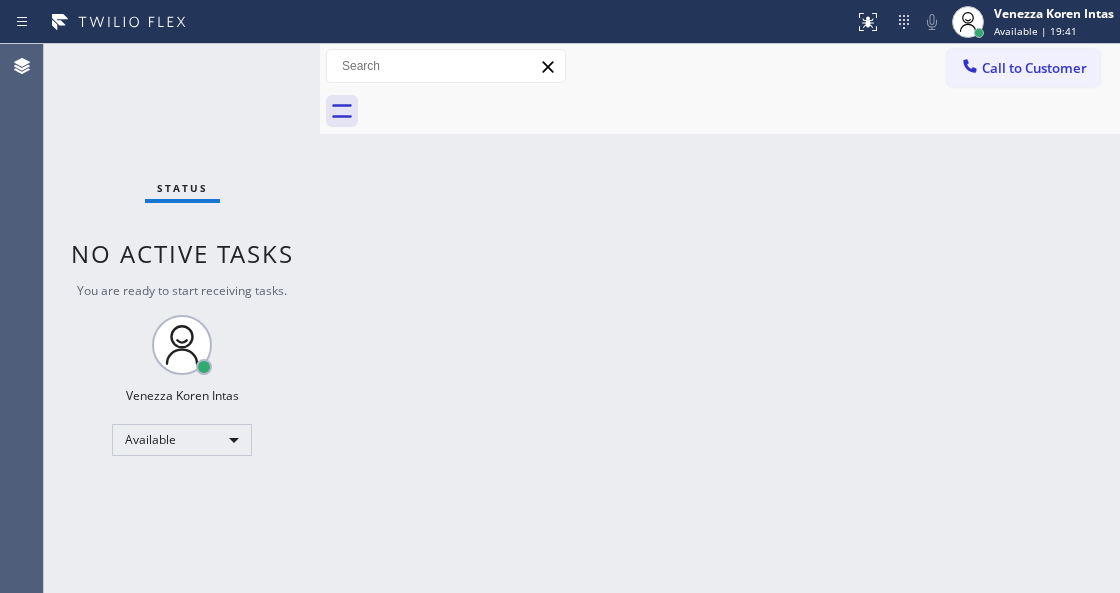 click on "Status   No active tasks     You are ready to start receiving tasks.   Venezza Koren Intas Available" at bounding box center (182, 318) 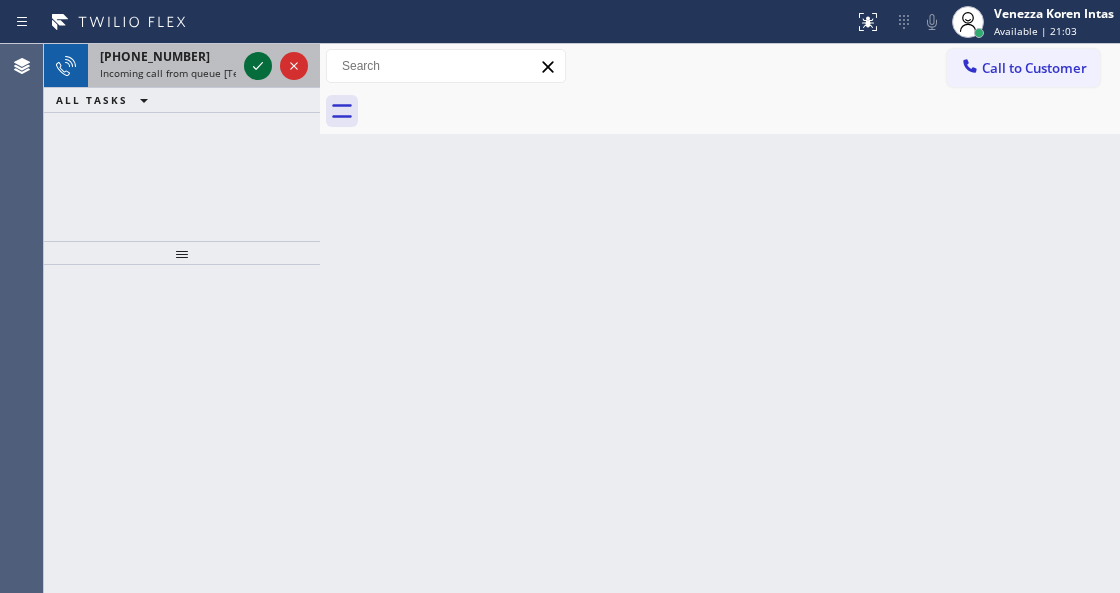 click 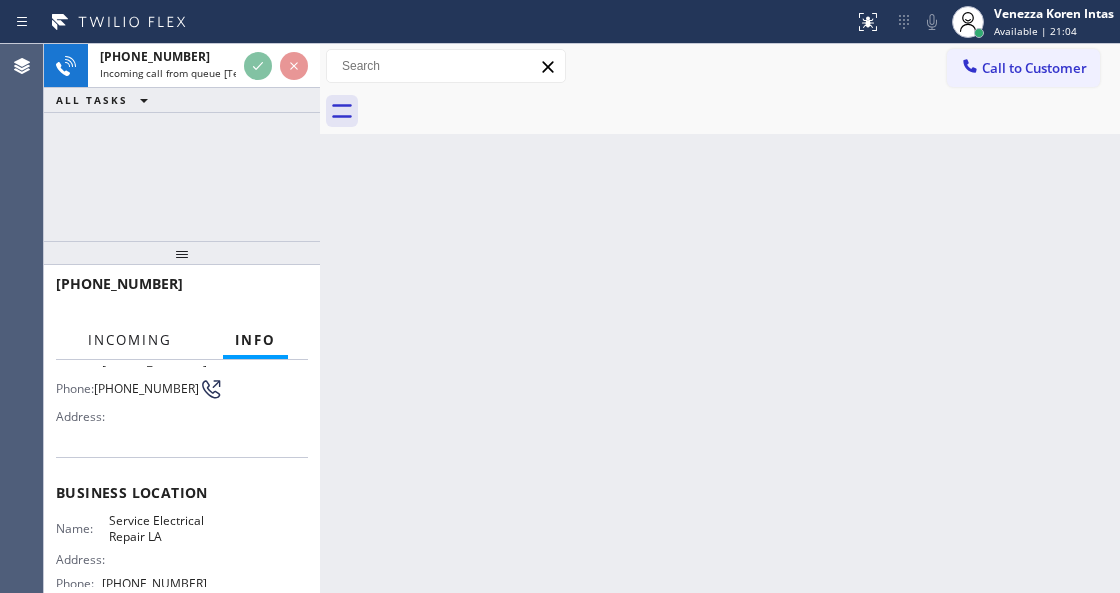 scroll, scrollTop: 266, scrollLeft: 0, axis: vertical 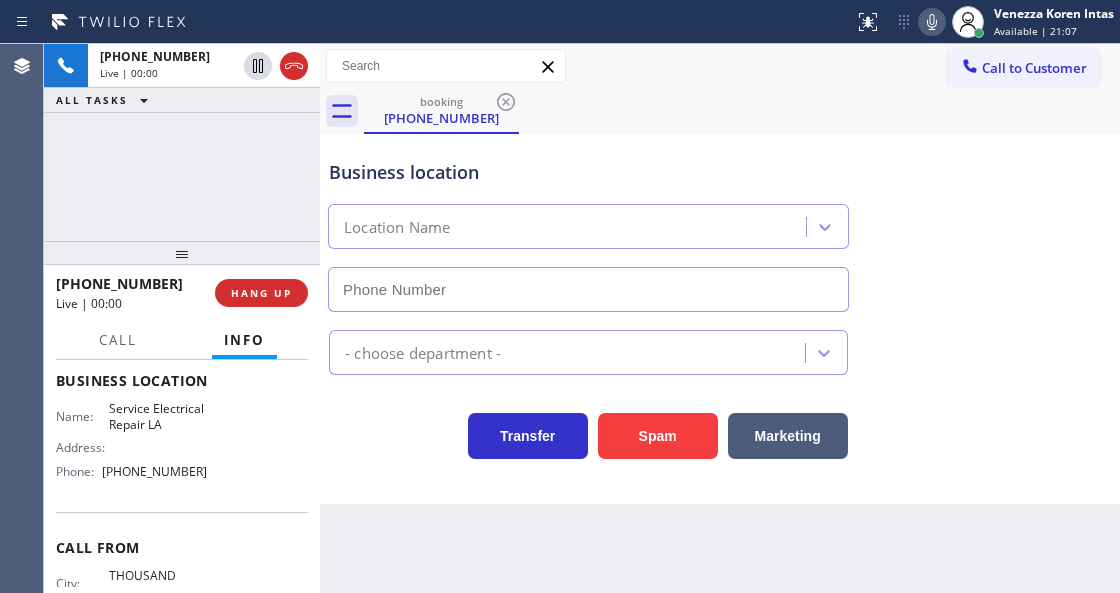 type on "[PHONE_NUMBER]" 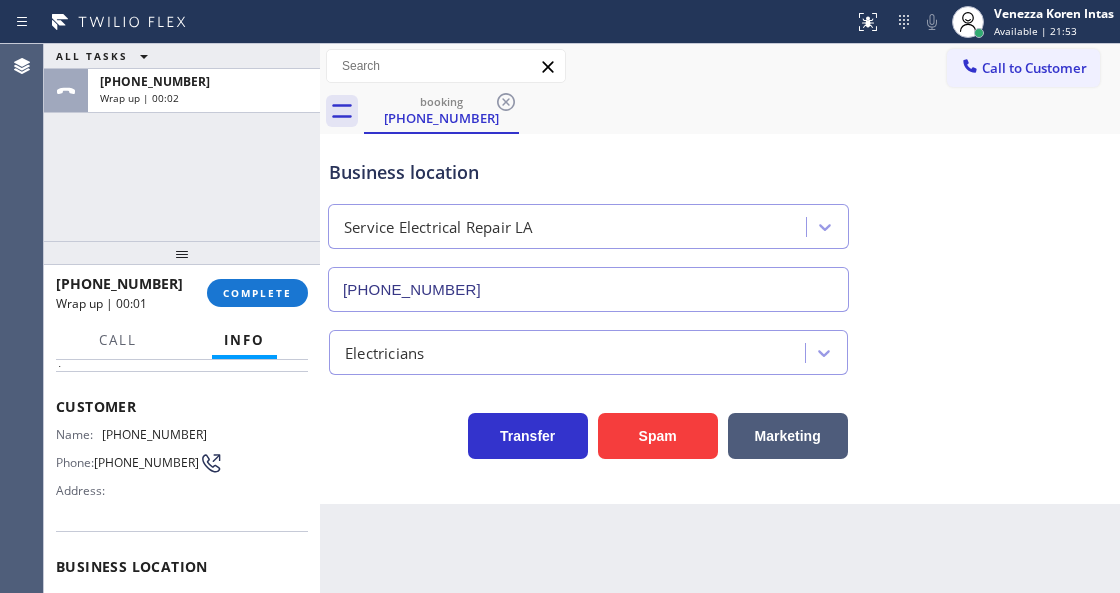 scroll, scrollTop: 0, scrollLeft: 0, axis: both 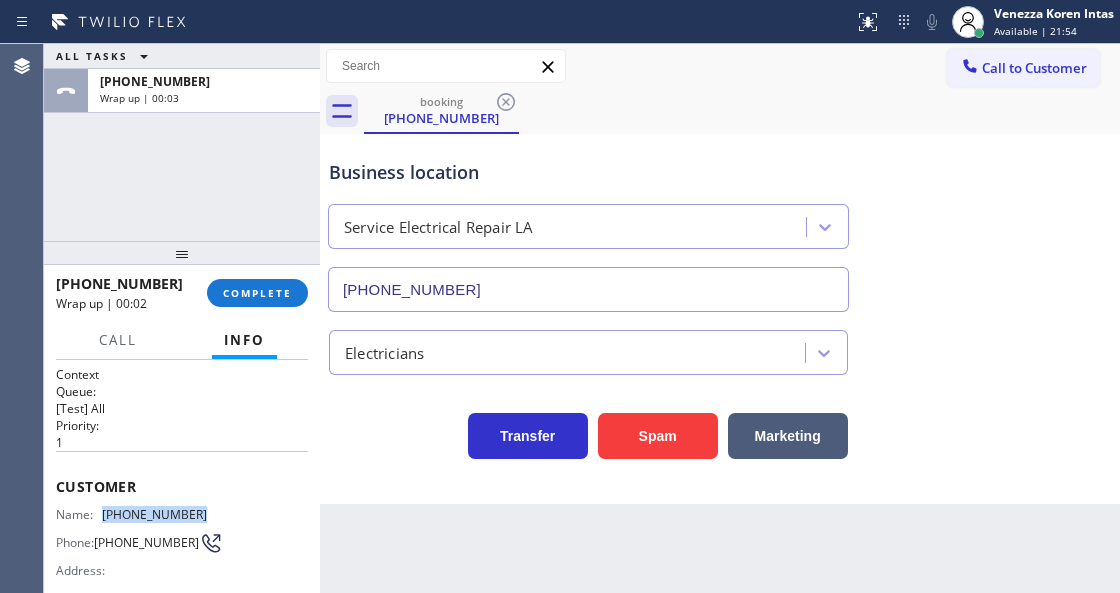 drag, startPoint x: 202, startPoint y: 510, endPoint x: 96, endPoint y: 518, distance: 106.30146 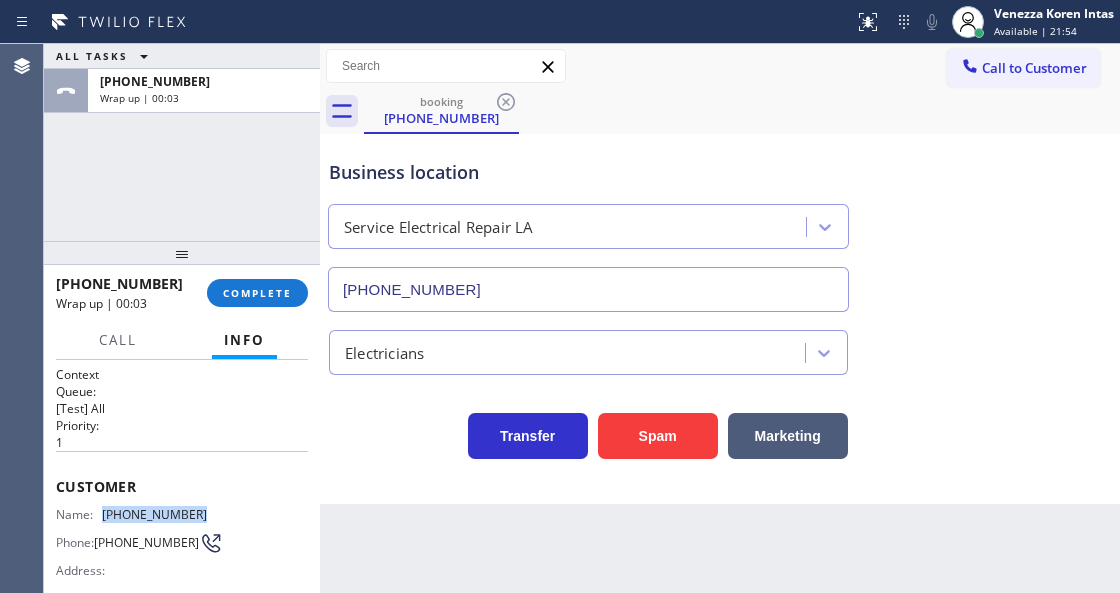 copy on "[PHONE_NUMBER]" 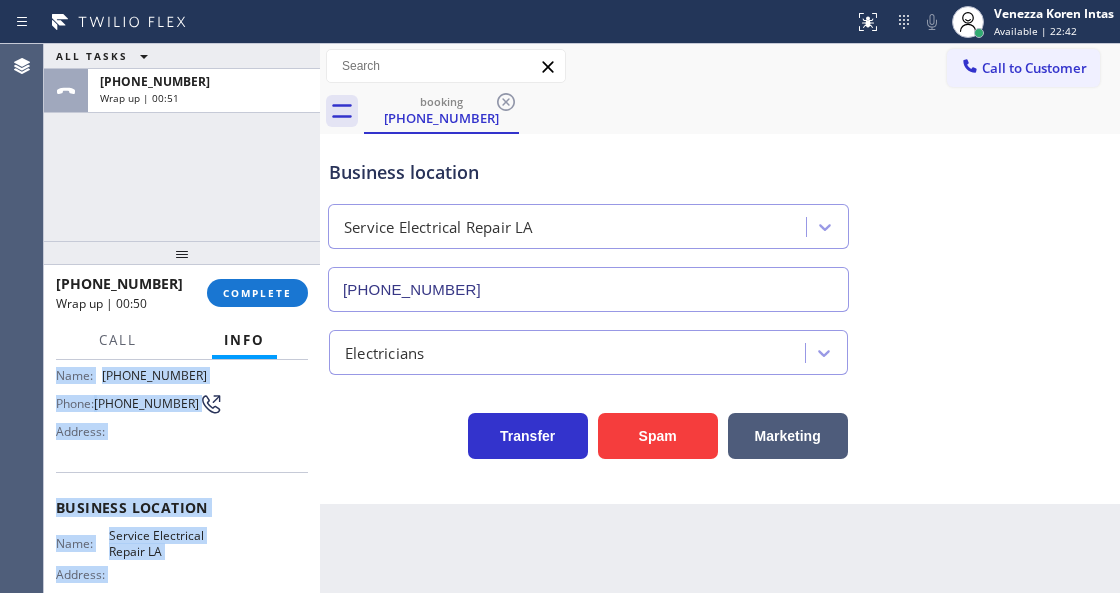 scroll, scrollTop: 358, scrollLeft: 0, axis: vertical 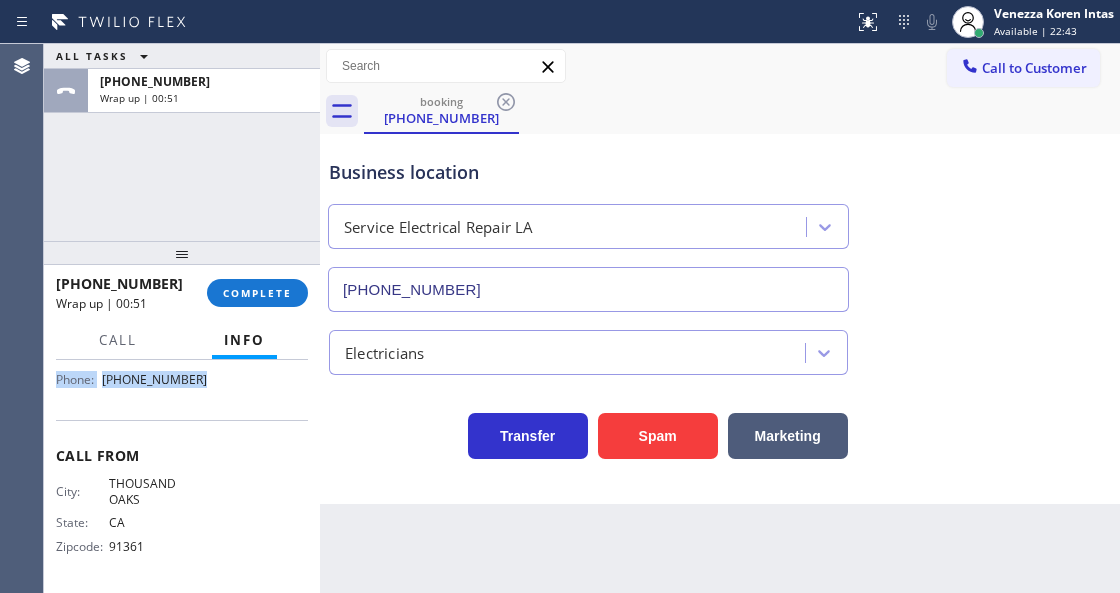 drag, startPoint x: 54, startPoint y: 474, endPoint x: 234, endPoint y: 406, distance: 192.41621 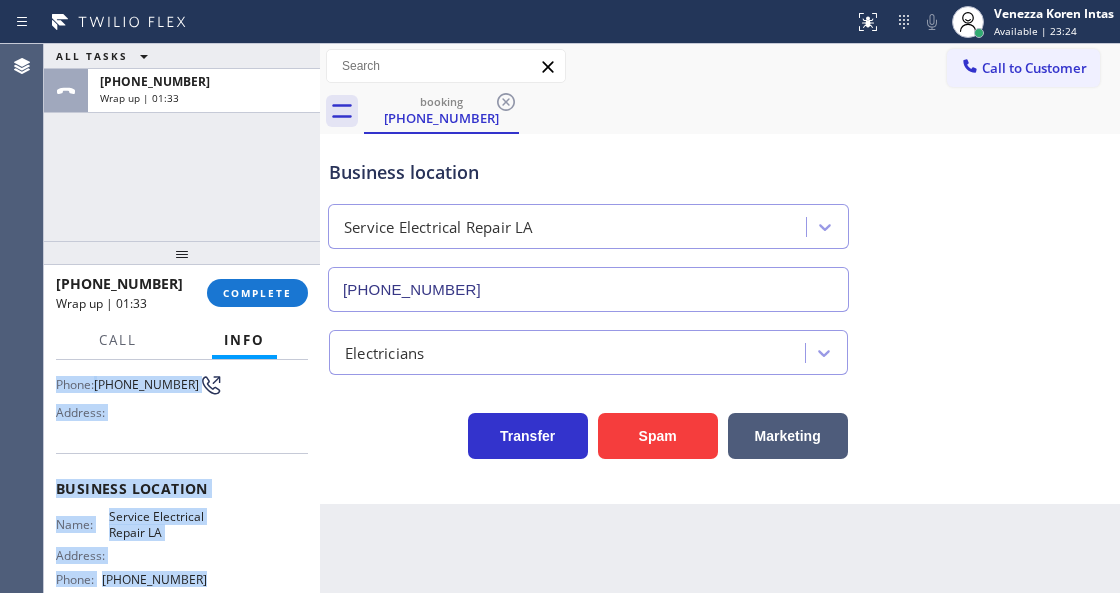 click on "Customer Name: [PHONE_NUMBER] Phone: [PHONE_NUMBER] Address:" at bounding box center [182, 373] 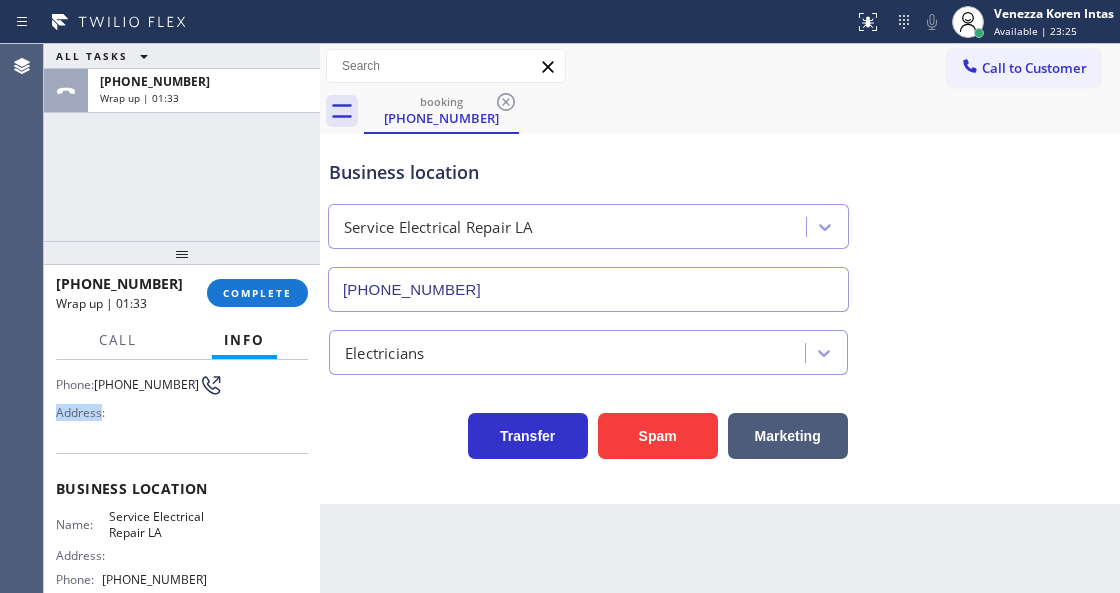 click on "Customer Name: [PHONE_NUMBER] Phone: [PHONE_NUMBER] Address:" at bounding box center [182, 373] 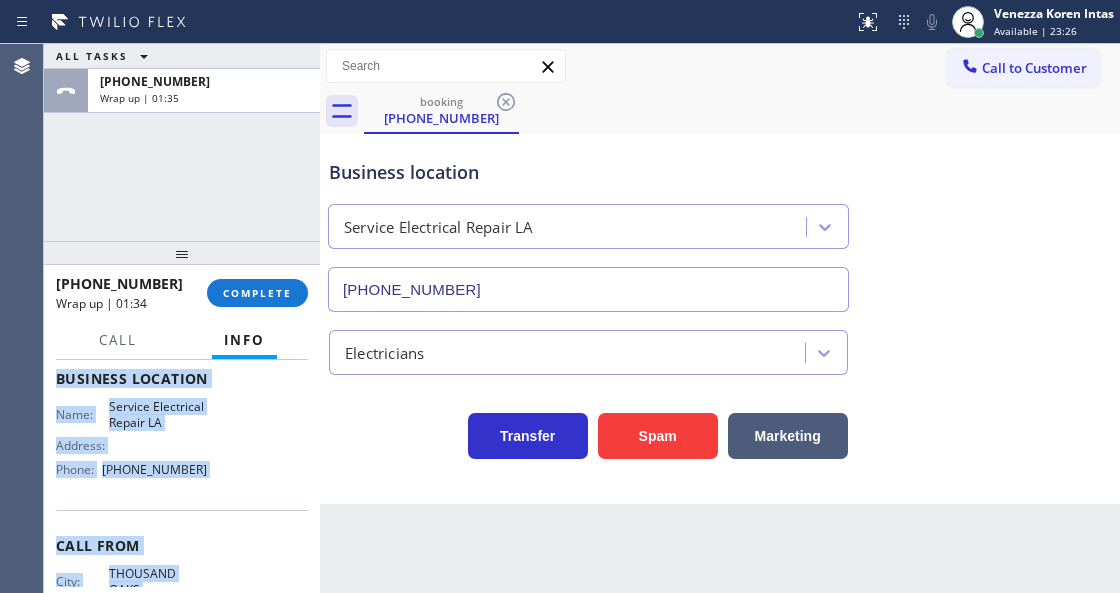 scroll, scrollTop: 358, scrollLeft: 0, axis: vertical 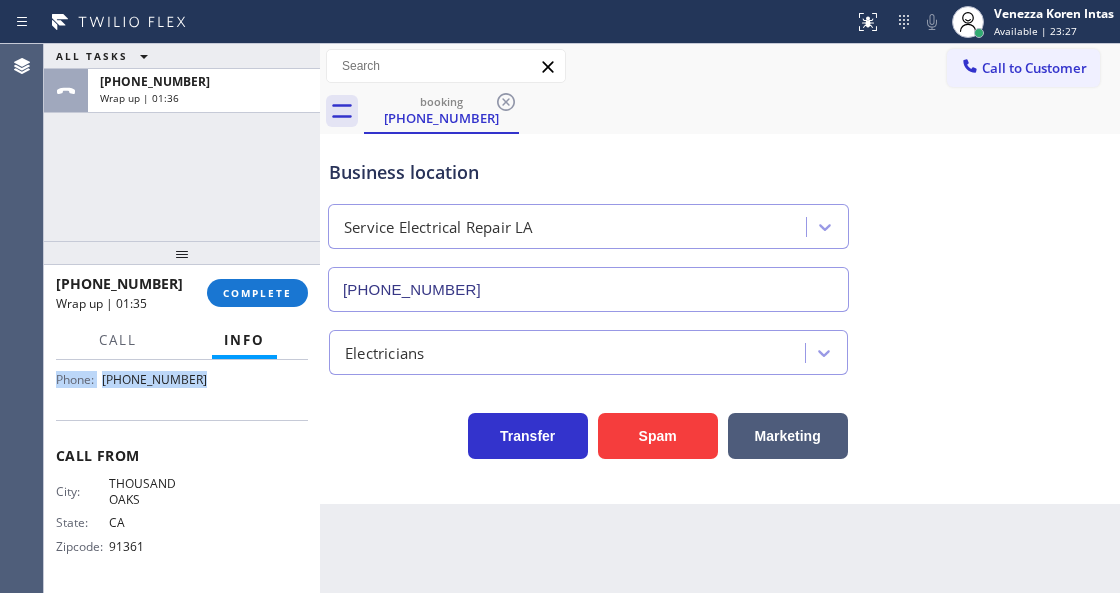 drag, startPoint x: 57, startPoint y: 449, endPoint x: 246, endPoint y: 412, distance: 192.58765 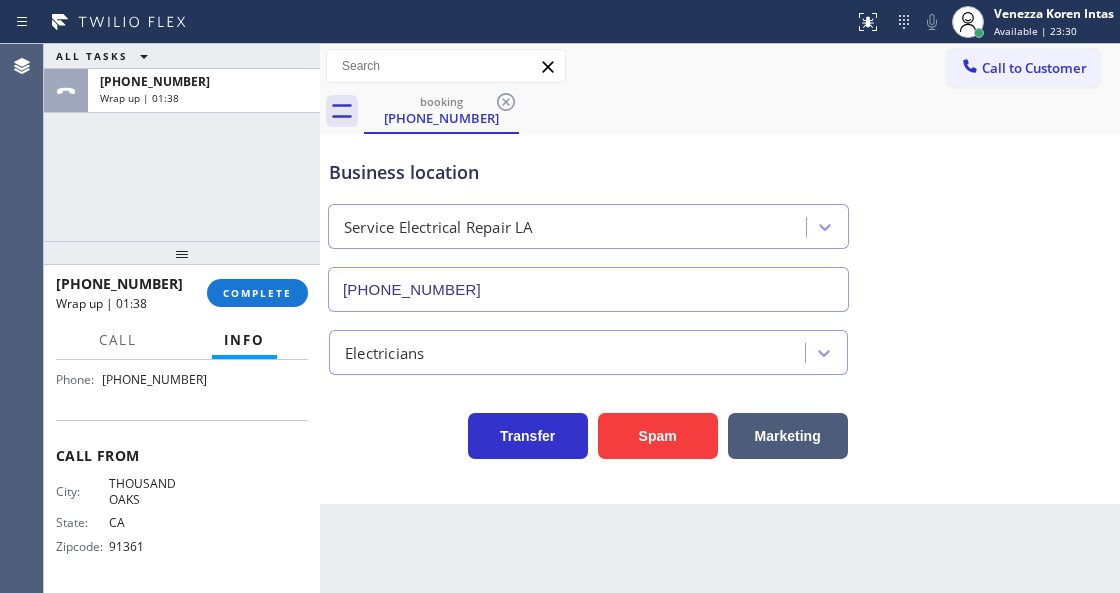 click on "ALL TASKS ALL TASKS ACTIVE TASKS TASKS IN WRAP UP [PHONE_NUMBER] Wrap up | 01:38" at bounding box center (182, 142) 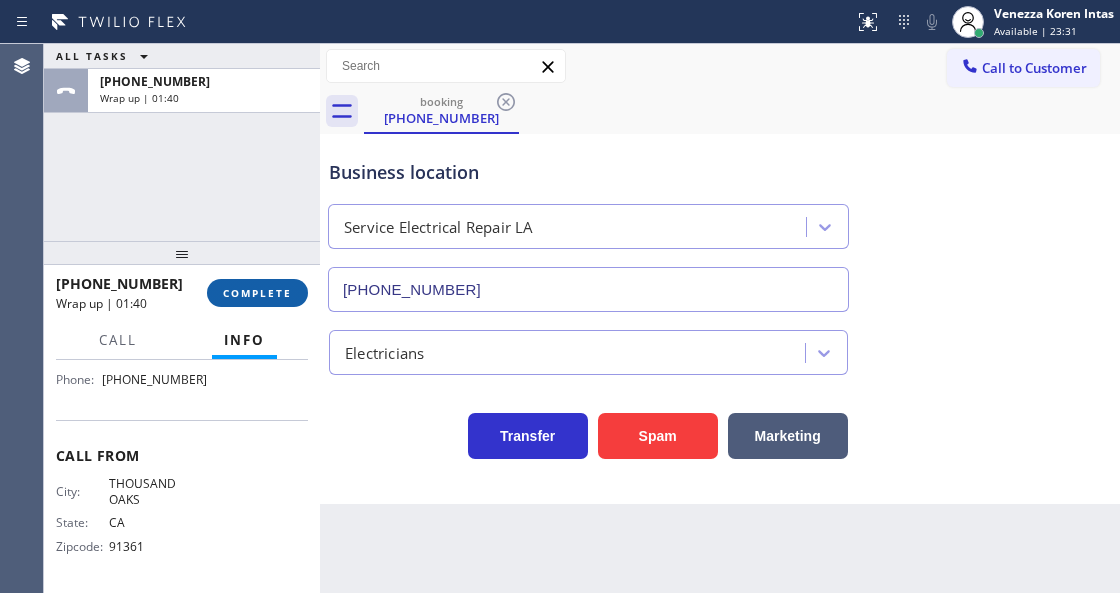 click on "COMPLETE" at bounding box center [257, 293] 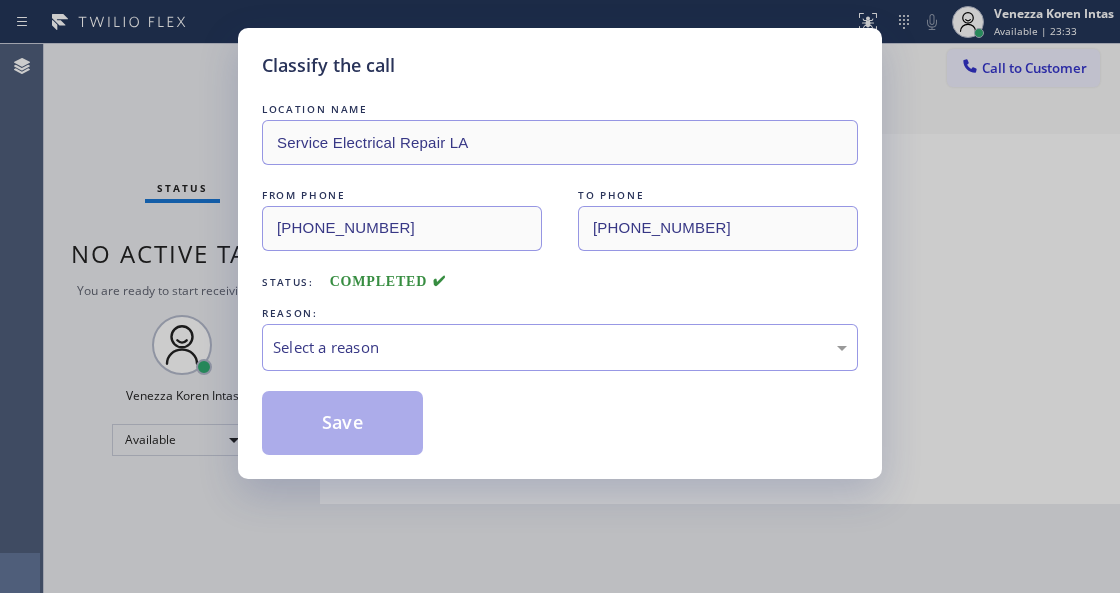 click on "Select a reason" at bounding box center (560, 347) 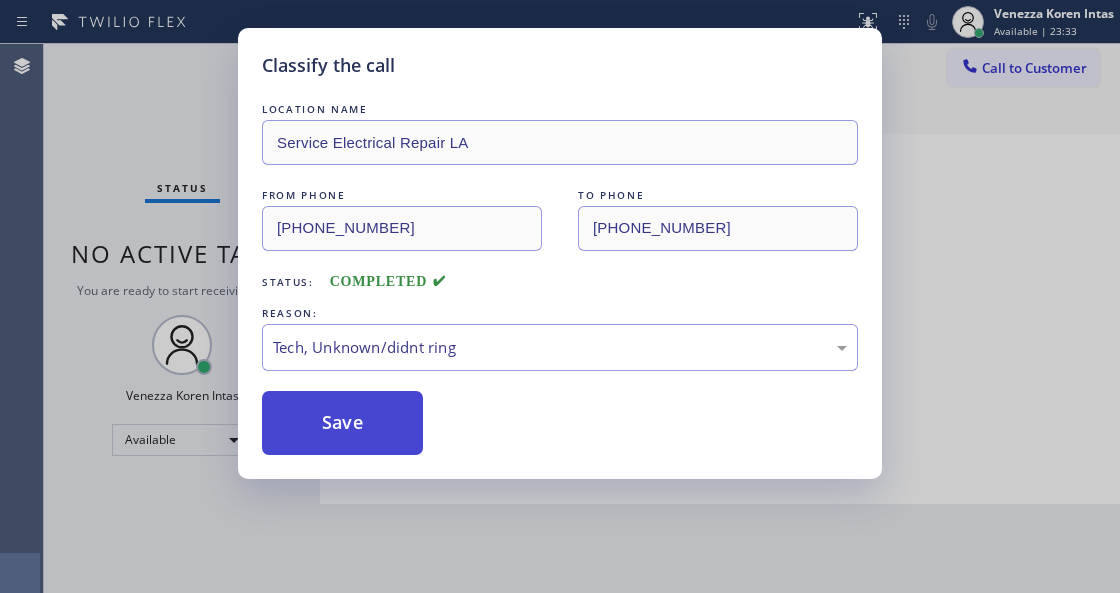 click on "Save" at bounding box center [342, 423] 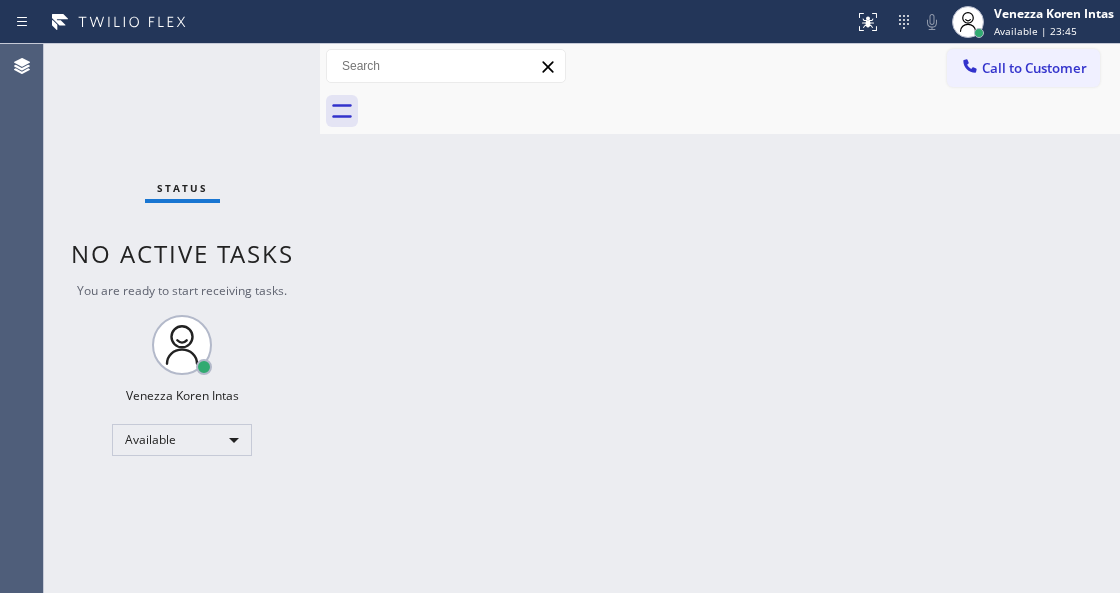 drag, startPoint x: 460, startPoint y: 478, endPoint x: 450, endPoint y: 582, distance: 104.47966 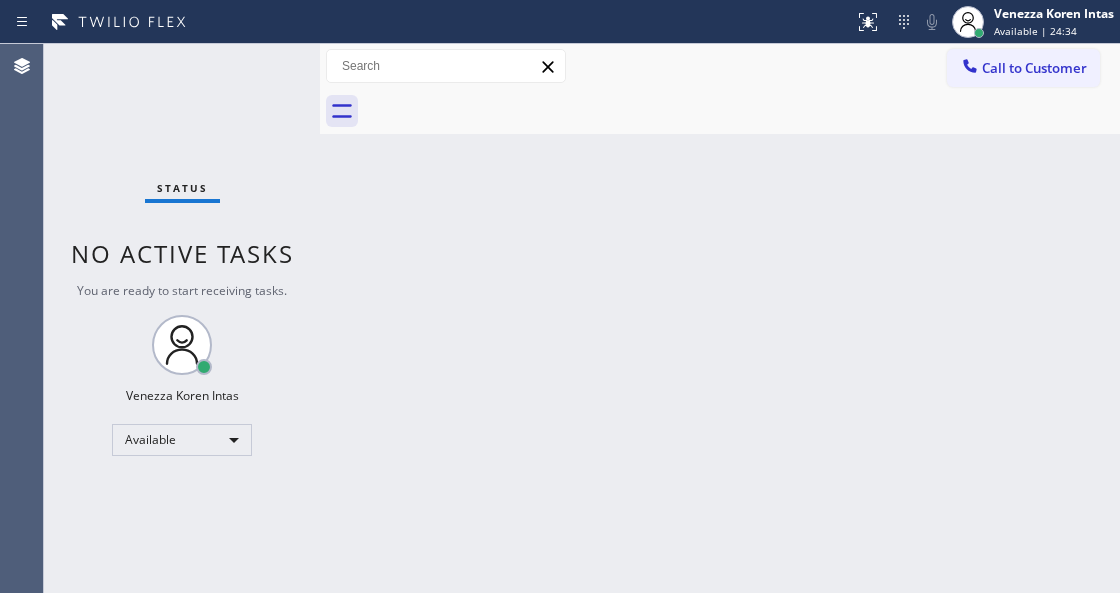 click on "Back to Dashboard Change Sender ID Customers Technicians Select a contact Outbound call Technician Search Technician Your caller id phone number Your caller id phone number Call Technician info Name   Phone none Address none Change Sender ID HVAC [PHONE_NUMBER] 5 Star Appliance [PHONE_NUMBER] Appliance Repair [PHONE_NUMBER] Plumbing [PHONE_NUMBER] Air Duct Cleaning [PHONE_NUMBER]  Electricians [PHONE_NUMBER] Cancel Change Check personal SMS Reset Change No tabs Call to Customer Outbound call Location 5 Star Appliance Repair Your caller id phone number [PHONE_NUMBER] Customer number Call Outbound call Technician Search Technician Your caller id phone number Your caller id phone number Call" at bounding box center [720, 318] 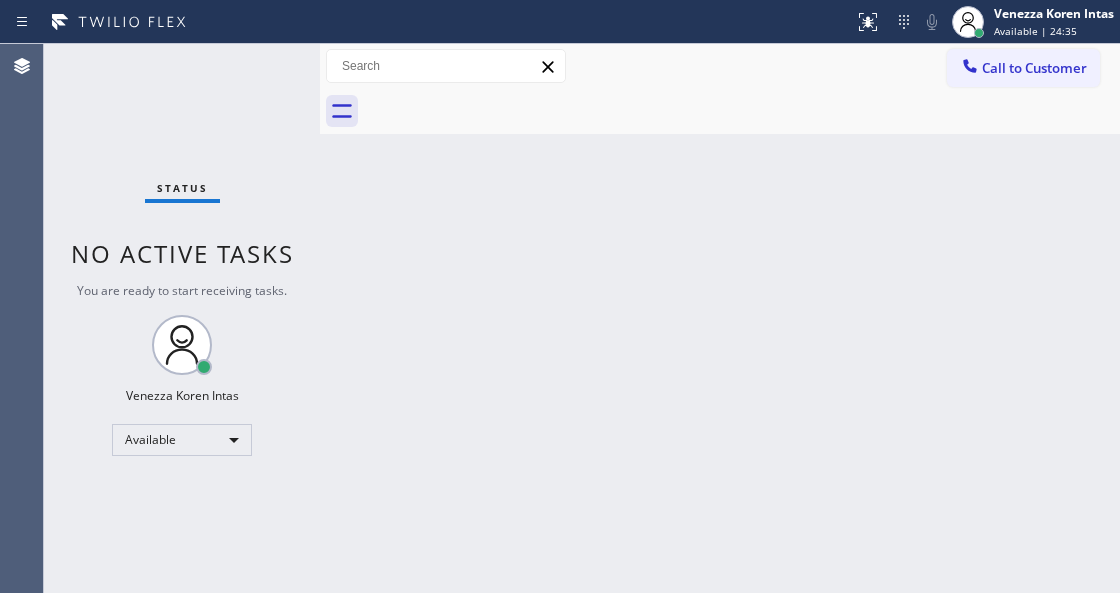 drag, startPoint x: 336, startPoint y: 240, endPoint x: 318, endPoint y: 187, distance: 55.97321 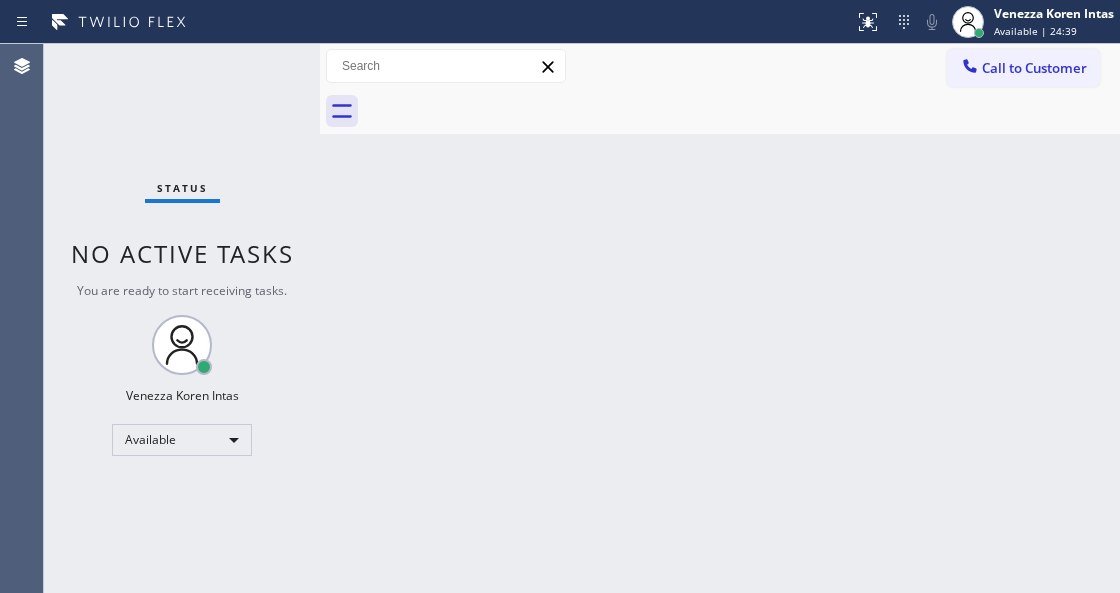 click on "Back to Dashboard Change Sender ID Customers Technicians Select a contact Outbound call Technician Search Technician Your caller id phone number Your caller id phone number Call Technician info Name   Phone none Address none Change Sender ID HVAC [PHONE_NUMBER] 5 Star Appliance [PHONE_NUMBER] Appliance Repair [PHONE_NUMBER] Plumbing [PHONE_NUMBER] Air Duct Cleaning [PHONE_NUMBER]  Electricians [PHONE_NUMBER] Cancel Change Check personal SMS Reset Change No tabs Call to Customer Outbound call Location 5 Star Appliance Repair Your caller id phone number [PHONE_NUMBER] Customer number Call Outbound call Technician Search Technician Your caller id phone number Your caller id phone number Call" at bounding box center (720, 318) 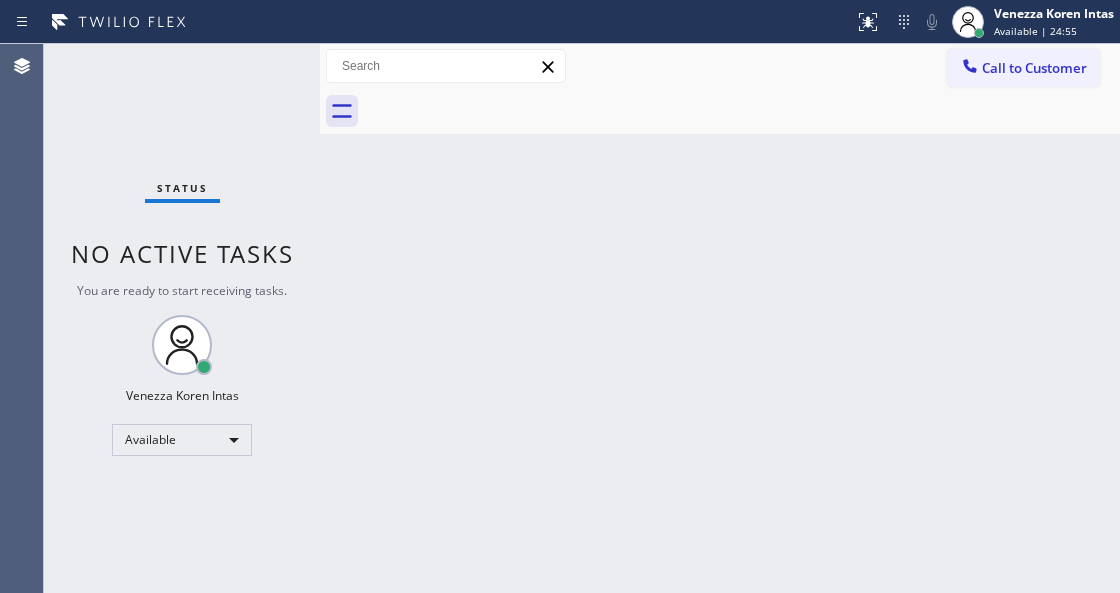 click on "Status   No active tasks     You are ready to start receiving tasks.   Venezza Koren Intas Available" at bounding box center (182, 318) 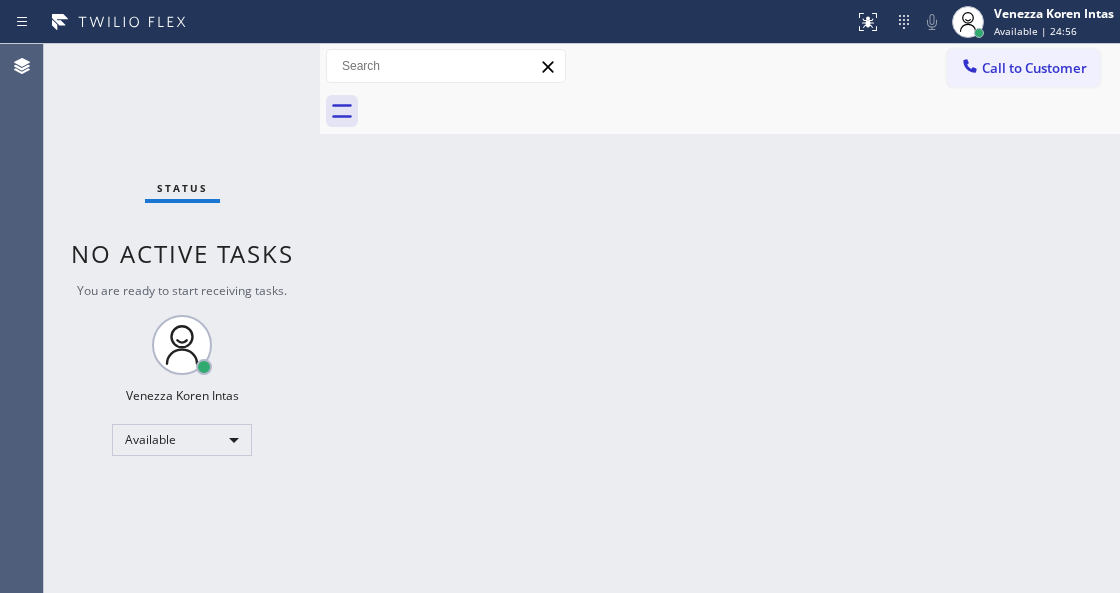 click on "Status   No active tasks     You are ready to start receiving tasks.   Venezza Koren Intas Available" at bounding box center (182, 318) 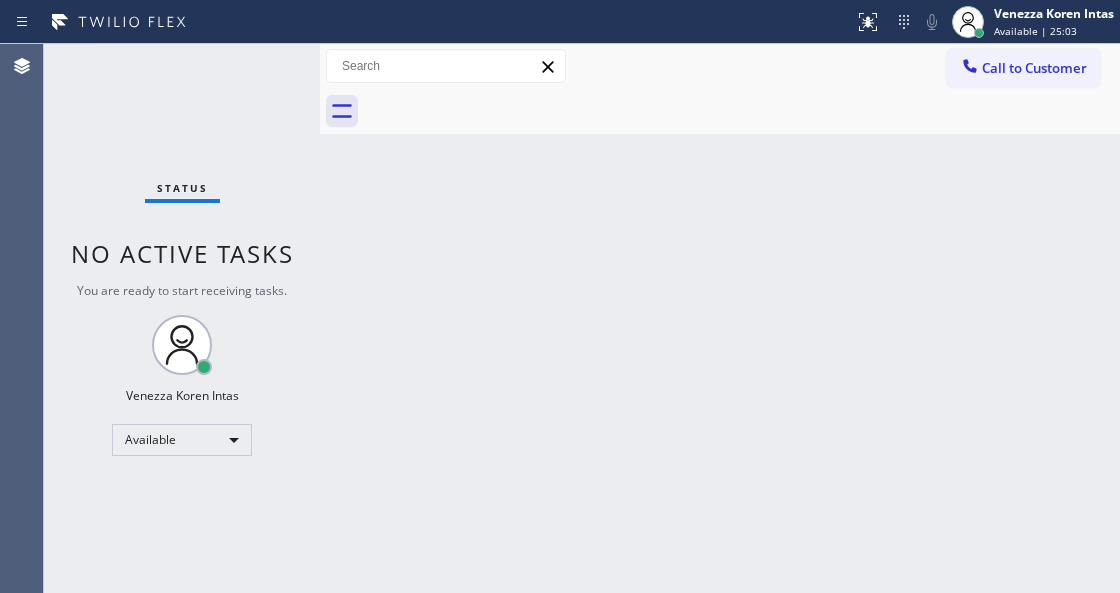 click on "Back to Dashboard Change Sender ID Customers Technicians Select a contact Outbound call Technician Search Technician Your caller id phone number Your caller id phone number Call Technician info Name   Phone none Address none Change Sender ID HVAC [PHONE_NUMBER] 5 Star Appliance [PHONE_NUMBER] Appliance Repair [PHONE_NUMBER] Plumbing [PHONE_NUMBER] Air Duct Cleaning [PHONE_NUMBER]  Electricians [PHONE_NUMBER] Cancel Change Check personal SMS Reset Change No tabs Call to Customer Outbound call Location 5 Star Appliance Repair Your caller id phone number [PHONE_NUMBER] Customer number Call Outbound call Technician Search Technician Your caller id phone number Your caller id phone number Call" at bounding box center [720, 318] 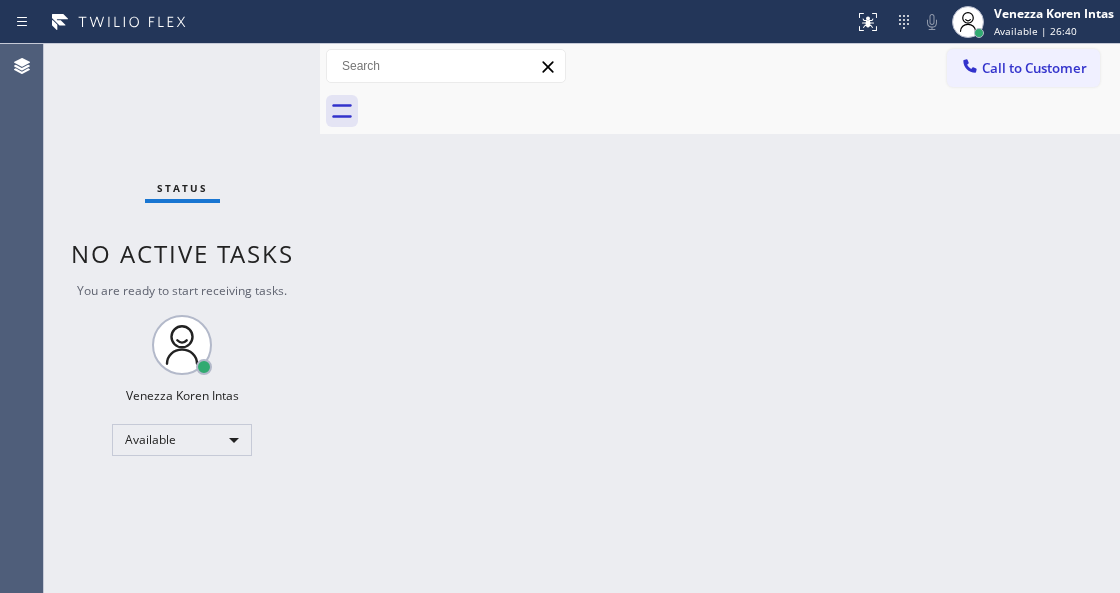 click on "Back to Dashboard Change Sender ID Customers Technicians Select a contact Outbound call Technician Search Technician Your caller id phone number Your caller id phone number Call Technician info Name   Phone none Address none Change Sender ID HVAC [PHONE_NUMBER] 5 Star Appliance [PHONE_NUMBER] Appliance Repair [PHONE_NUMBER] Plumbing [PHONE_NUMBER] Air Duct Cleaning [PHONE_NUMBER]  Electricians [PHONE_NUMBER] Cancel Change Check personal SMS Reset Change No tabs Call to Customer Outbound call Location 5 Star Appliance Repair Your caller id phone number [PHONE_NUMBER] Customer number Call Outbound call Technician Search Technician Your caller id phone number Your caller id phone number Call" at bounding box center (720, 318) 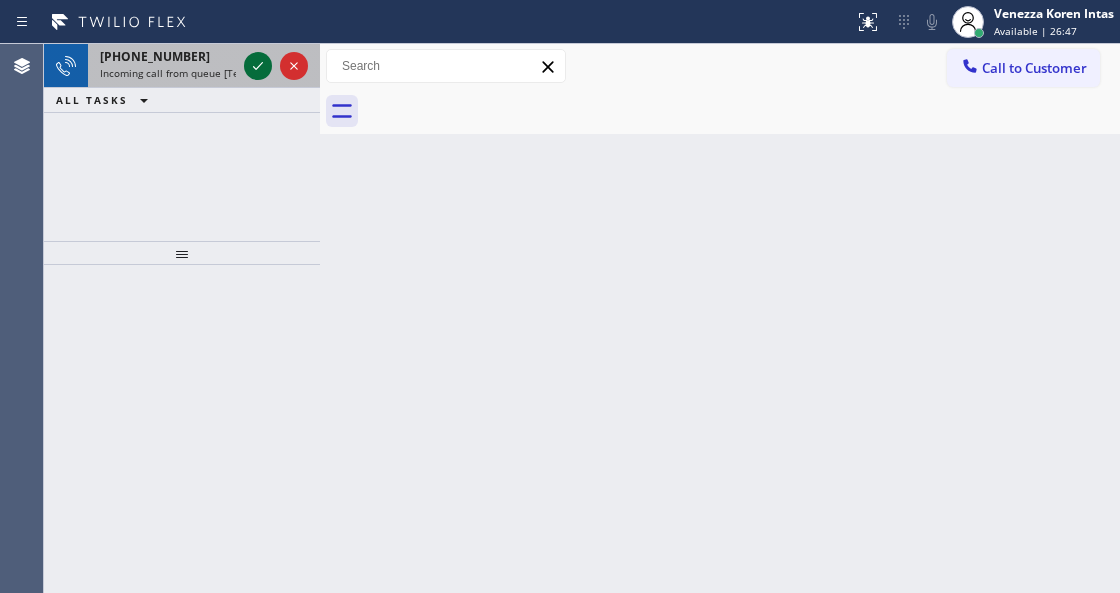 click 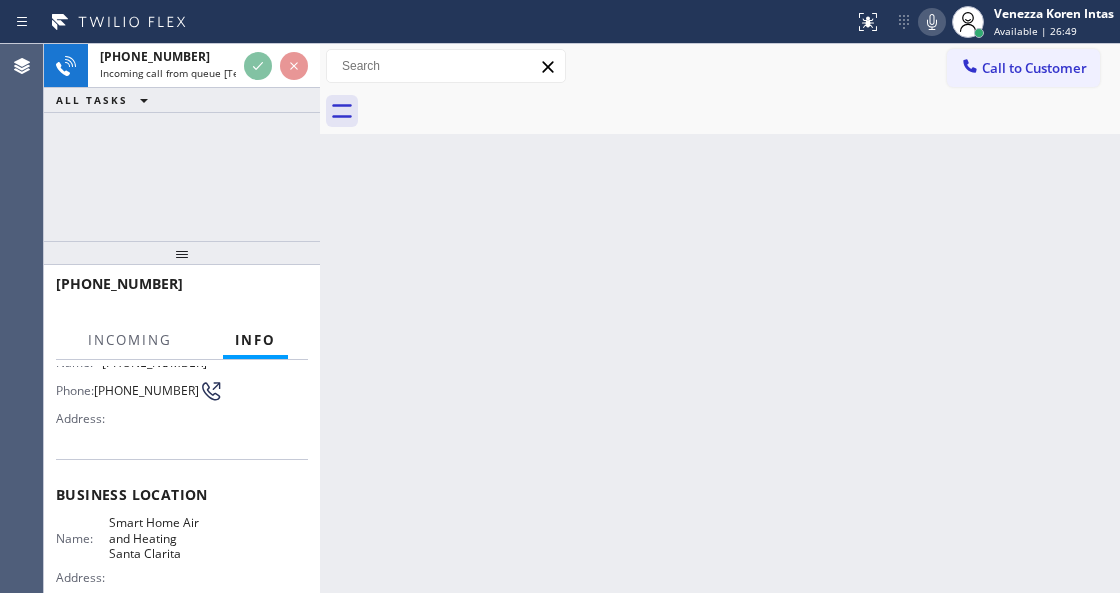 scroll, scrollTop: 266, scrollLeft: 0, axis: vertical 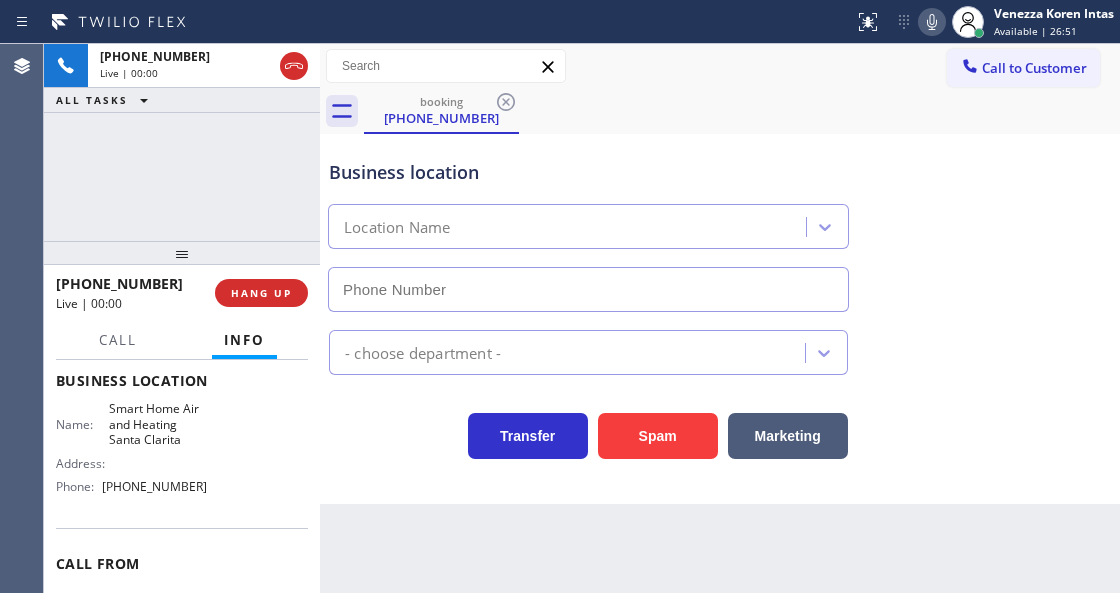 type on "[PHONE_NUMBER]" 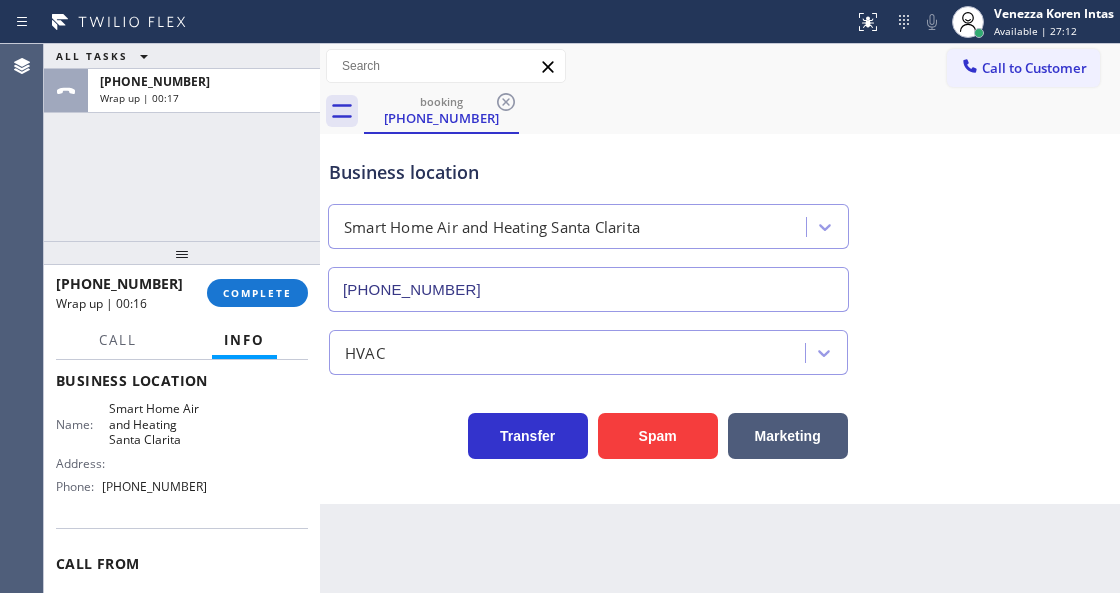drag, startPoint x: 278, startPoint y: 283, endPoint x: 456, endPoint y: 324, distance: 182.66089 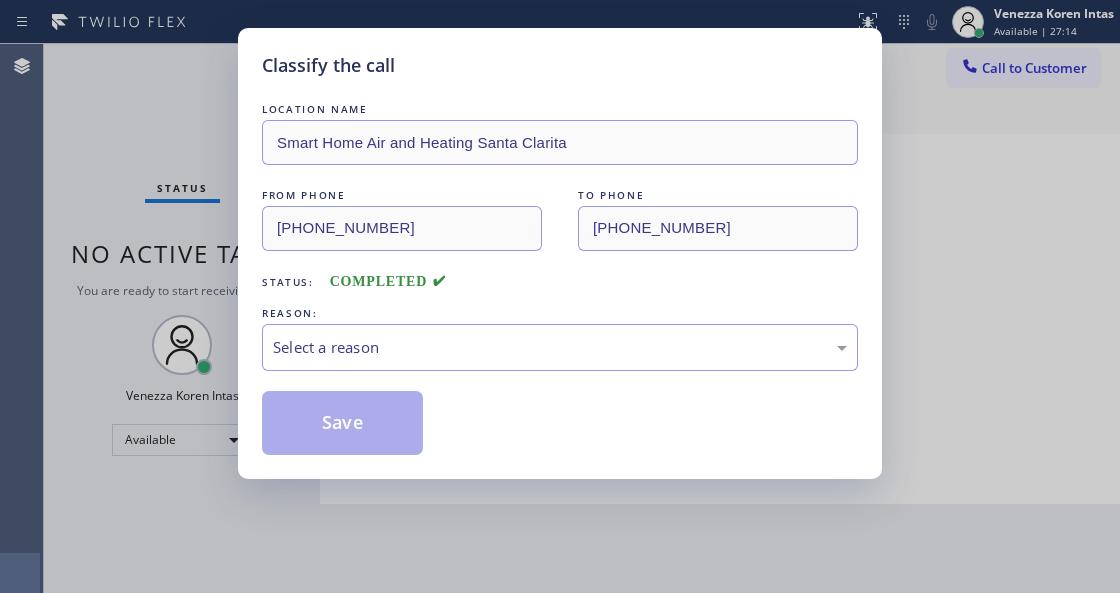 click on "Select a reason" at bounding box center [560, 347] 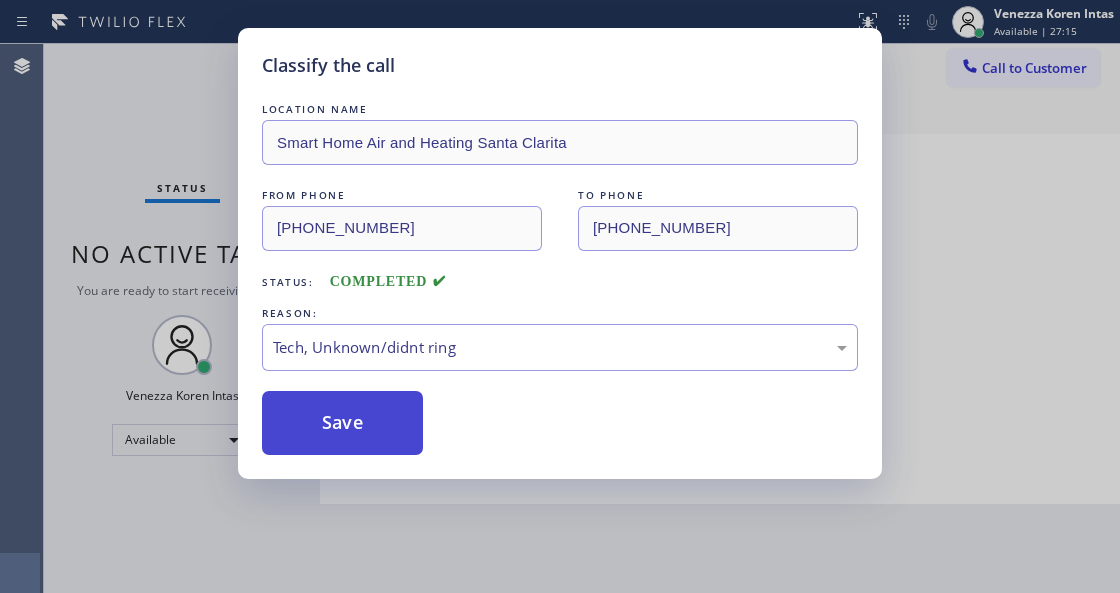 click on "Save" at bounding box center [342, 423] 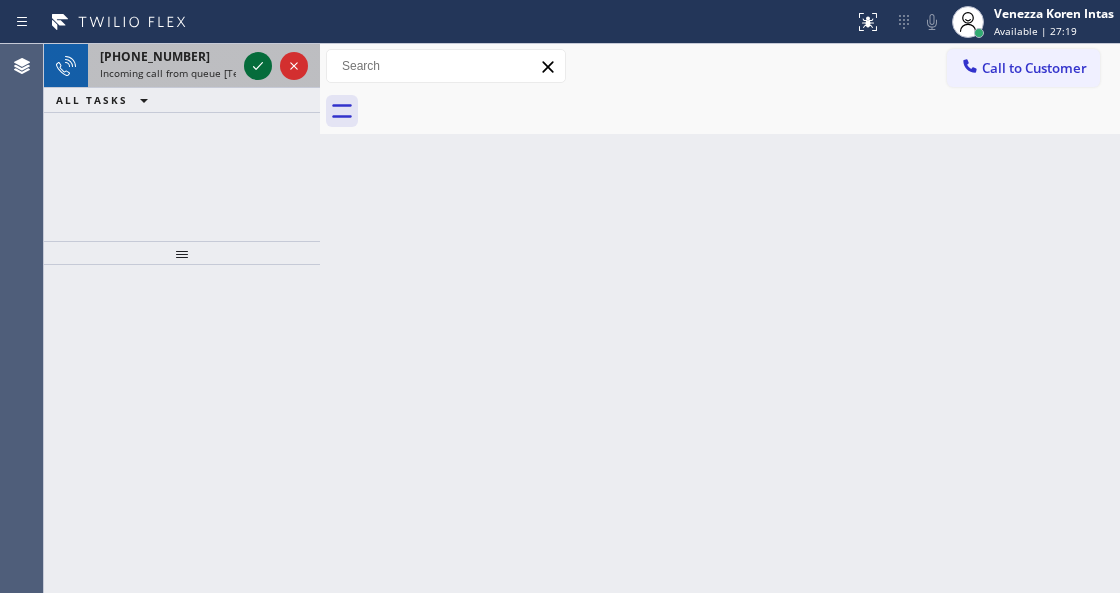 click 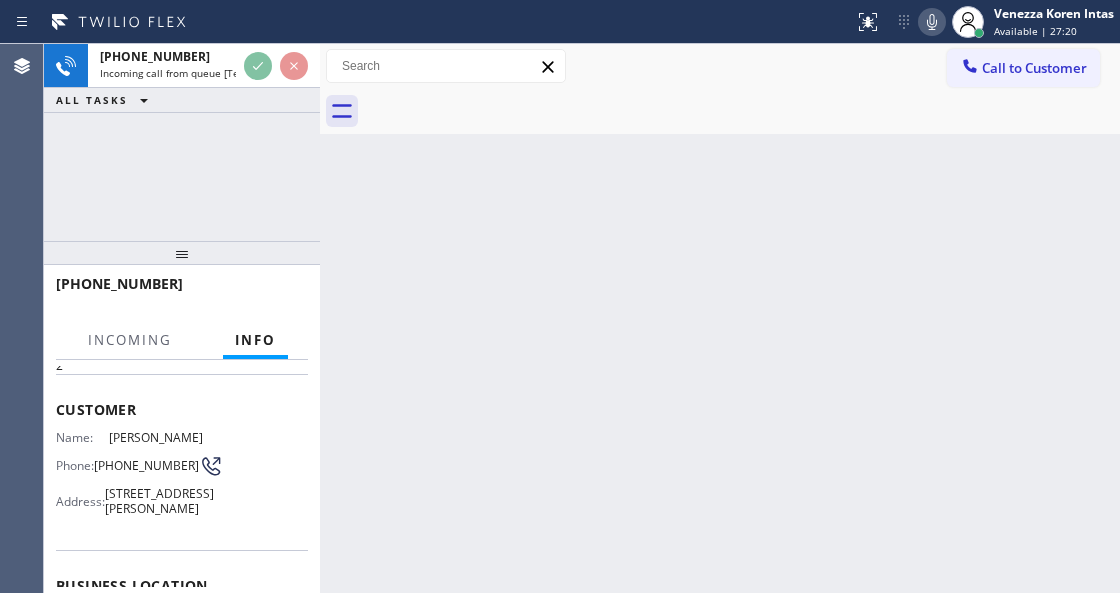 scroll, scrollTop: 266, scrollLeft: 0, axis: vertical 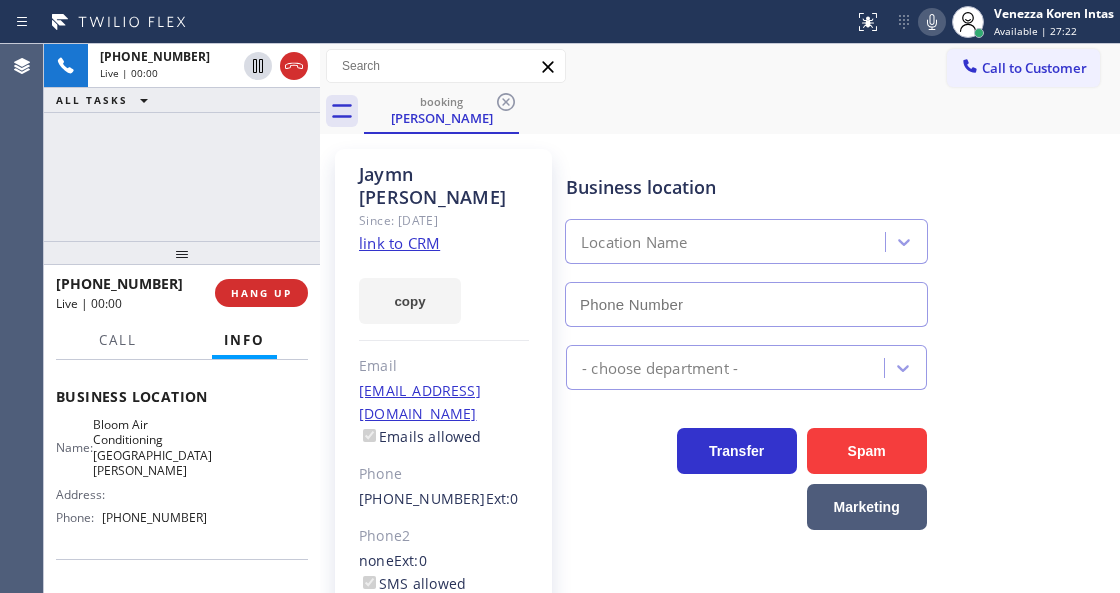 type on "[PHONE_NUMBER]" 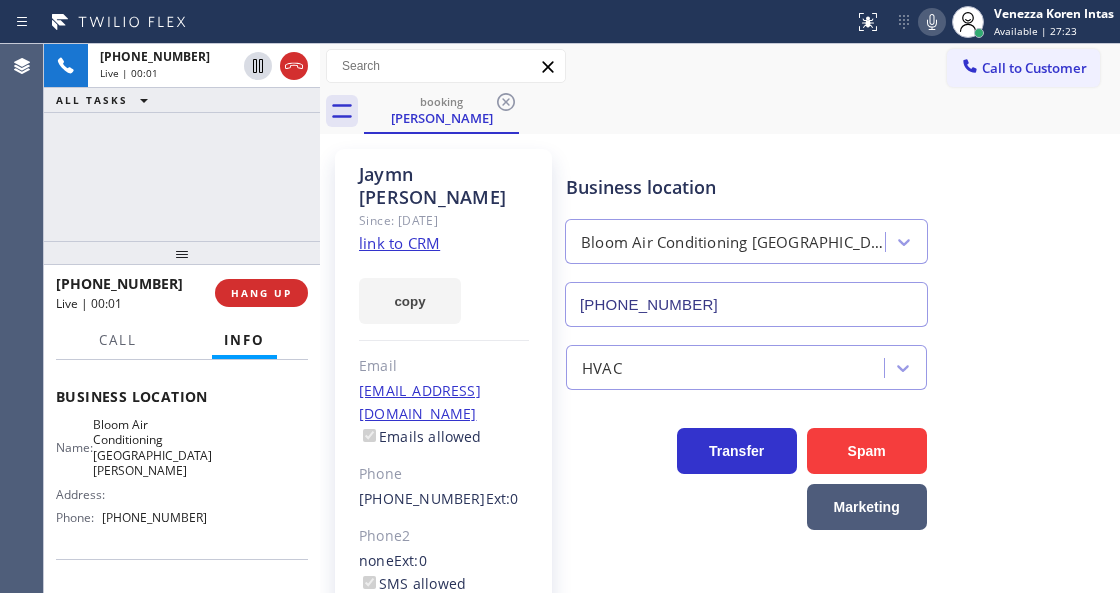 click on "link to CRM" 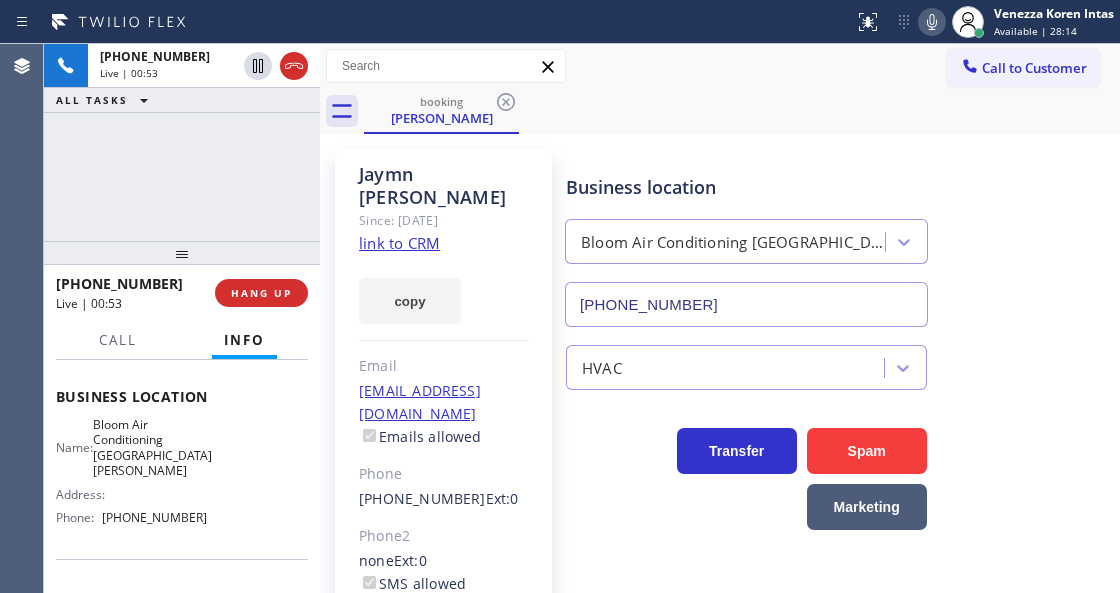click 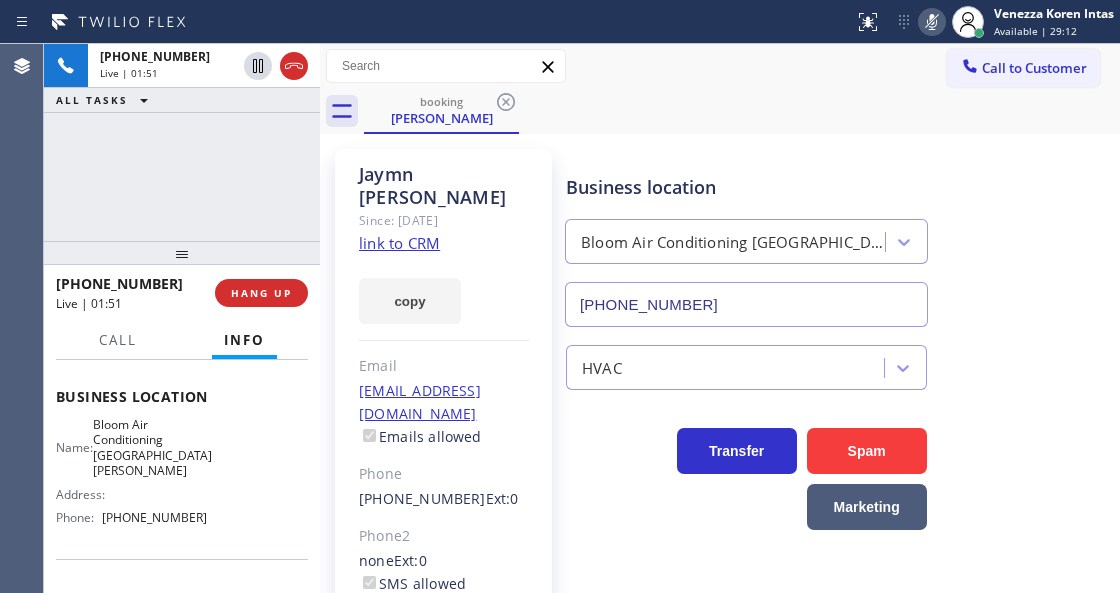 click on "booking [PERSON_NAME]" at bounding box center [742, 111] 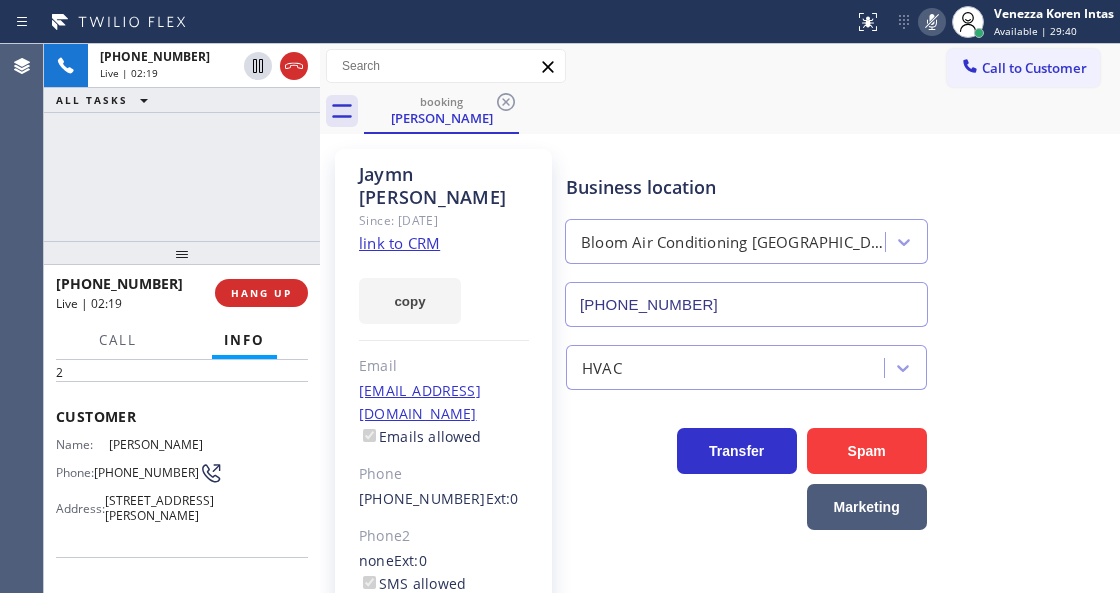 scroll, scrollTop: 66, scrollLeft: 0, axis: vertical 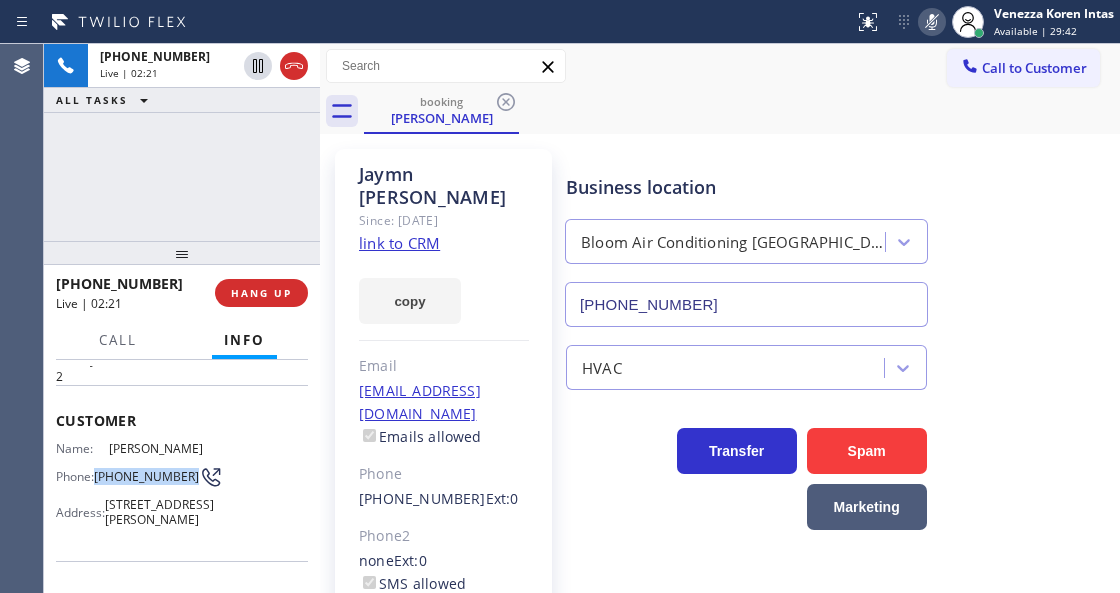 drag, startPoint x: 145, startPoint y: 483, endPoint x: 98, endPoint y: 459, distance: 52.773098 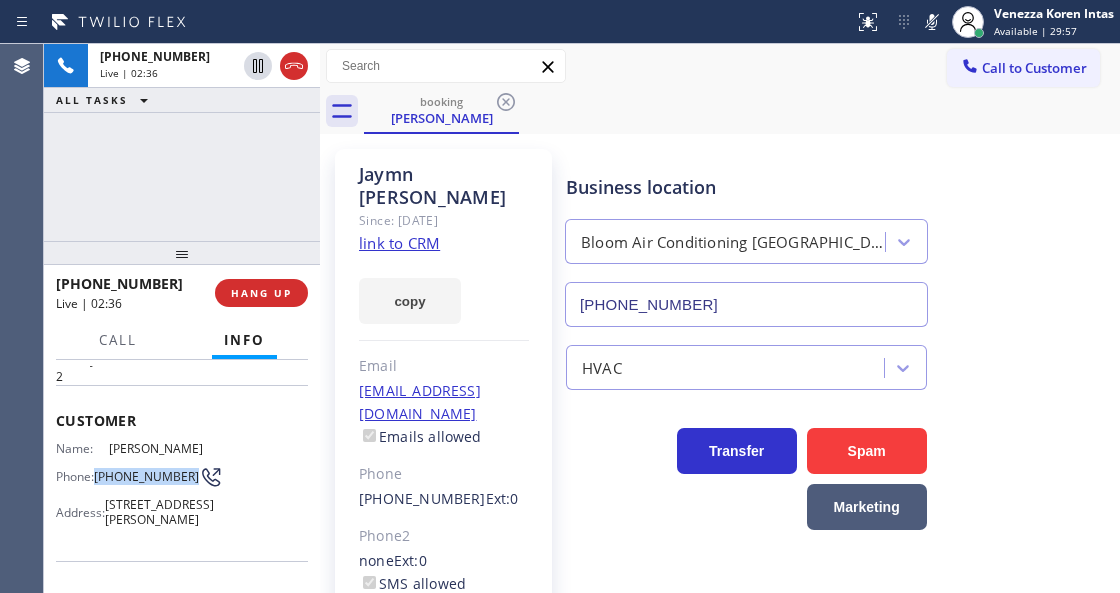 drag, startPoint x: 932, startPoint y: 24, endPoint x: 813, endPoint y: 262, distance: 266.0921 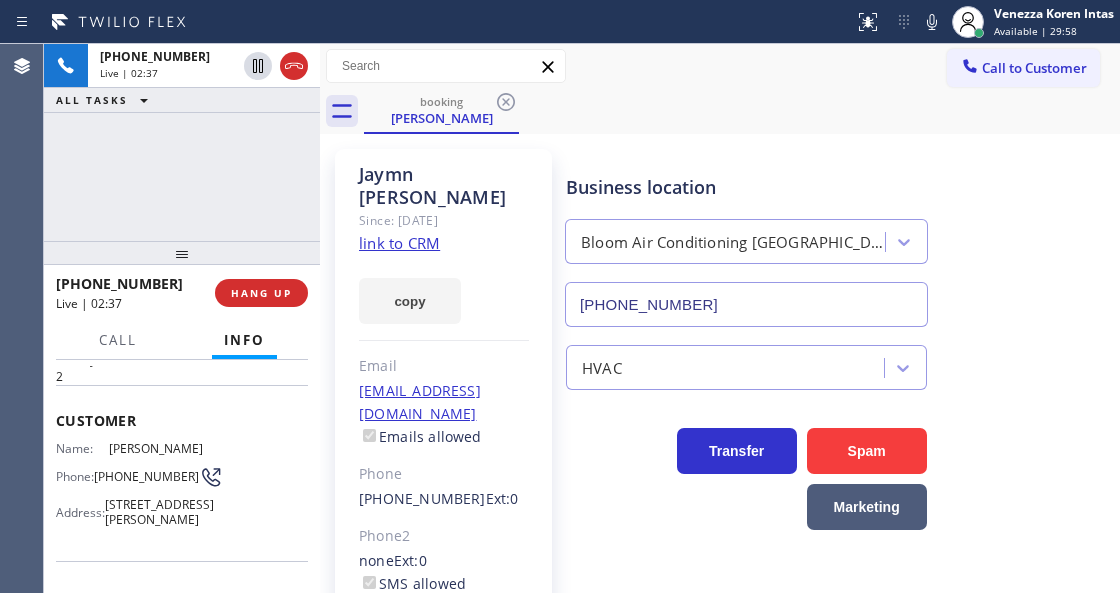 click on "[STREET_ADDRESS][PERSON_NAME]" at bounding box center [444, 658] 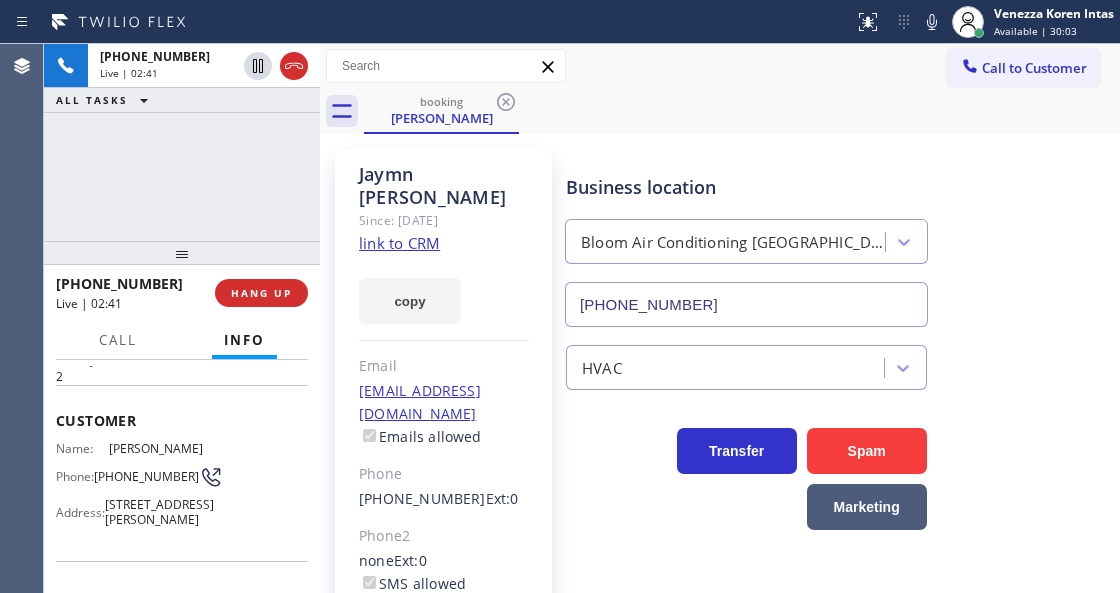 click on "link to CRM" 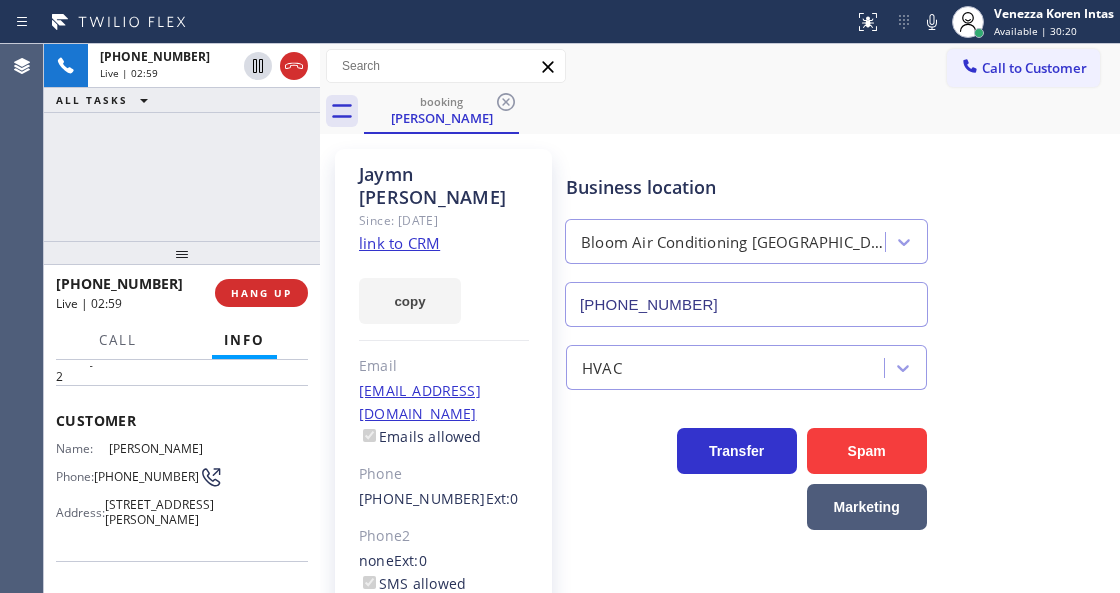 scroll, scrollTop: 200, scrollLeft: 0, axis: vertical 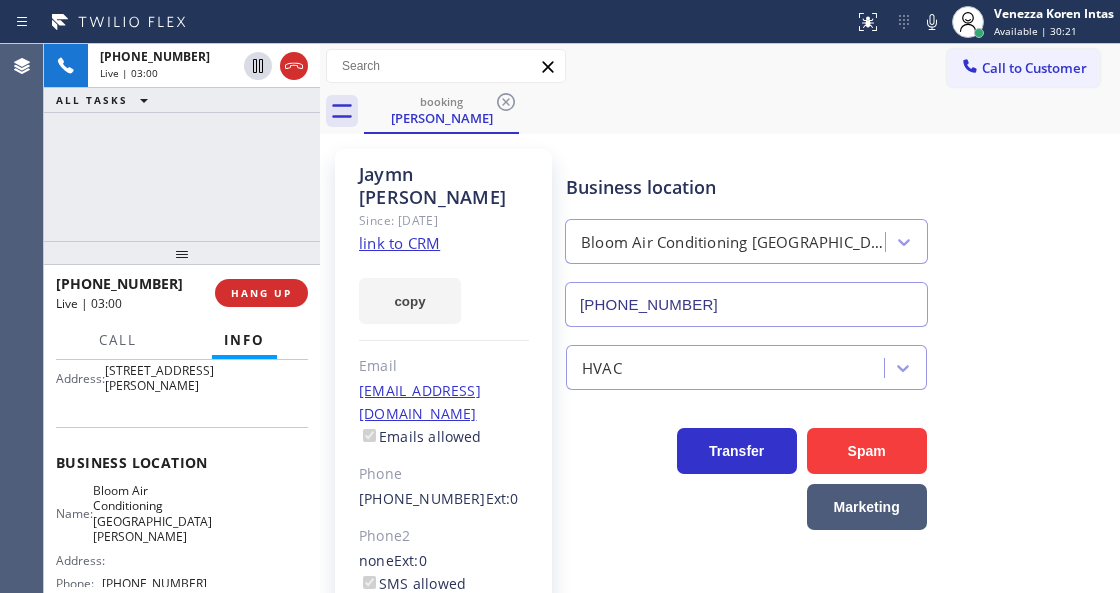 click on "[PERSON_NAME]  Since: [DATE] link to CRM copy Email [EMAIL_ADDRESS][DOMAIN_NAME]  Emails allowed Phone [PHONE_NUMBER]  Ext:  0 Phone2 none  Ext:  0  SMS allowed Primary address  [STREET_ADDRESS][PERSON_NAME] EDIT Outbound call Location Bloom Air Conditioning [GEOGRAPHIC_DATA][PERSON_NAME] Your caller id phone number [PHONE_NUMBER] Customer number Call Benefits" at bounding box center (443, 469) 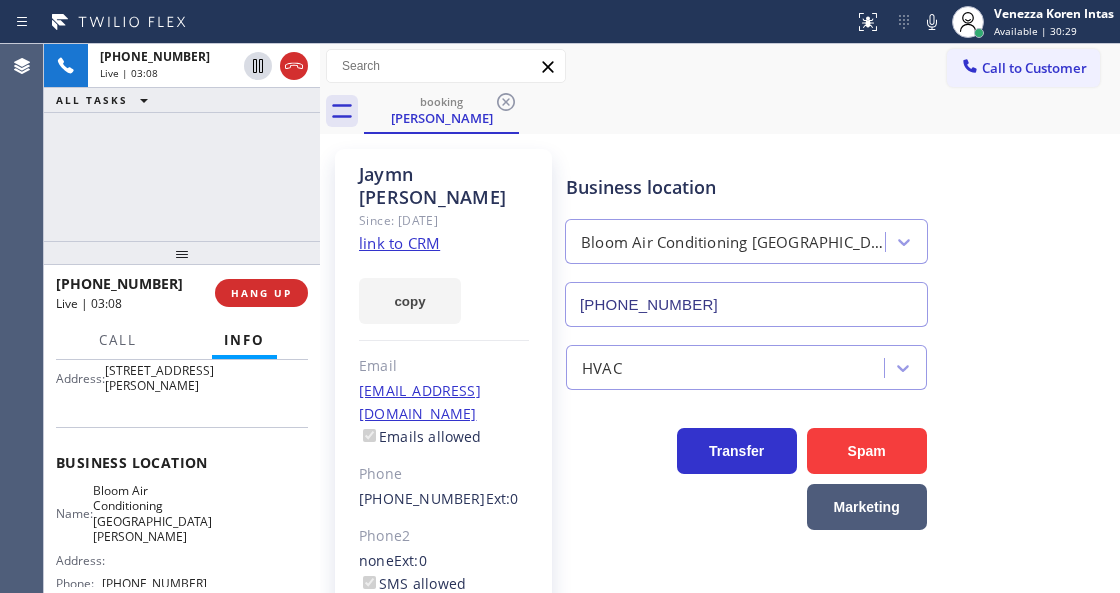 click on "booking [PERSON_NAME]" at bounding box center (742, 111) 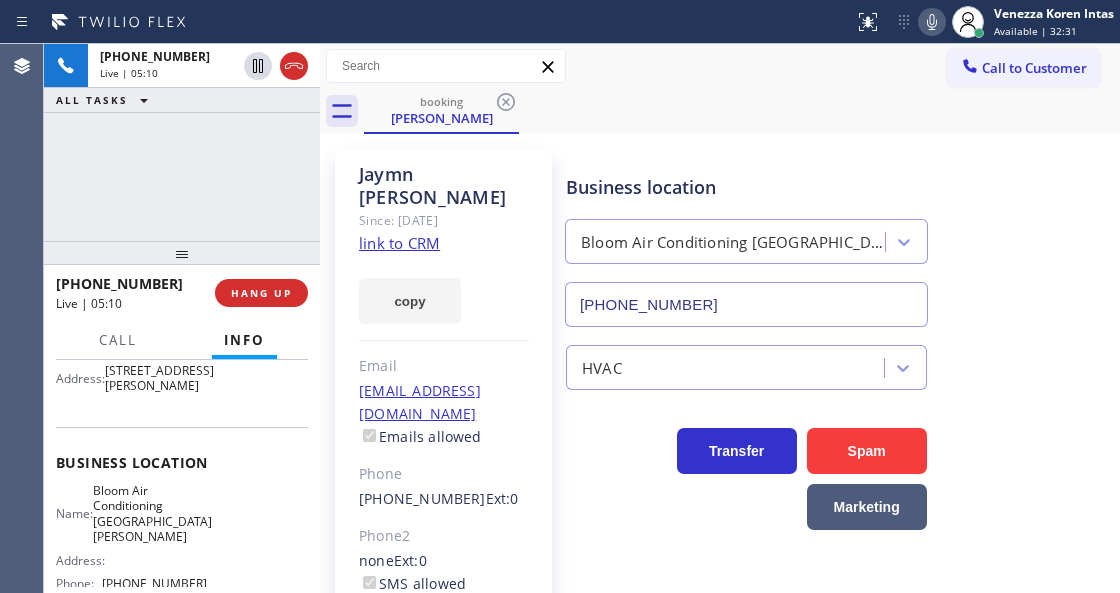 click 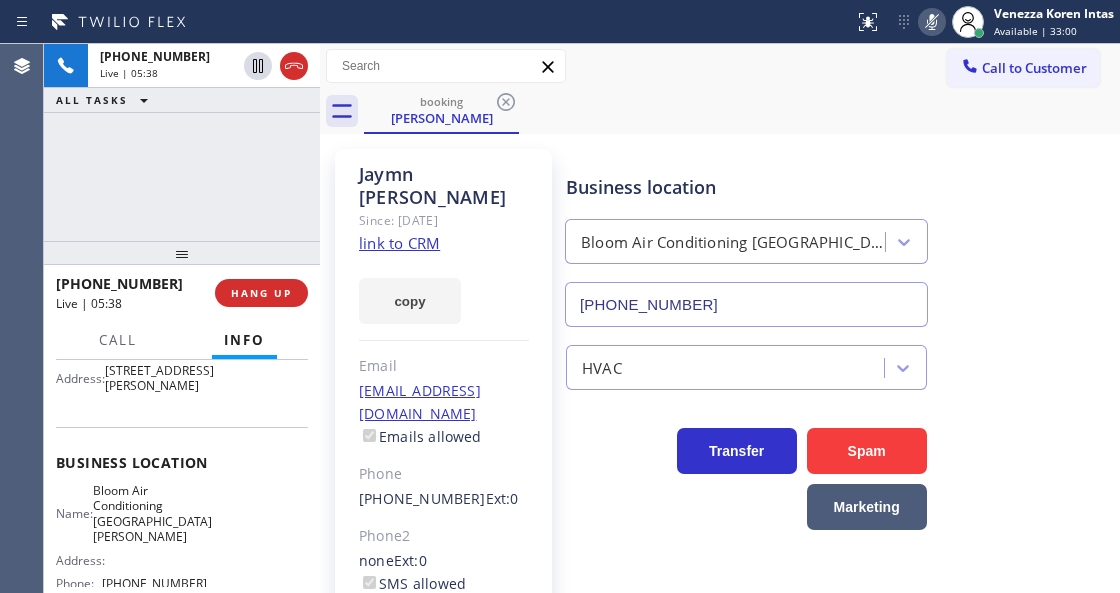 click 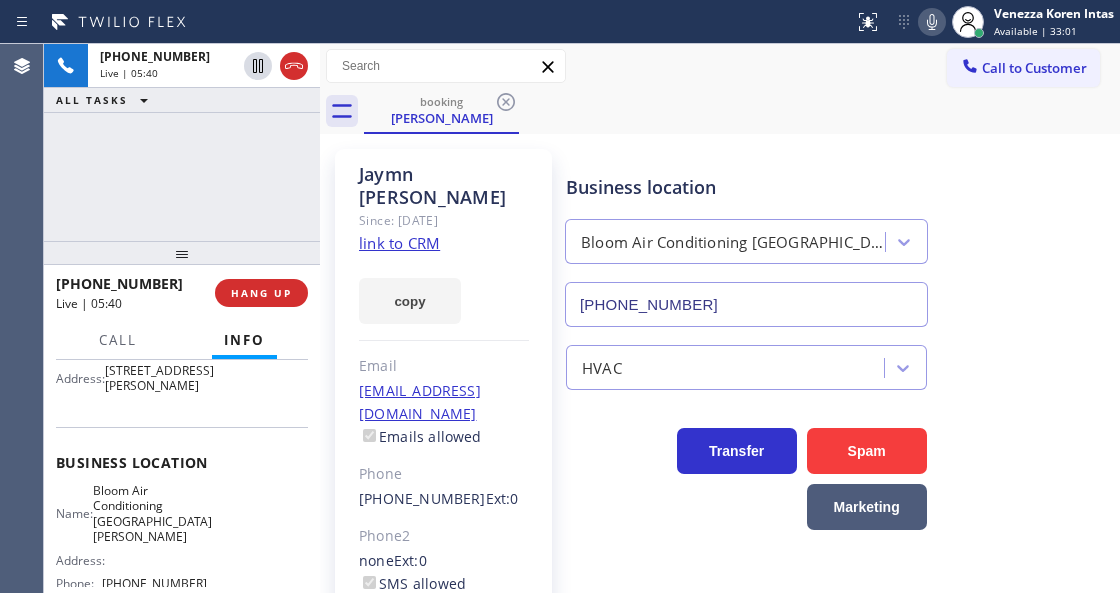 click on "[PHONE_NUMBER] Live | 05:40 ALL TASKS ALL TASKS ACTIVE TASKS TASKS IN WRAP UP" at bounding box center (182, 142) 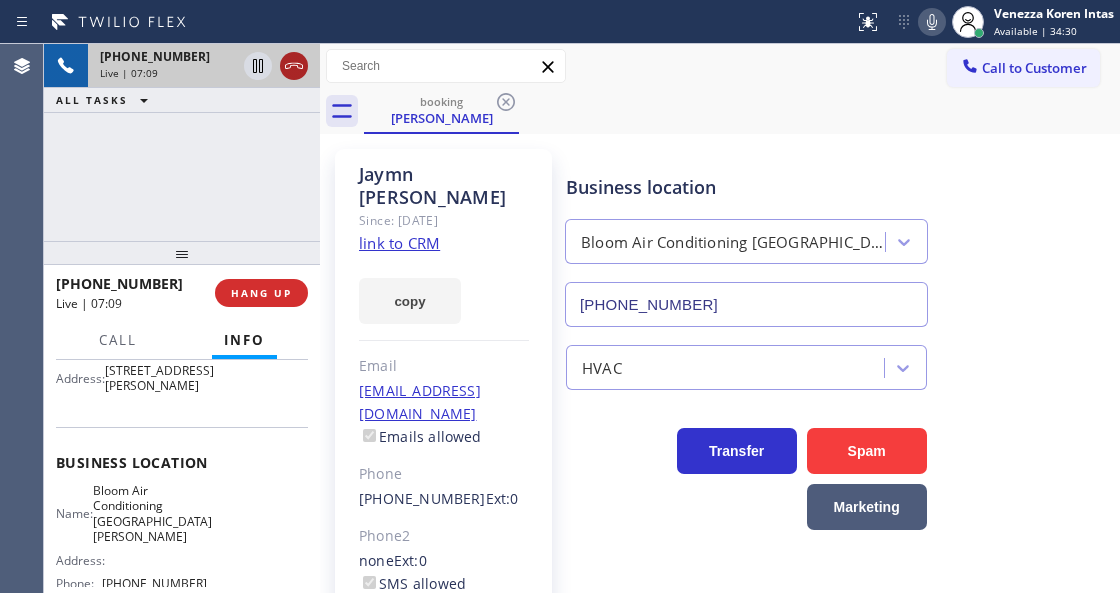 click 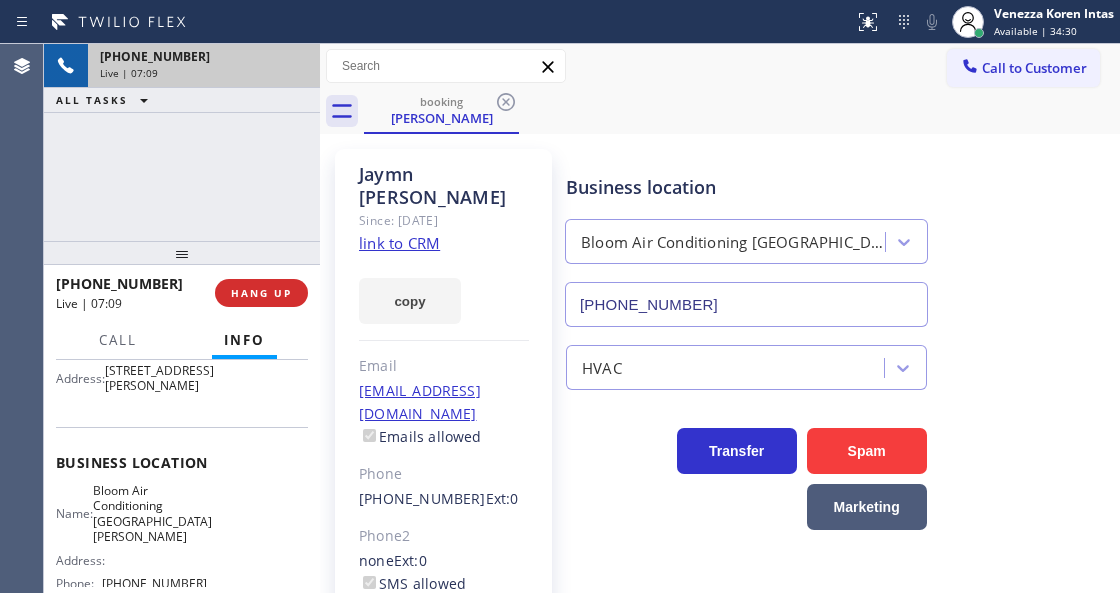 click on "HANG UP" at bounding box center [261, 293] 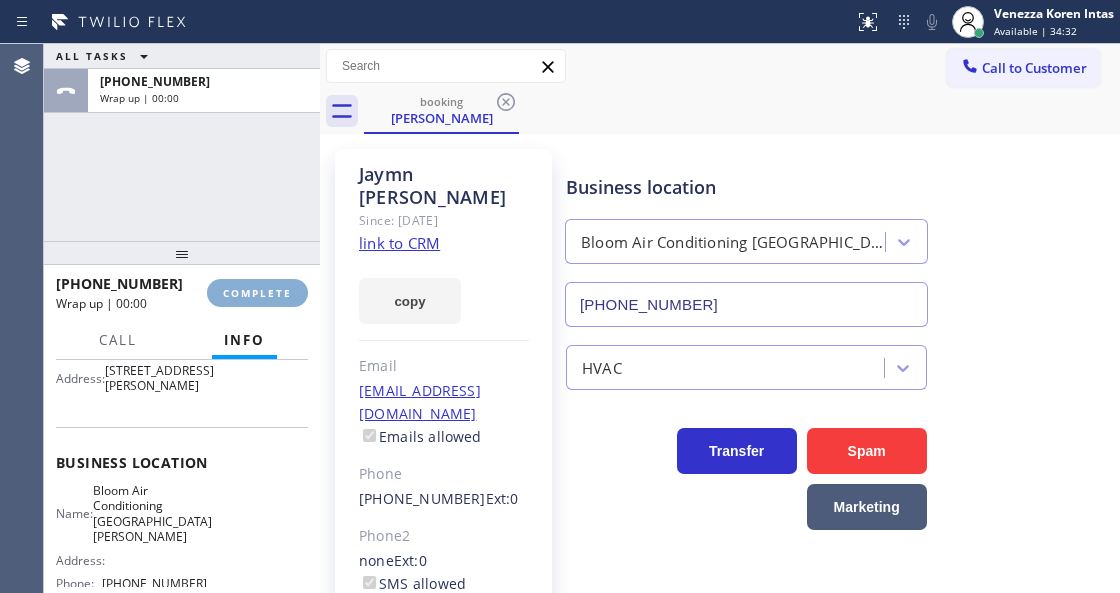 click on "COMPLETE" at bounding box center [257, 293] 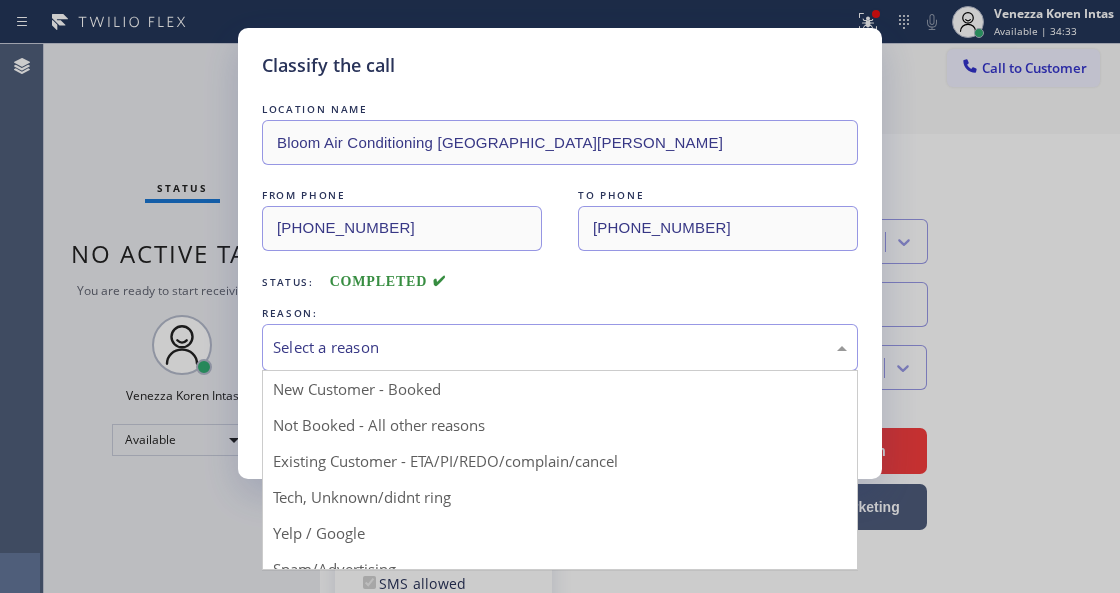 click on "Select a reason" at bounding box center [560, 347] 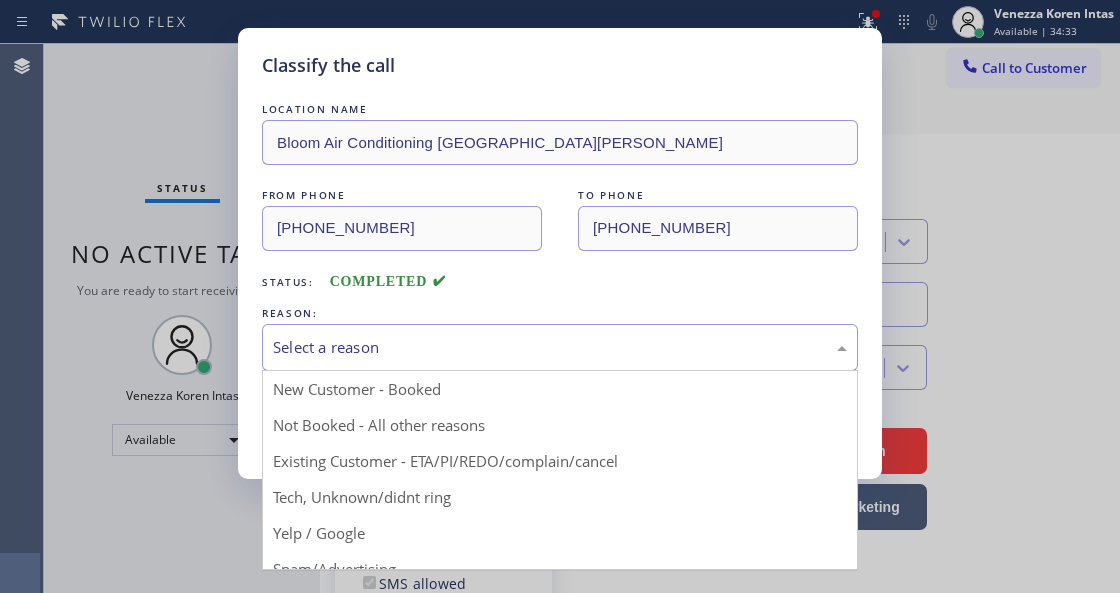drag, startPoint x: 484, startPoint y: 466, endPoint x: 424, endPoint y: 464, distance: 60.033325 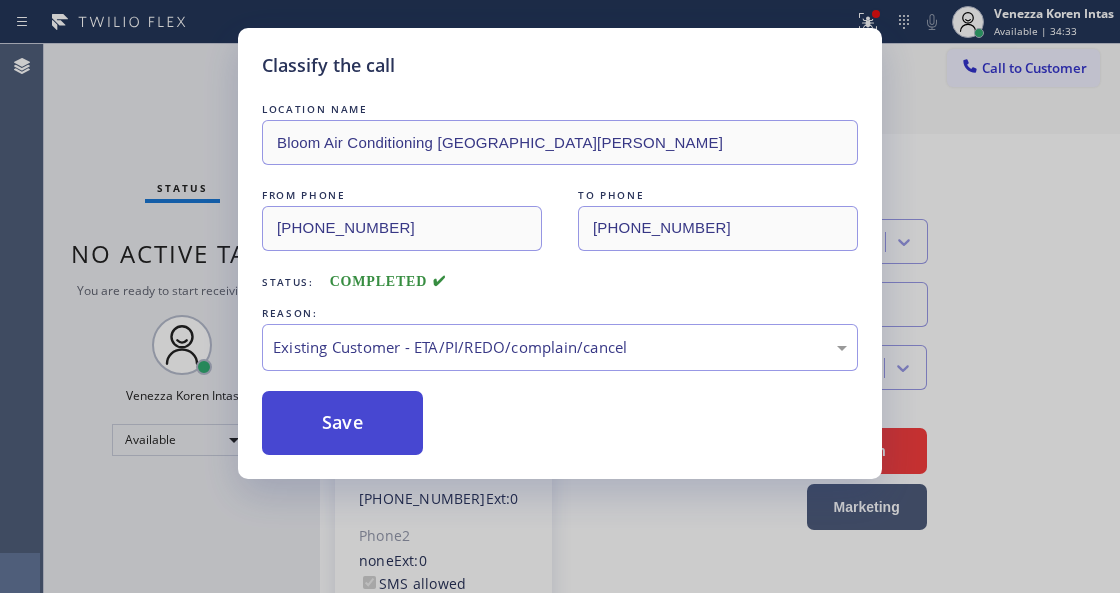 click on "Save" at bounding box center (342, 423) 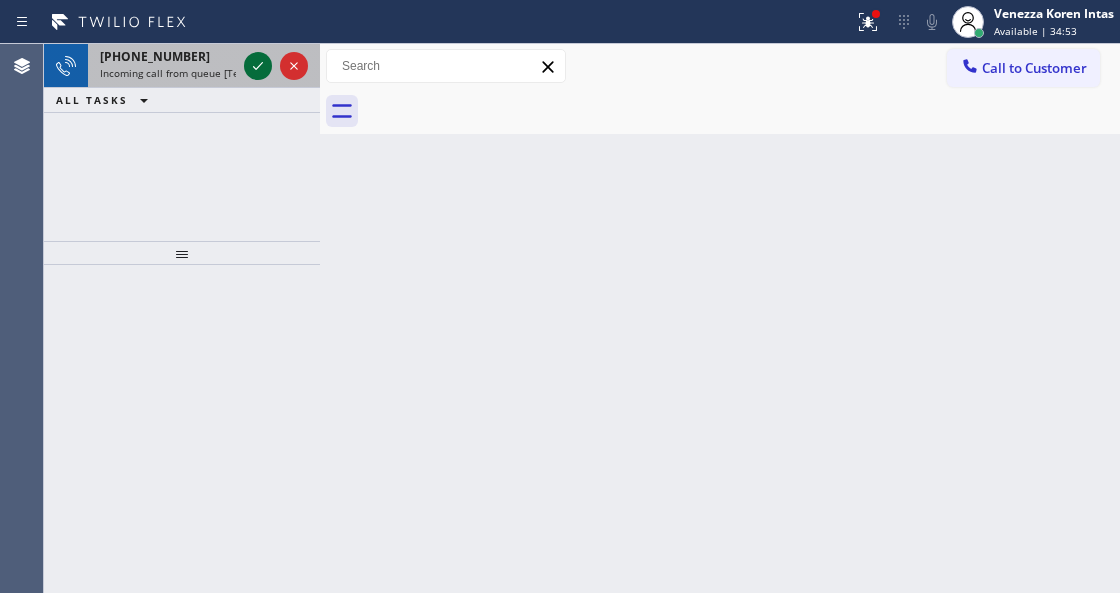 click 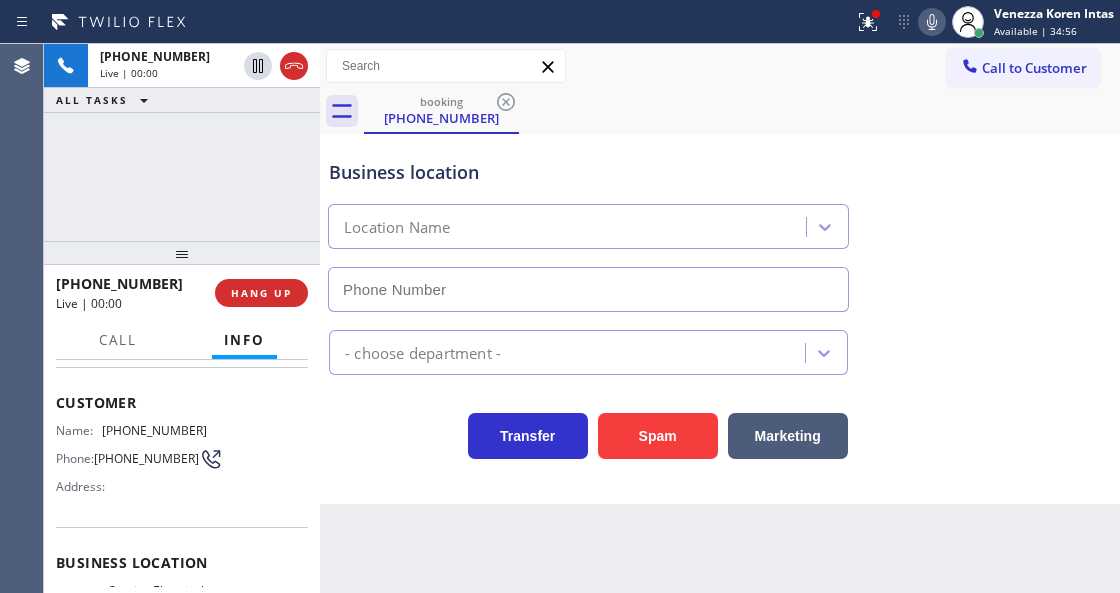 scroll, scrollTop: 133, scrollLeft: 0, axis: vertical 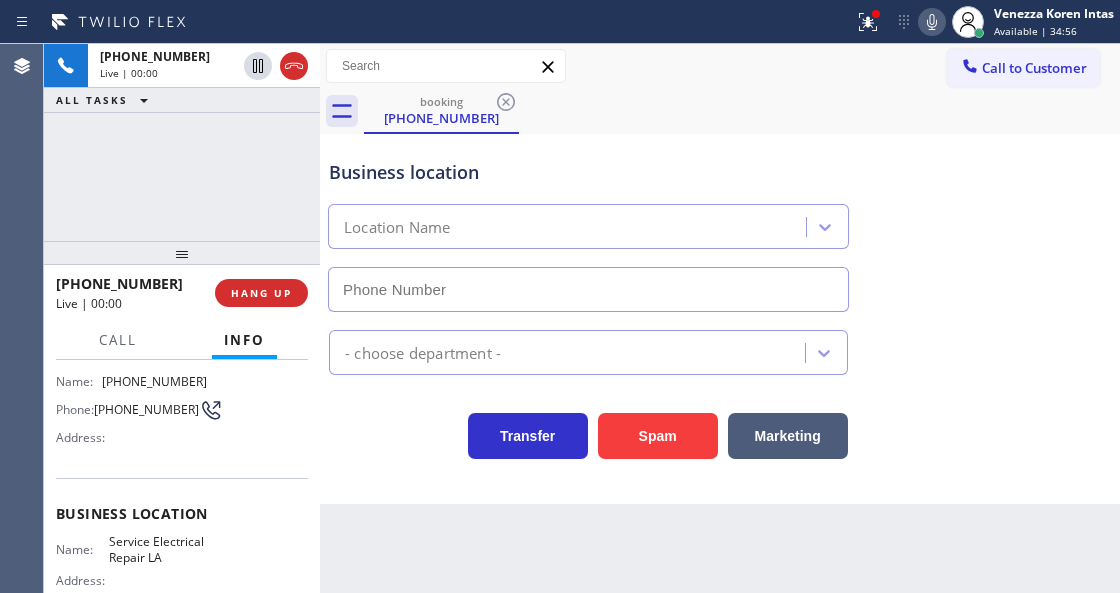 type on "[PHONE_NUMBER]" 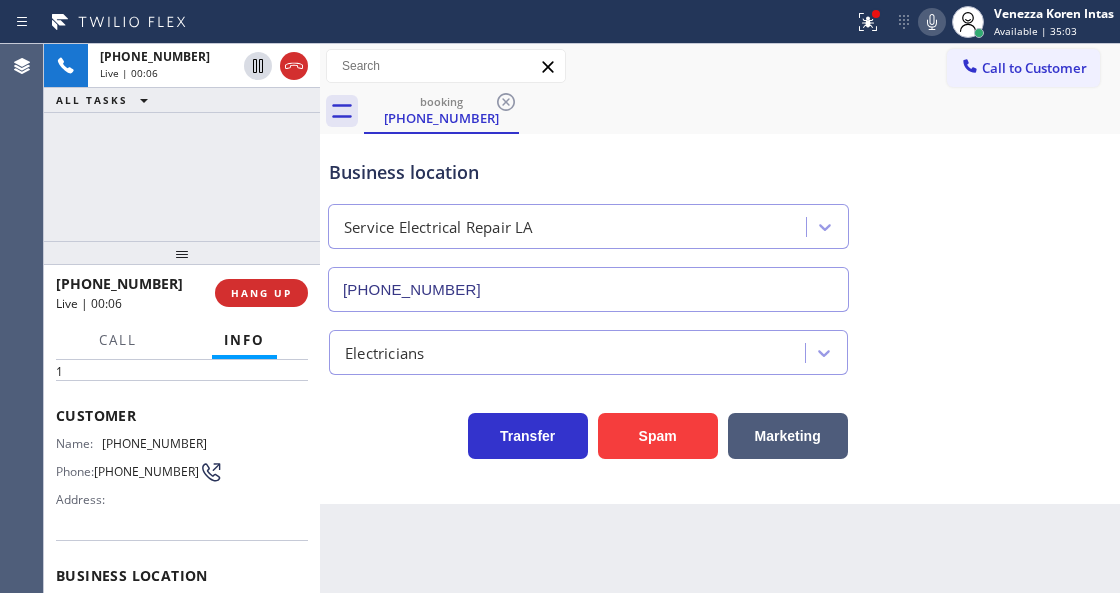 scroll, scrollTop: 0, scrollLeft: 0, axis: both 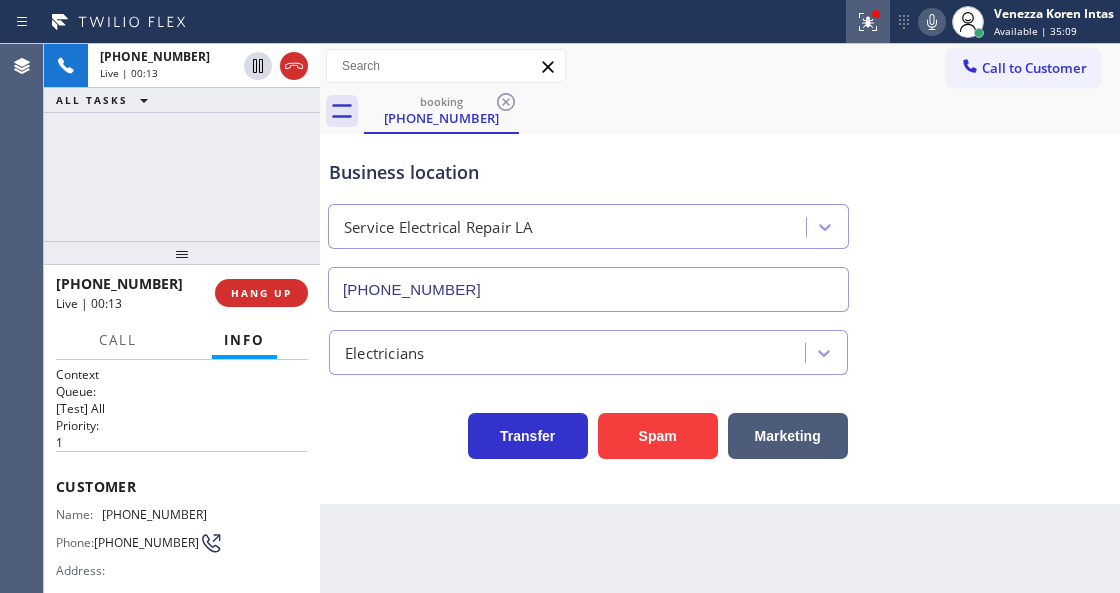 click at bounding box center (868, 22) 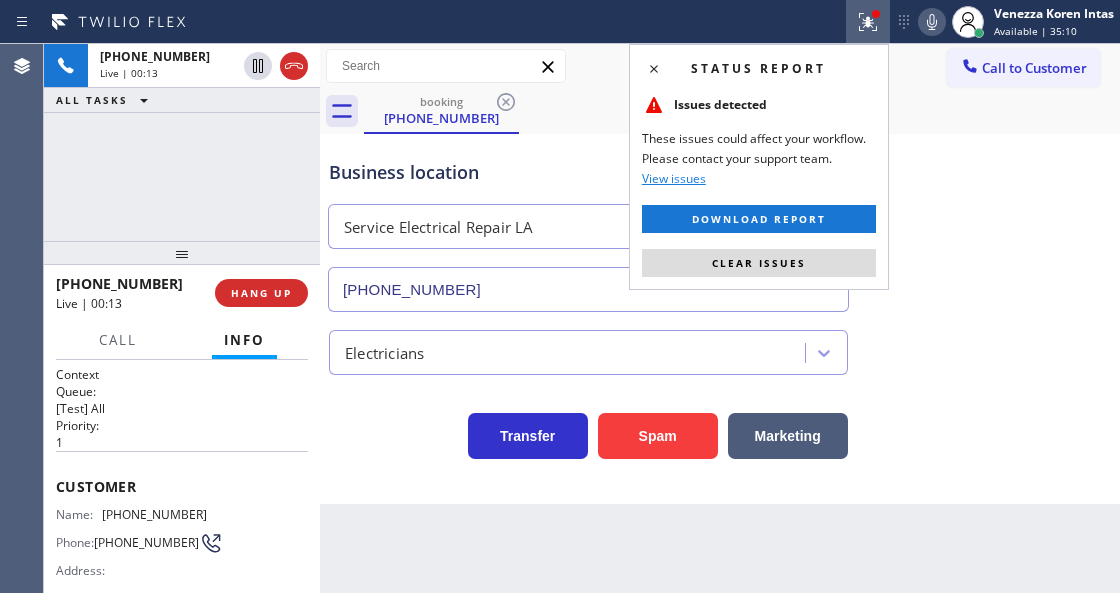 click on "Status report Issues detected These issues could affect your workflow. Please contact your support team. View issues Download report Clear issues" at bounding box center (759, 167) 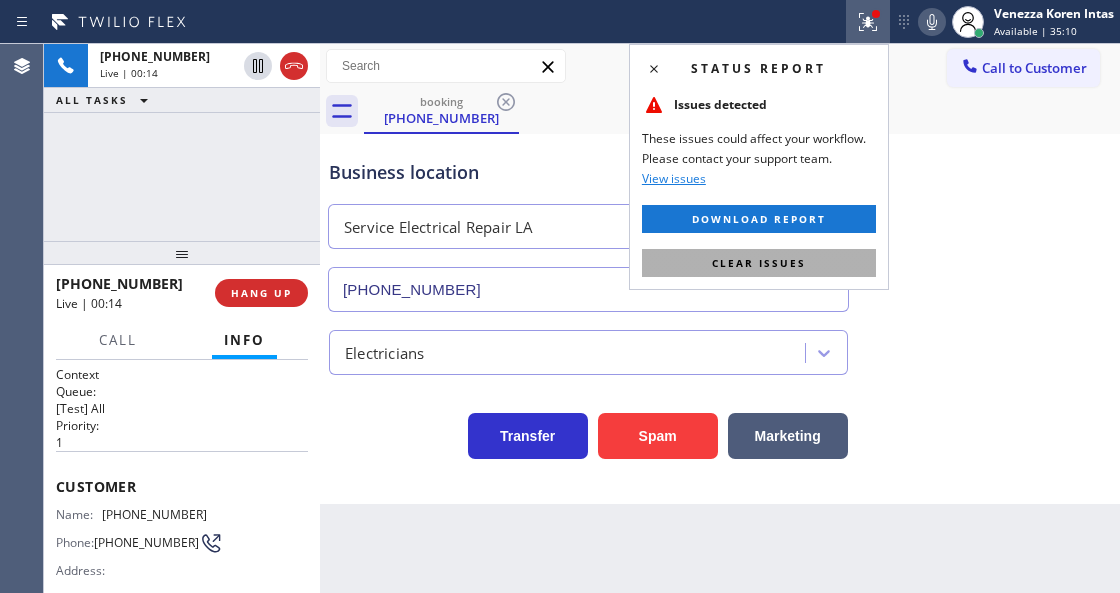 click on "Clear issues" at bounding box center (759, 263) 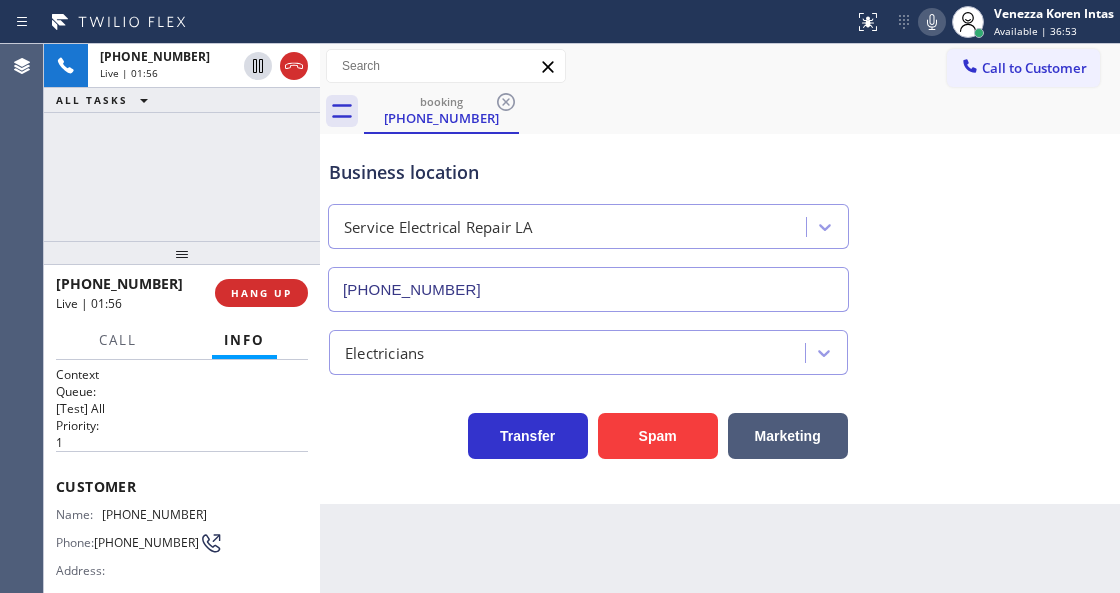 click 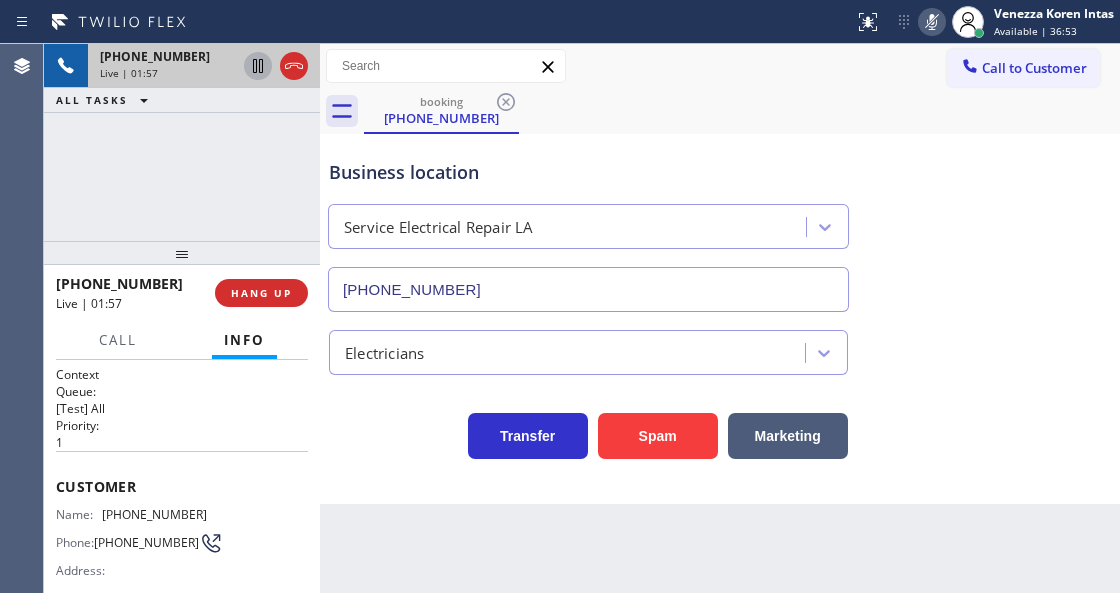click 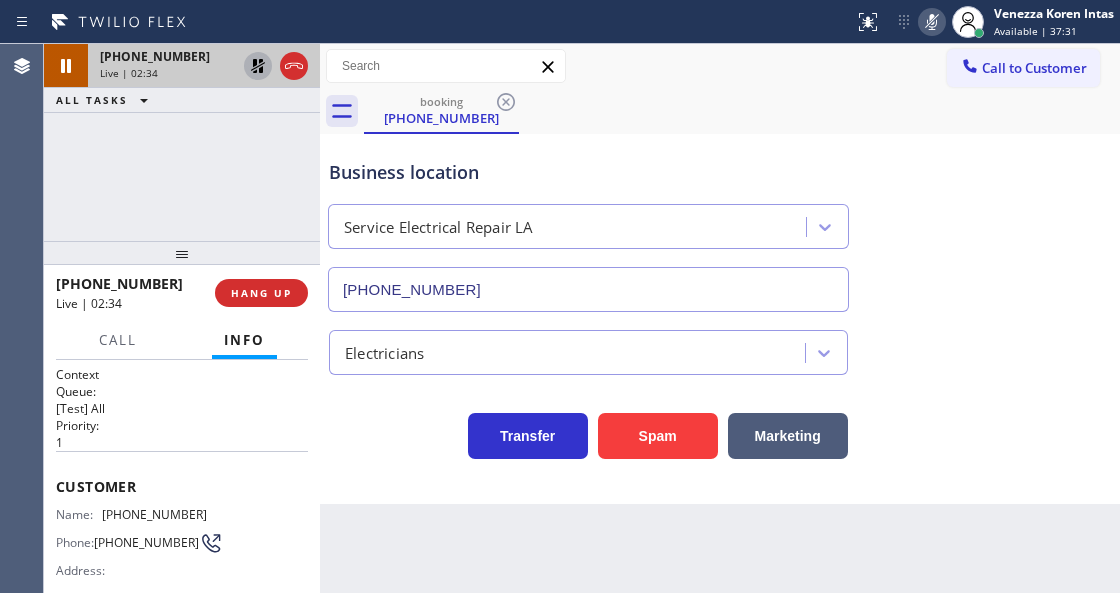 click 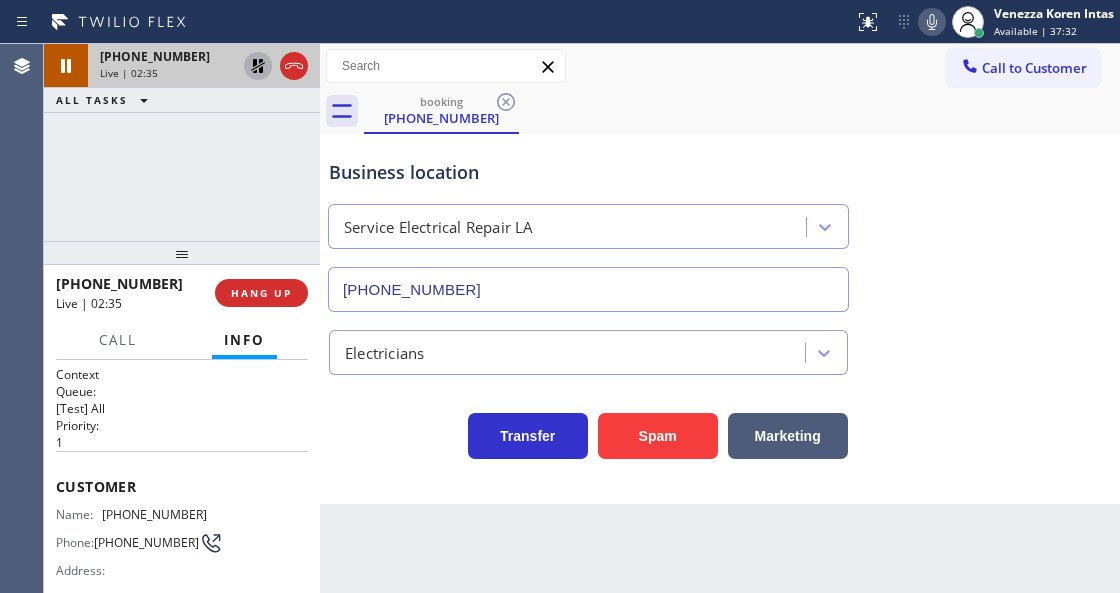 click 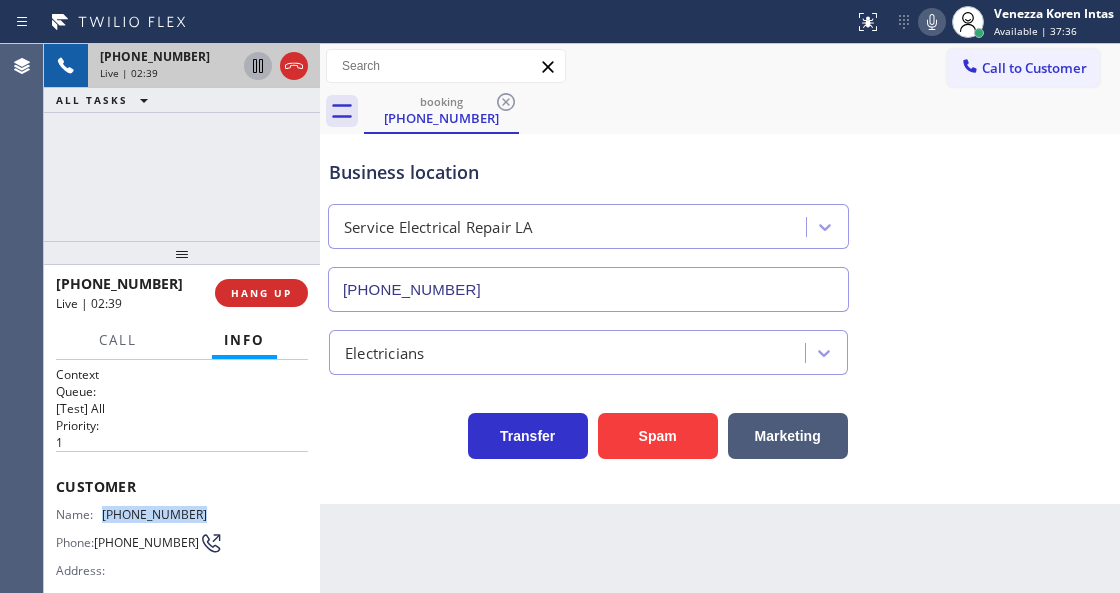 drag, startPoint x: 223, startPoint y: 505, endPoint x: 102, endPoint y: 498, distance: 121.20231 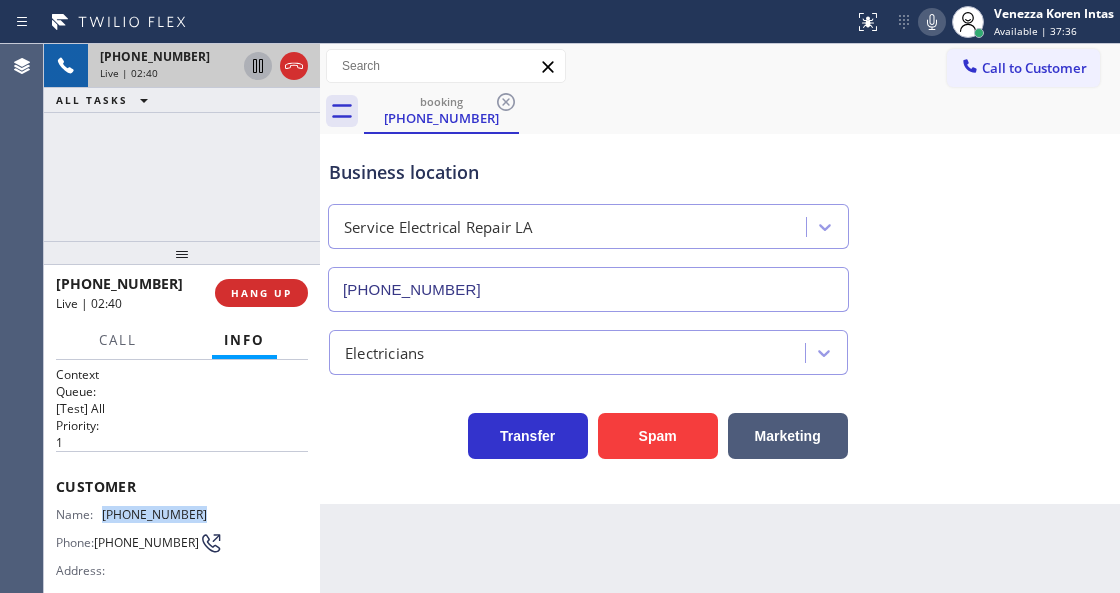 copy on "[PHONE_NUMBER]" 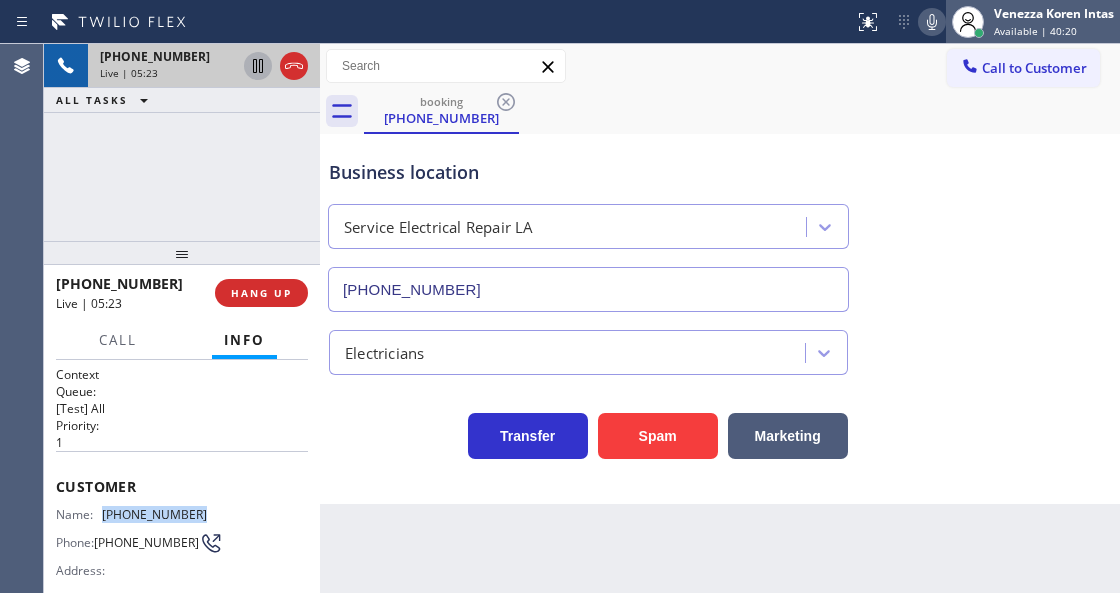 click at bounding box center [968, 22] 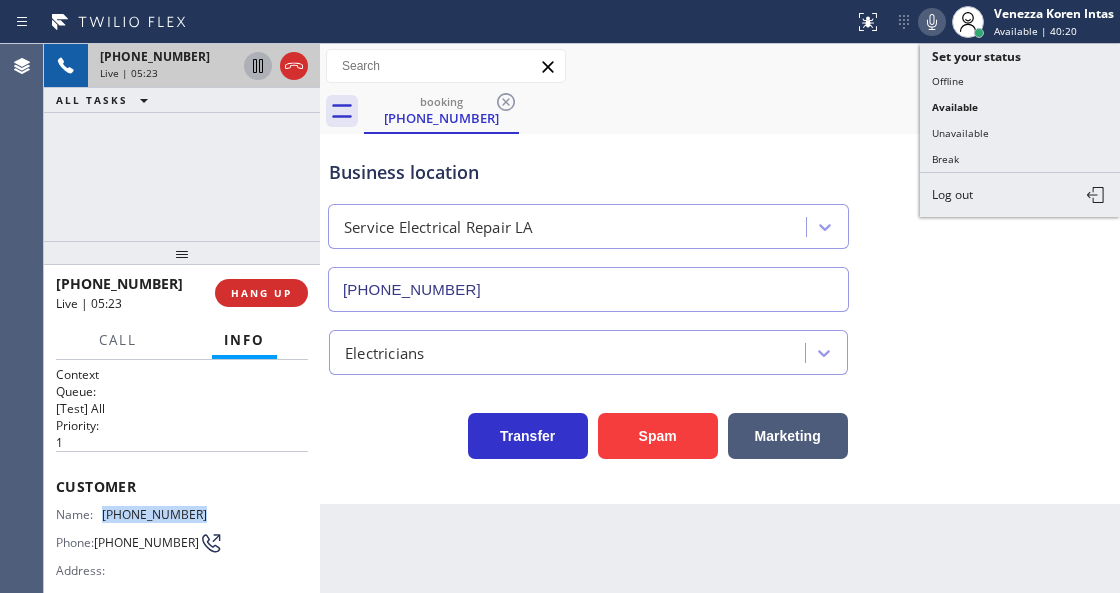 click 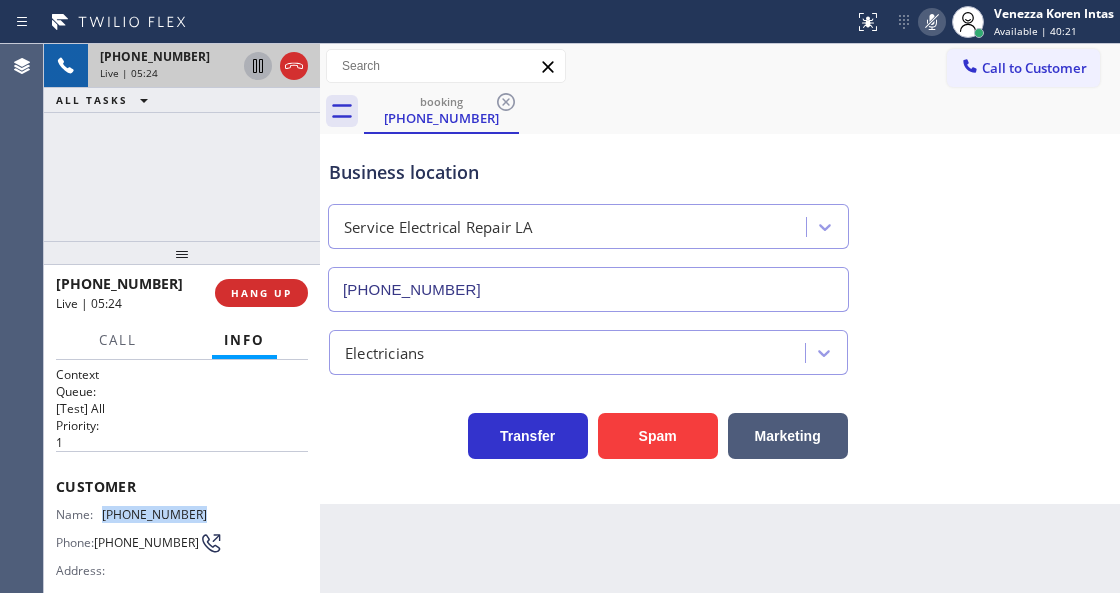 click 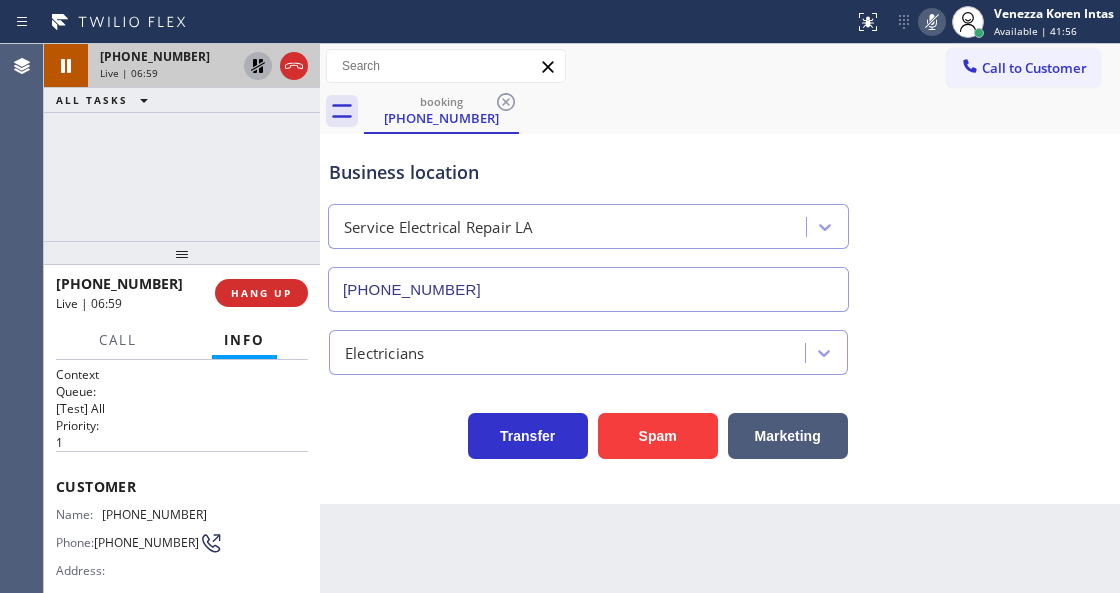 click on "Business location" at bounding box center (588, 172) 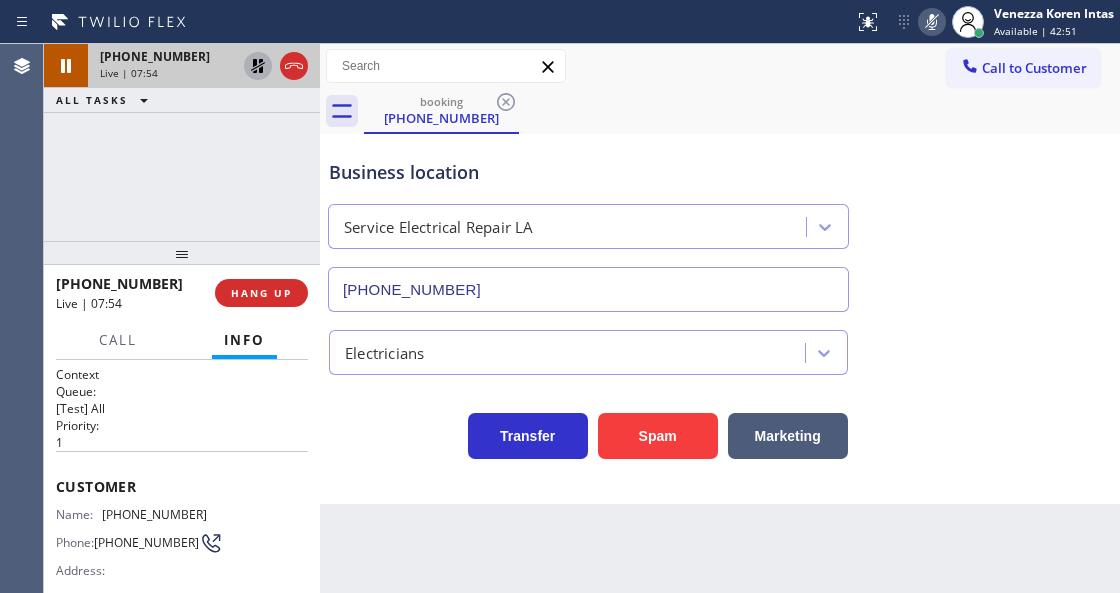 click 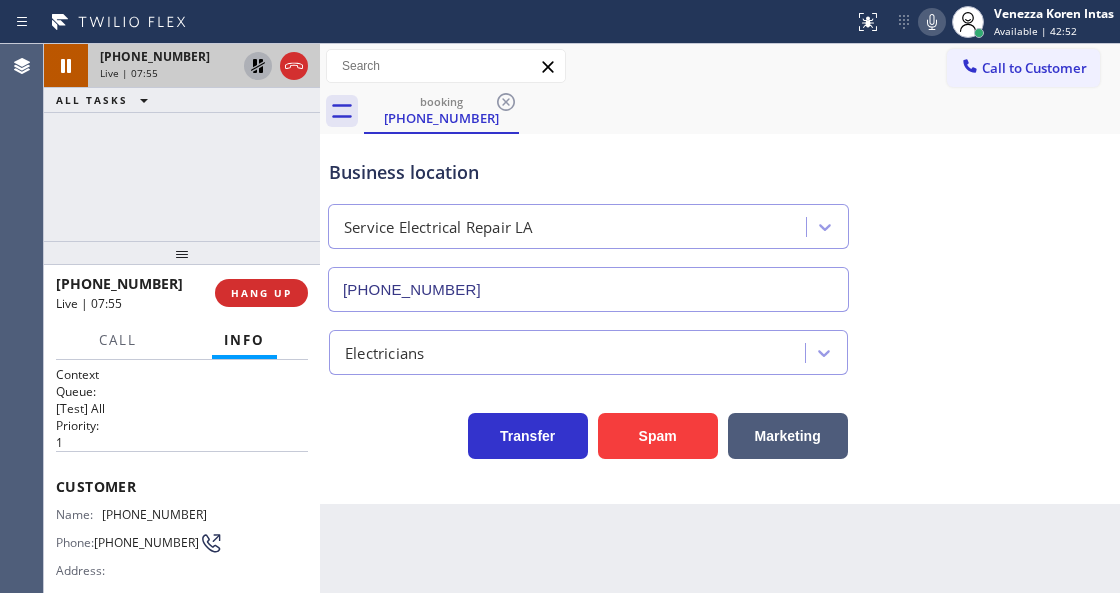 click 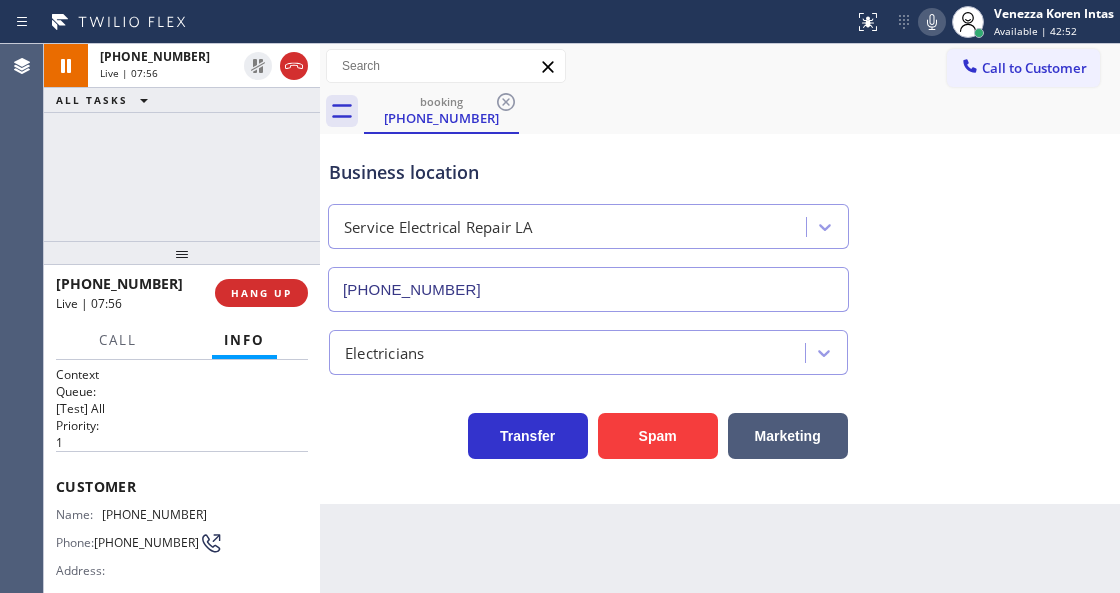 click on "Back to Dashboard Change Sender ID Customers Technicians Select a contact Outbound call Technician Search Technician Your caller id phone number Your caller id phone number Call Technician info Name   Phone none Address none Change Sender ID HVAC [PHONE_NUMBER] 5 Star Appliance [PHONE_NUMBER] Appliance Repair [PHONE_NUMBER] Plumbing [PHONE_NUMBER] Air Duct Cleaning [PHONE_NUMBER]  Electricians [PHONE_NUMBER] Cancel Change Check personal SMS Reset Change booking [PHONE_NUMBER] Call to Customer Outbound call Location 5 Star Appliance Repair Your caller id phone number [PHONE_NUMBER] Customer number Call Outbound call Technician Search Technician Your caller id phone number Your caller id phone number Call booking [PHONE_NUMBER] Business location Service Electrical Repair LA [PHONE_NUMBER] Electricians Transfer Spam Marketing" at bounding box center (720, 318) 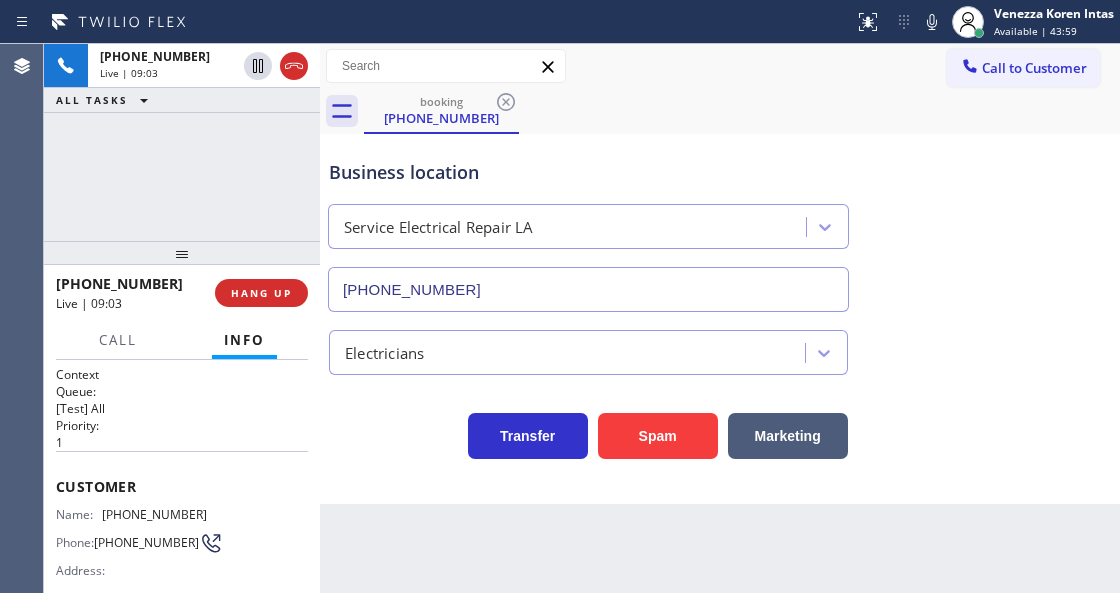 drag, startPoint x: 921, startPoint y: 26, endPoint x: 918, endPoint y: 70, distance: 44.102154 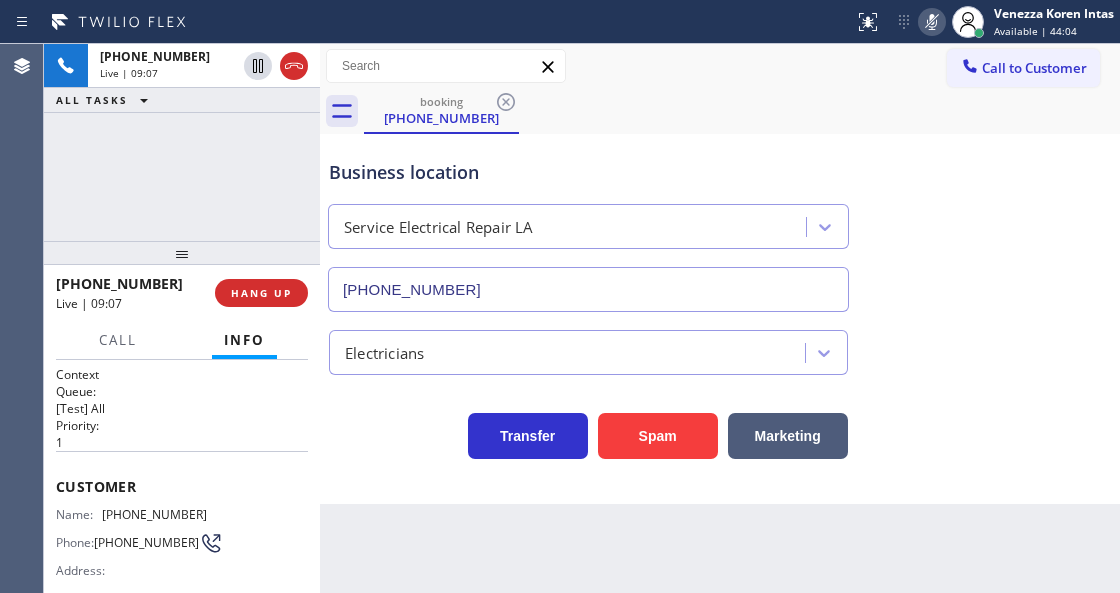 click 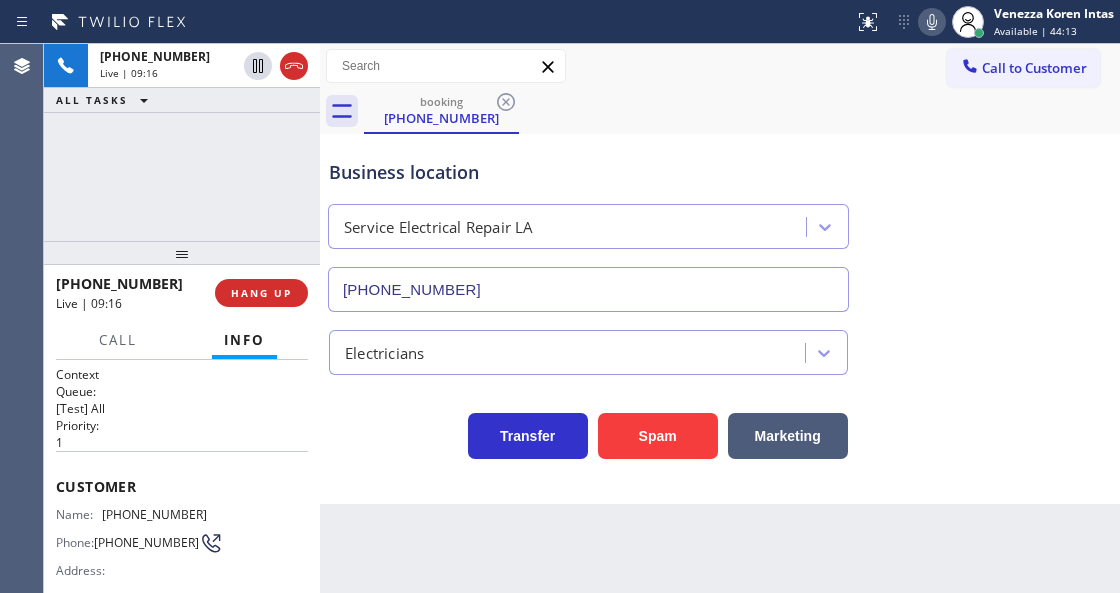 click 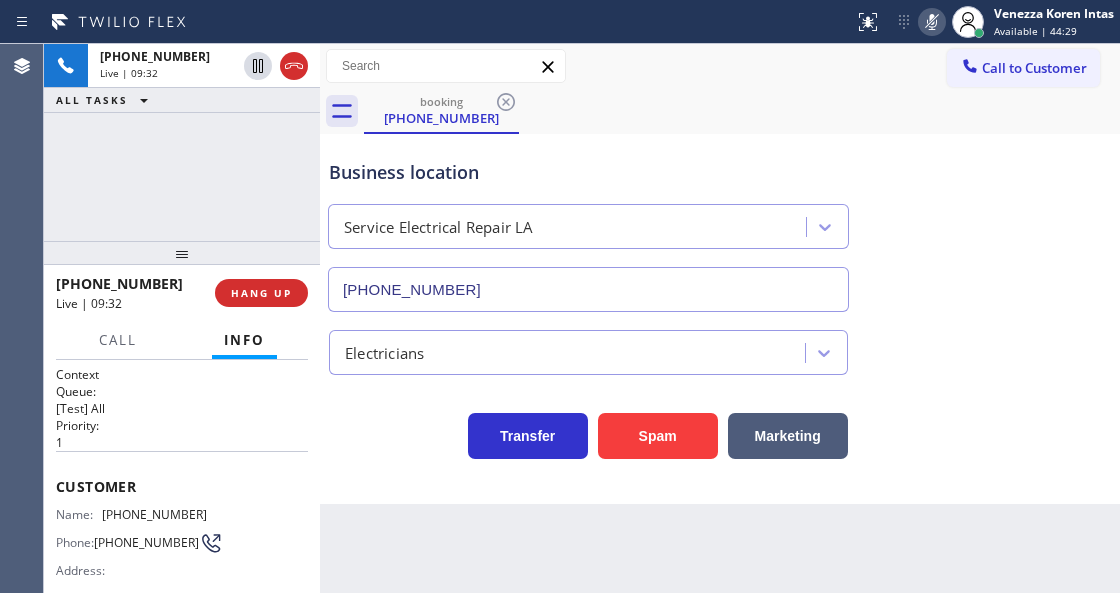 click 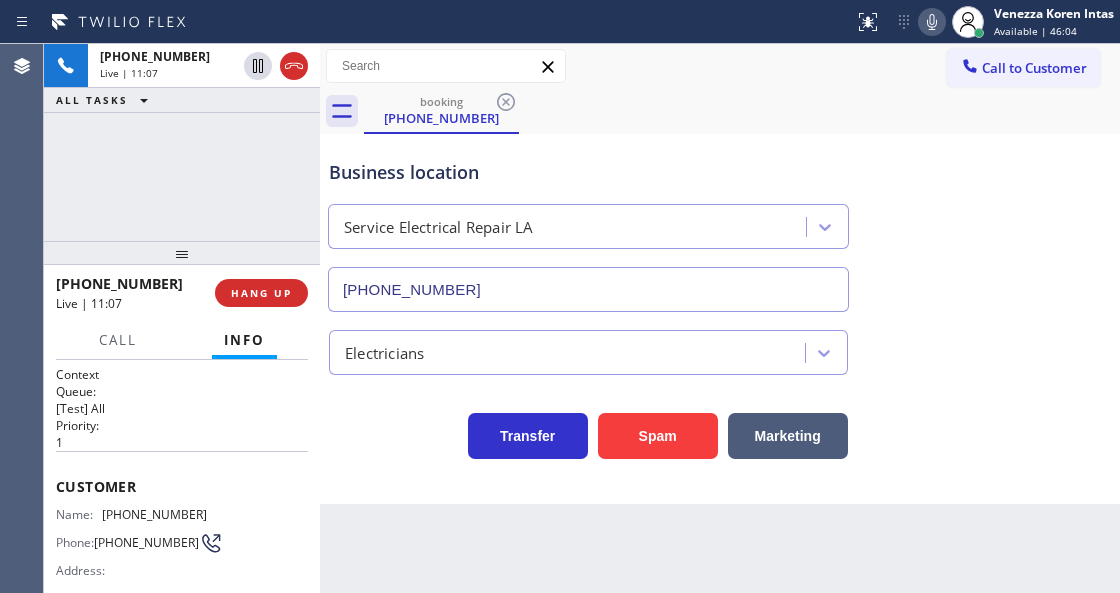 scroll, scrollTop: 200, scrollLeft: 0, axis: vertical 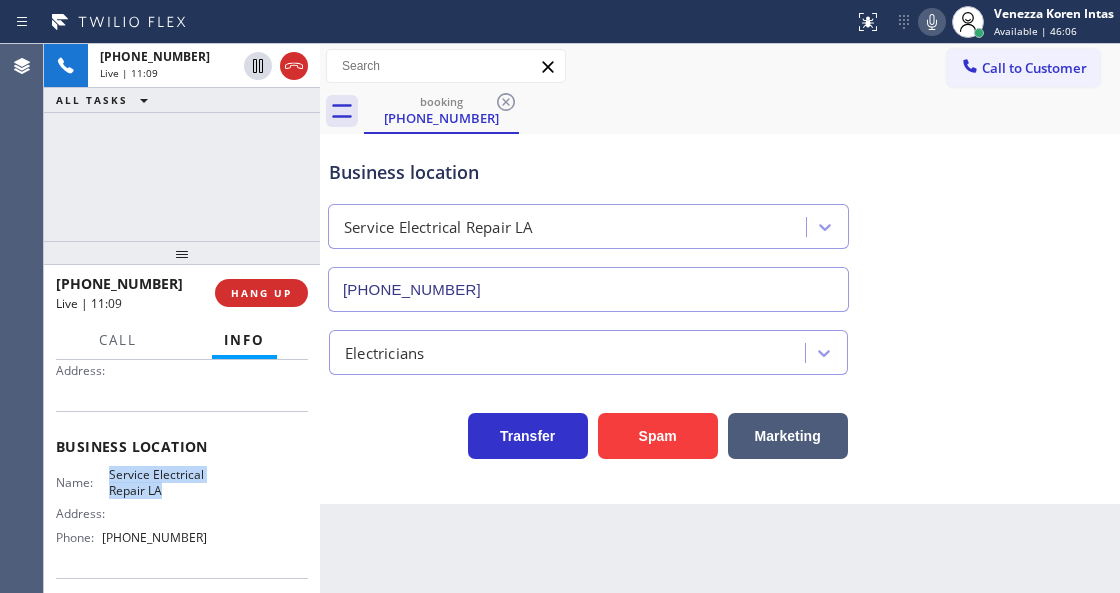 drag, startPoint x: 105, startPoint y: 472, endPoint x: 178, endPoint y: 494, distance: 76.243034 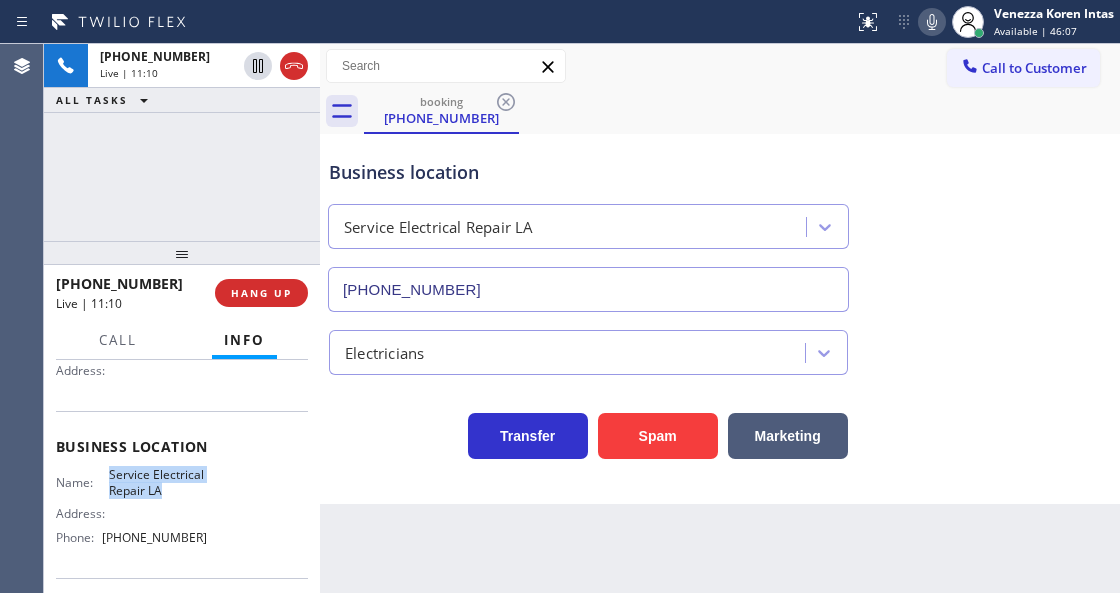 copy on "Service Electrical Repair LA" 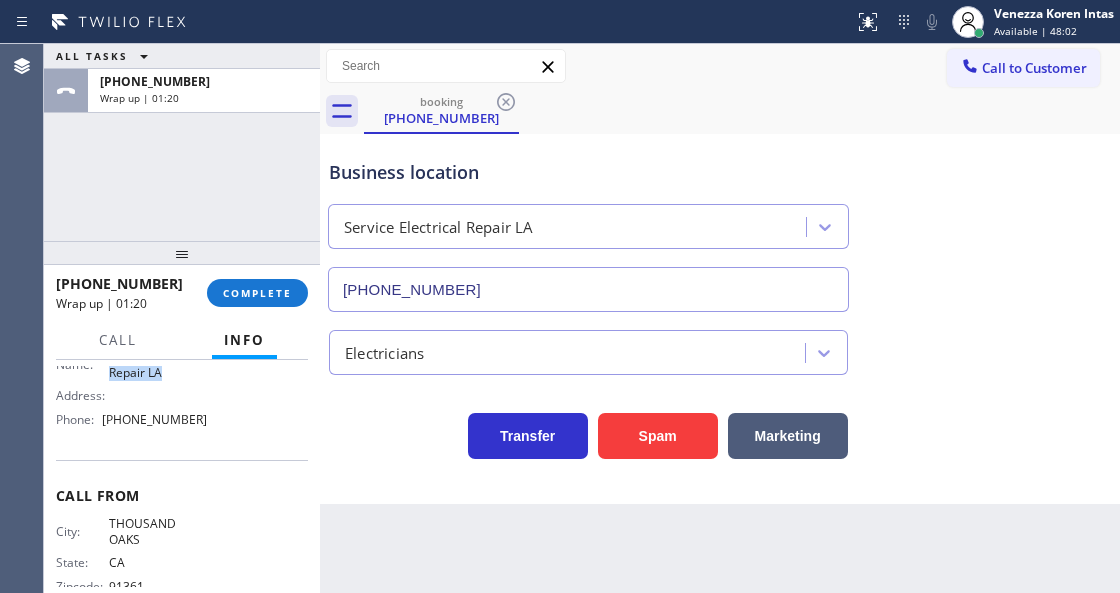 scroll, scrollTop: 333, scrollLeft: 0, axis: vertical 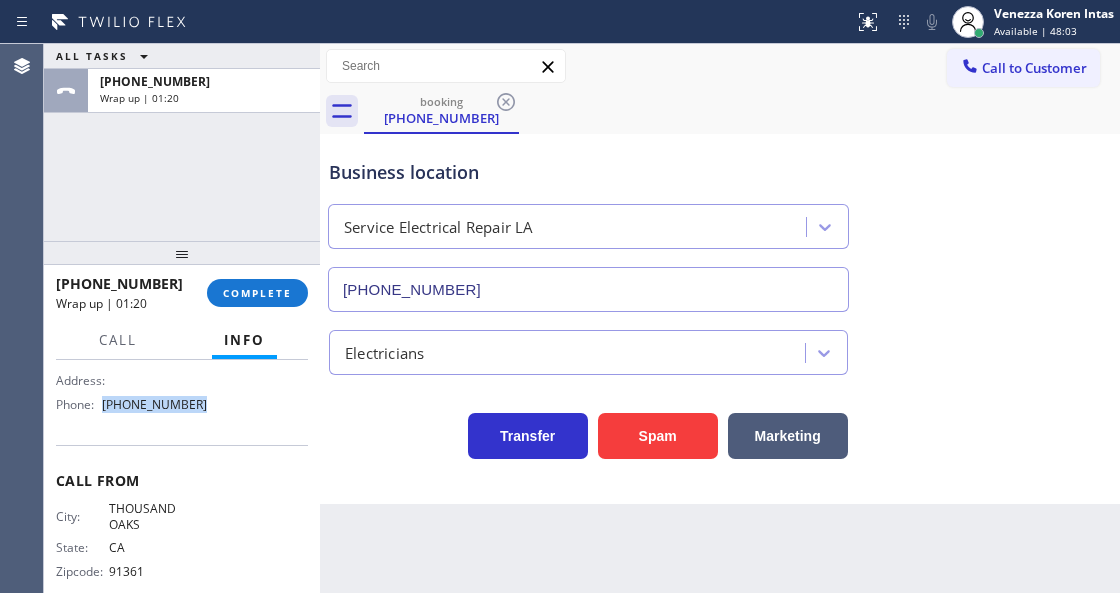 drag, startPoint x: 209, startPoint y: 419, endPoint x: 103, endPoint y: 412, distance: 106.23088 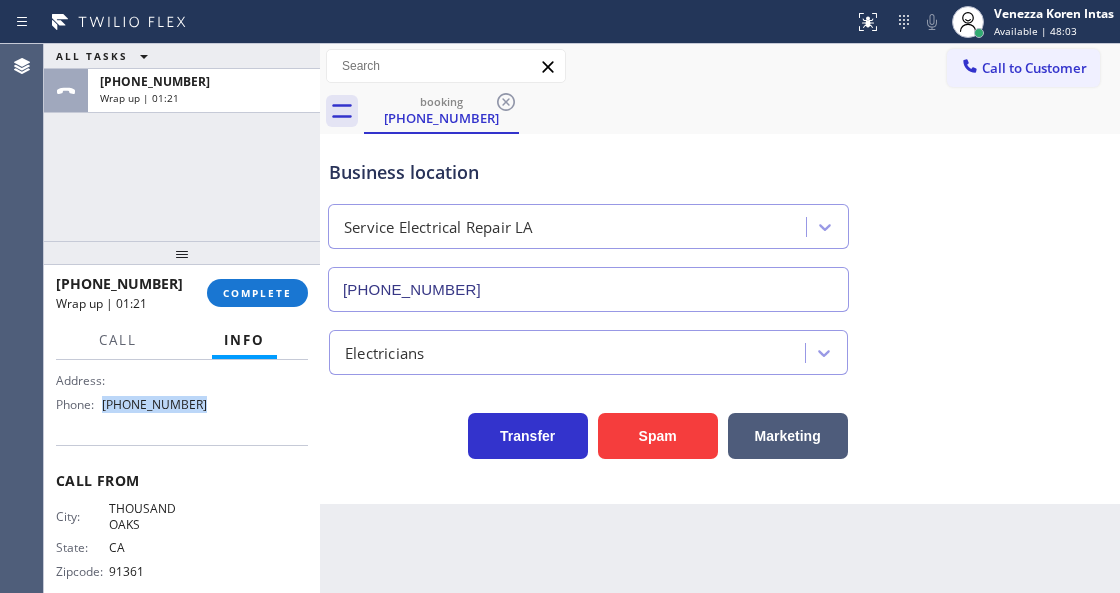 copy on "[PHONE_NUMBER]" 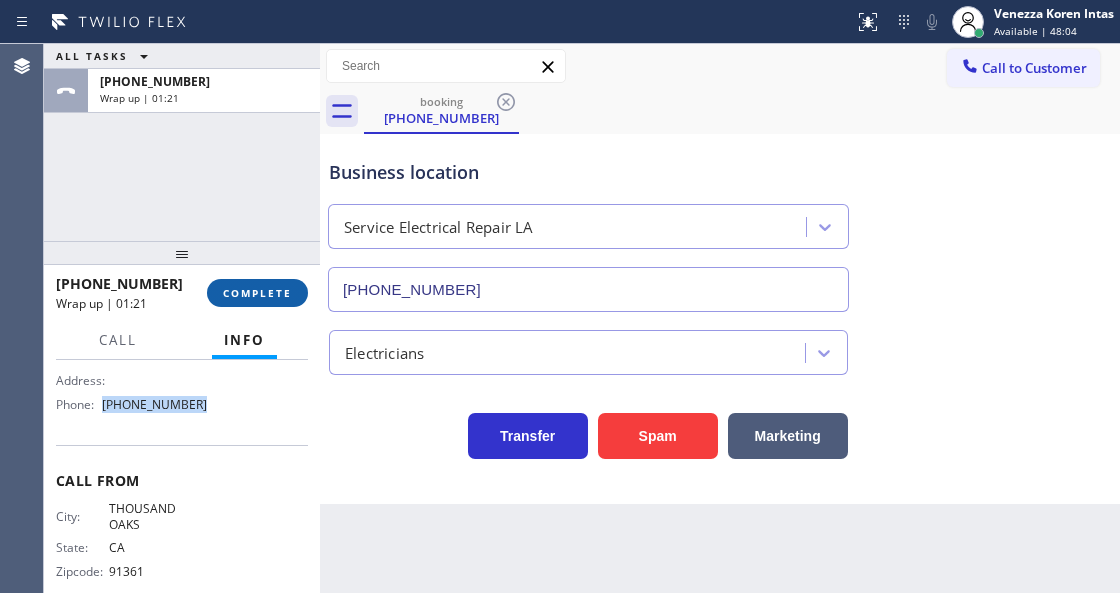 click on "COMPLETE" at bounding box center (257, 293) 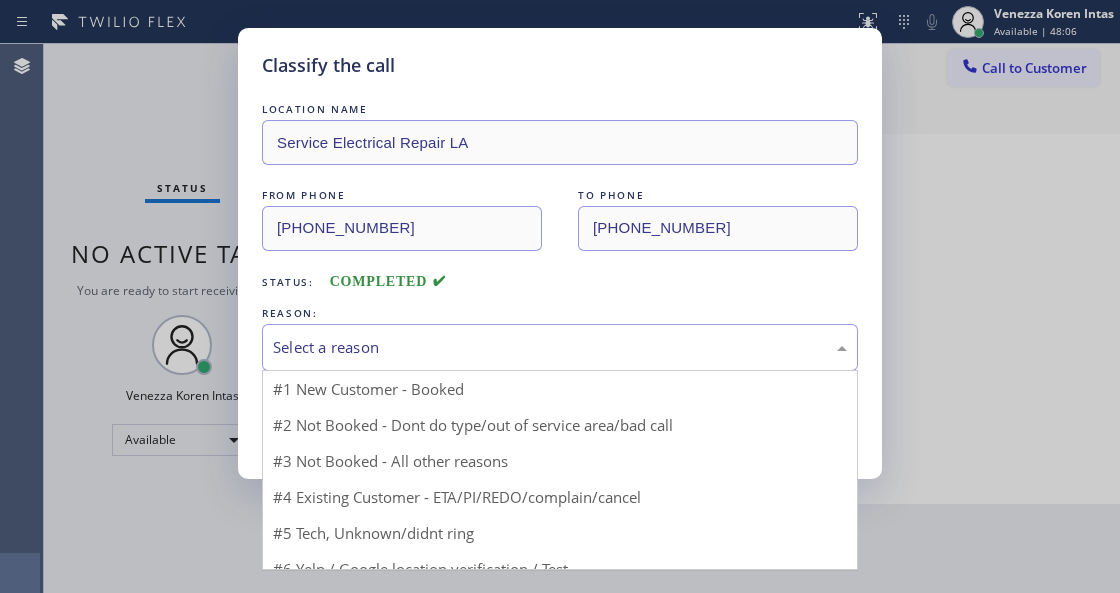 click on "Select a reason" at bounding box center [560, 347] 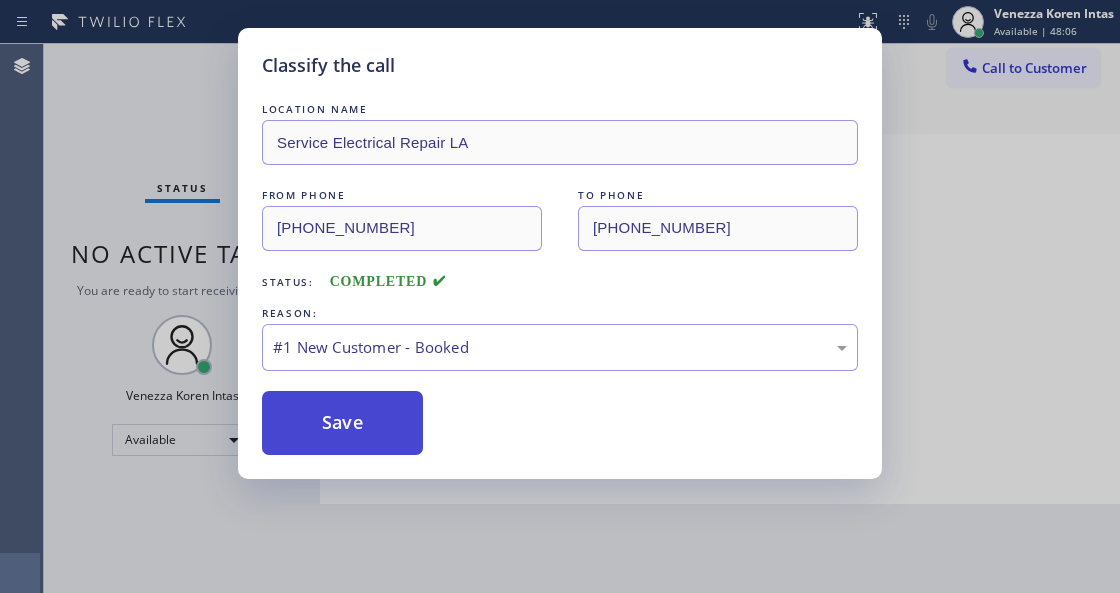click on "Save" at bounding box center (342, 423) 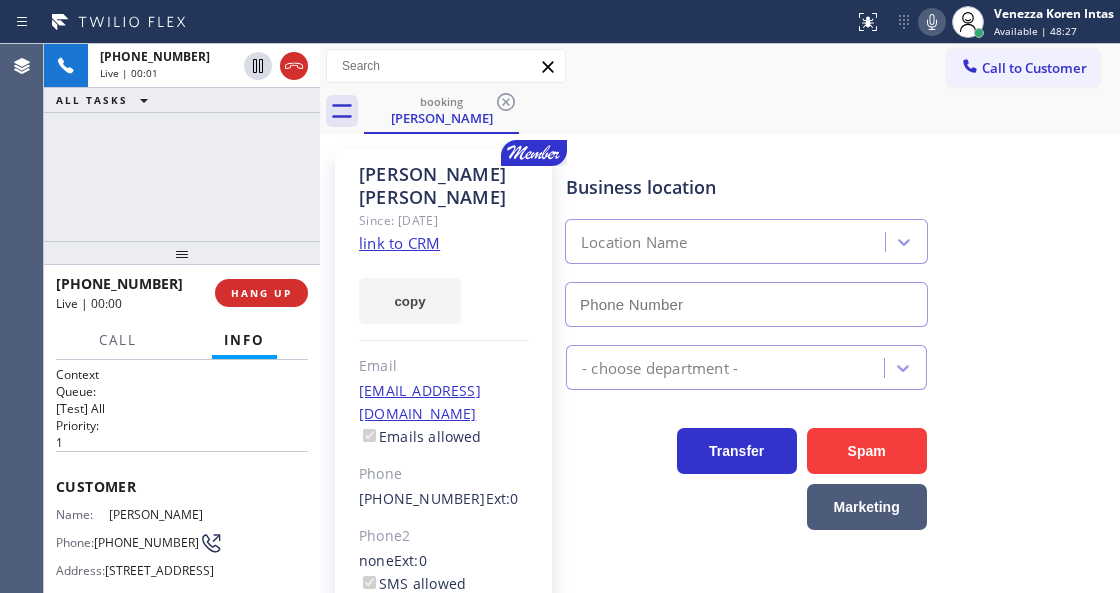 type on "[PHONE_NUMBER]" 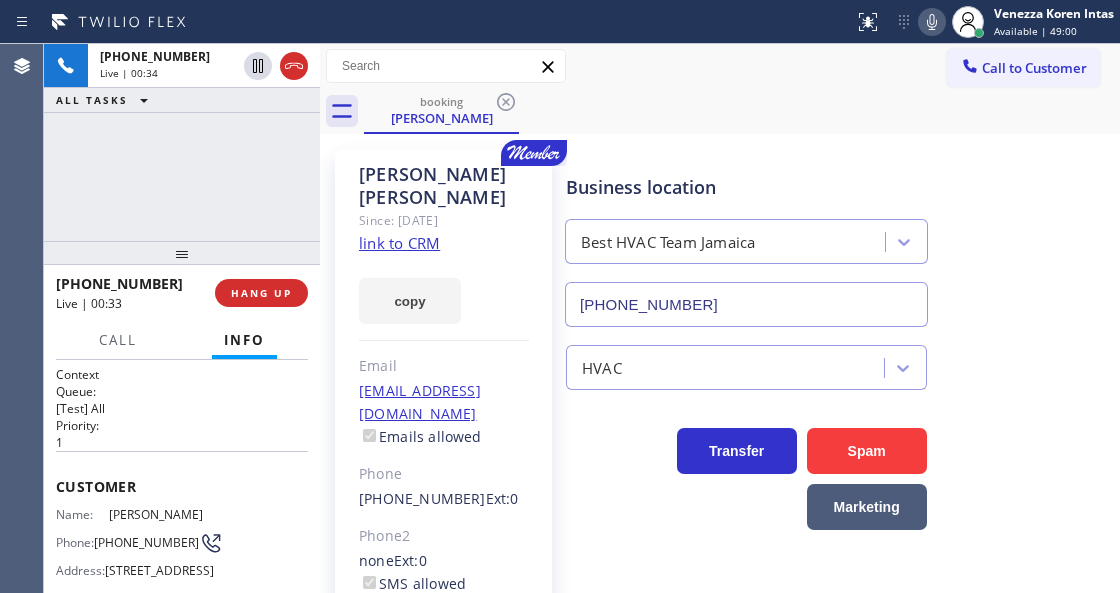 click on "booking [PERSON_NAME]" at bounding box center (742, 111) 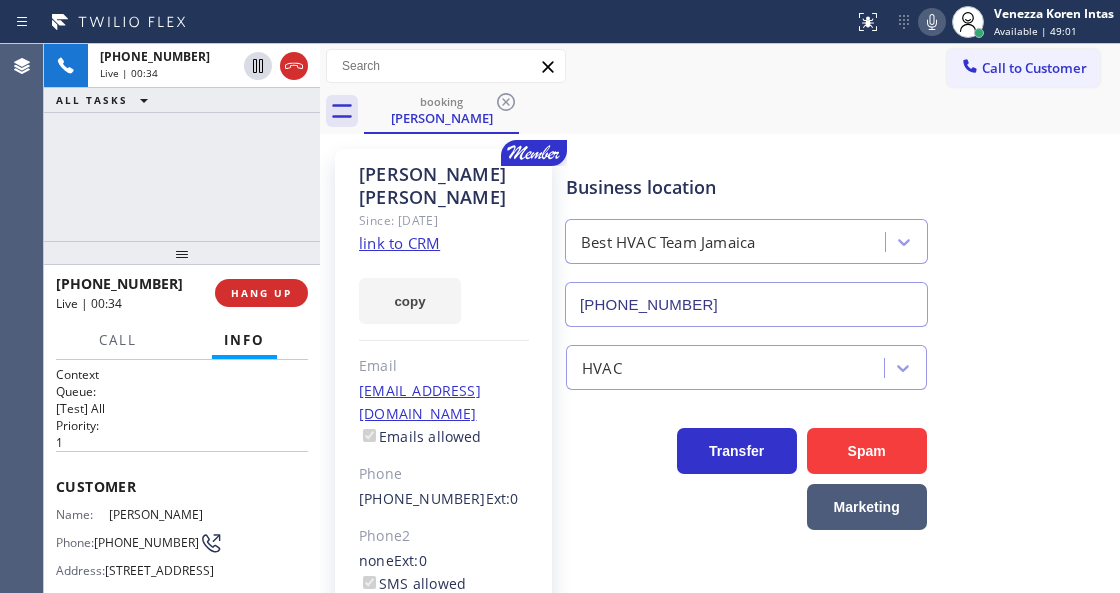 click on "link to CRM" at bounding box center (399, 243) 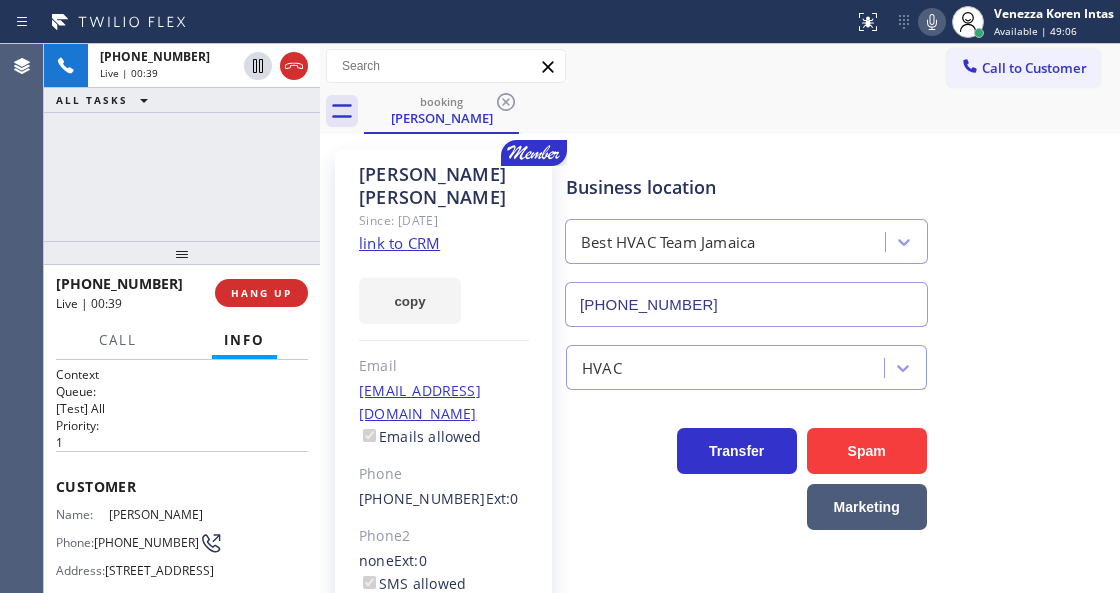 click on "booking [PERSON_NAME]" at bounding box center [742, 111] 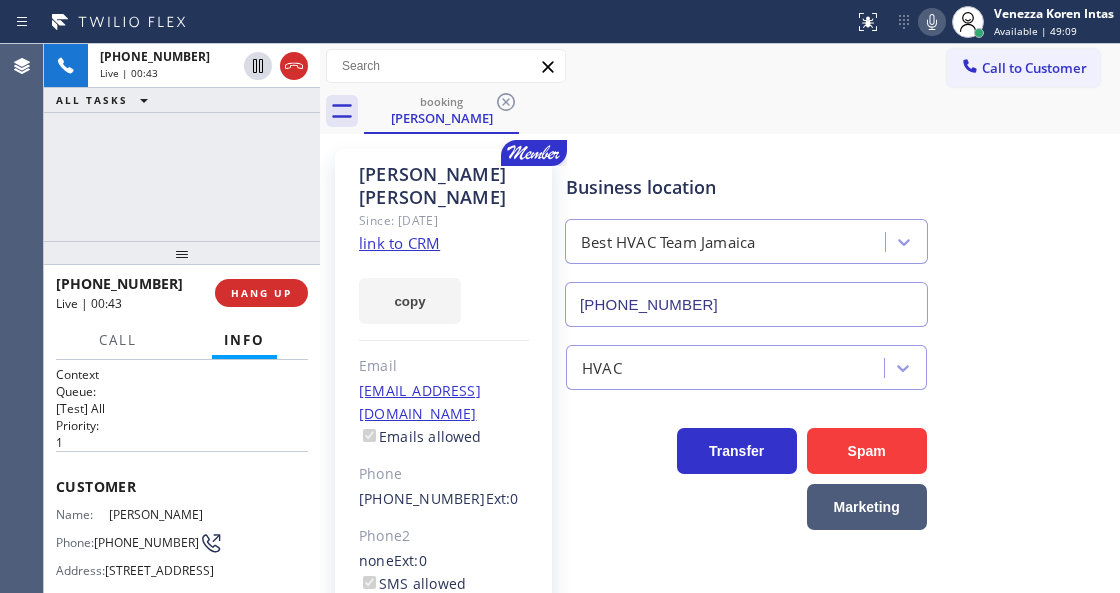 click 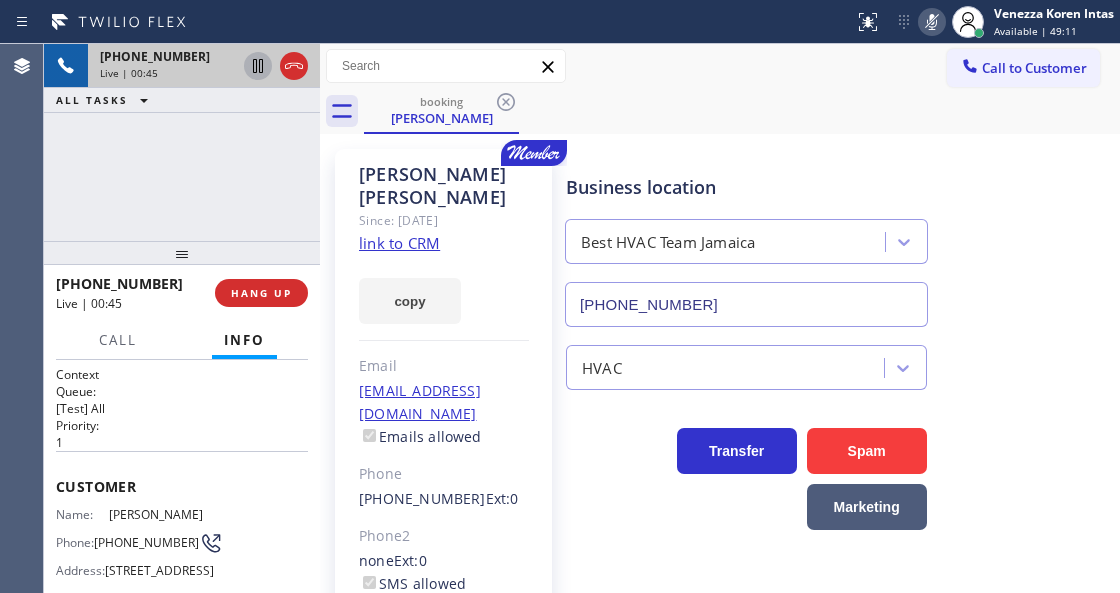 click 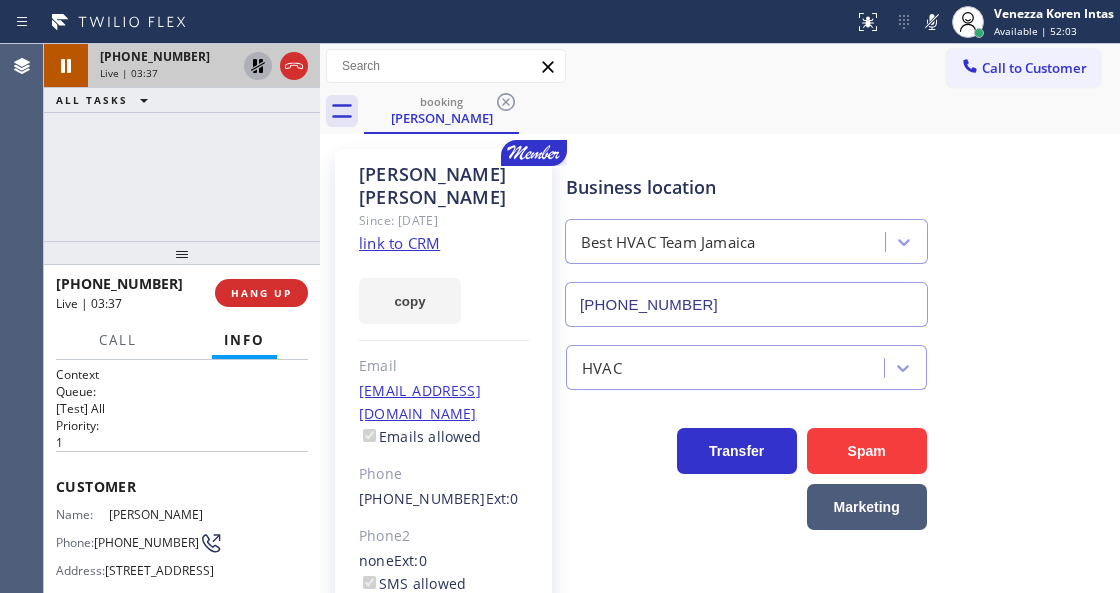 drag, startPoint x: 924, startPoint y: 22, endPoint x: 729, endPoint y: 186, distance: 254.79599 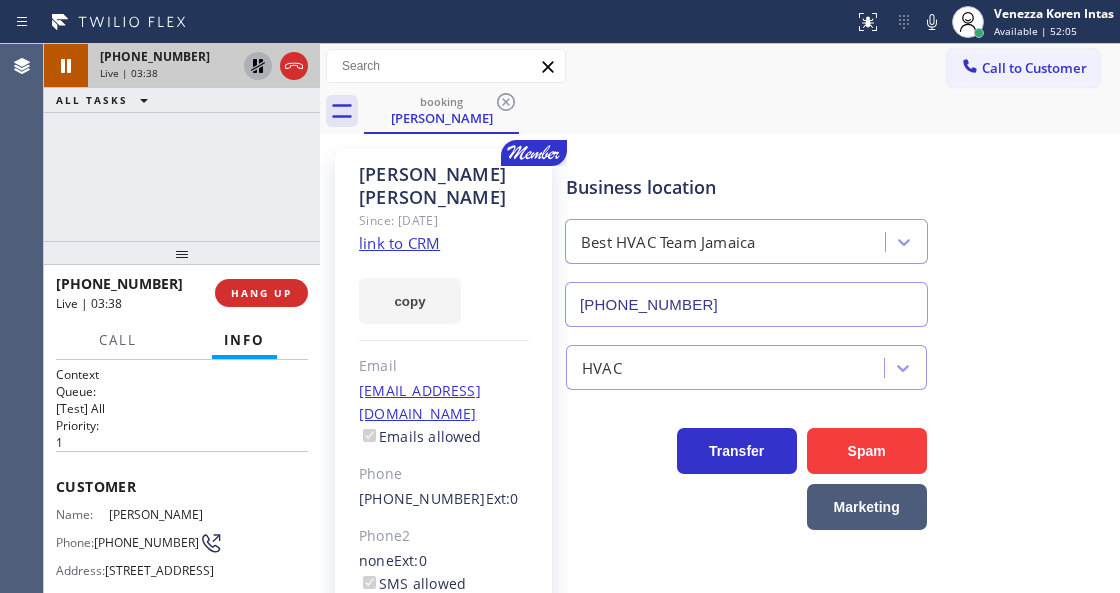 click 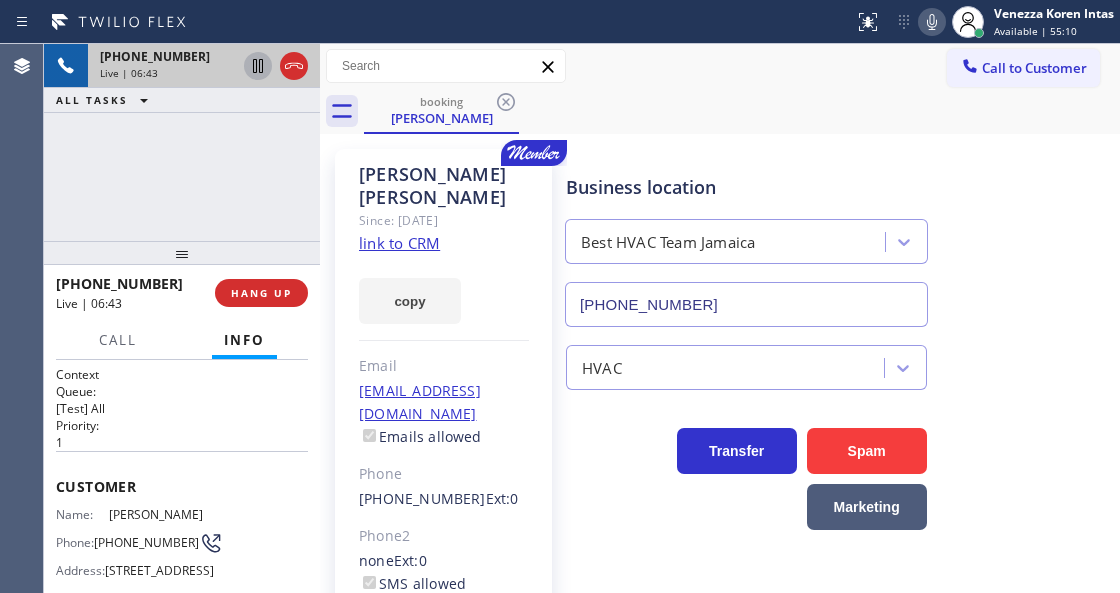 click 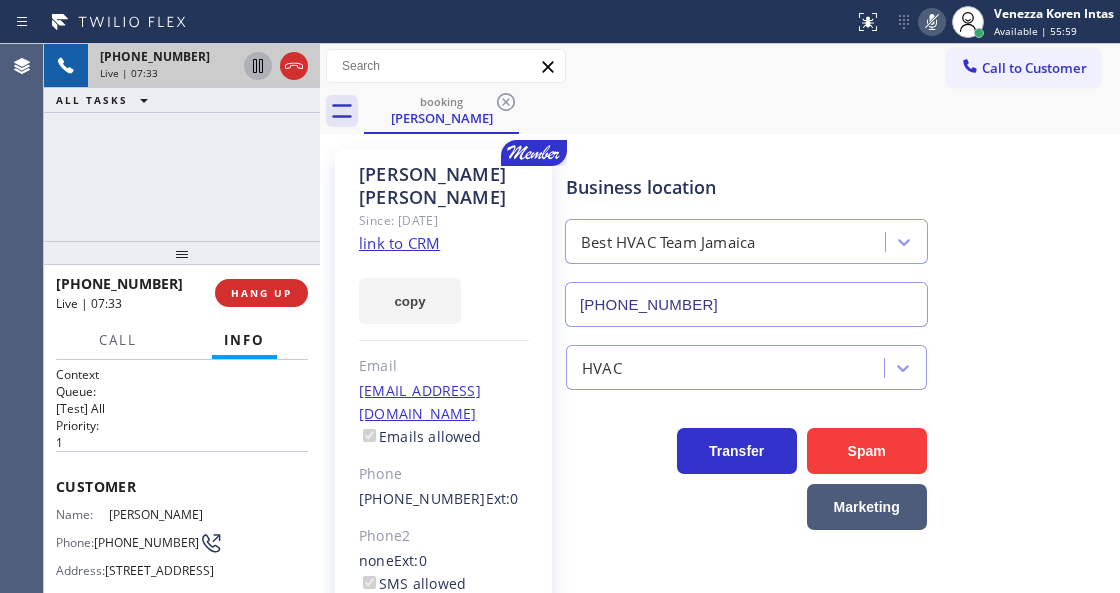 click 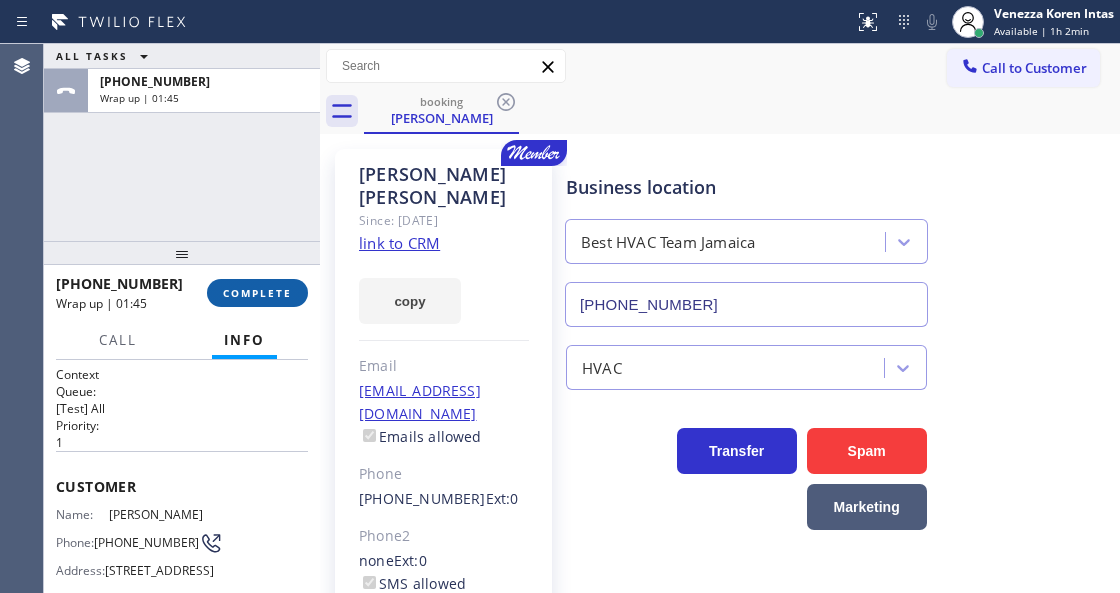 click on "COMPLETE" at bounding box center (257, 293) 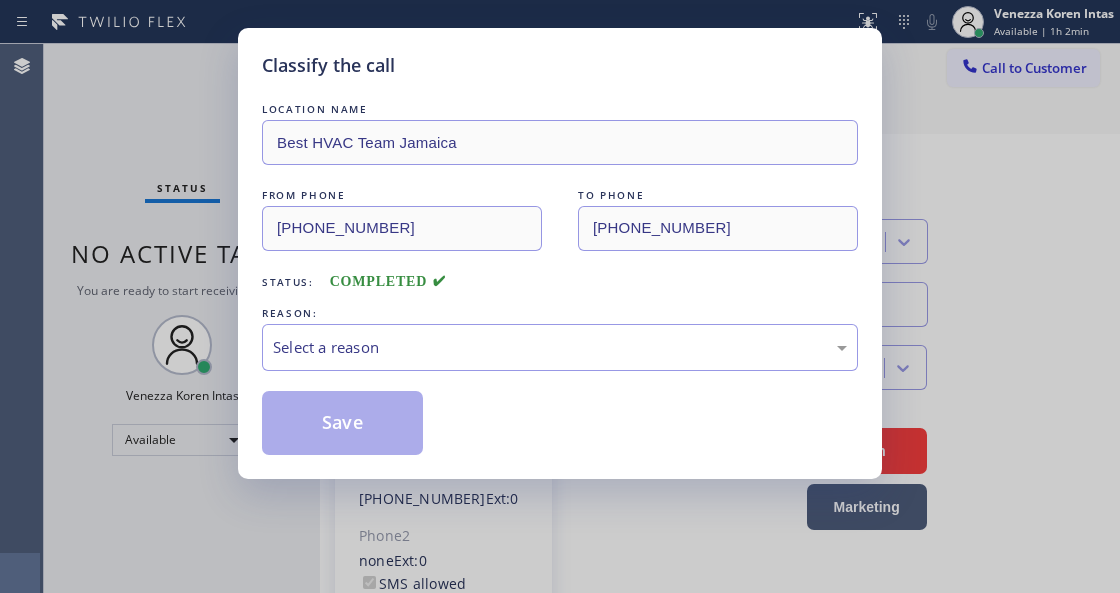 click on "Select a reason" at bounding box center (560, 347) 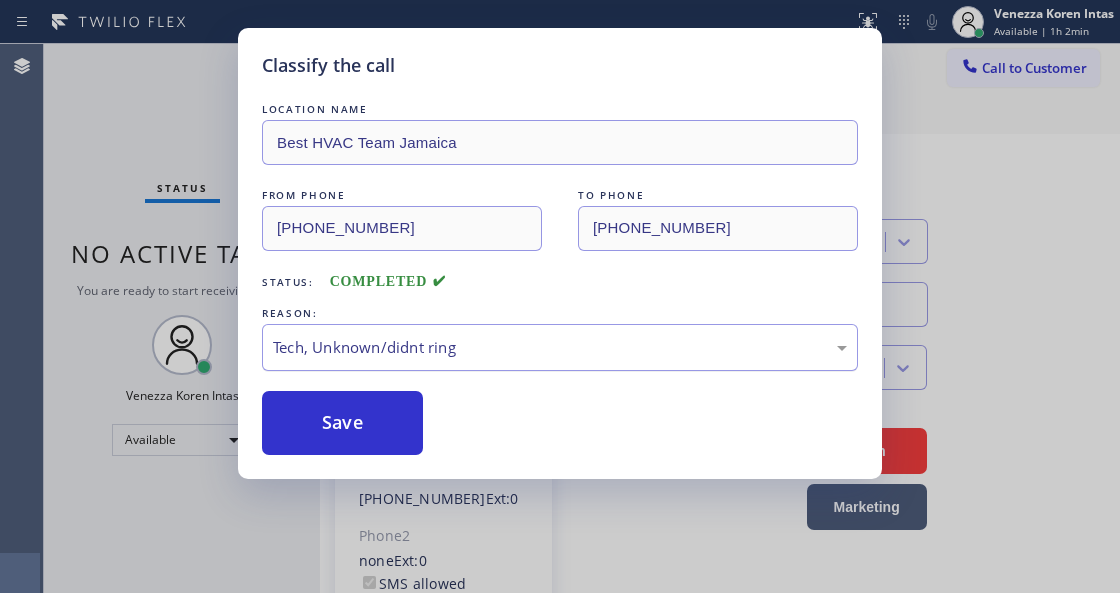 click on "Tech, Unknown/didnt ring" at bounding box center (560, 347) 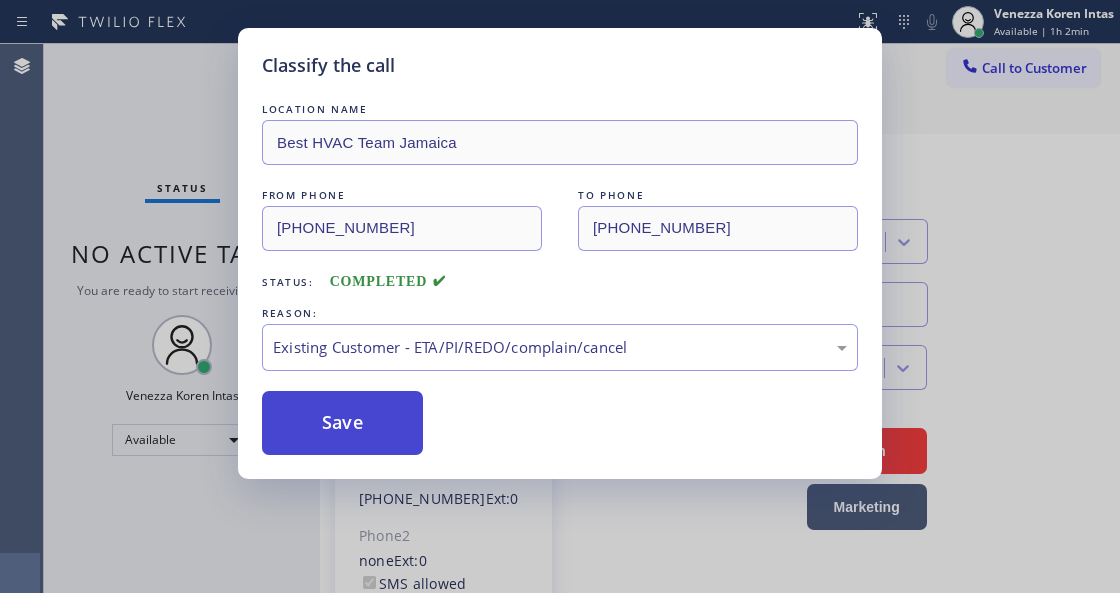click on "Save" at bounding box center [342, 423] 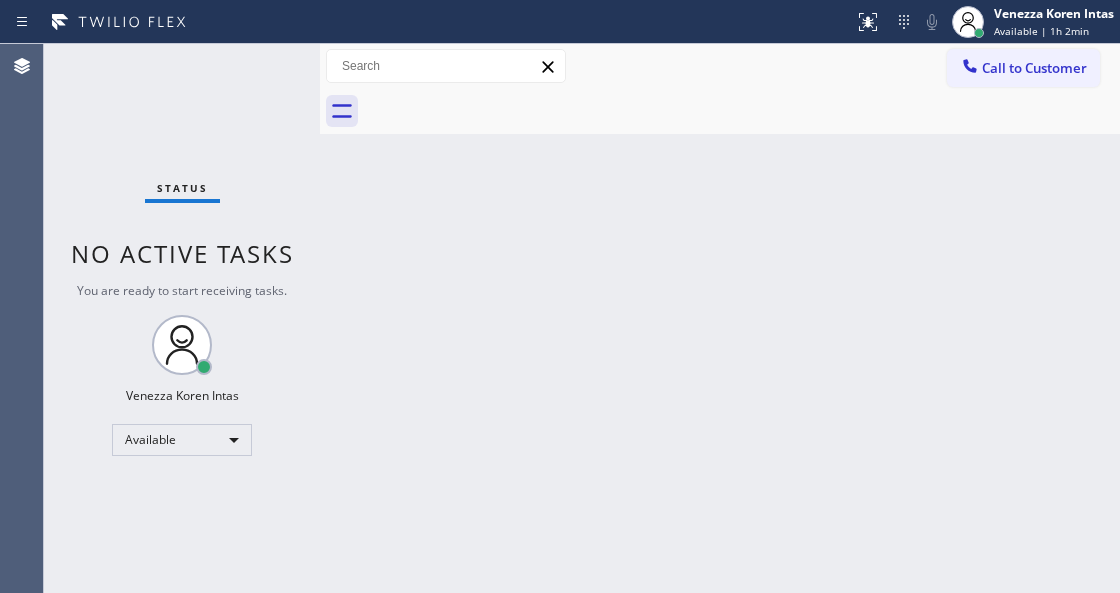 drag, startPoint x: 315, startPoint y: 294, endPoint x: 264, endPoint y: 292, distance: 51.0392 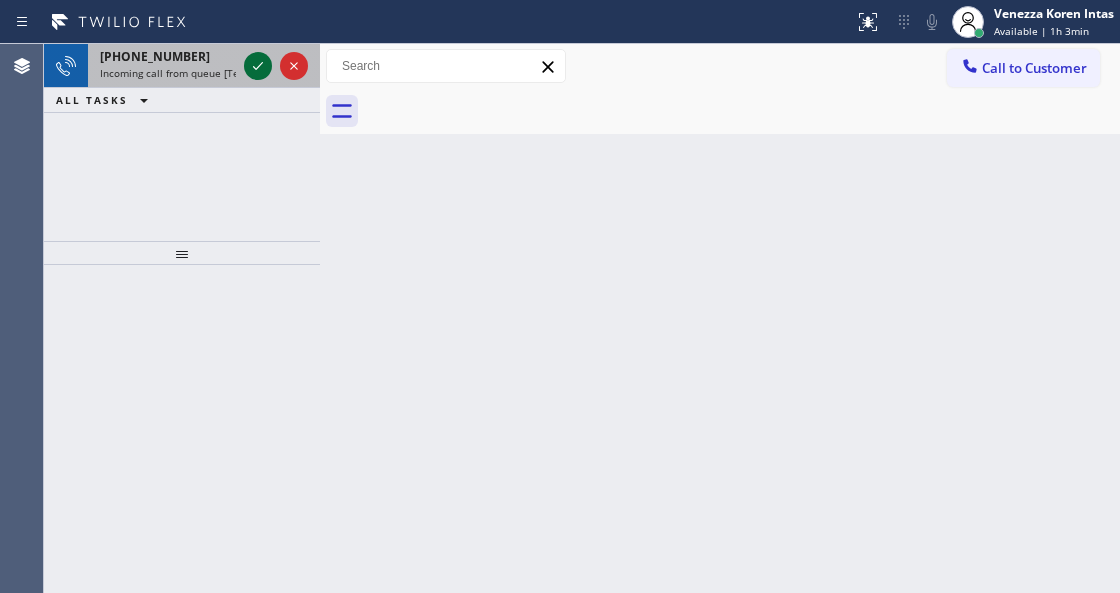 click 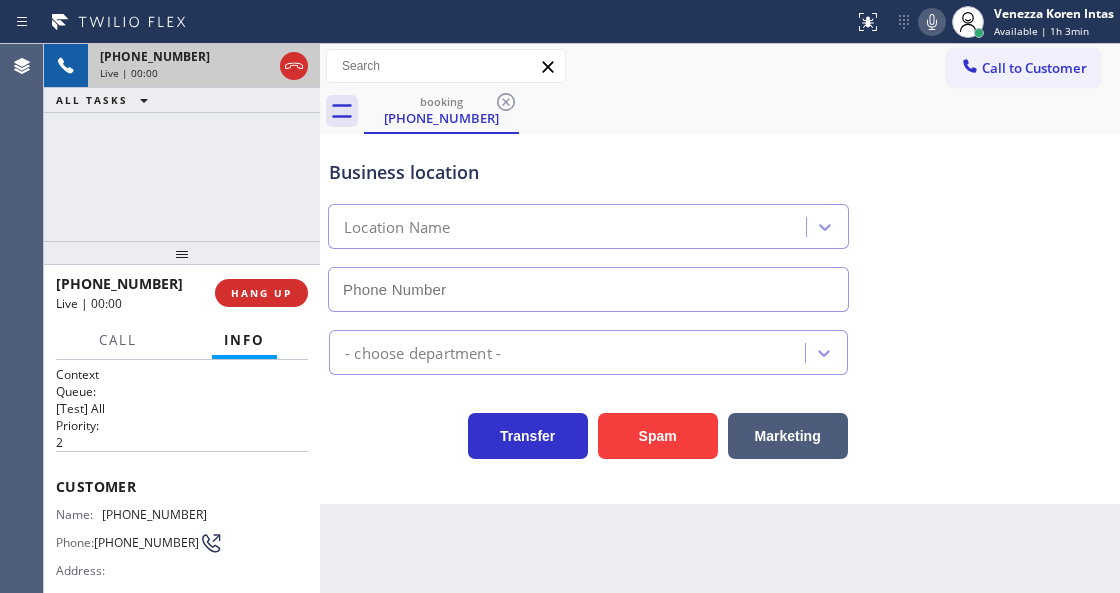 type on "[PHONE_NUMBER]" 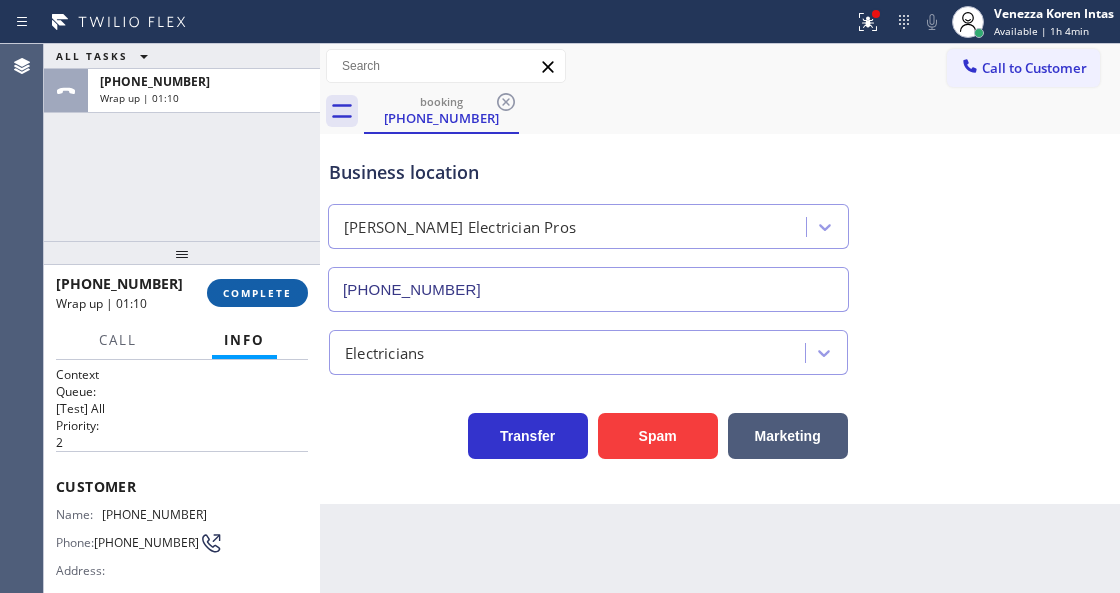 click on "COMPLETE" at bounding box center [257, 293] 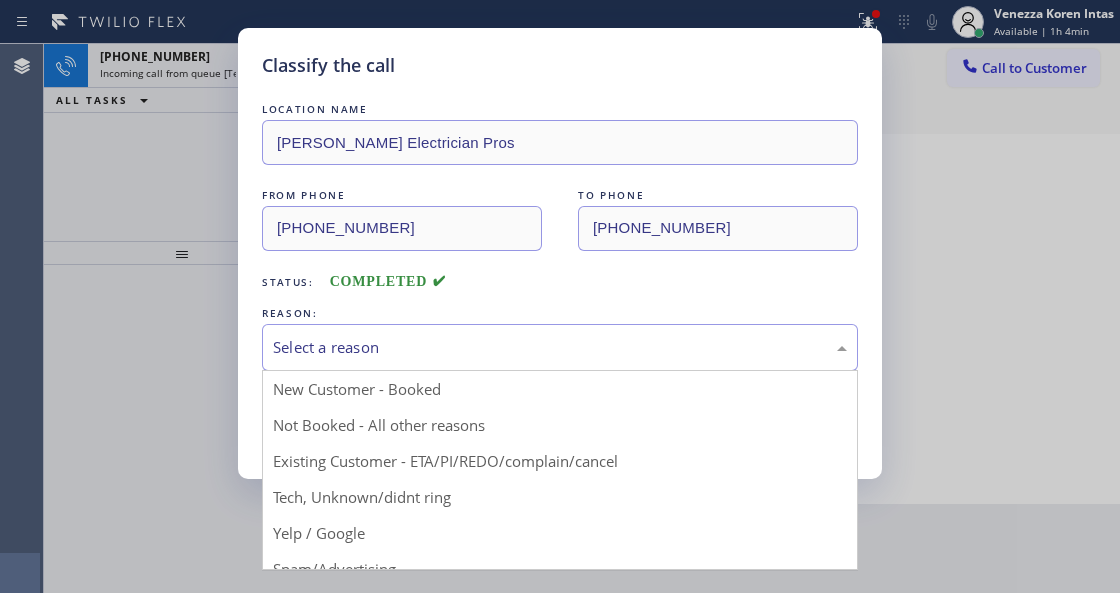 click on "Select a reason" at bounding box center (560, 347) 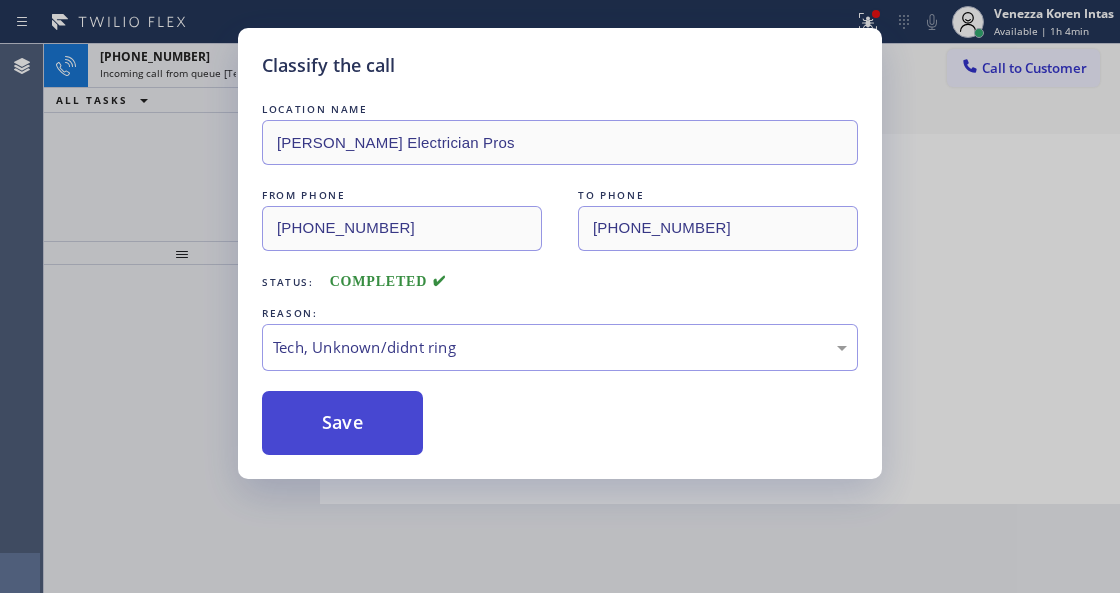 click on "Save" at bounding box center (342, 423) 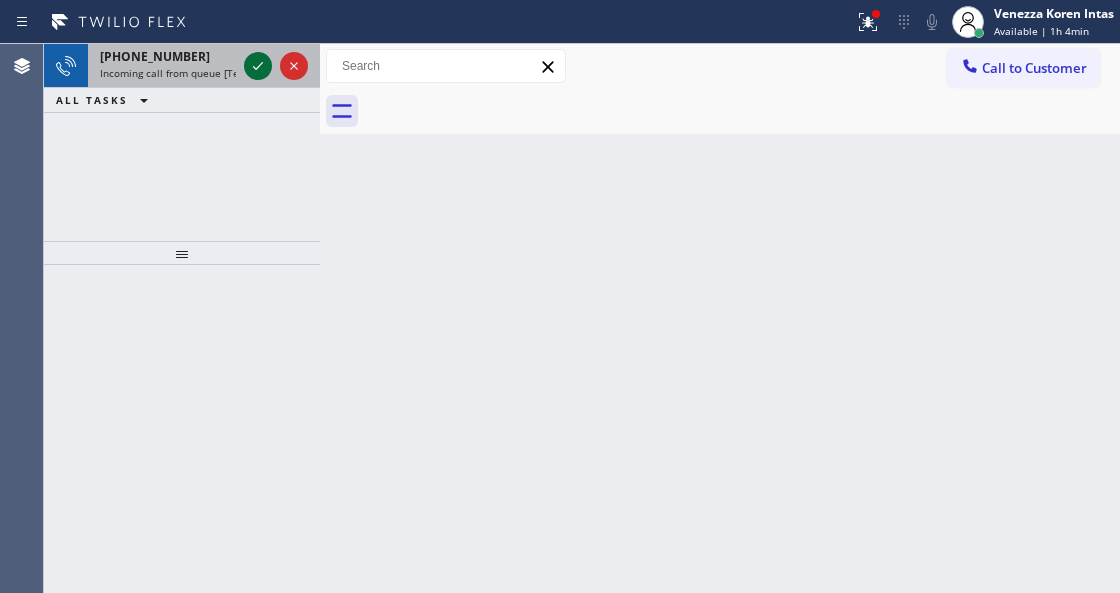 click 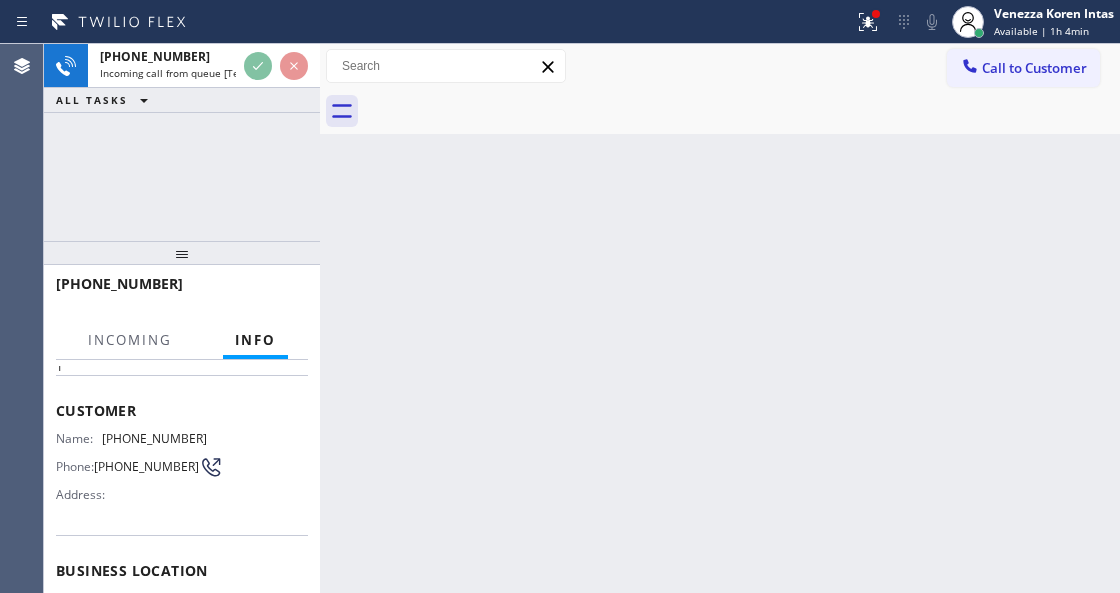 scroll, scrollTop: 200, scrollLeft: 0, axis: vertical 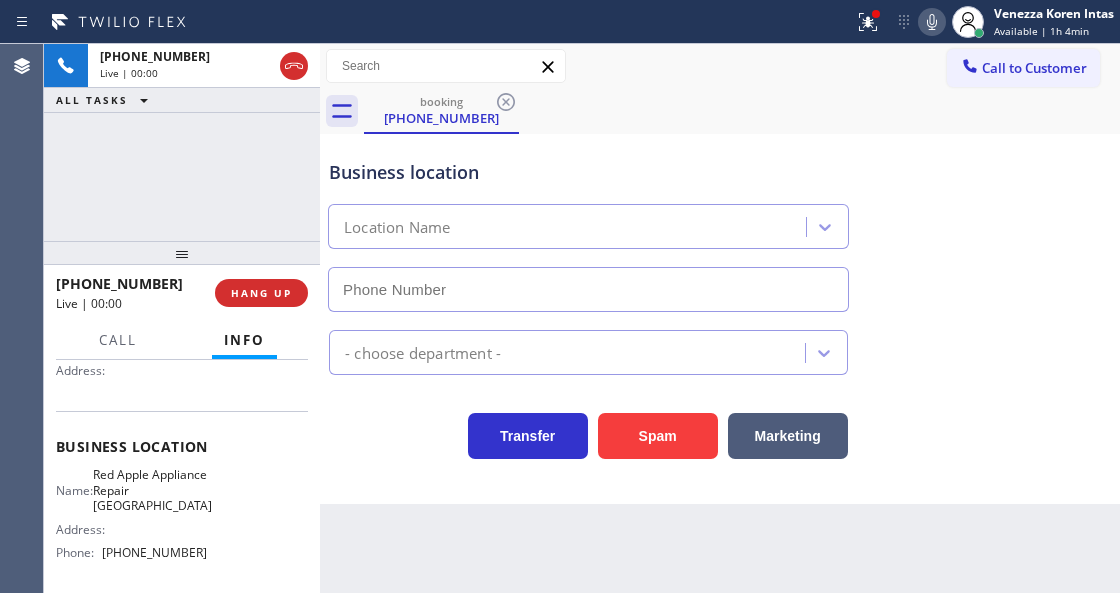 type on "[PHONE_NUMBER]" 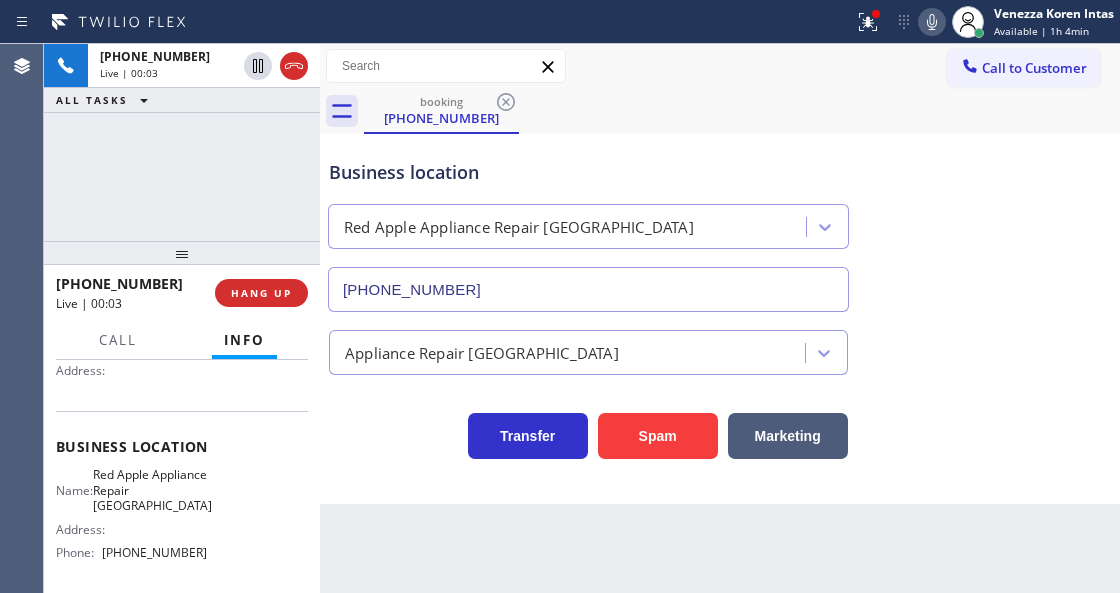 click on "Business location Red Apple Appliance Repair [GEOGRAPHIC_DATA] [PHONE_NUMBER]" at bounding box center (720, 221) 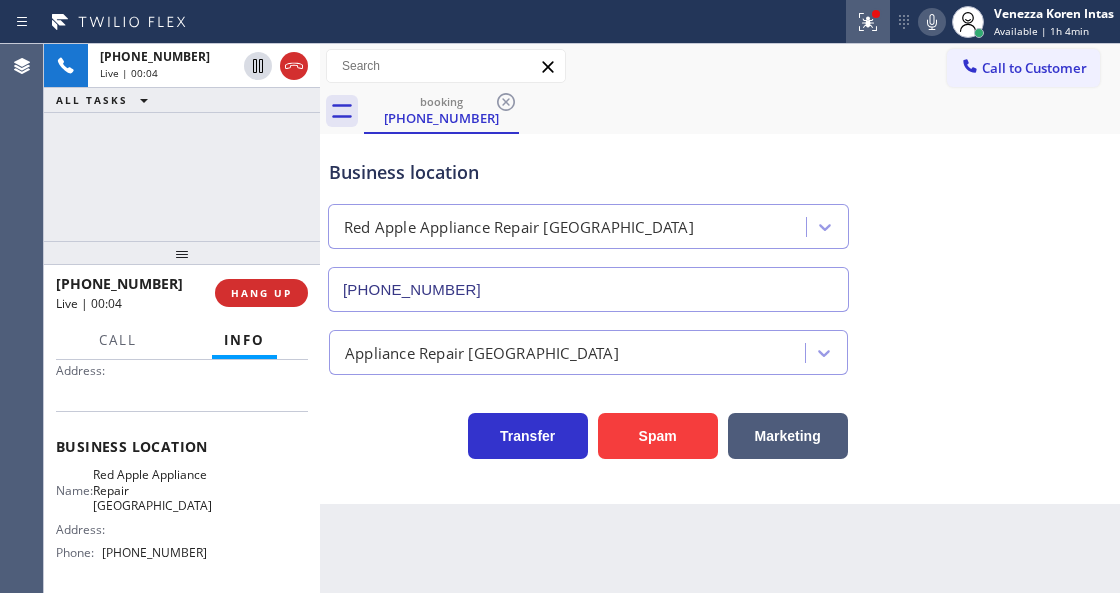 click 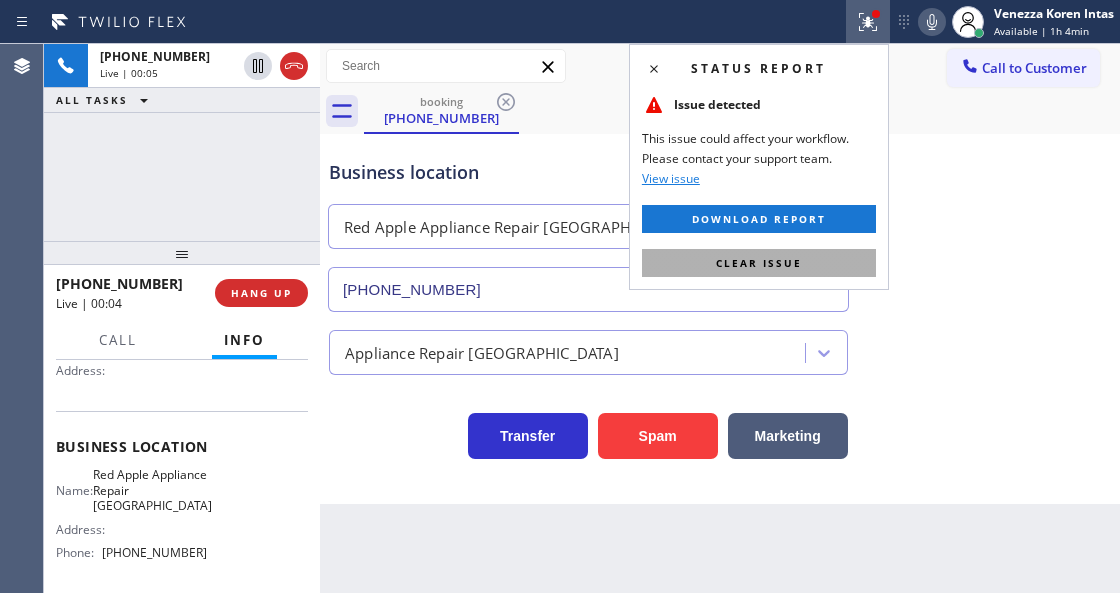 click on "Clear issue" at bounding box center [759, 263] 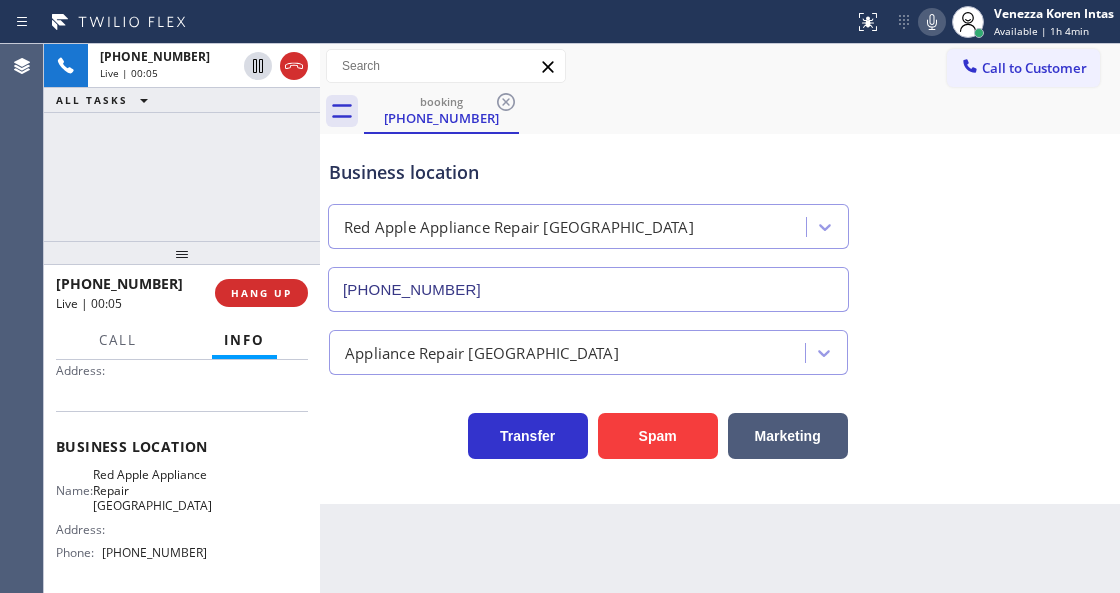 click on "Business location Red Apple Appliance Repair [GEOGRAPHIC_DATA] [PHONE_NUMBER]" at bounding box center [720, 221] 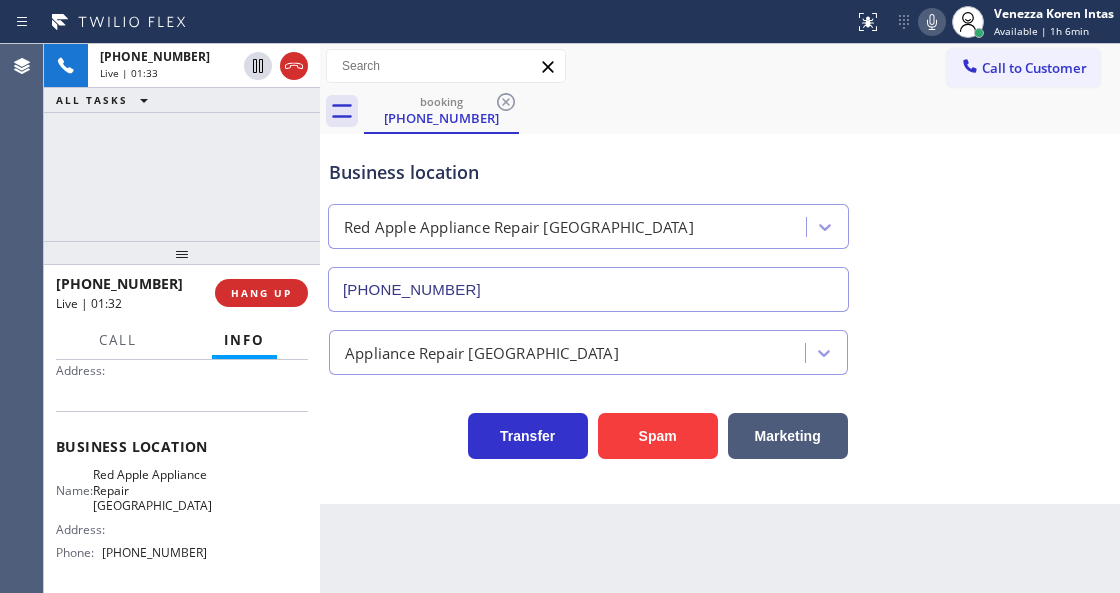 click 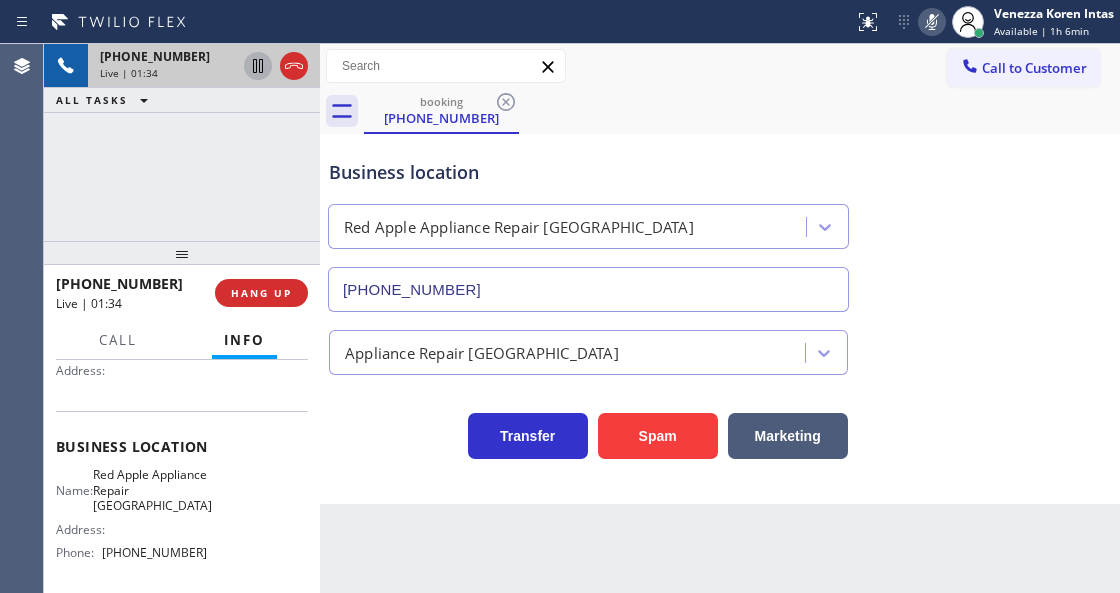 click 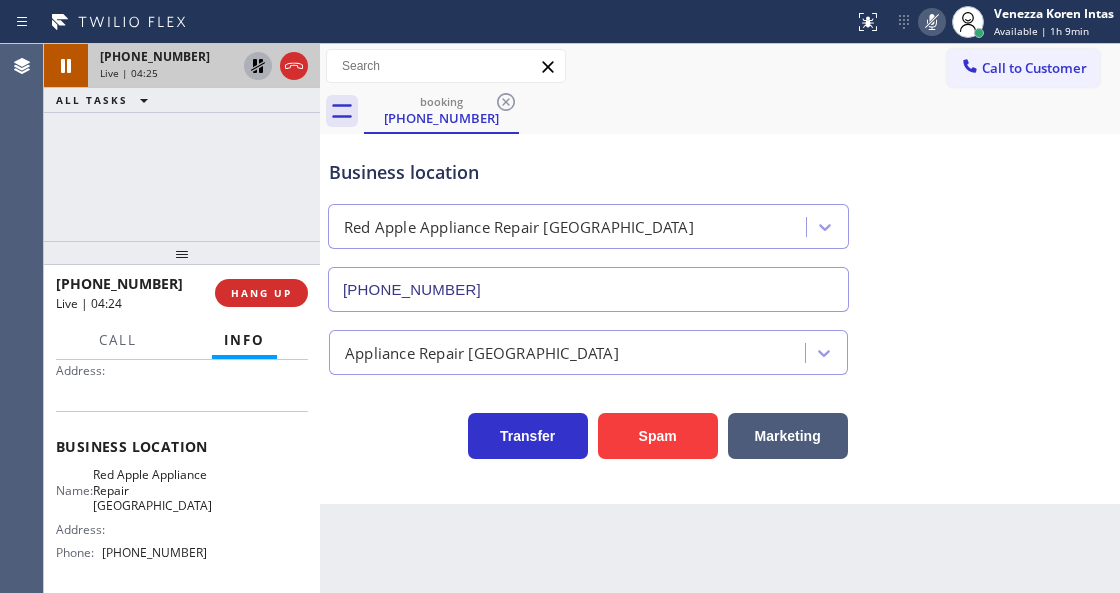 click 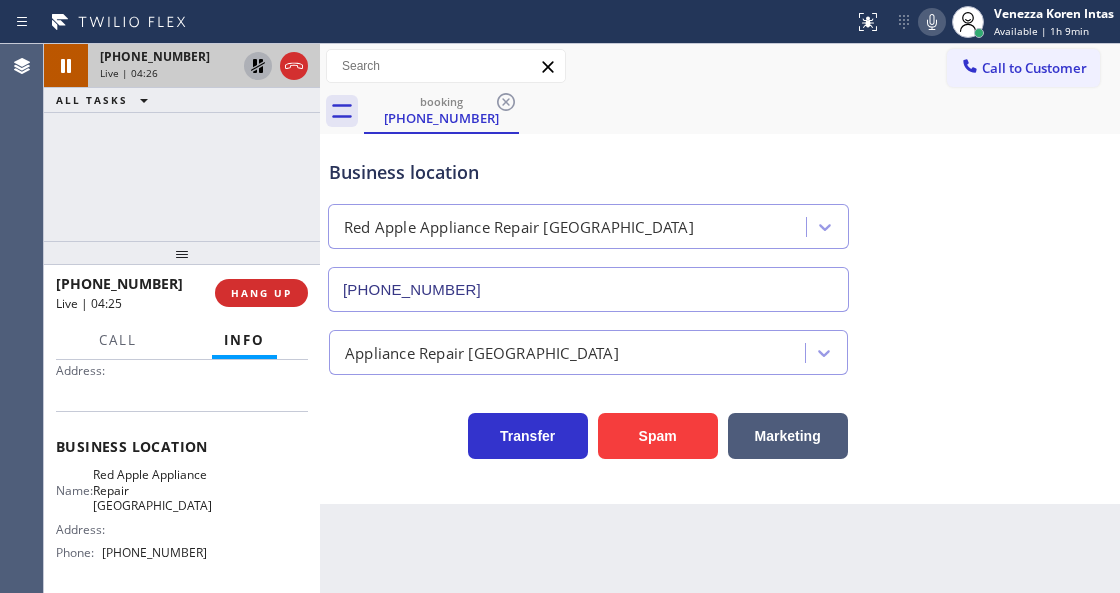 click 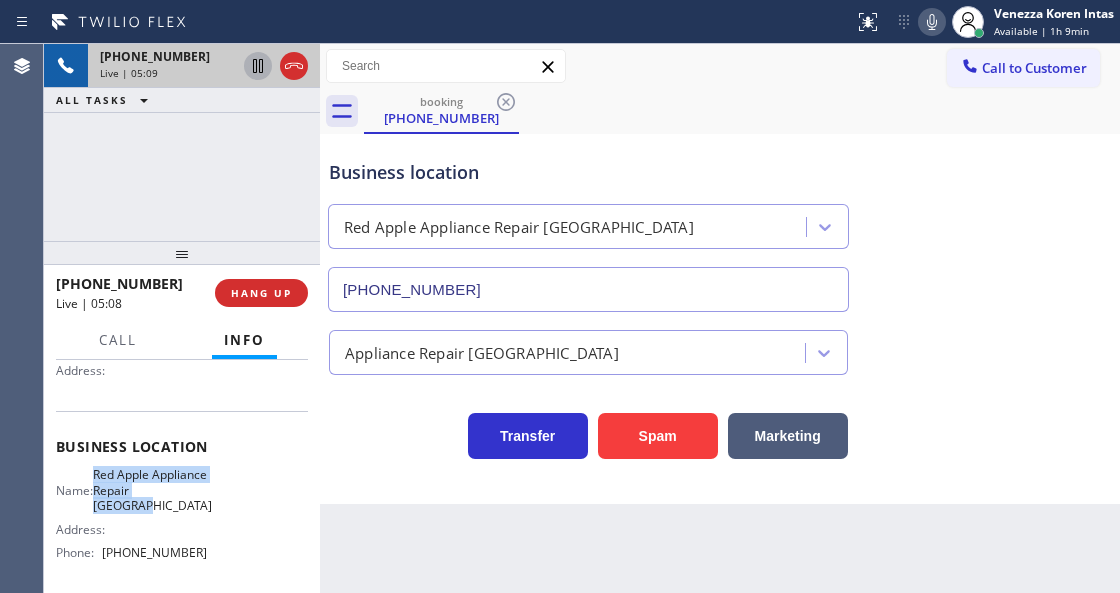 drag, startPoint x: 106, startPoint y: 474, endPoint x: 191, endPoint y: 507, distance: 91.18114 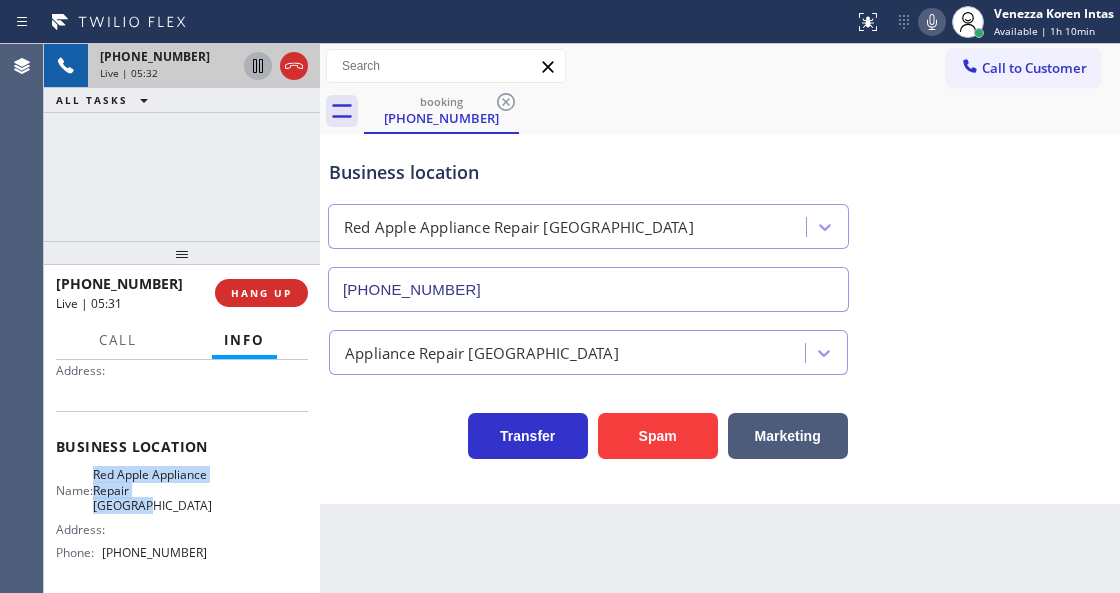 click on "Red Apple Appliance Repair [GEOGRAPHIC_DATA]" at bounding box center [152, 490] 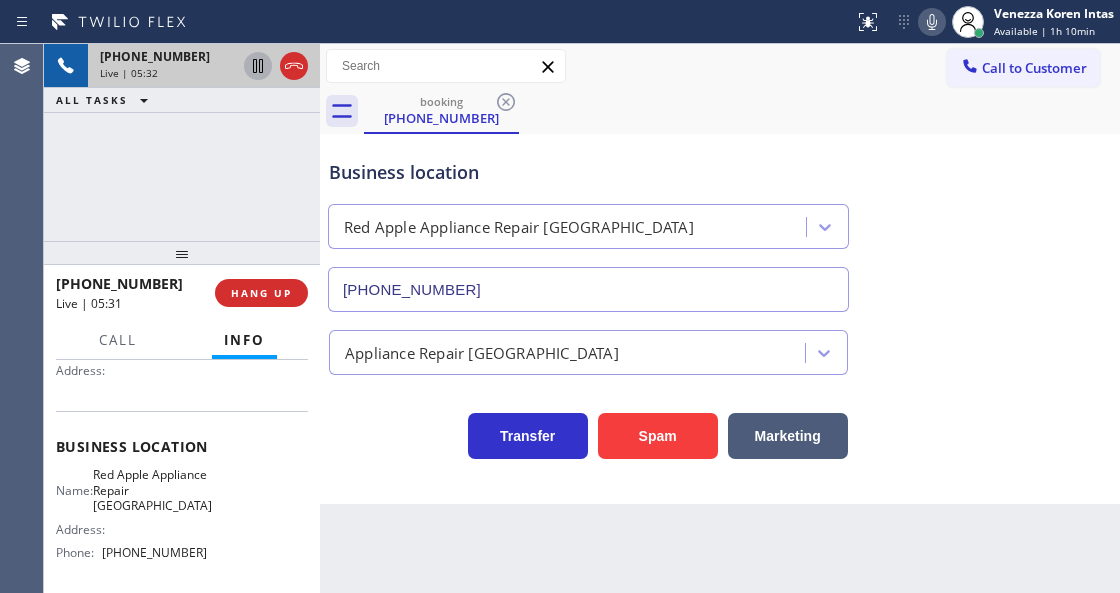 click on "Red Apple Appliance Repair [GEOGRAPHIC_DATA]" at bounding box center [152, 490] 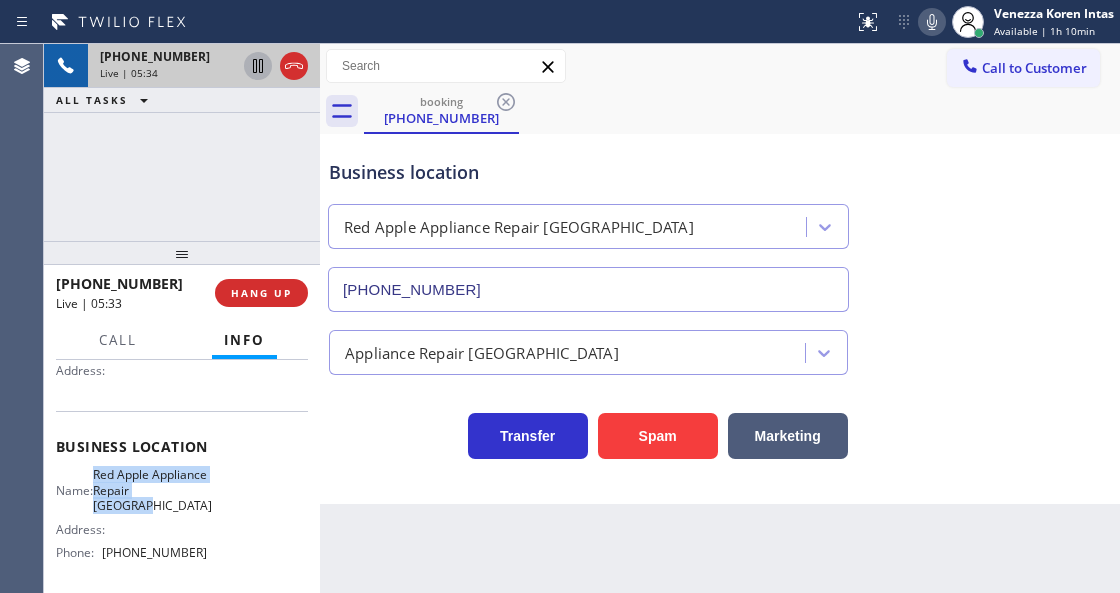 drag, startPoint x: 111, startPoint y: 474, endPoint x: 170, endPoint y: 516, distance: 72.42237 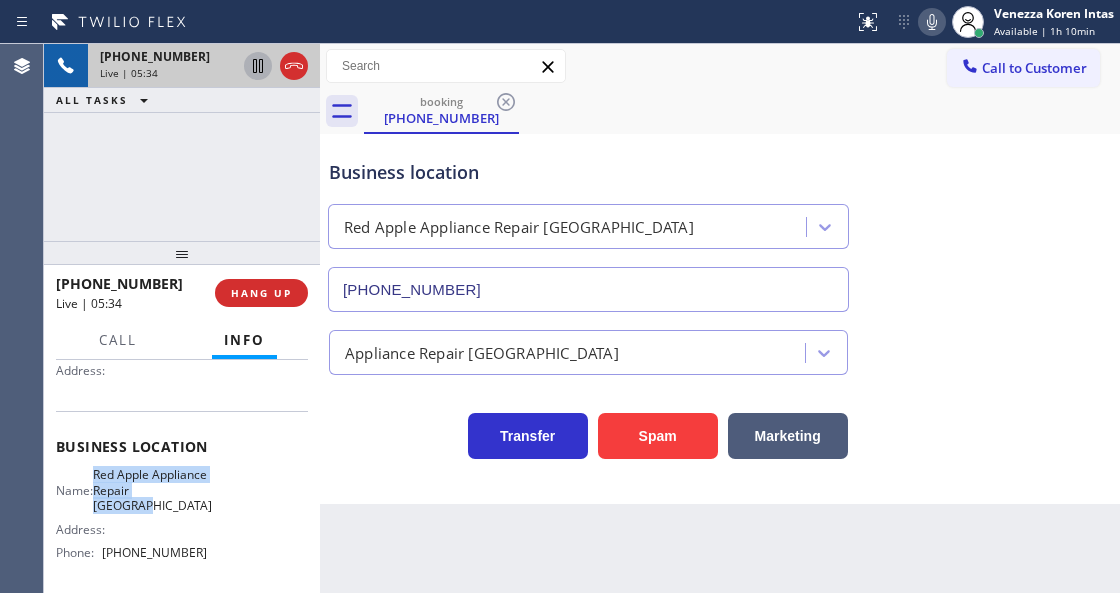 copy on "Red Apple Appliance Repair [GEOGRAPHIC_DATA]" 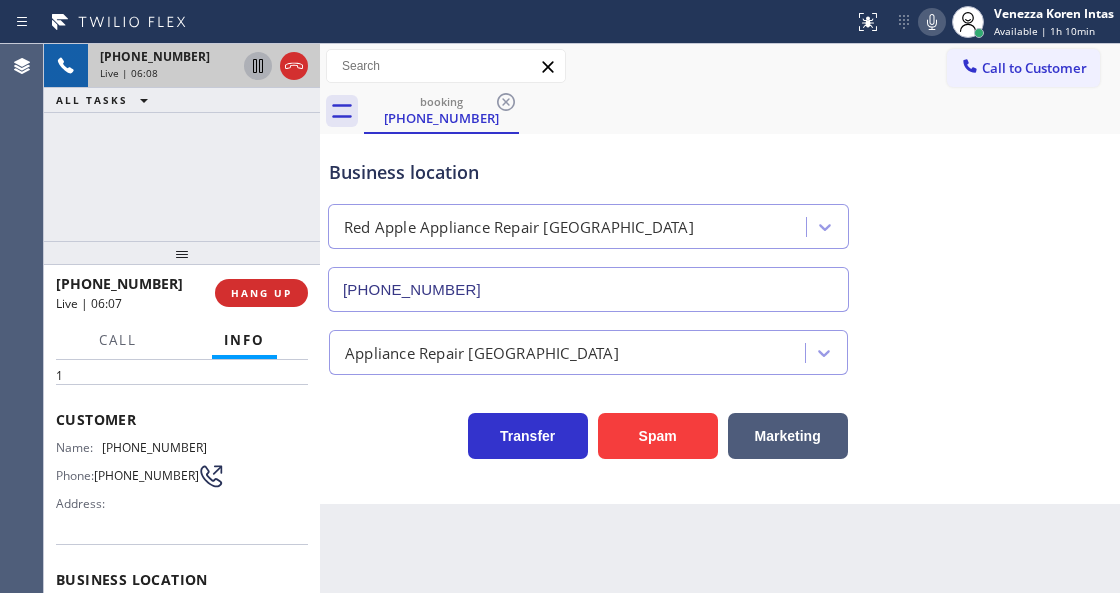 scroll, scrollTop: 66, scrollLeft: 0, axis: vertical 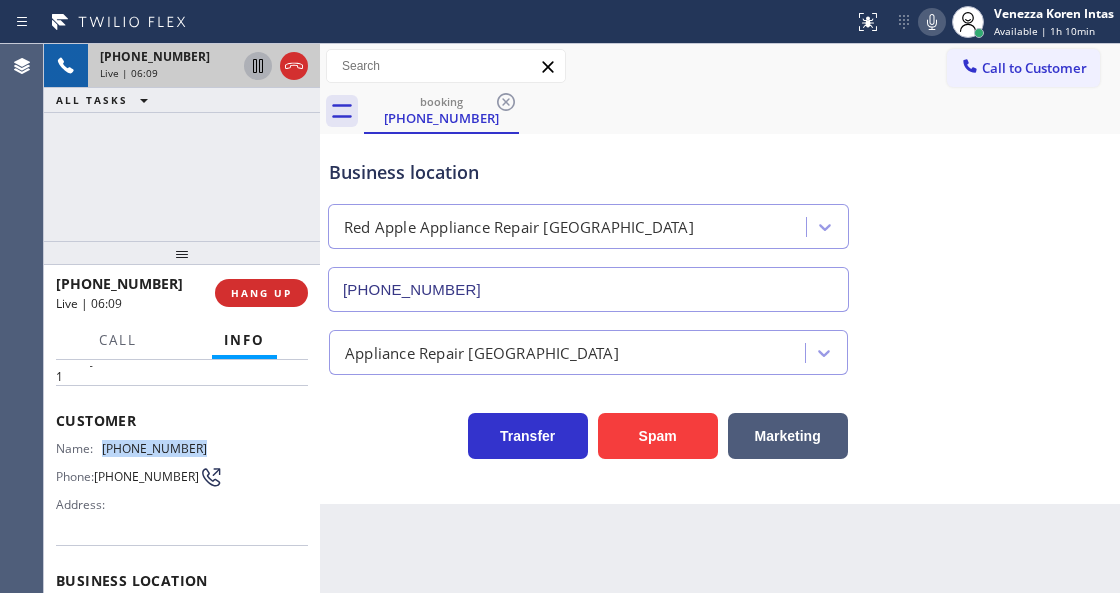 drag, startPoint x: 213, startPoint y: 451, endPoint x: 107, endPoint y: 449, distance: 106.01887 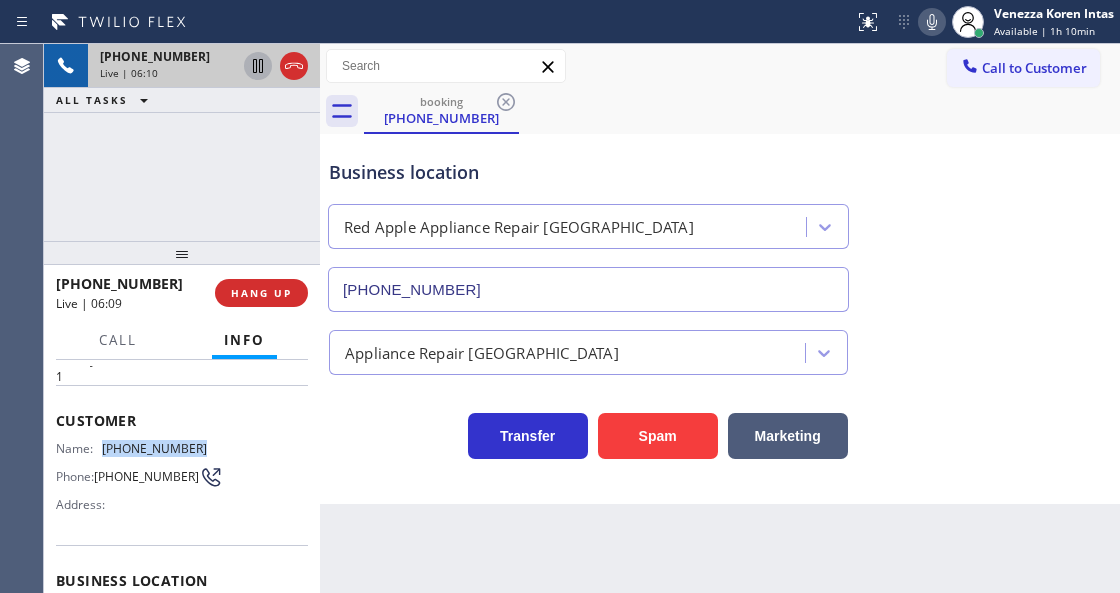 copy on "[PHONE_NUMBER]" 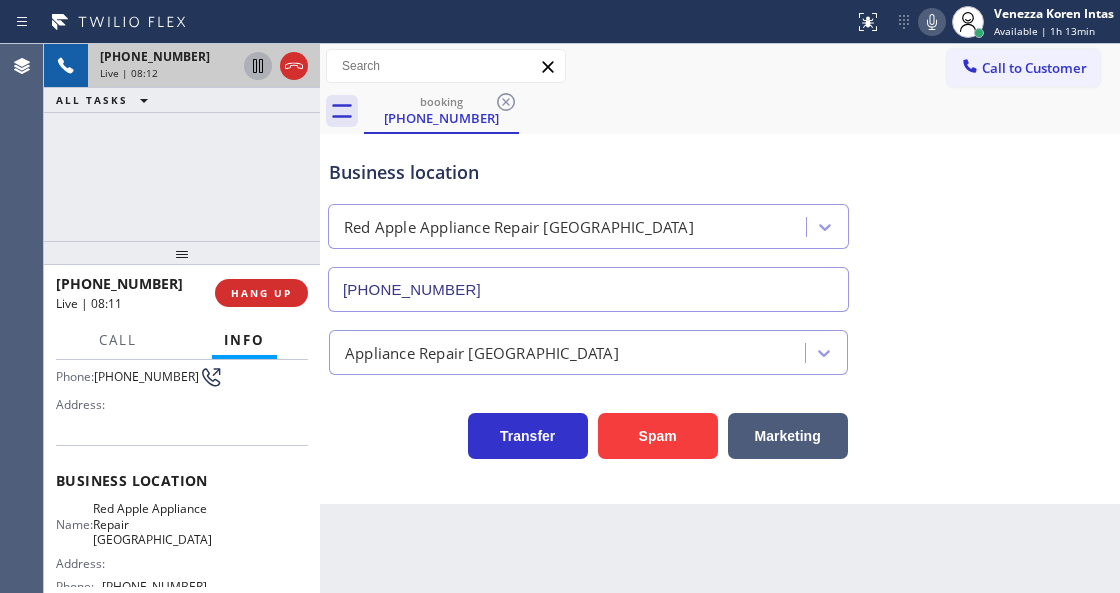 scroll, scrollTop: 200, scrollLeft: 0, axis: vertical 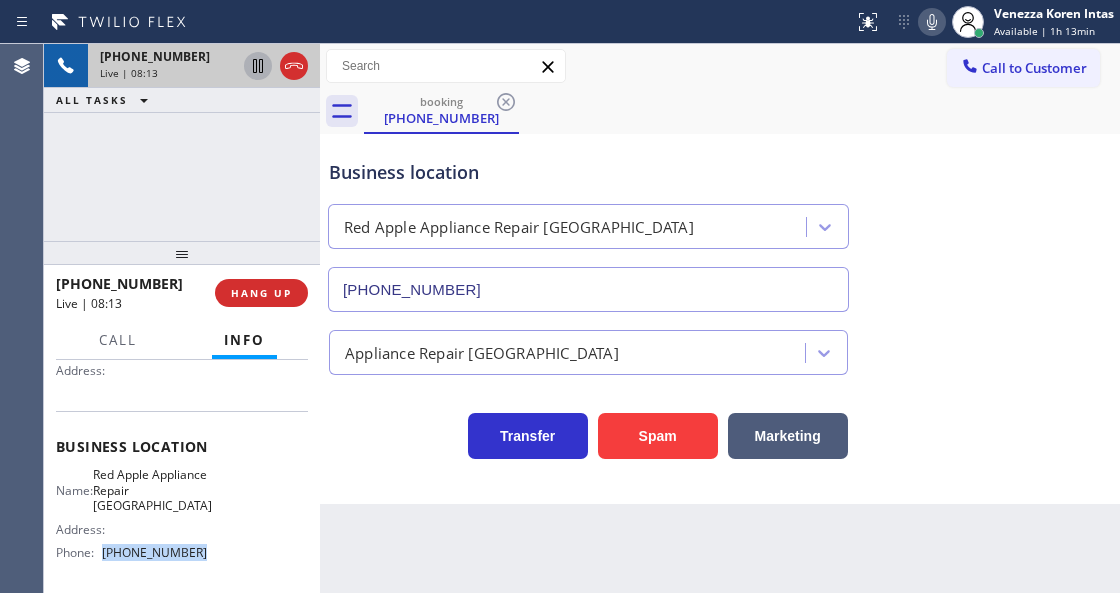 drag, startPoint x: 208, startPoint y: 554, endPoint x: 98, endPoint y: 565, distance: 110.54863 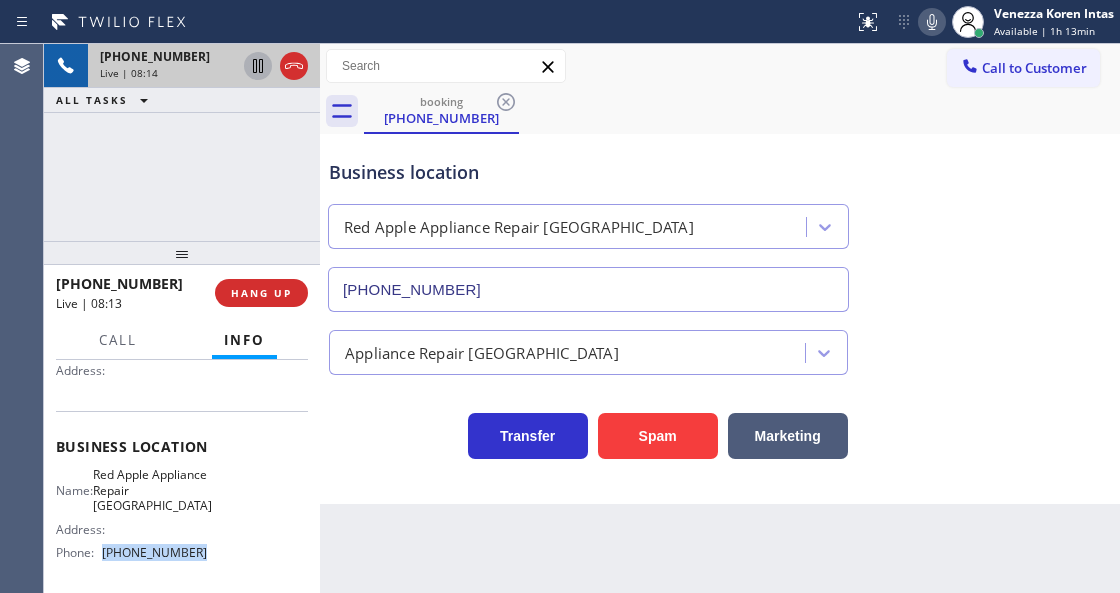 copy on "[PHONE_NUMBER]" 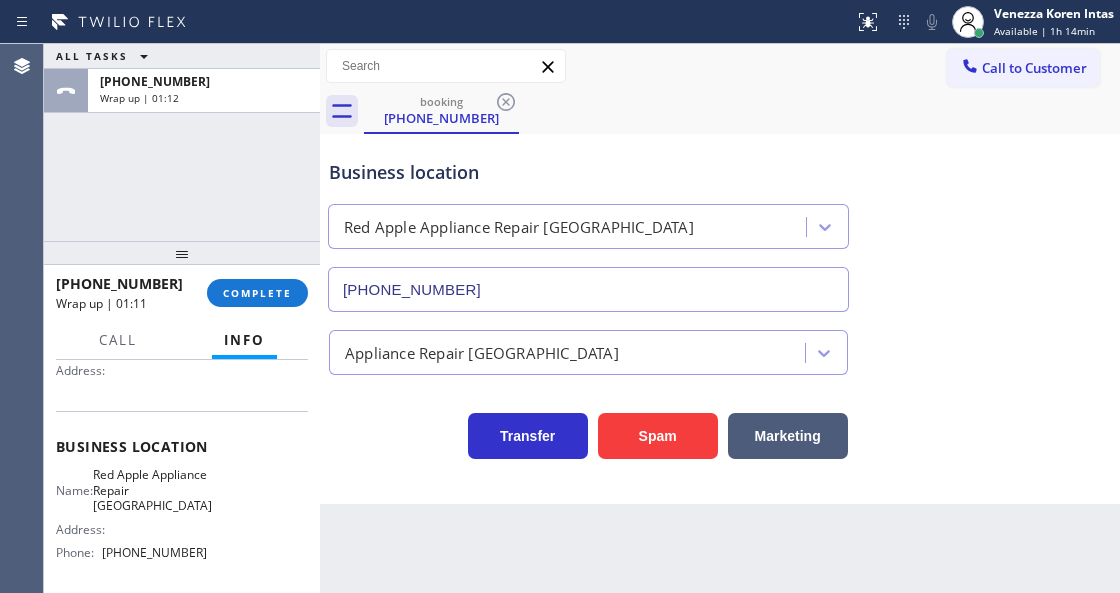 click on "[PHONE_NUMBER] Wrap up | 01:11 COMPLETE" at bounding box center [182, 293] 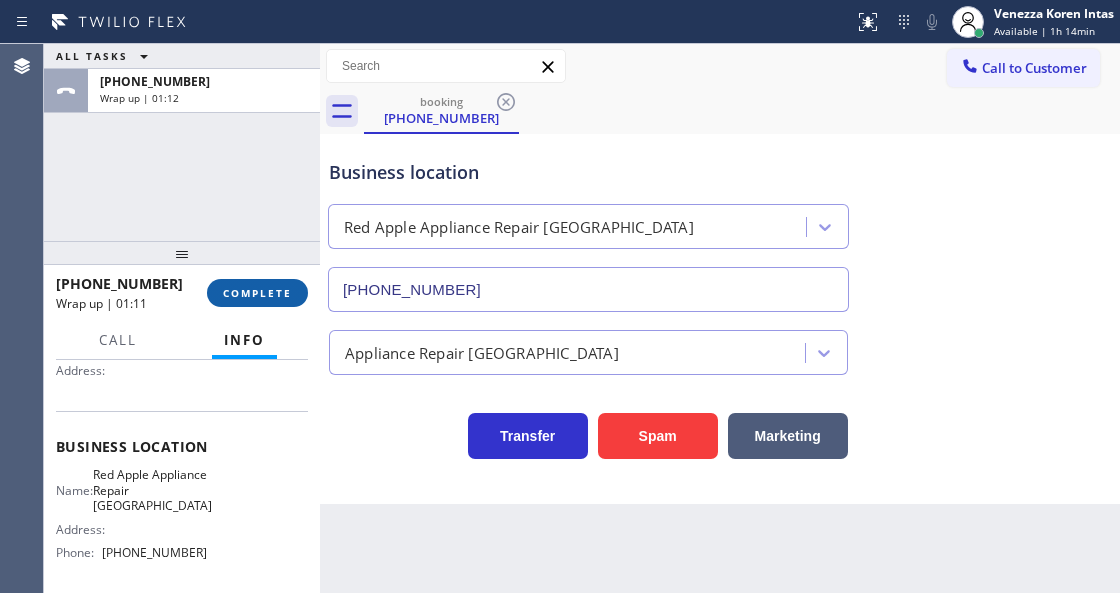 click on "COMPLETE" at bounding box center (257, 293) 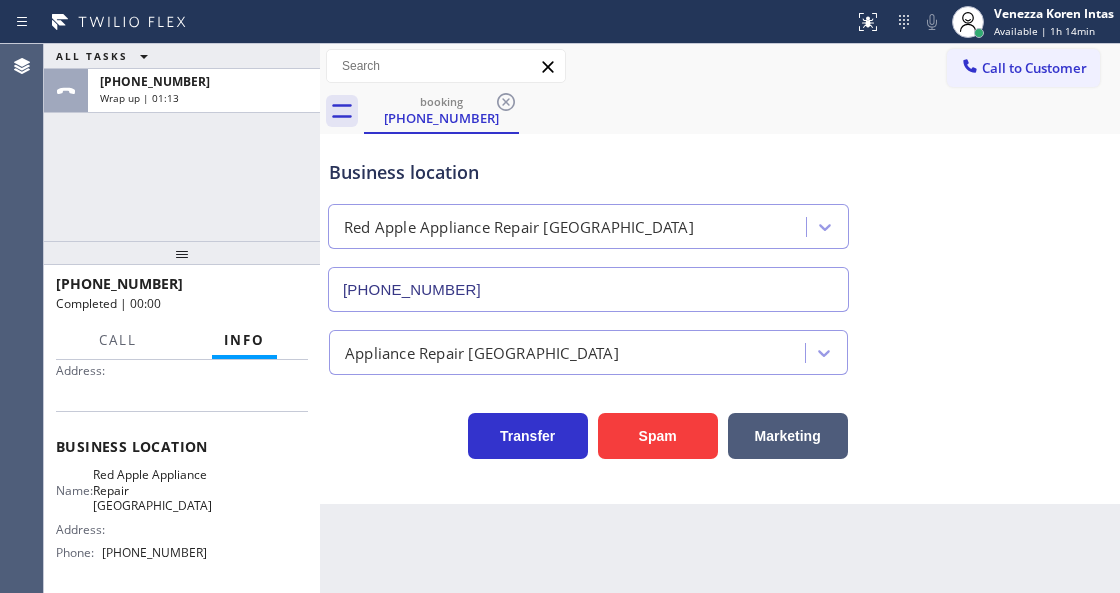 click on "Appliance Repair [GEOGRAPHIC_DATA]" at bounding box center [482, 352] 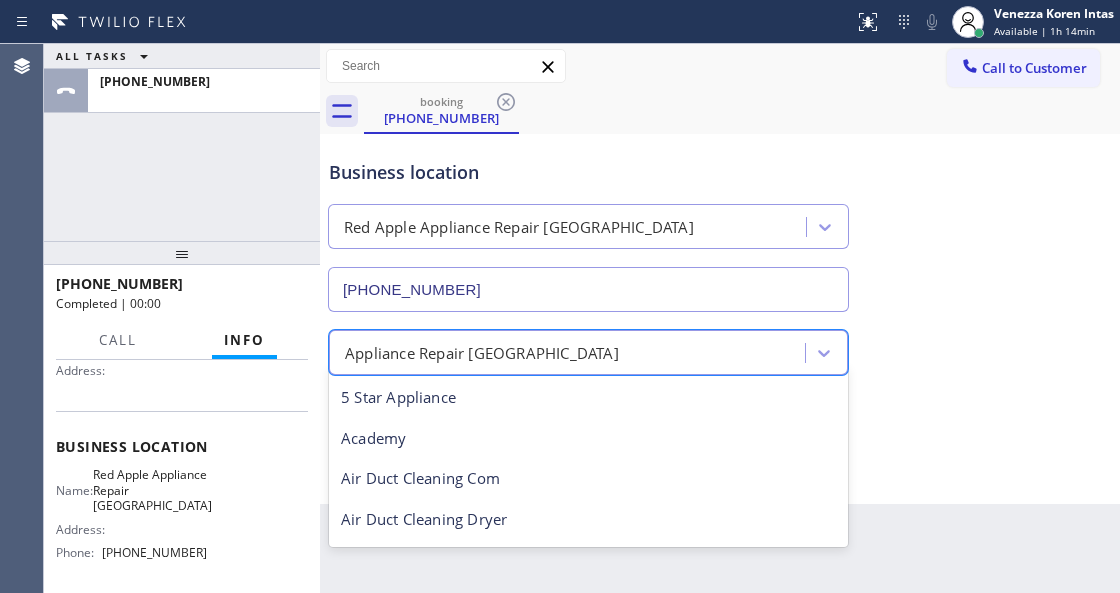 scroll, scrollTop: 2, scrollLeft: 0, axis: vertical 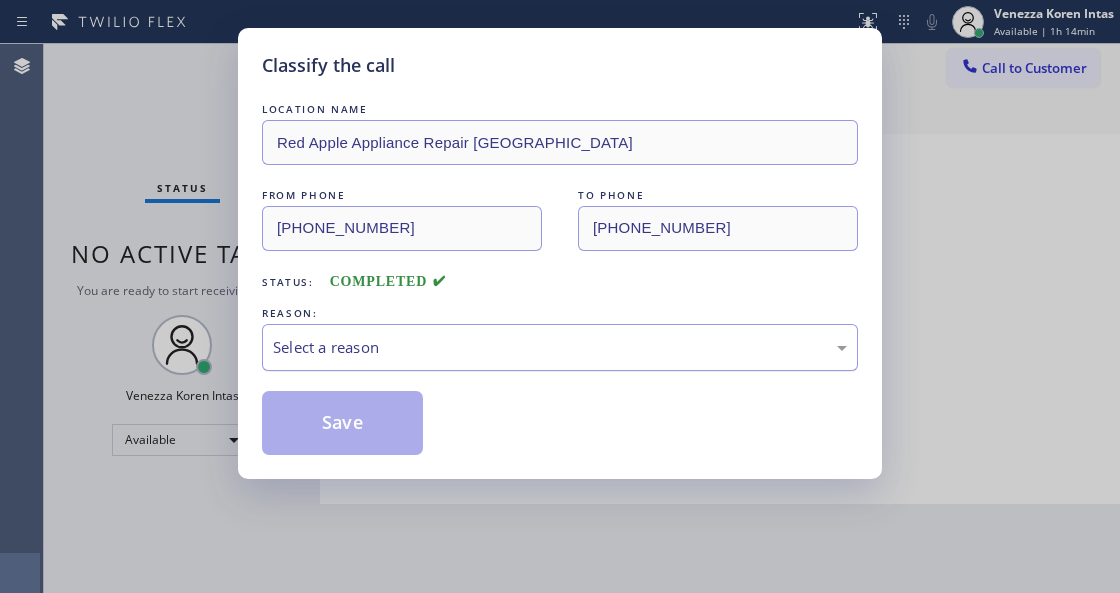 click on "Select a reason" at bounding box center [560, 347] 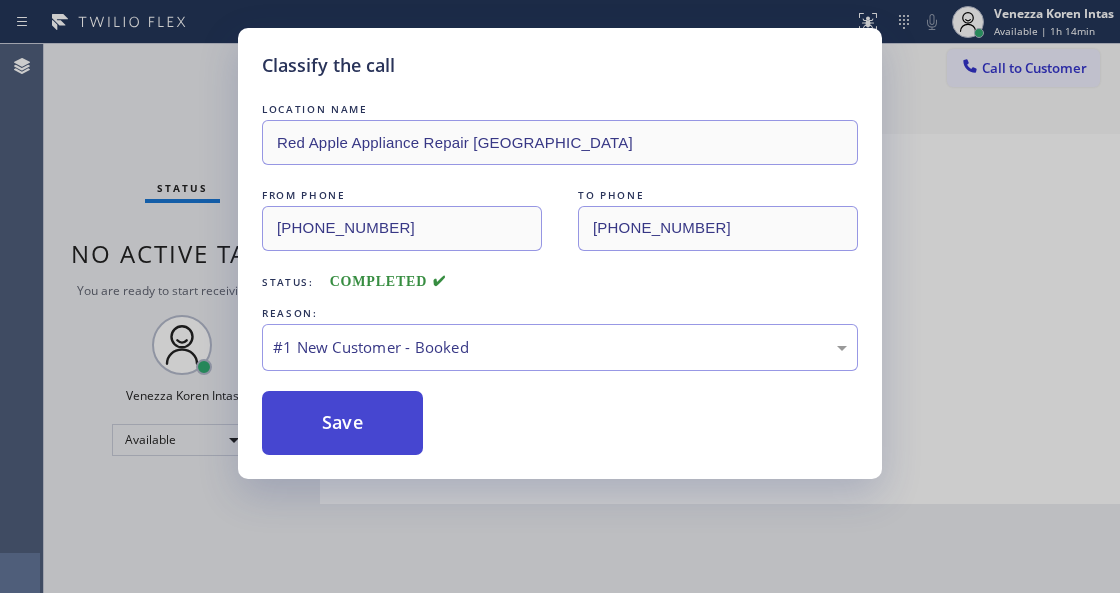 click on "Save" at bounding box center (342, 423) 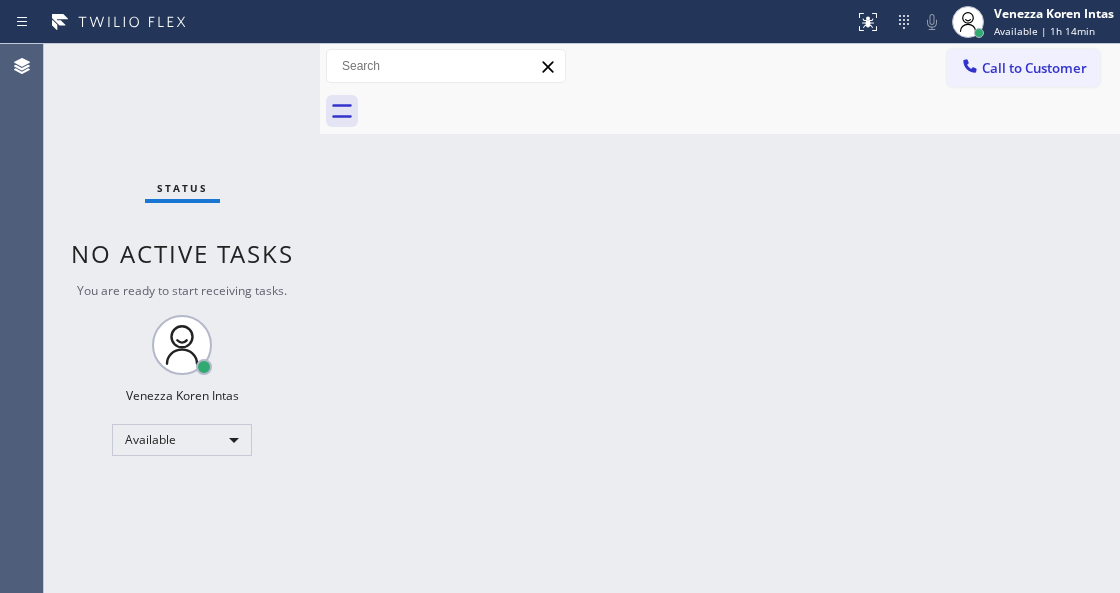 click on "Back to Dashboard Change Sender ID Customers Technicians Select a contact Outbound call Technician Search Technician Your caller id phone number Your caller id phone number Call Technician info Name   Phone none Address none Change Sender ID HVAC [PHONE_NUMBER] 5 Star Appliance [PHONE_NUMBER] Appliance Repair [PHONE_NUMBER] Plumbing [PHONE_NUMBER] Air Duct Cleaning [PHONE_NUMBER]  Electricians [PHONE_NUMBER] Cancel Change Check personal SMS Reset Change No tabs Call to Customer Outbound call Location 5 Star Appliance Repair Your caller id phone number [PHONE_NUMBER] Customer number Call Outbound call Technician Search Technician Your caller id phone number Your caller id phone number Call" at bounding box center (720, 318) 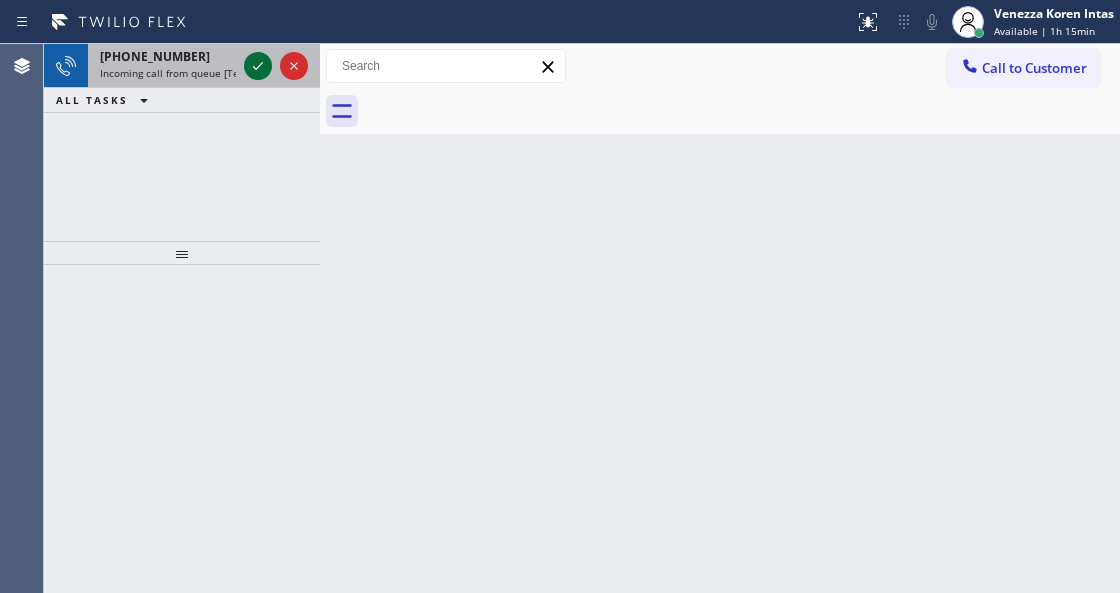 click 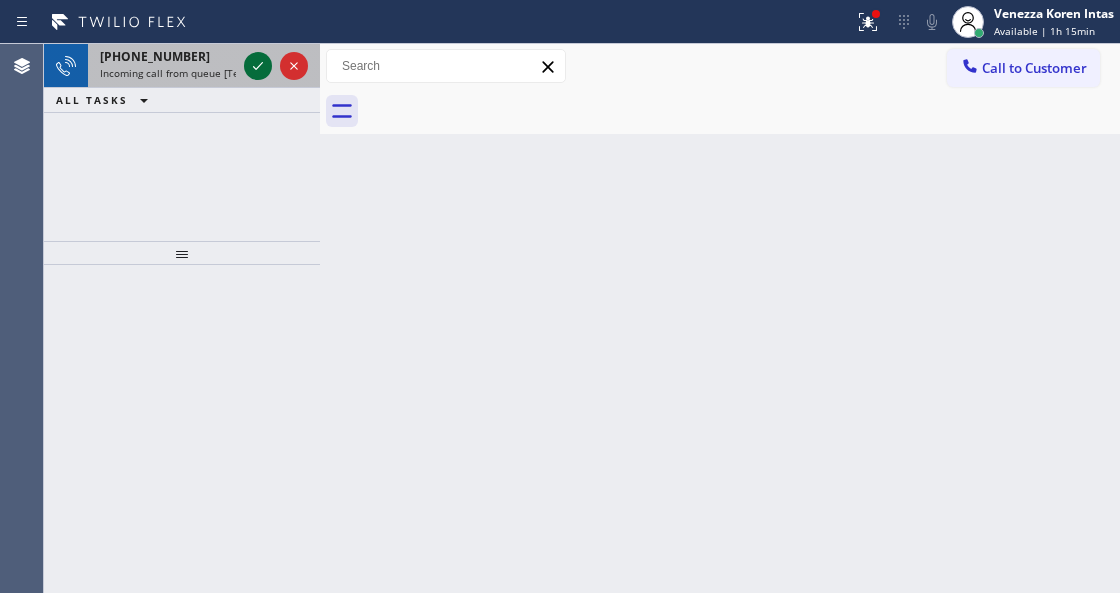 click 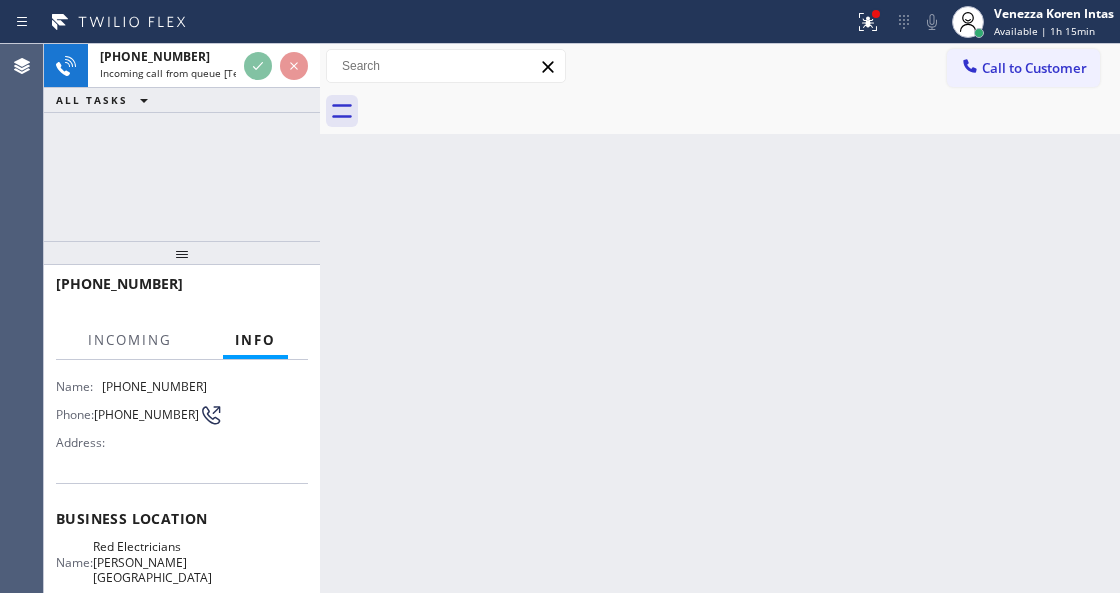 scroll, scrollTop: 200, scrollLeft: 0, axis: vertical 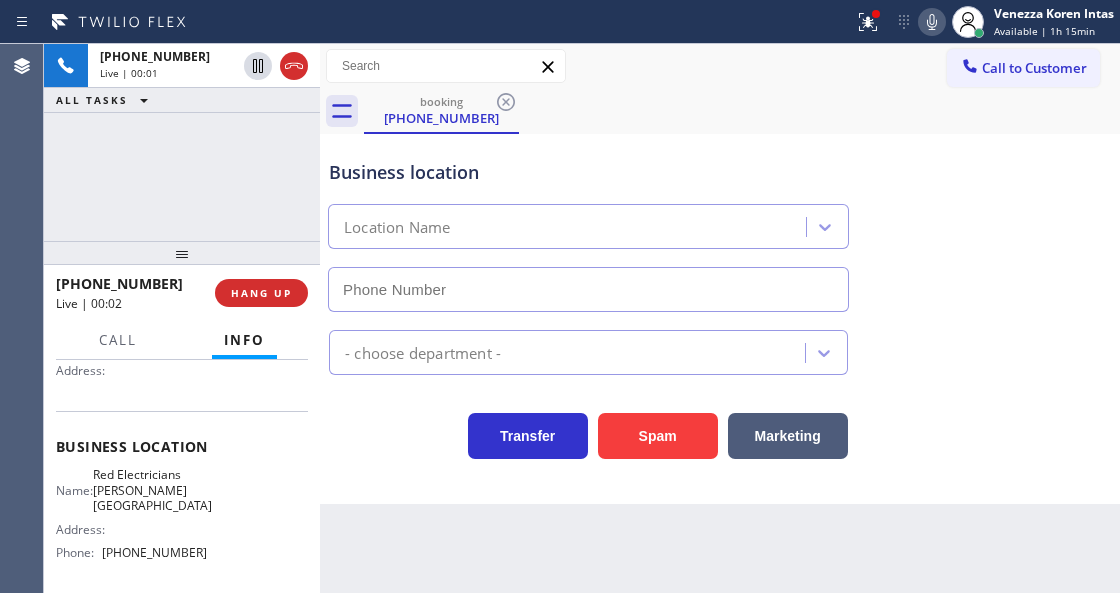 type on "[PHONE_NUMBER]" 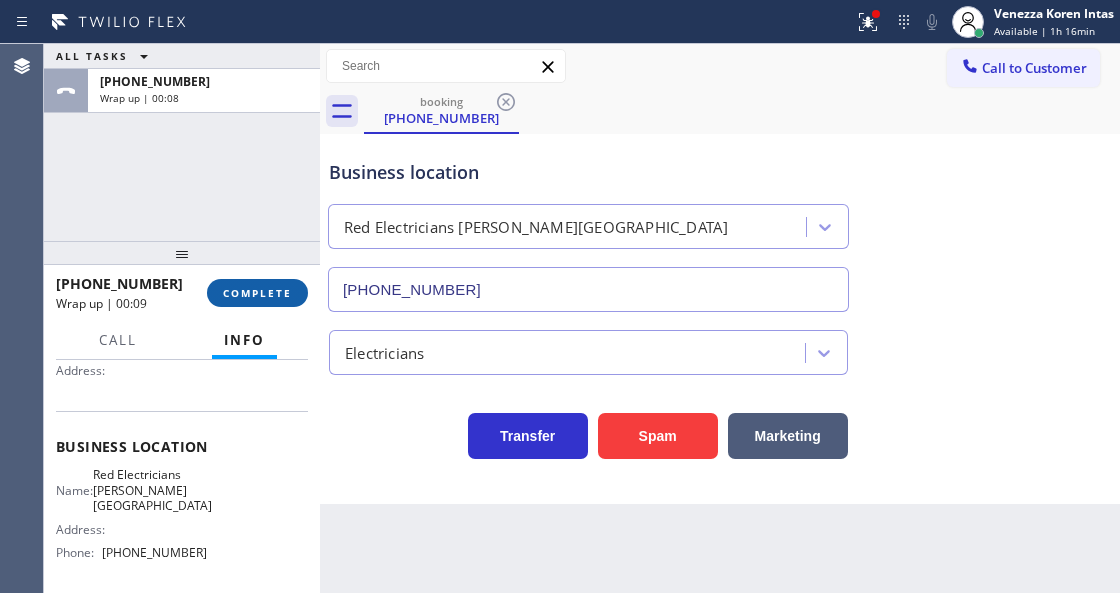 drag, startPoint x: 255, startPoint y: 302, endPoint x: 415, endPoint y: 306, distance: 160.04999 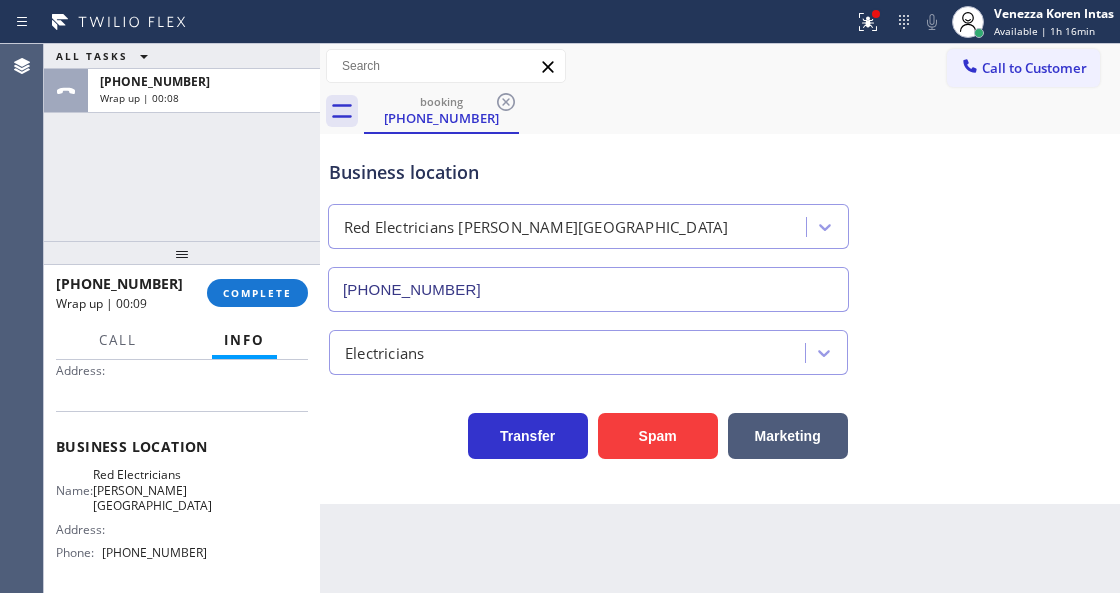 click on "COMPLETE" at bounding box center (257, 293) 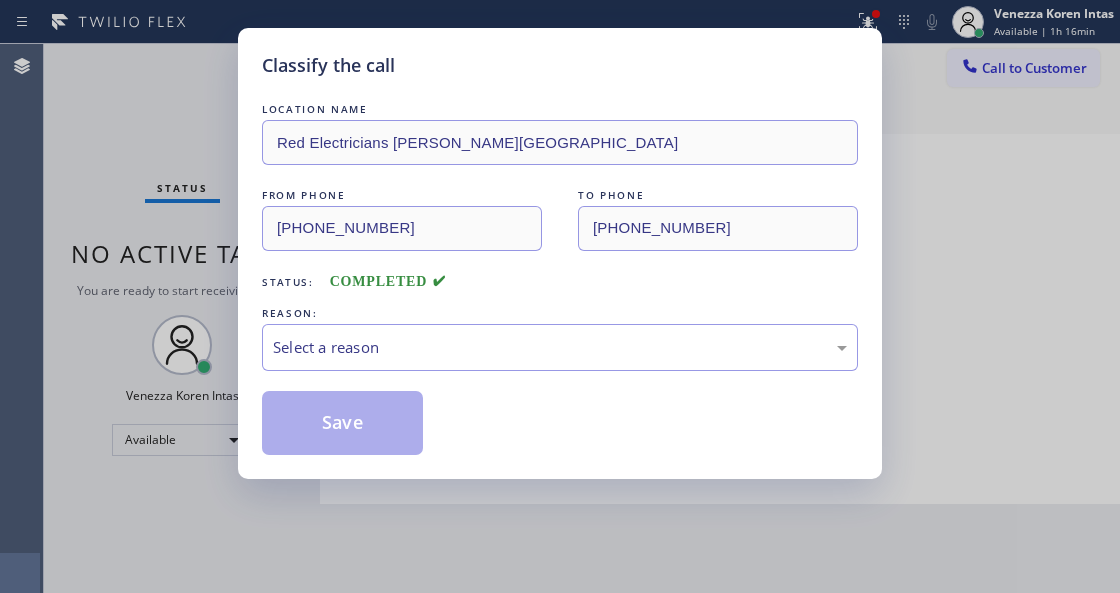 click on "Select a reason" at bounding box center (560, 347) 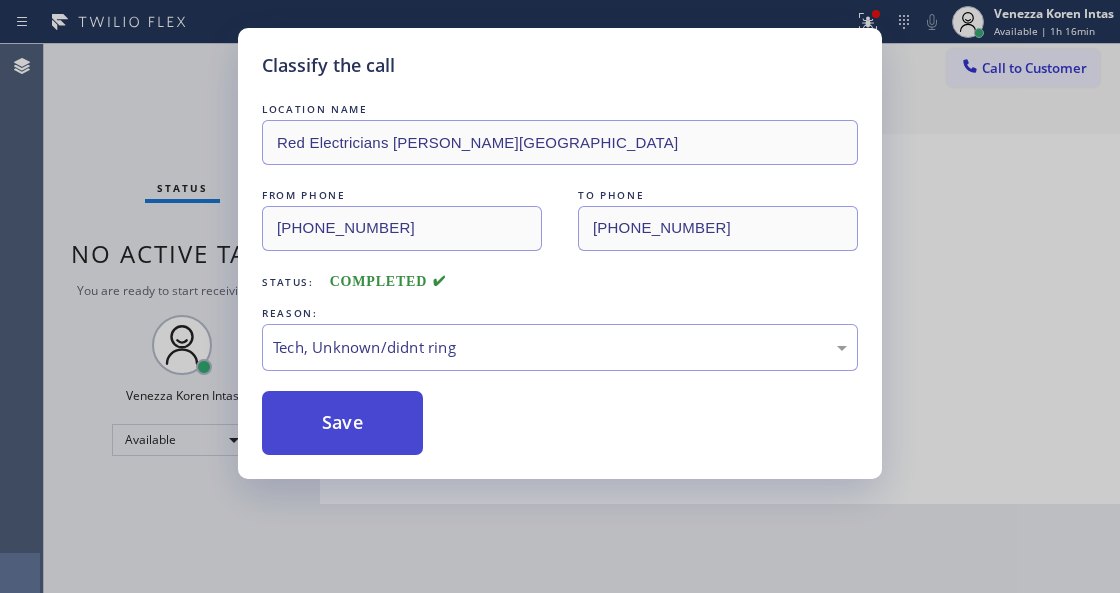click on "Save" at bounding box center [342, 423] 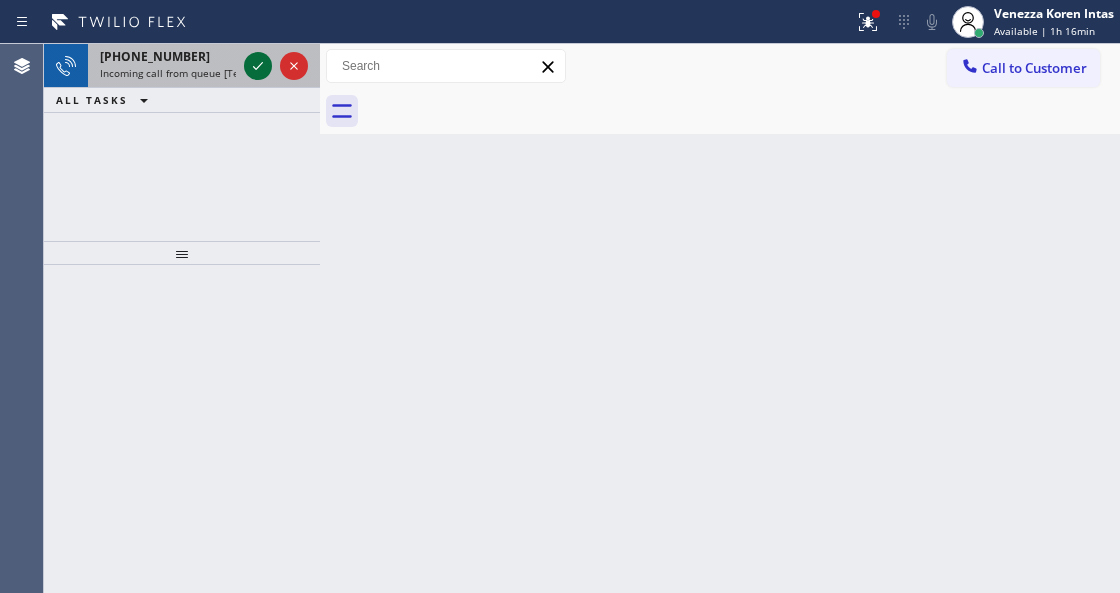 click 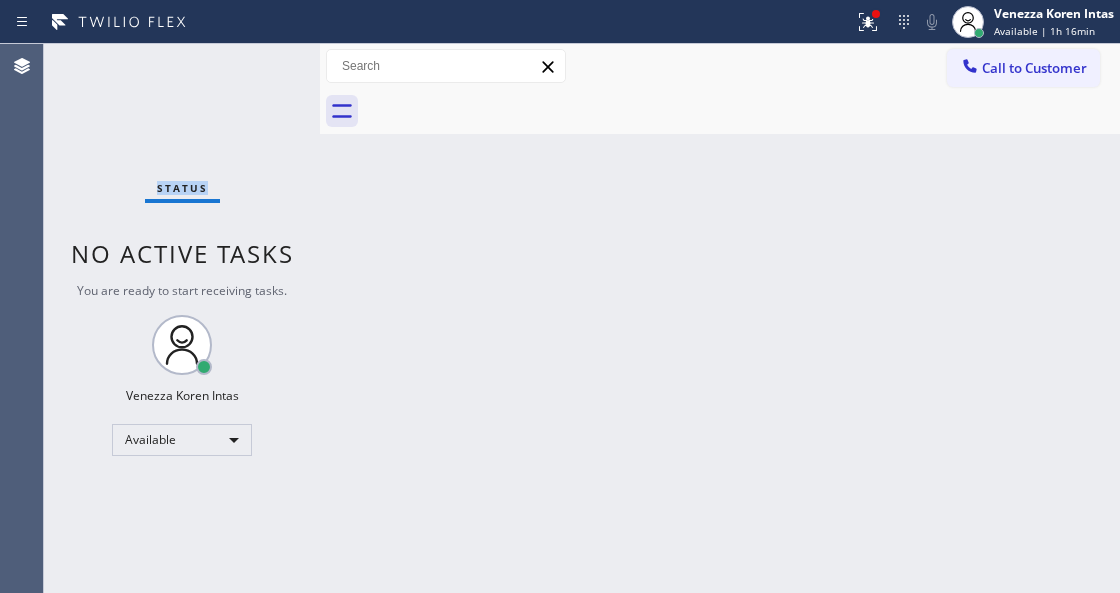 click on "Status   No active tasks     You are ready to start receiving tasks.   Venezza Koren Intas Available" at bounding box center [182, 318] 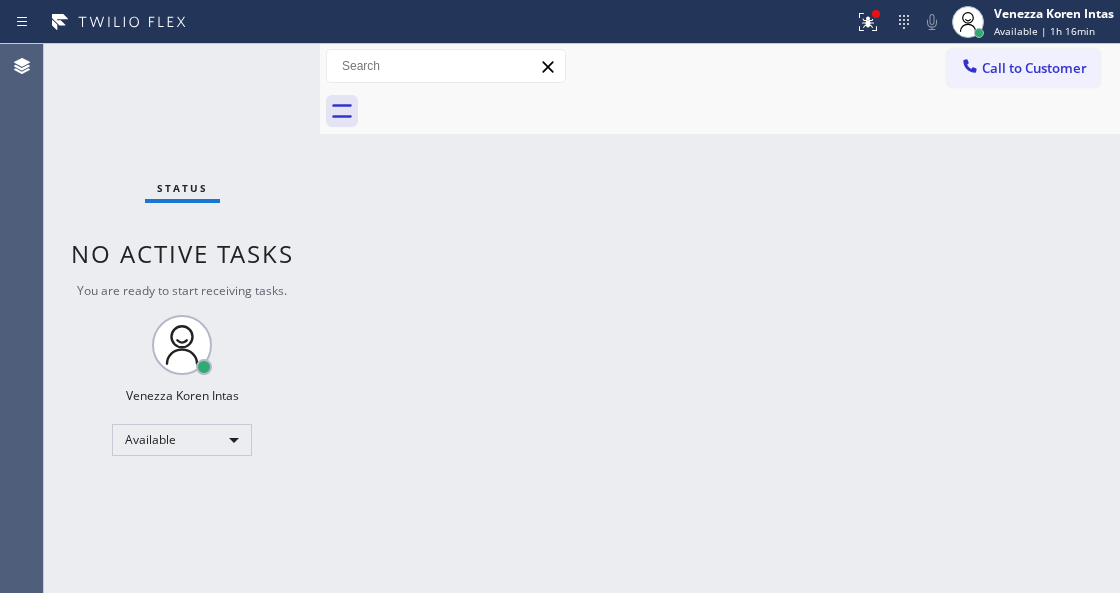 click on "Back to Dashboard Change Sender ID Customers Technicians Select a contact Outbound call Technician Search Technician Your caller id phone number Your caller id phone number Call Technician info Name   Phone none Address none Change Sender ID HVAC [PHONE_NUMBER] 5 Star Appliance [PHONE_NUMBER] Appliance Repair [PHONE_NUMBER] Plumbing [PHONE_NUMBER] Air Duct Cleaning [PHONE_NUMBER]  Electricians [PHONE_NUMBER] Cancel Change Check personal SMS Reset Change No tabs Call to Customer Outbound call Location 5 Star Appliance Repair Your caller id phone number [PHONE_NUMBER] Customer number Call Outbound call Technician Search Technician Your caller id phone number Your caller id phone number Call" at bounding box center [720, 318] 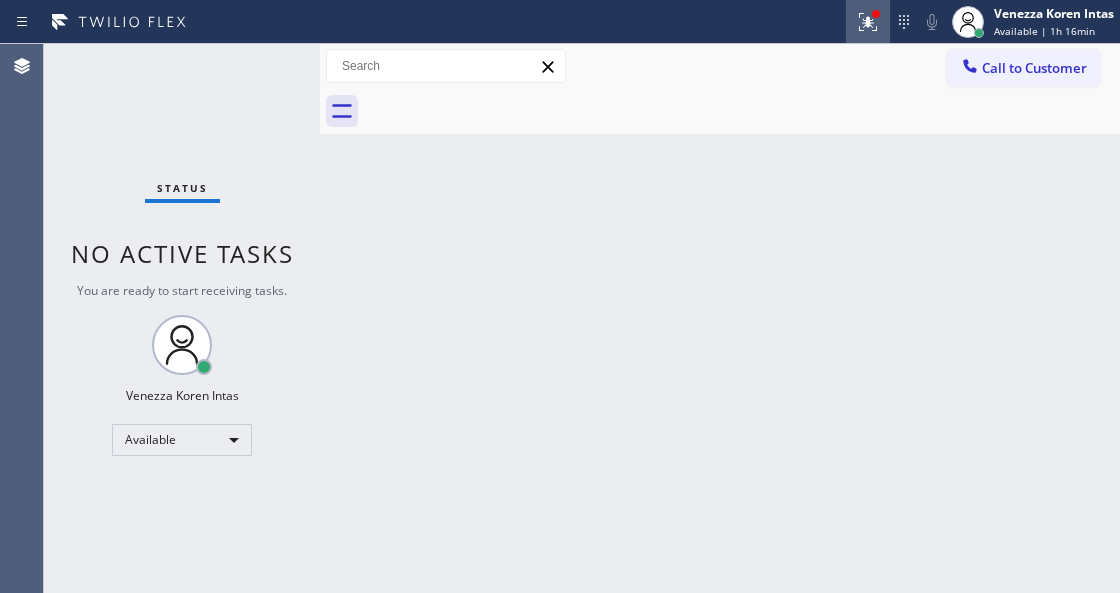 drag, startPoint x: 821, startPoint y: 48, endPoint x: 856, endPoint y: 35, distance: 37.336308 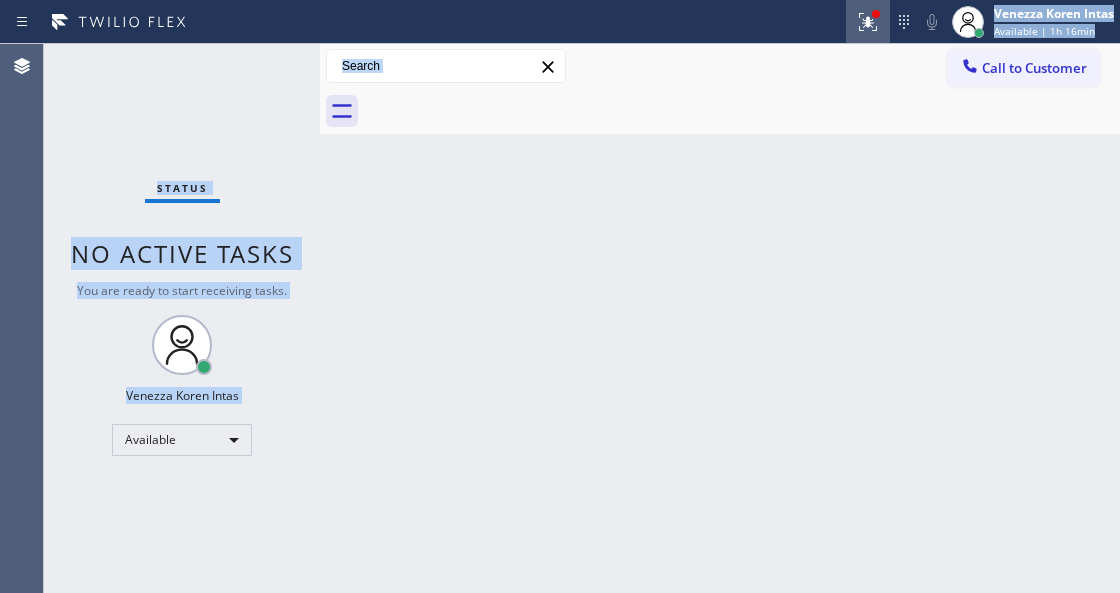 click at bounding box center [868, 22] 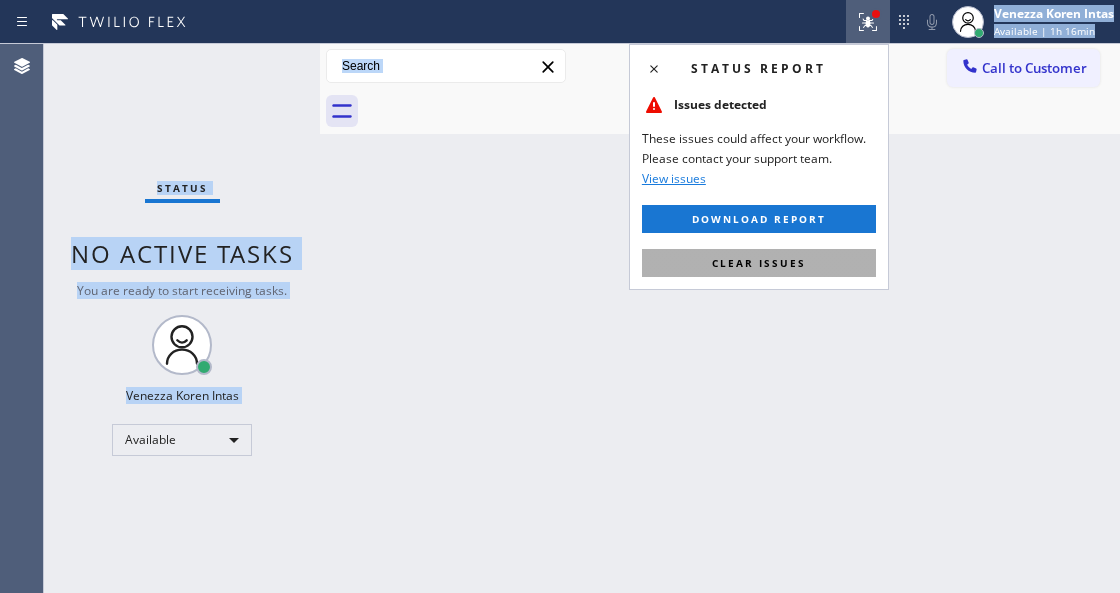 click on "Clear issues" at bounding box center (759, 263) 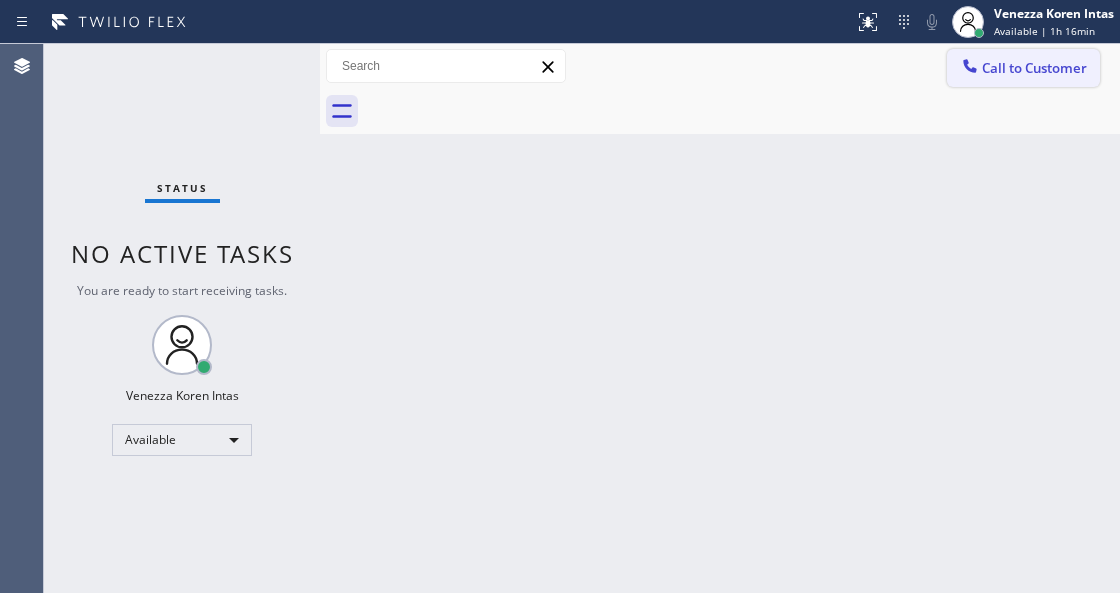 drag, startPoint x: 982, startPoint y: 224, endPoint x: 1035, endPoint y: 66, distance: 166.65233 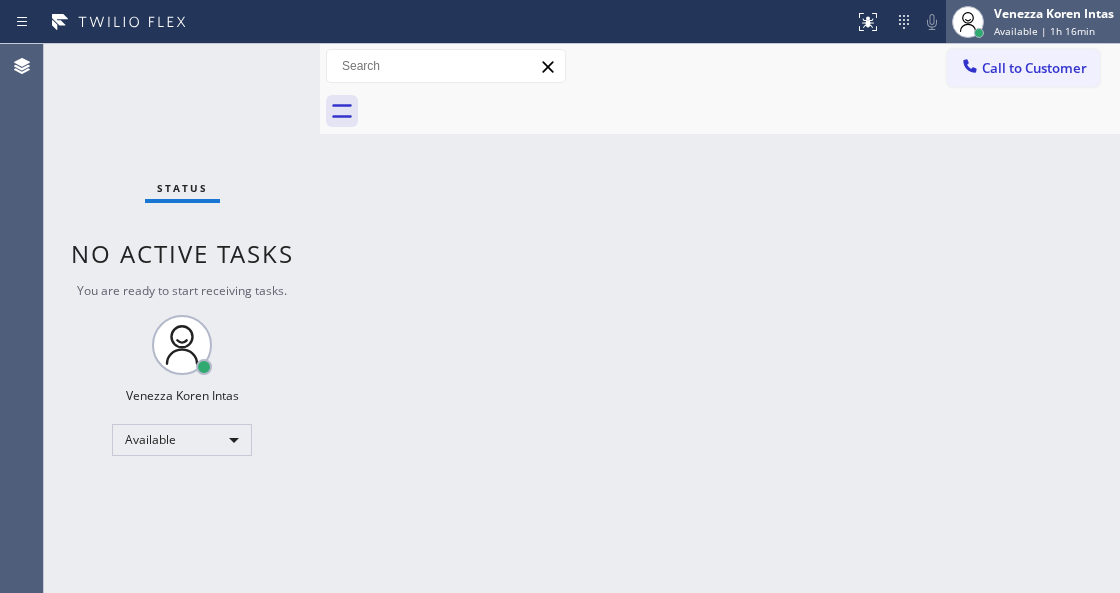 click on "Available | 1h 16min" at bounding box center (1044, 31) 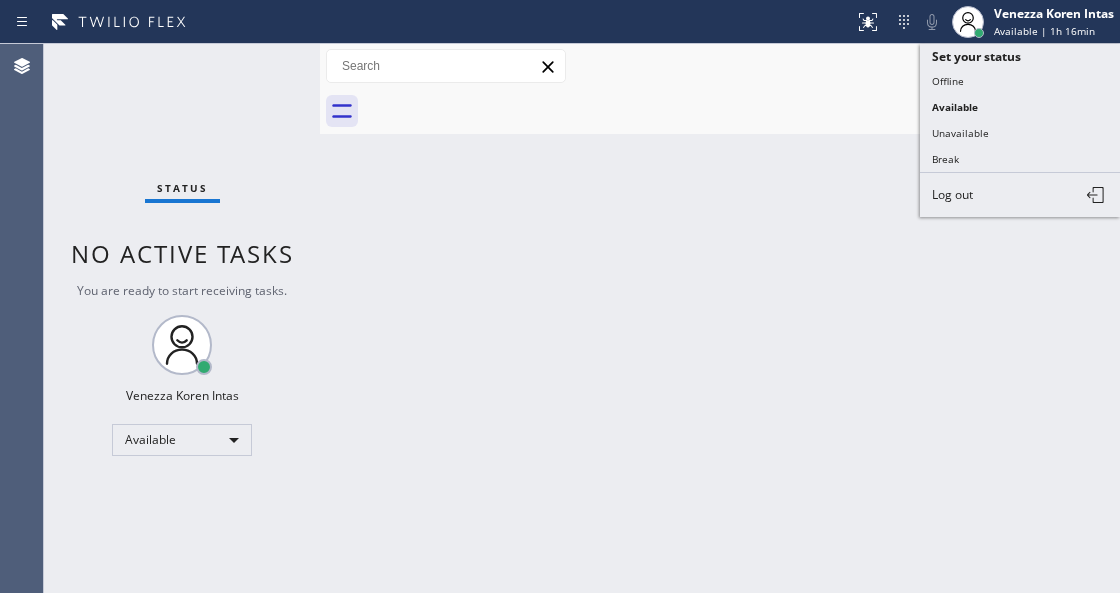 drag, startPoint x: 988, startPoint y: 125, endPoint x: 998, endPoint y: 106, distance: 21.470911 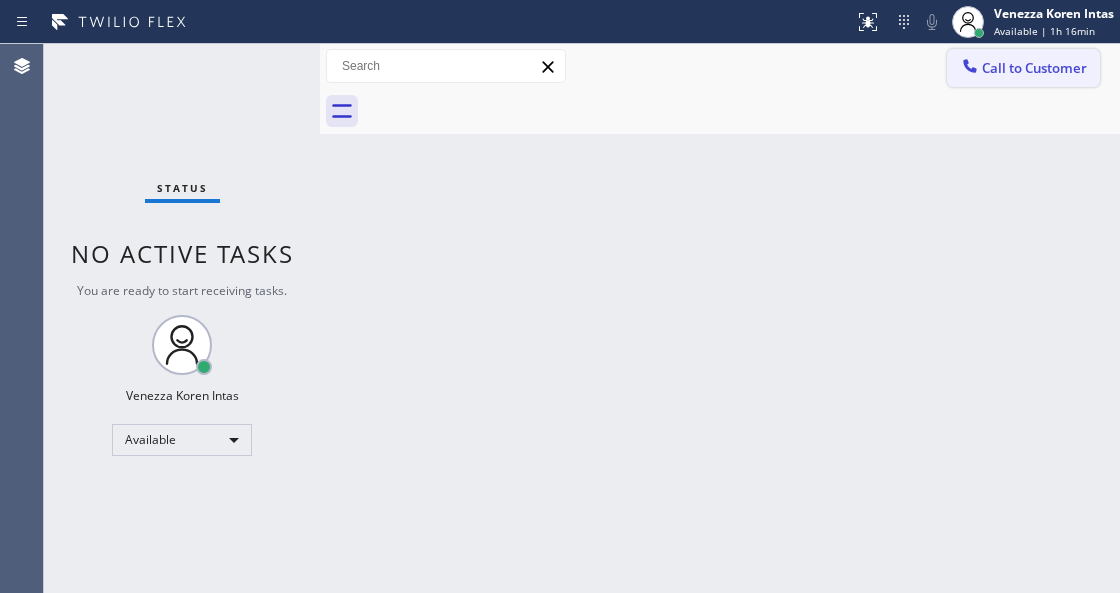 click on "Call to Customer" at bounding box center [1034, 68] 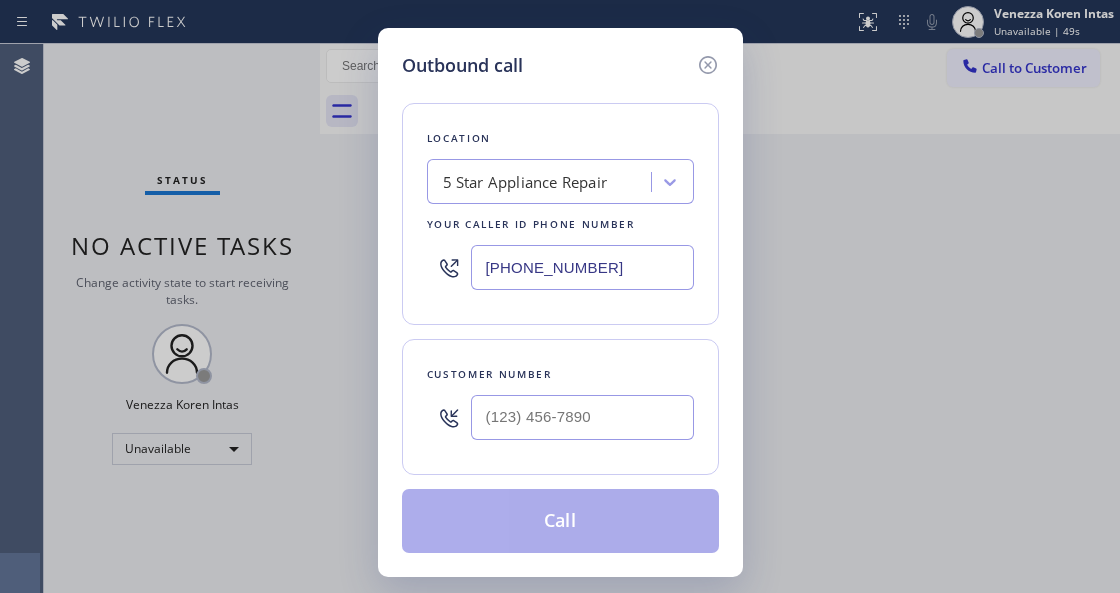 click on "Location 5 Star Appliance Repair Your caller id phone number [PHONE_NUMBER]" at bounding box center [560, 214] 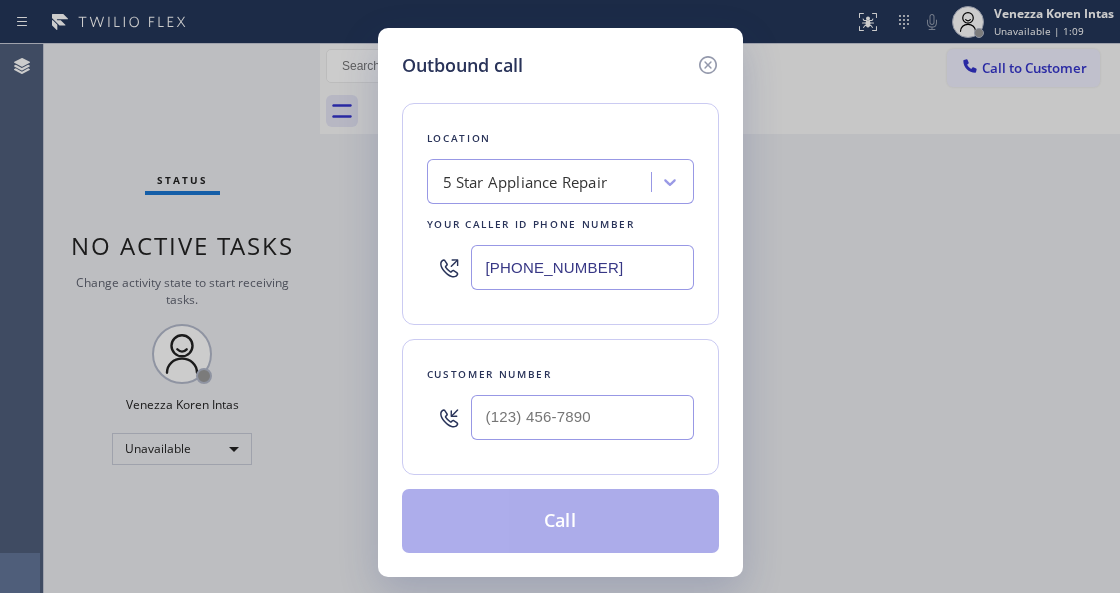 drag, startPoint x: 610, startPoint y: 280, endPoint x: 423, endPoint y: 267, distance: 187.45132 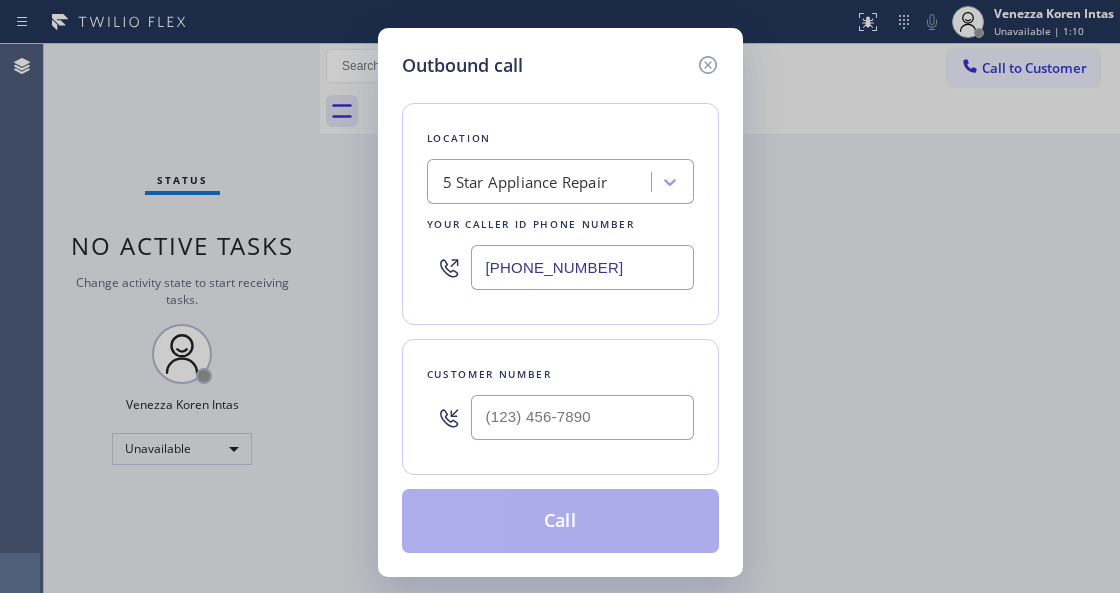type on "[PHONE_NUMBER]" 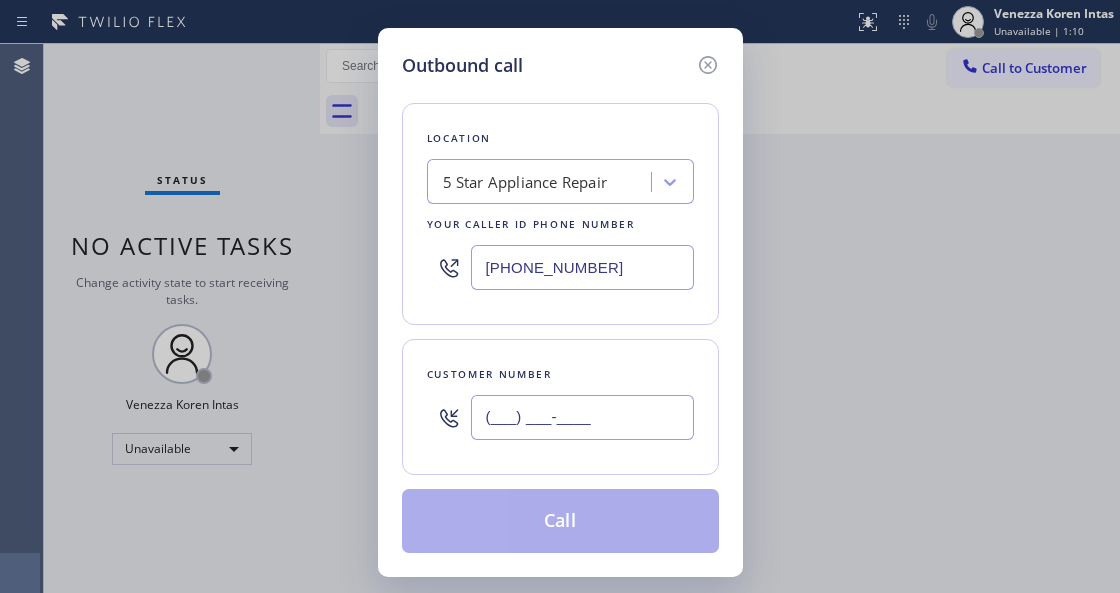 click on "(___) ___-____" at bounding box center (582, 417) 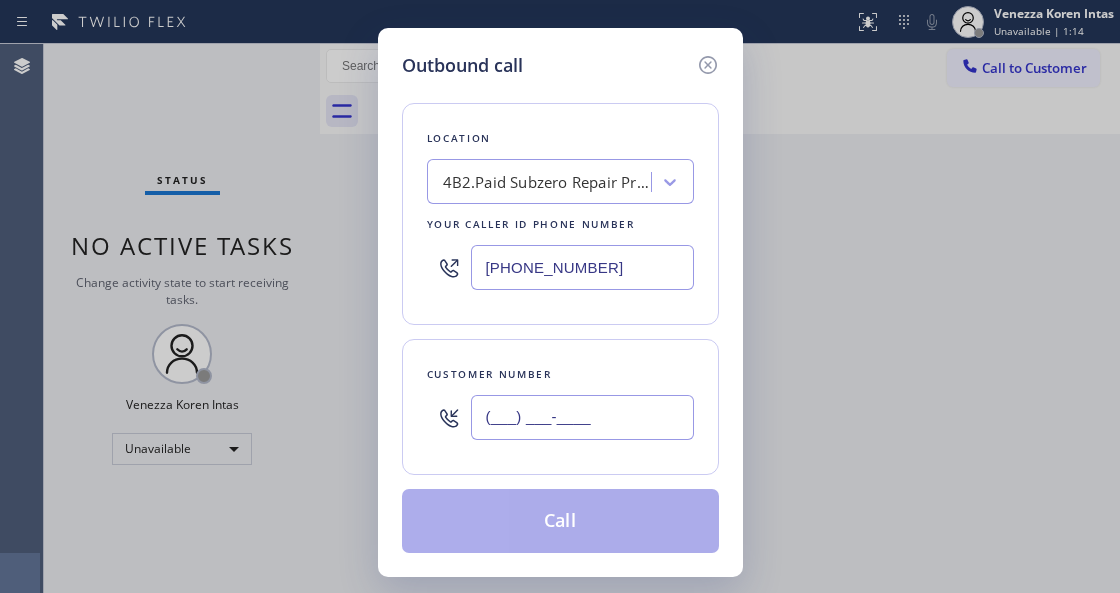 paste on "914) 310-4215" 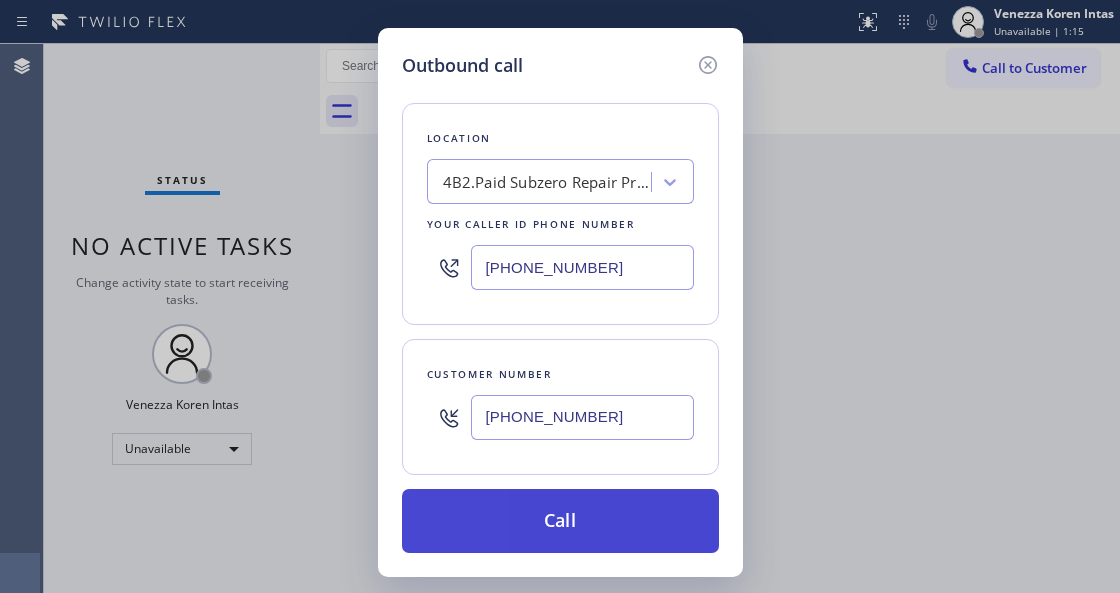 type on "[PHONE_NUMBER]" 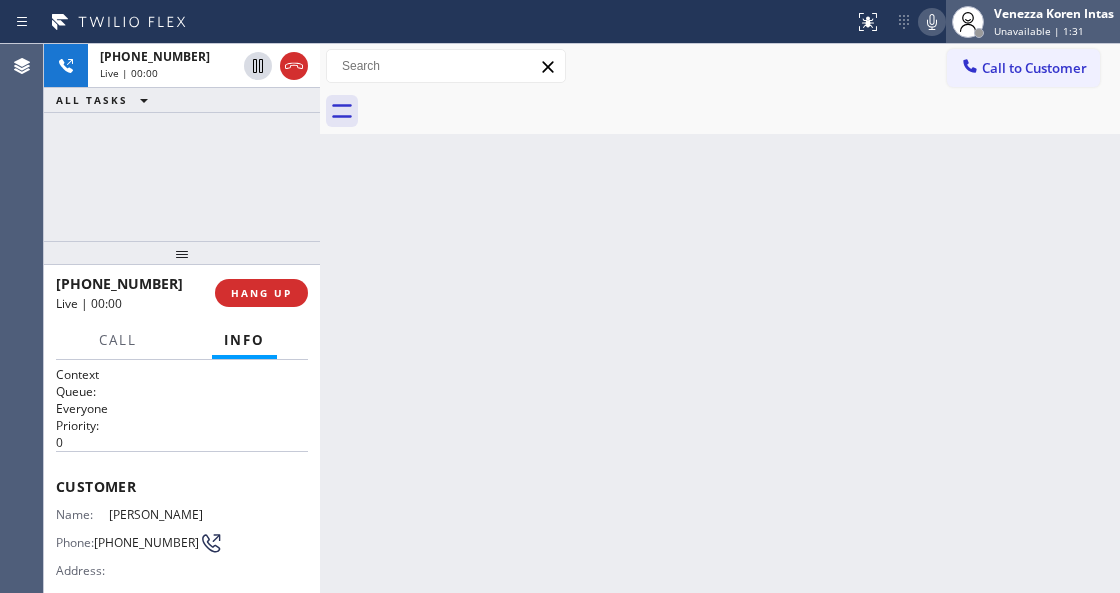 click at bounding box center [968, 22] 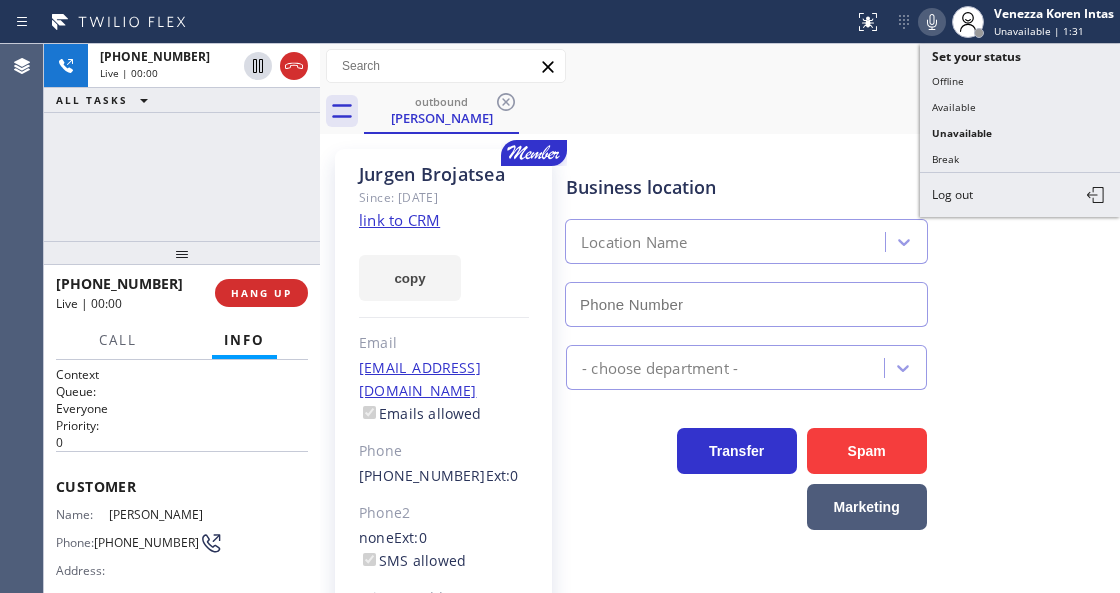 type on "[PHONE_NUMBER]" 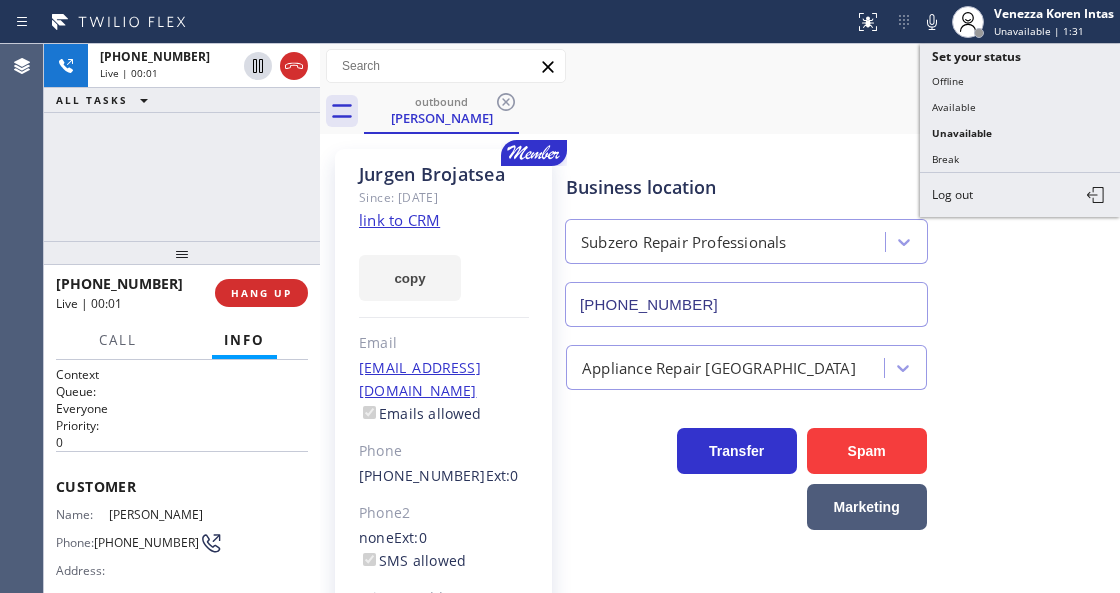 click on "outbound [PERSON_NAME]" at bounding box center (742, 111) 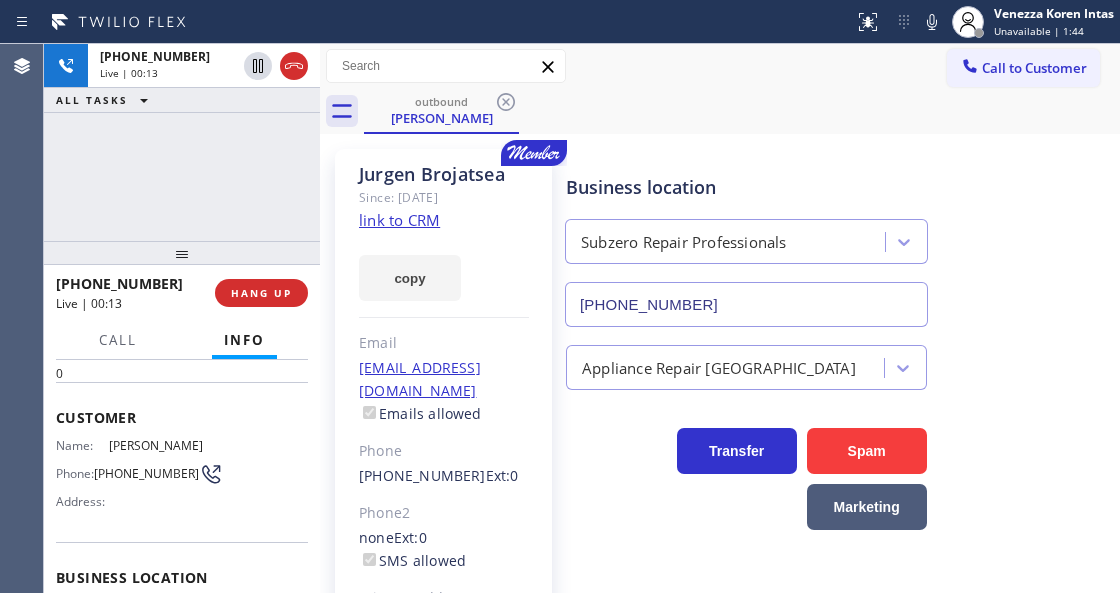 scroll, scrollTop: 133, scrollLeft: 0, axis: vertical 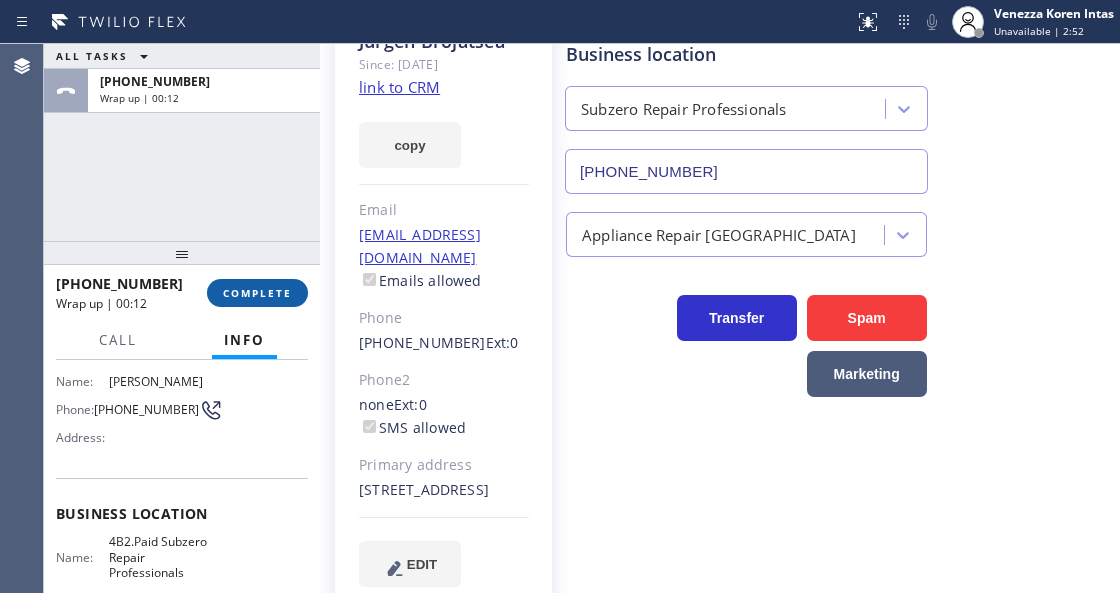 click on "COMPLETE" at bounding box center (257, 293) 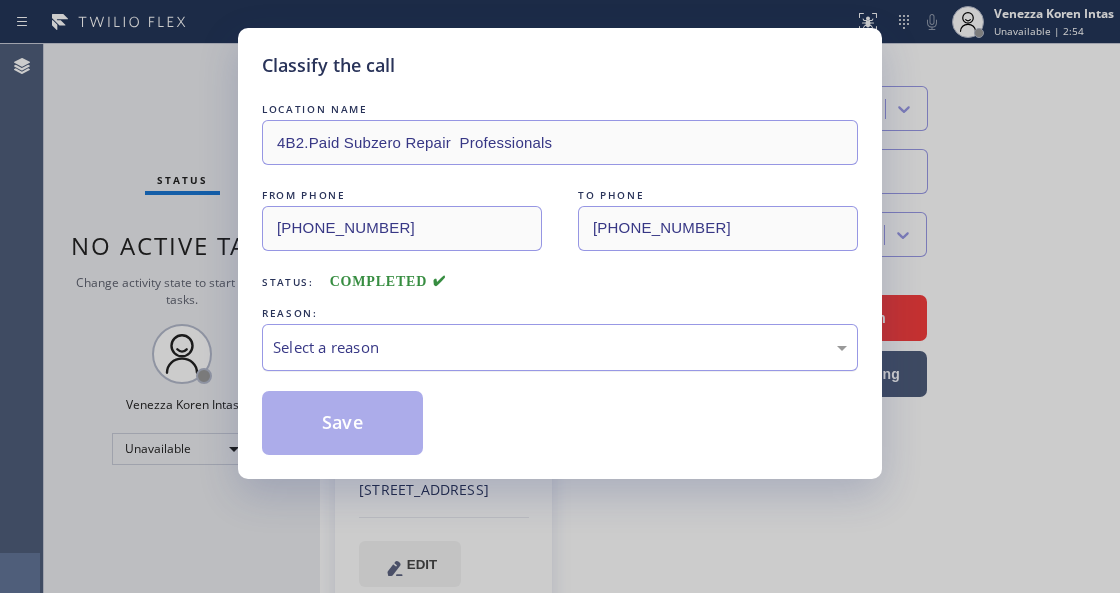 click on "Select a reason" at bounding box center (560, 347) 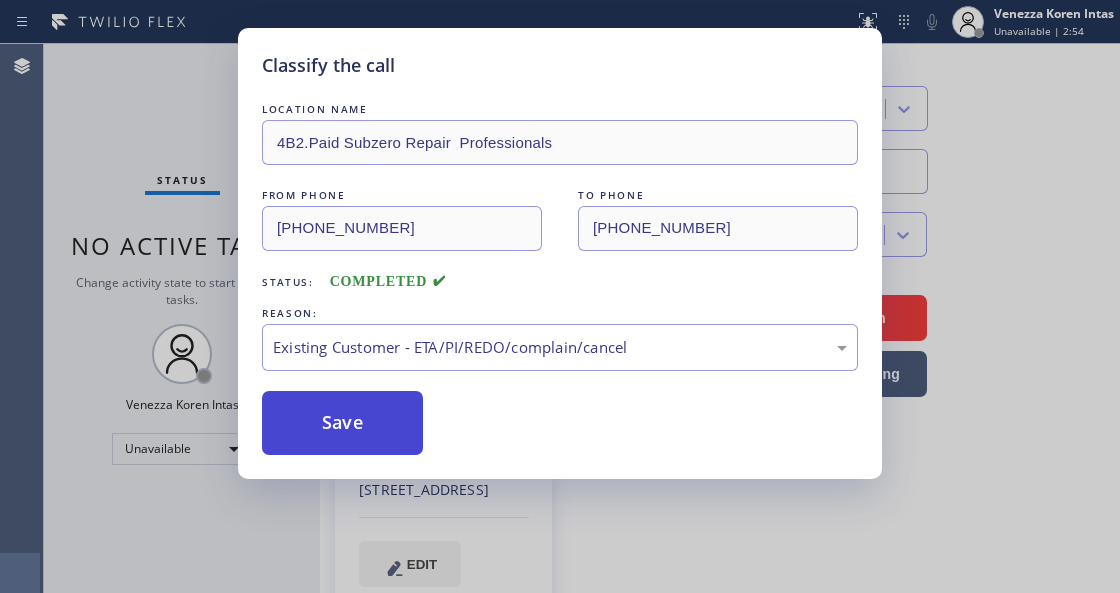 click on "Save" at bounding box center [342, 423] 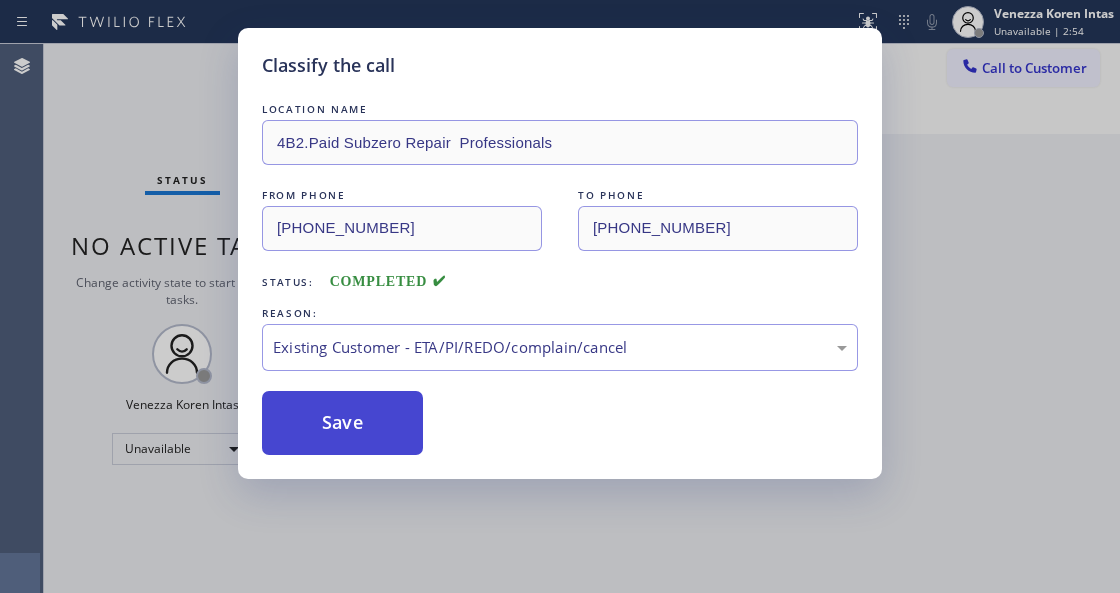 scroll, scrollTop: 0, scrollLeft: 0, axis: both 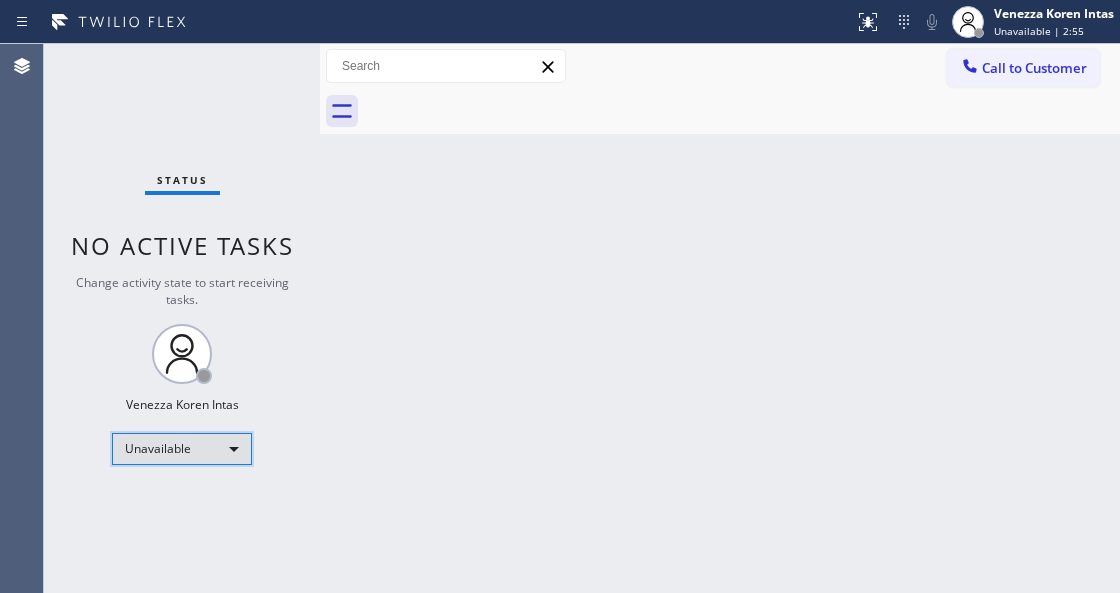 click on "Unavailable" at bounding box center [182, 449] 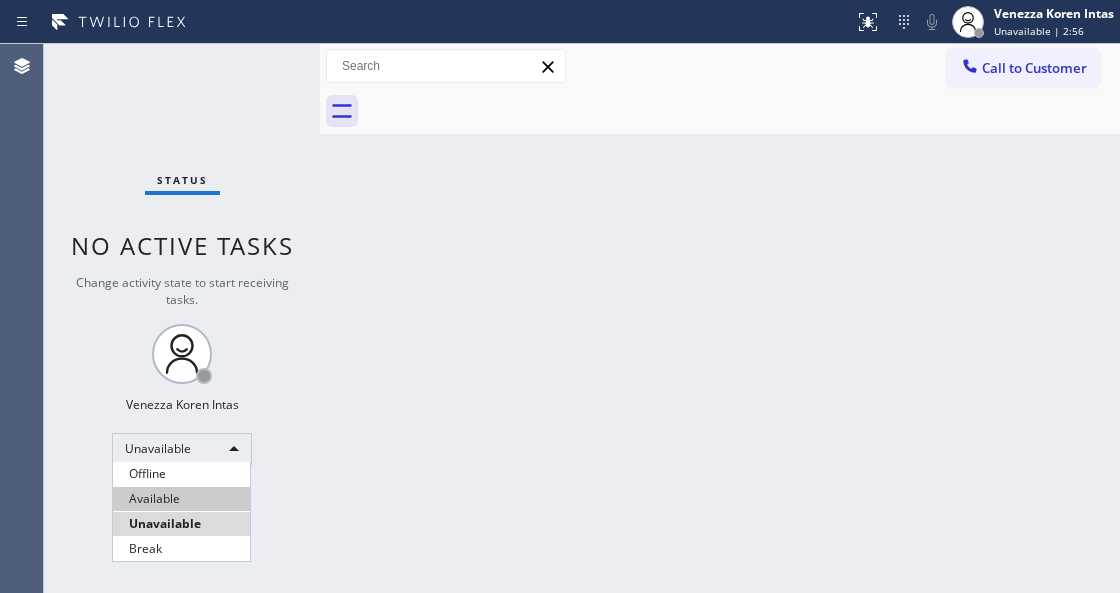 click on "Available" at bounding box center [181, 499] 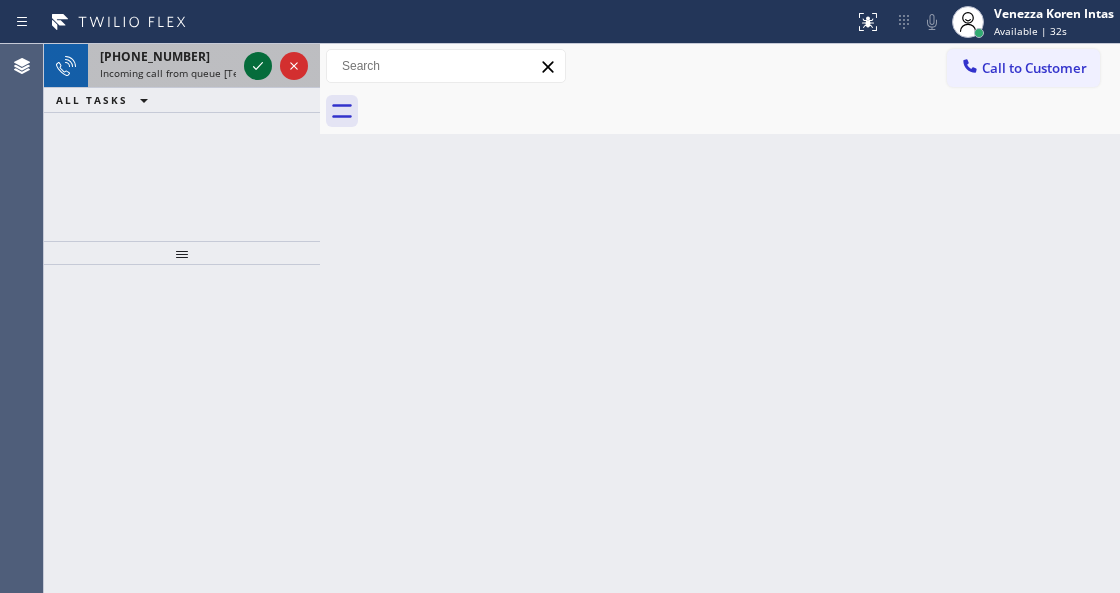 click 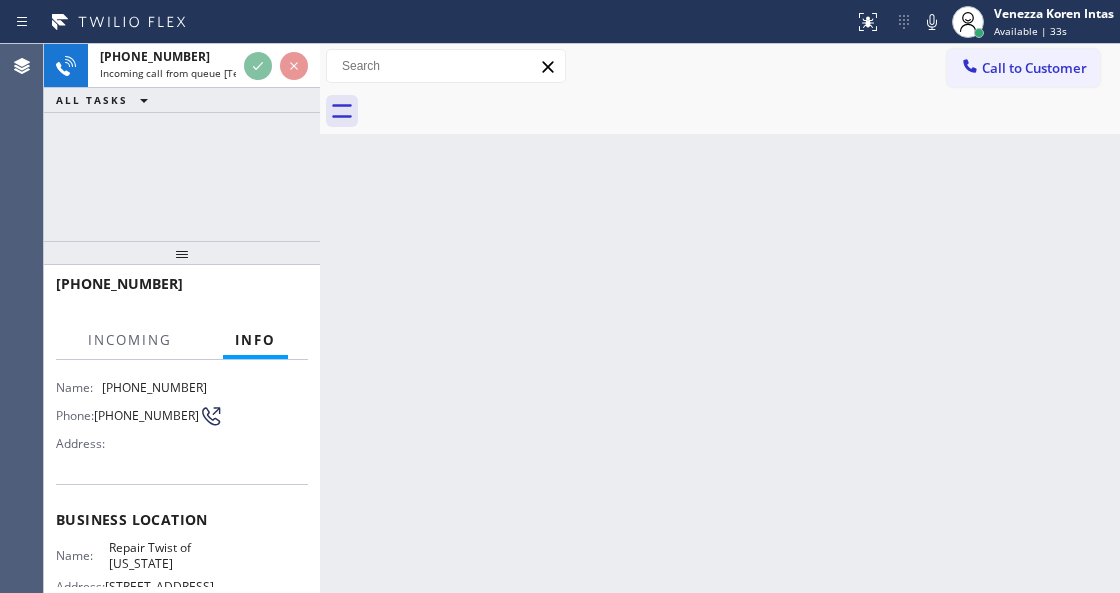 scroll, scrollTop: 200, scrollLeft: 0, axis: vertical 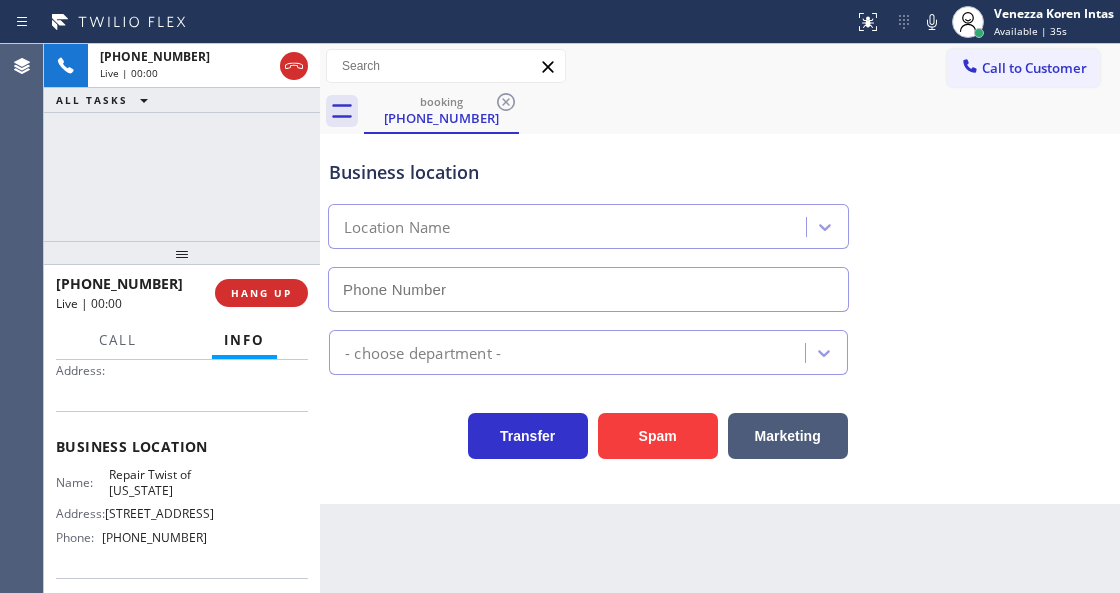 type on "[PHONE_NUMBER]" 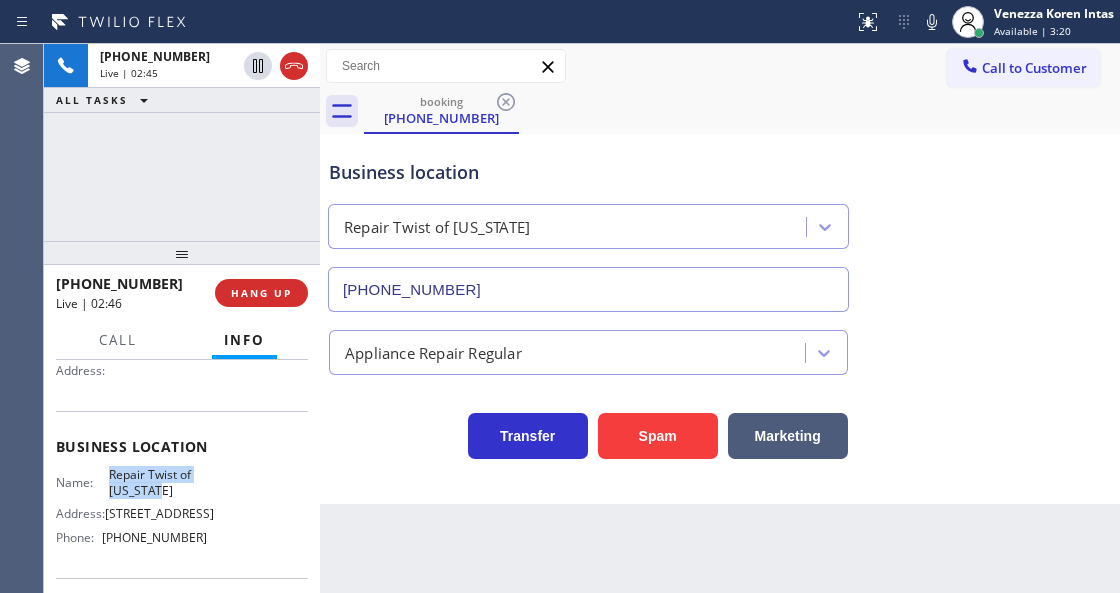 drag, startPoint x: 107, startPoint y: 464, endPoint x: 165, endPoint y: 486, distance: 62.03225 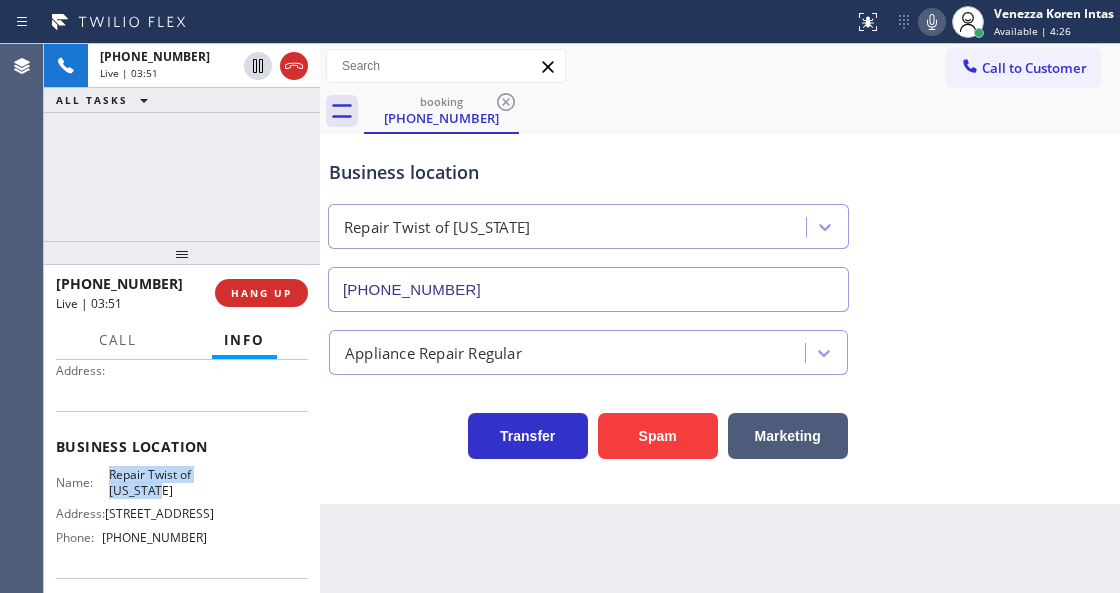 click 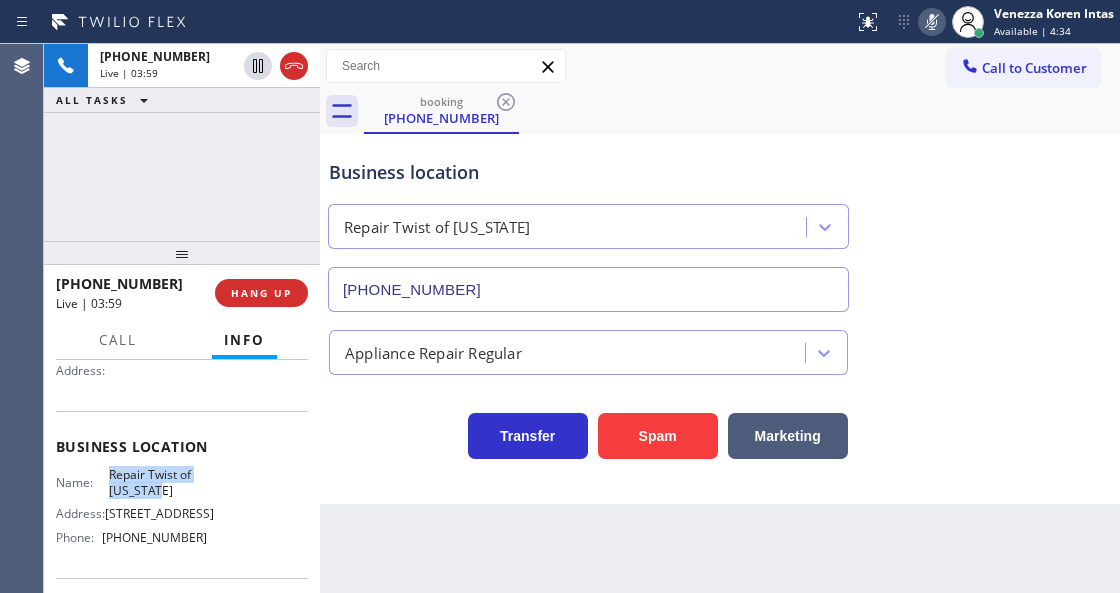 click 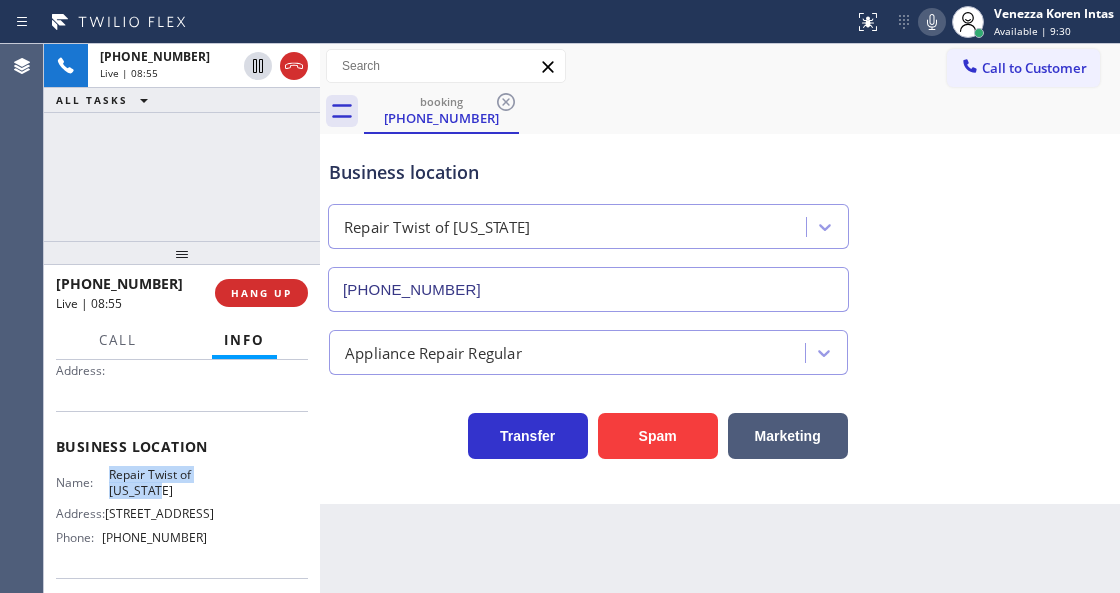 click 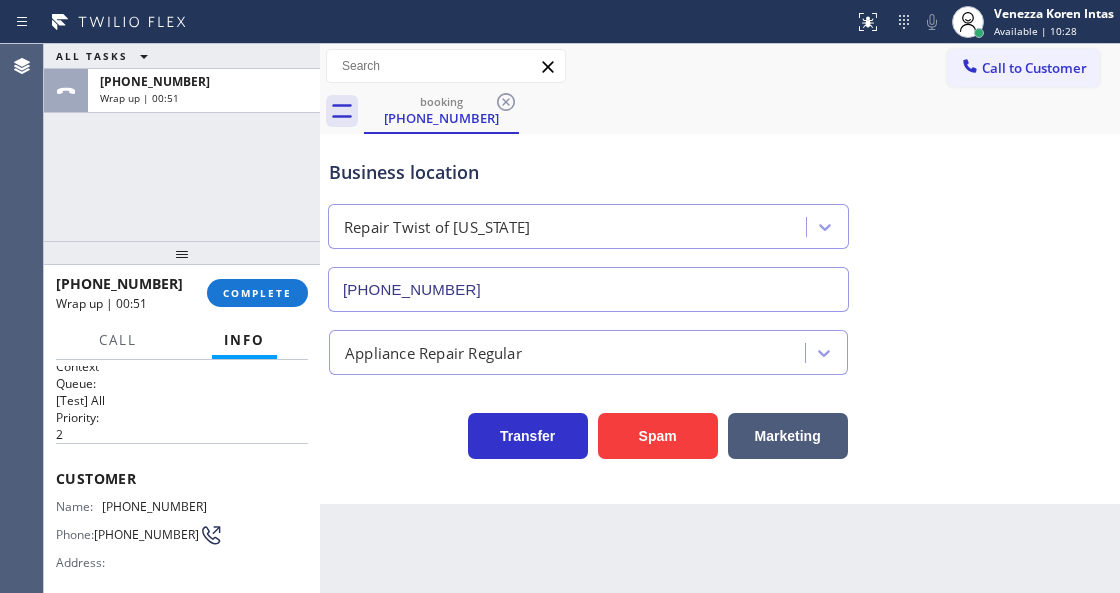 scroll, scrollTop: 0, scrollLeft: 0, axis: both 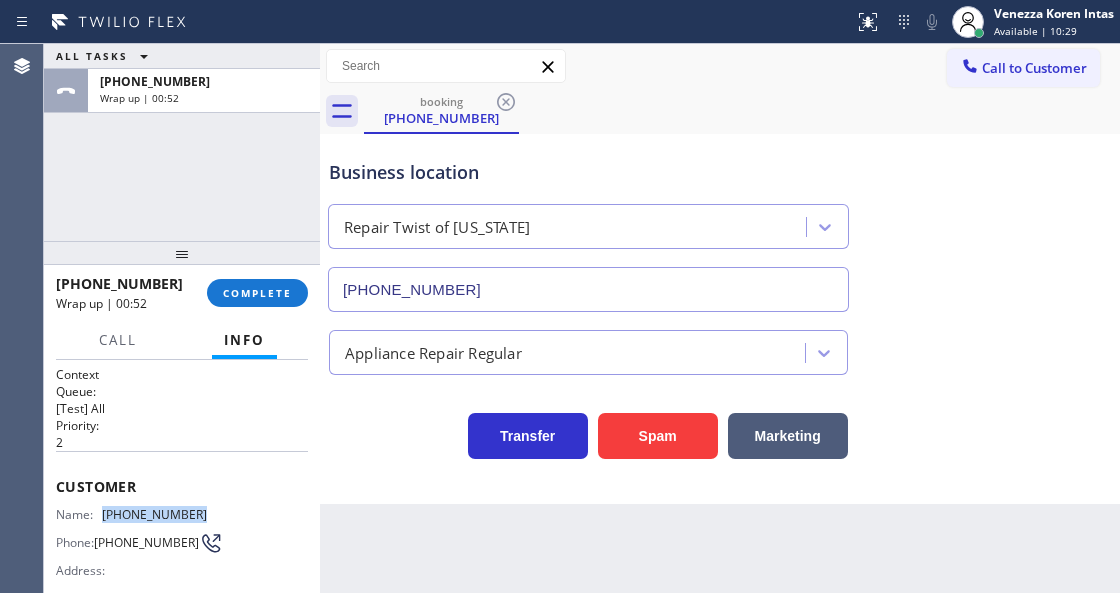 drag, startPoint x: 208, startPoint y: 510, endPoint x: 101, endPoint y: 509, distance: 107.00467 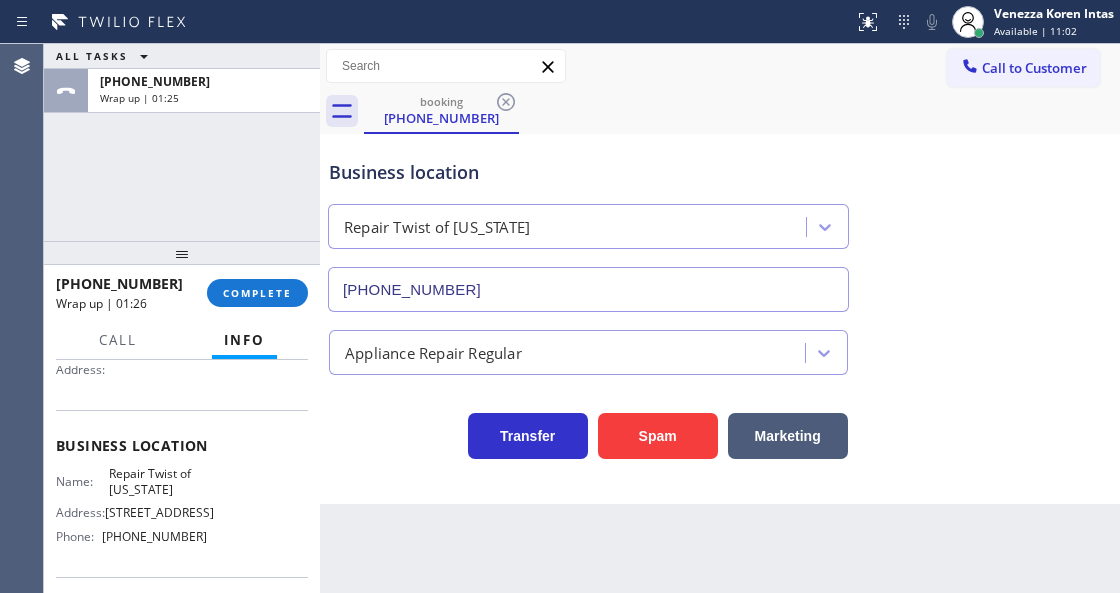 scroll, scrollTop: 266, scrollLeft: 0, axis: vertical 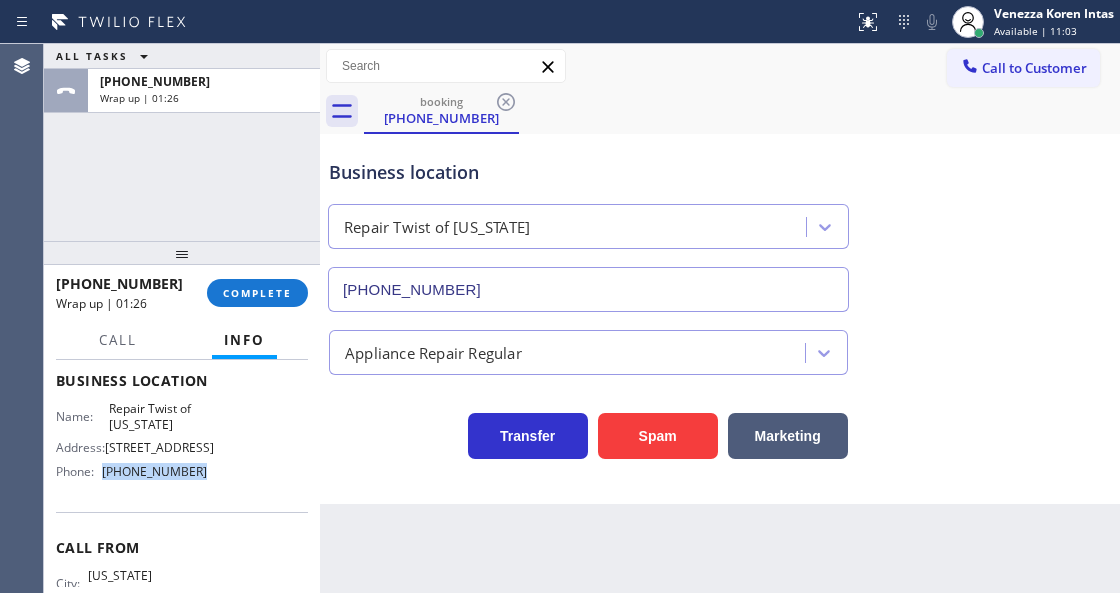 drag, startPoint x: 207, startPoint y: 509, endPoint x: 106, endPoint y: 513, distance: 101.07918 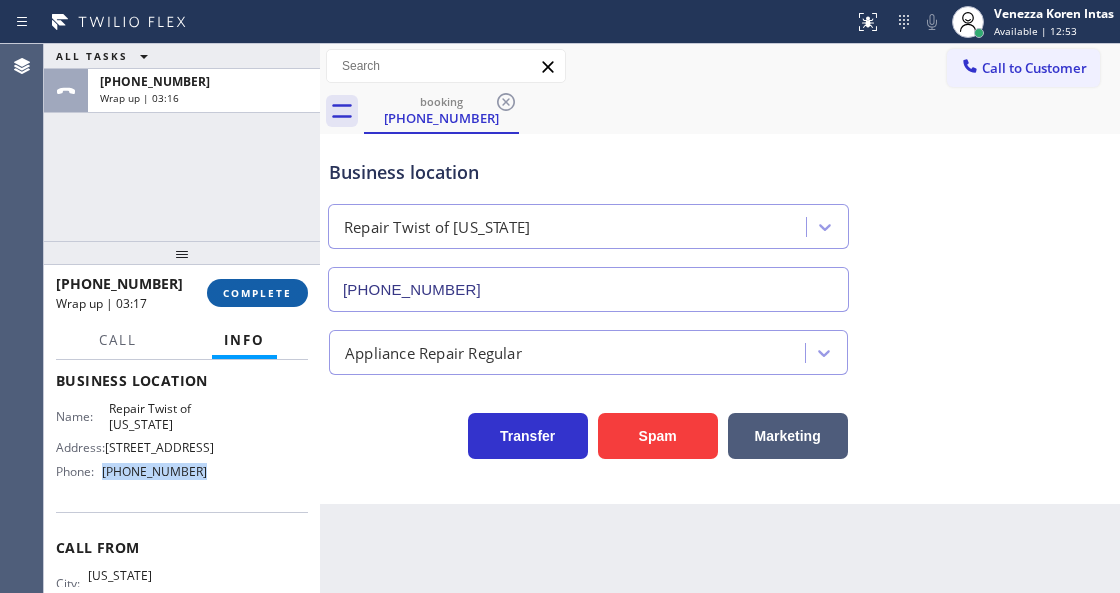 click on "COMPLETE" at bounding box center [257, 293] 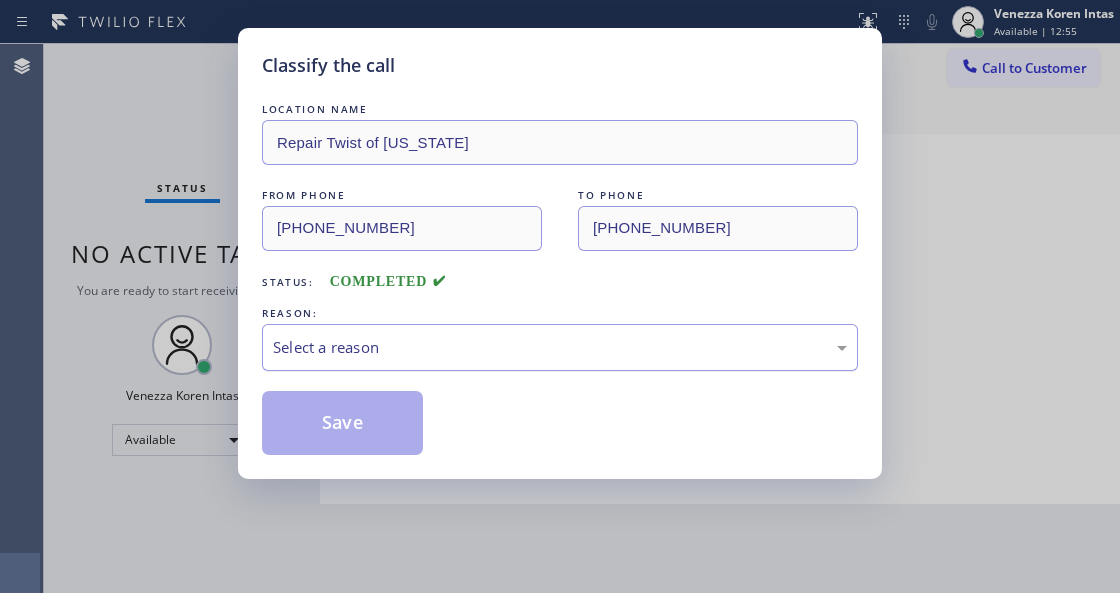 click on "Select a reason" at bounding box center [560, 347] 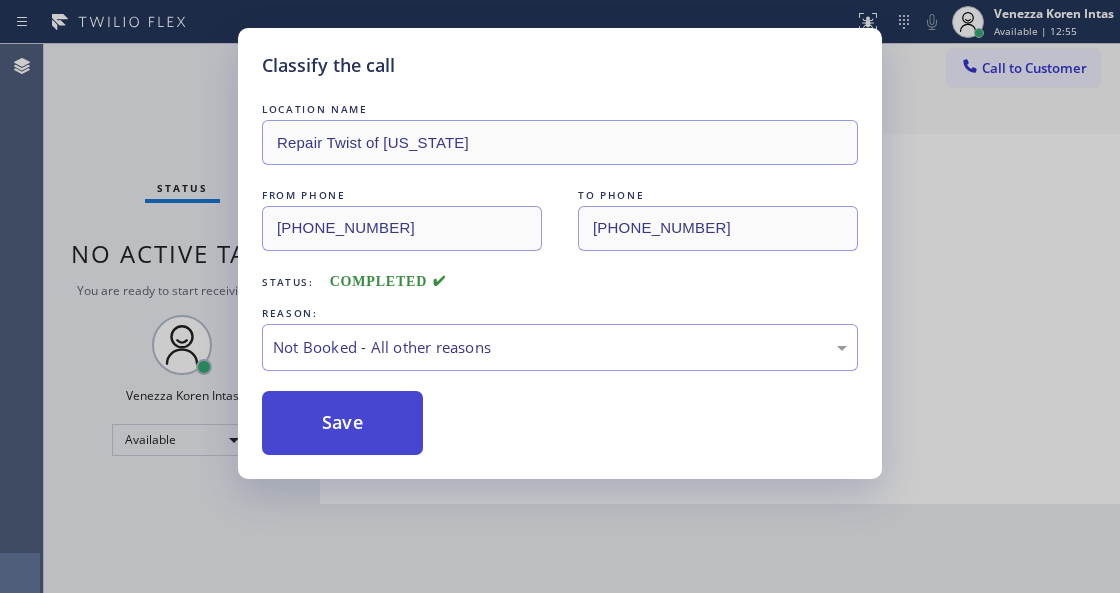 click on "Save" at bounding box center [342, 423] 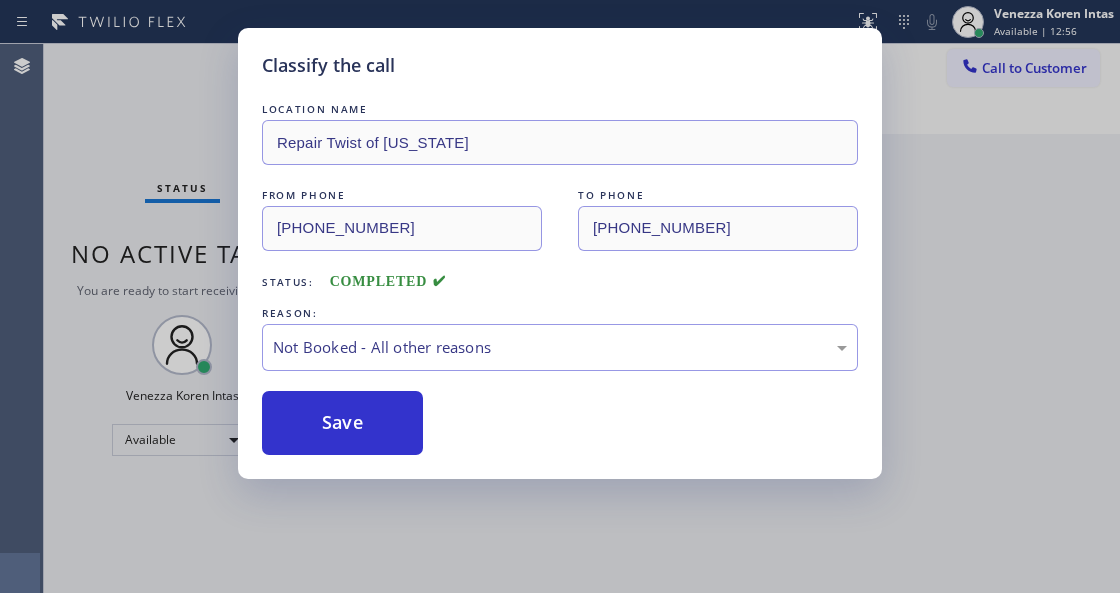 click on "Classify the call LOCATION NAME Repair Twist of [US_STATE] FROM PHONE [PHONE_NUMBER] TO PHONE [PHONE_NUMBER] Status: COMPLETED REASON: Not Booked - All other reasons Save" at bounding box center (560, 296) 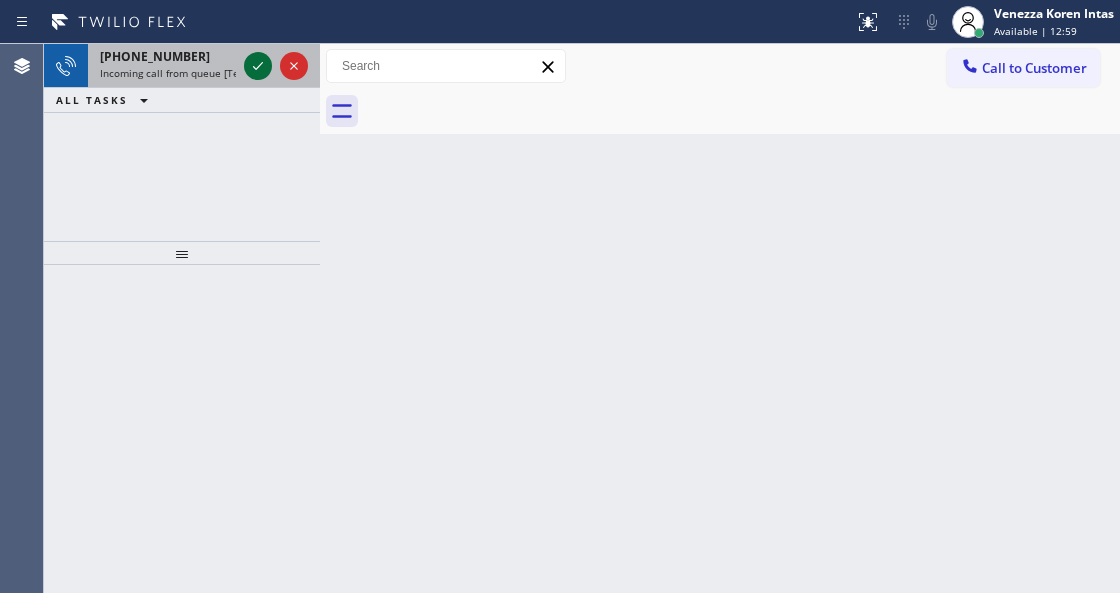 click 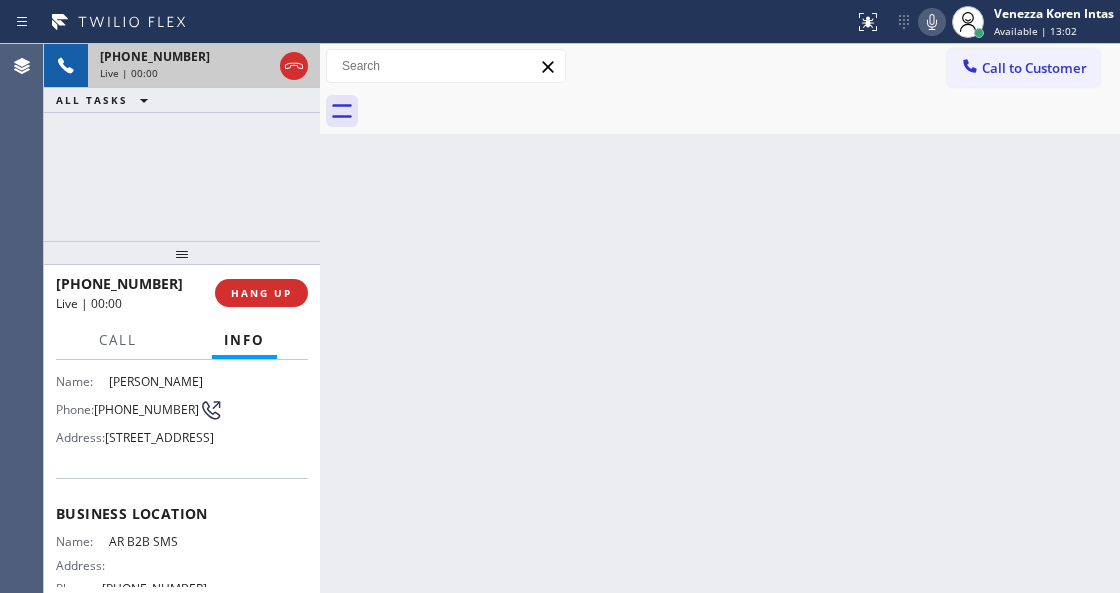 scroll, scrollTop: 66, scrollLeft: 0, axis: vertical 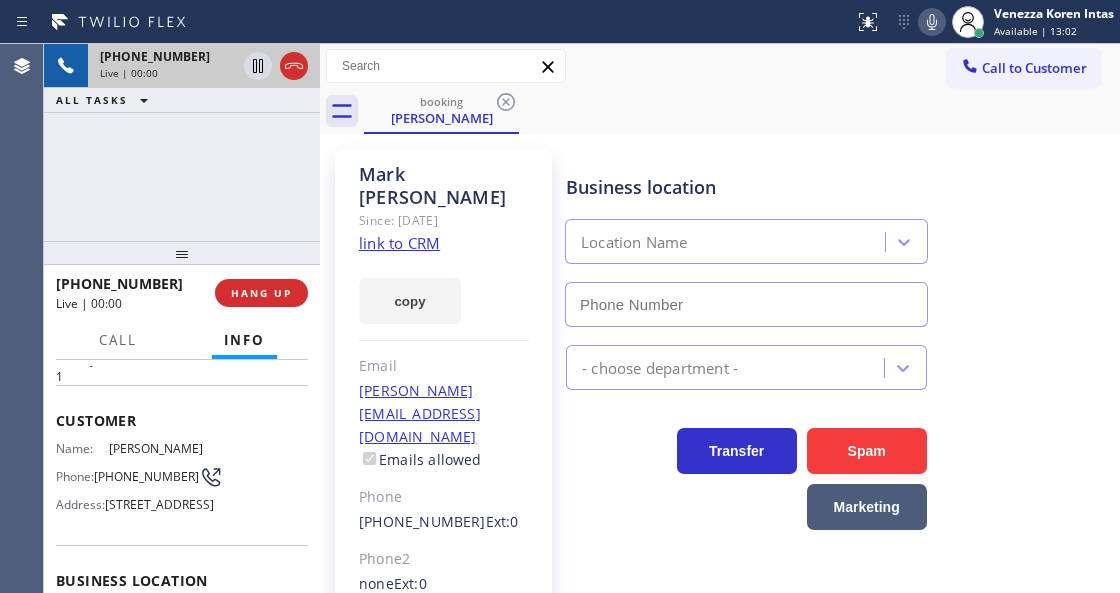 type on "[PHONE_NUMBER]" 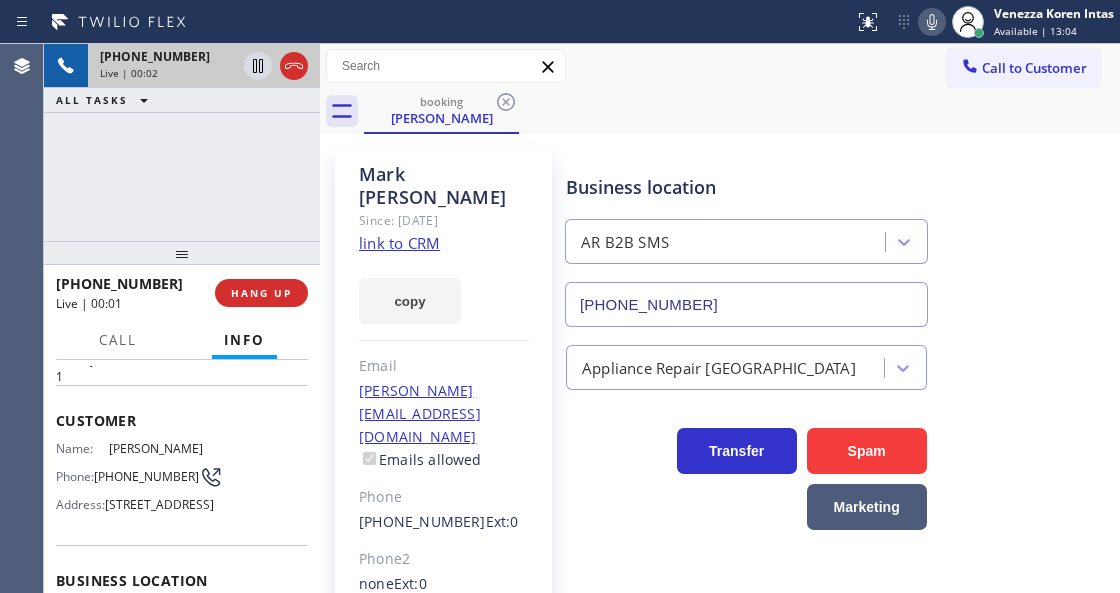 click on "link to CRM" 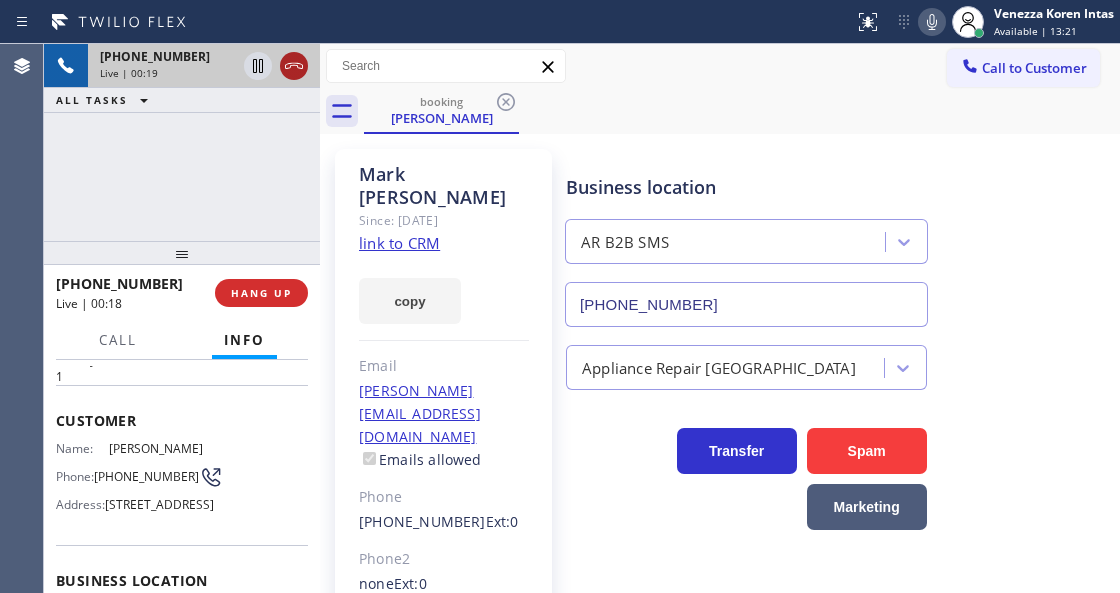 click 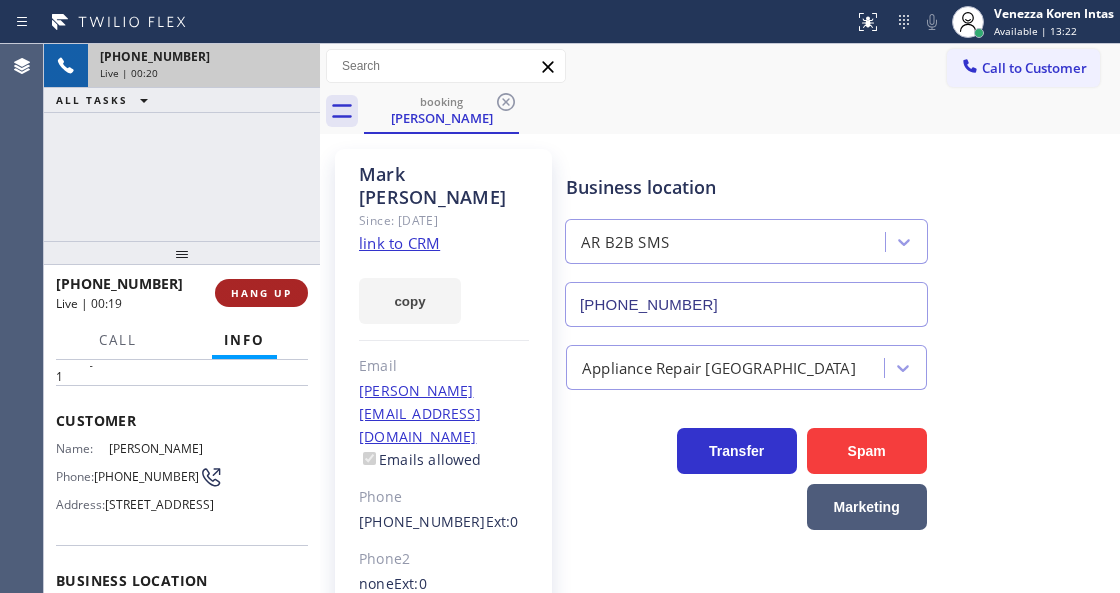 click on "HANG UP" at bounding box center [261, 293] 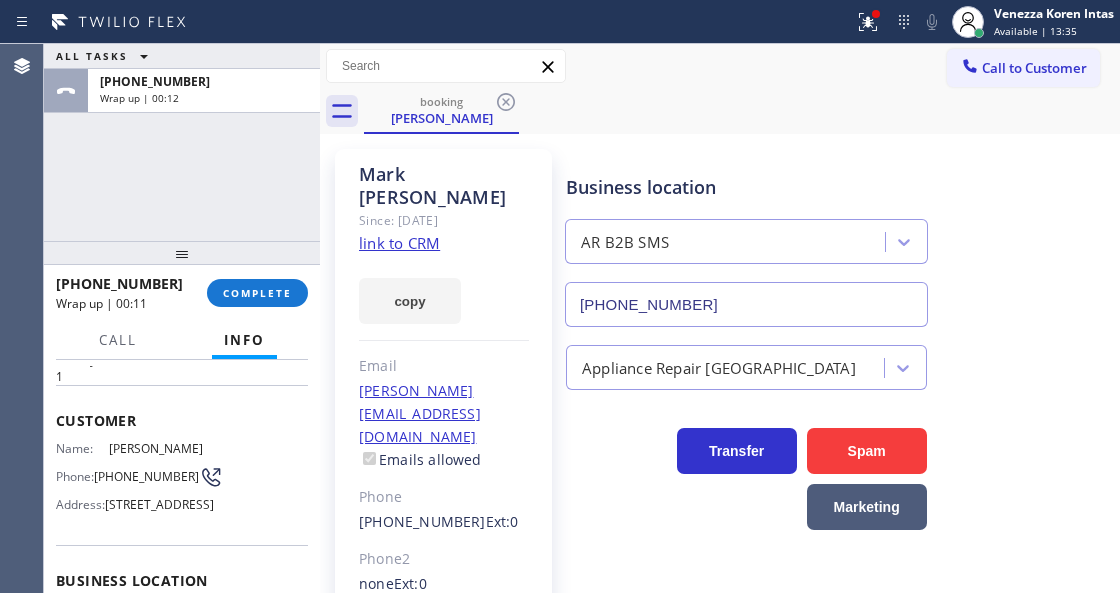 click at bounding box center (868, 22) 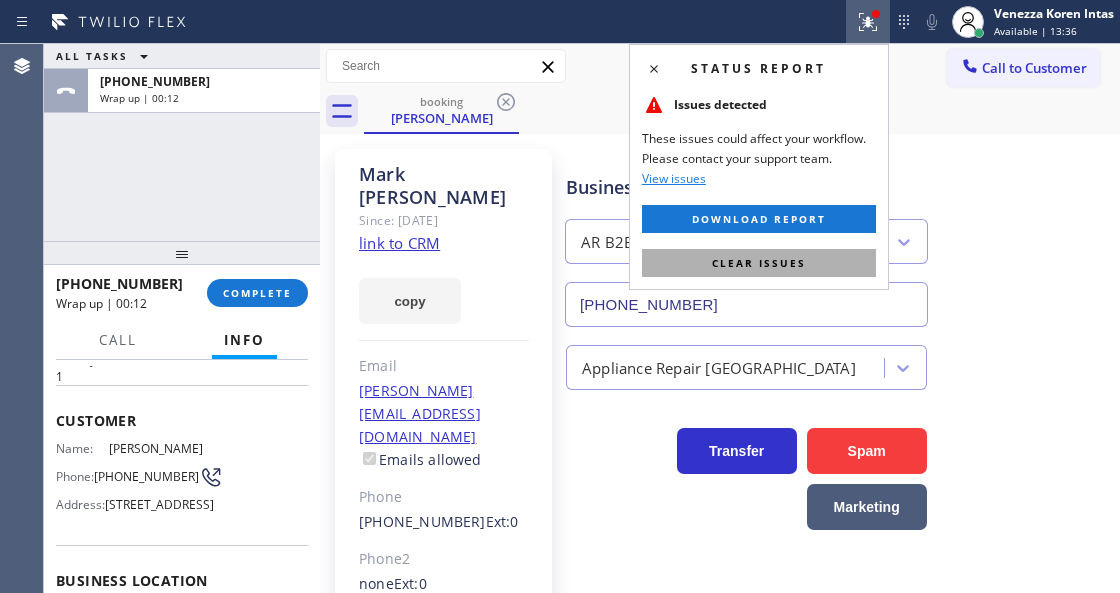 click on "Clear issues" at bounding box center (759, 263) 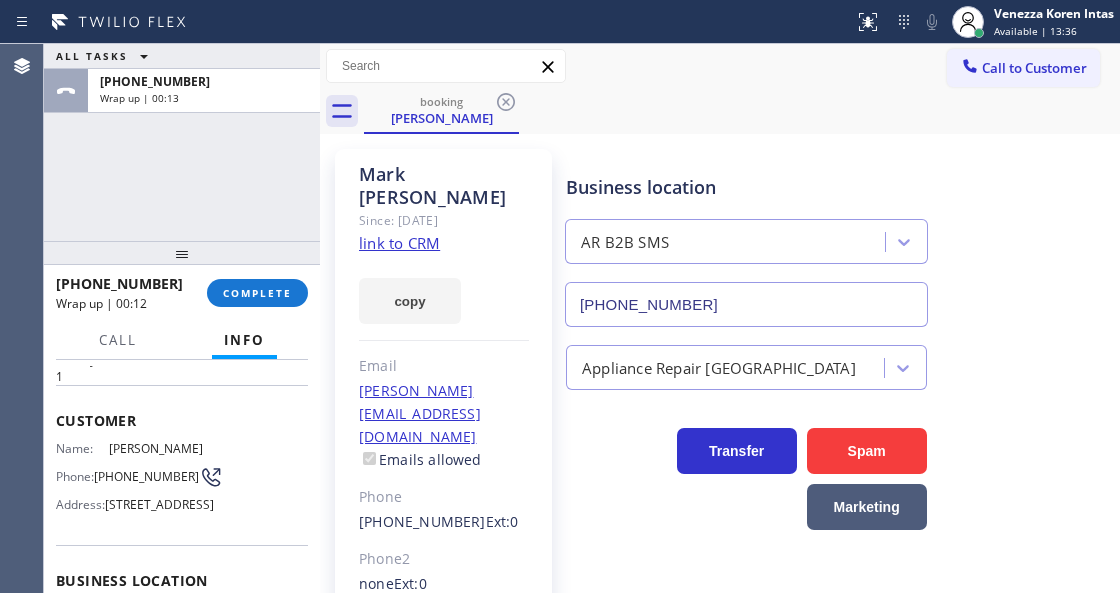 click on "[PERSON_NAME] Since: [DATE] link to CRM copy Email [PERSON_NAME][EMAIL_ADDRESS][DOMAIN_NAME]  Emails allowed Phone [PHONE_NUMBER]  Ext:  0 Phone2 none  Ext:  0  SMS allowed Primary address  [STREET_ADDRESS] EDIT Outbound call Location AR B2B SMS Your caller id phone number [PHONE_NUMBER] Customer number Call Benefits  Business location AR B2B SMS [PHONE_NUMBER] Appliance Repair High End Transfer Spam Marketing" at bounding box center (720, 469) 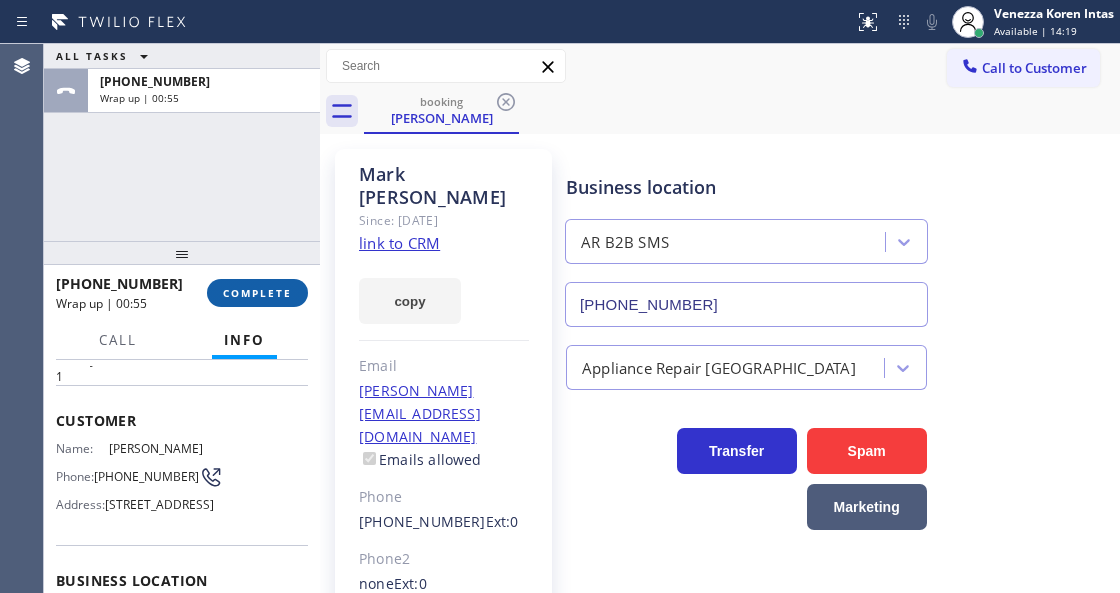 click on "COMPLETE" at bounding box center (257, 293) 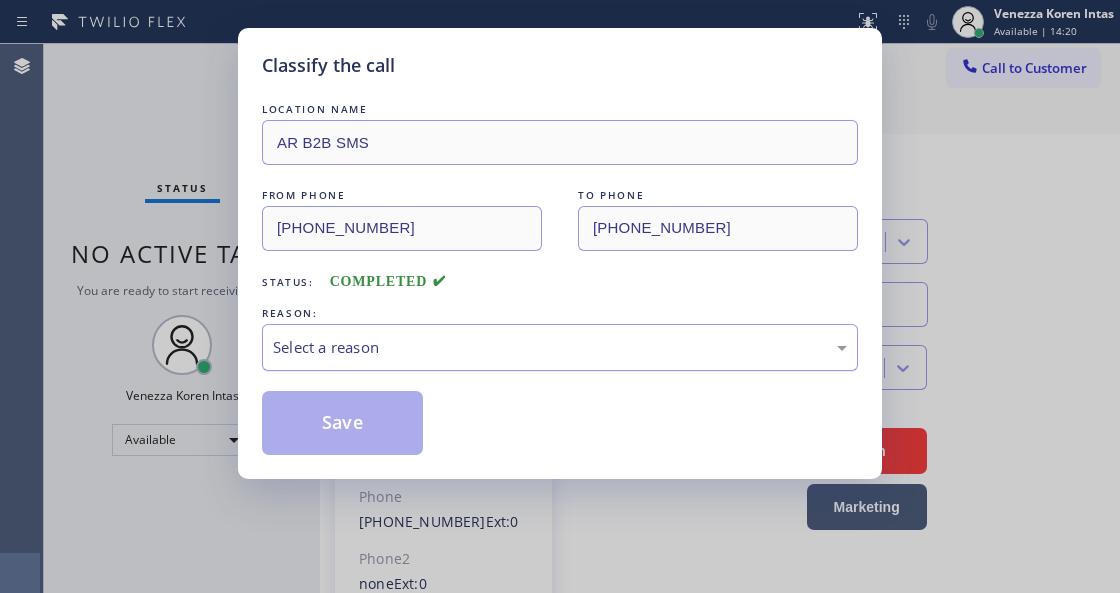 click on "Select a reason" at bounding box center [560, 347] 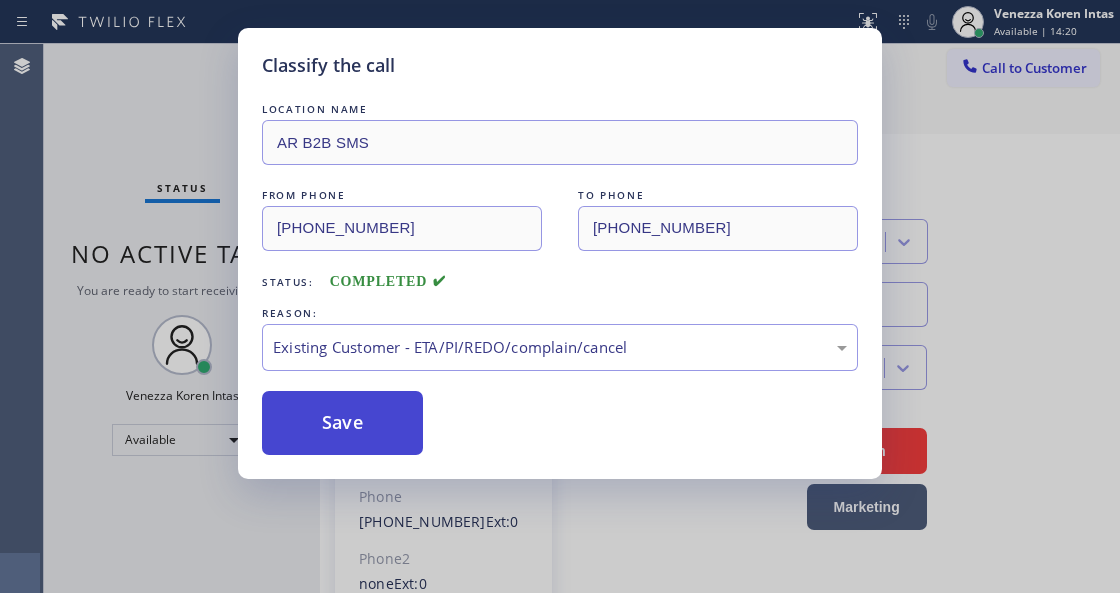 click on "Save" at bounding box center (342, 423) 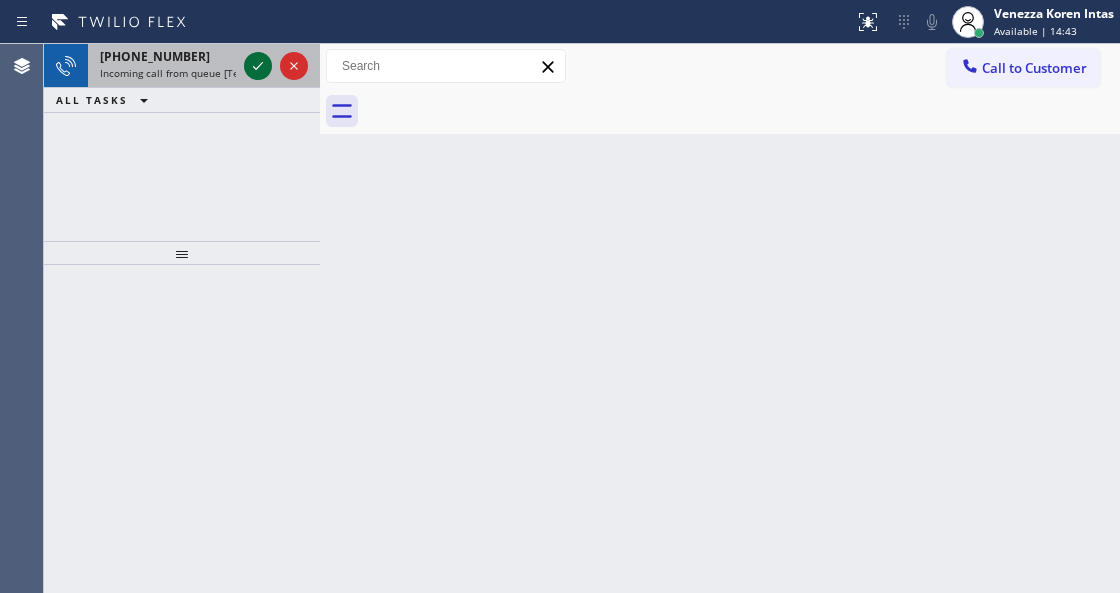 click 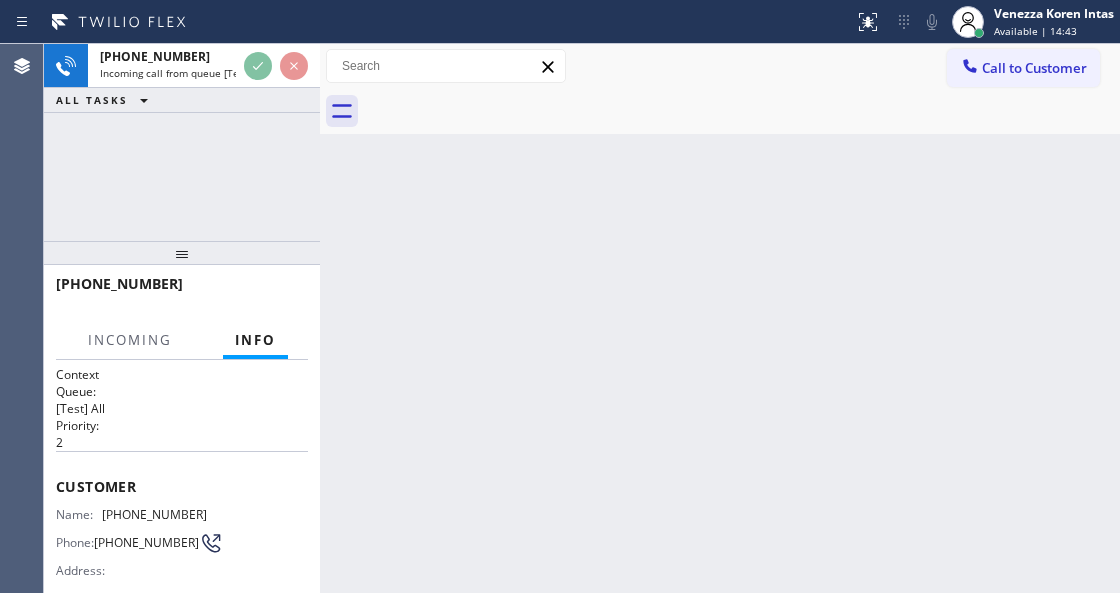 scroll, scrollTop: 0, scrollLeft: 0, axis: both 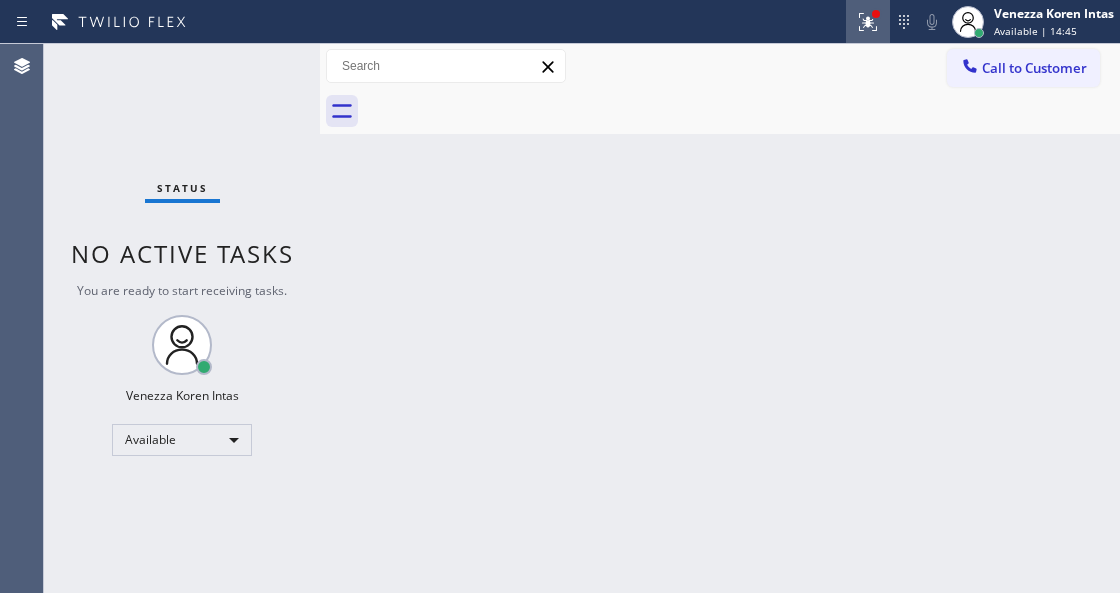 click at bounding box center (868, 22) 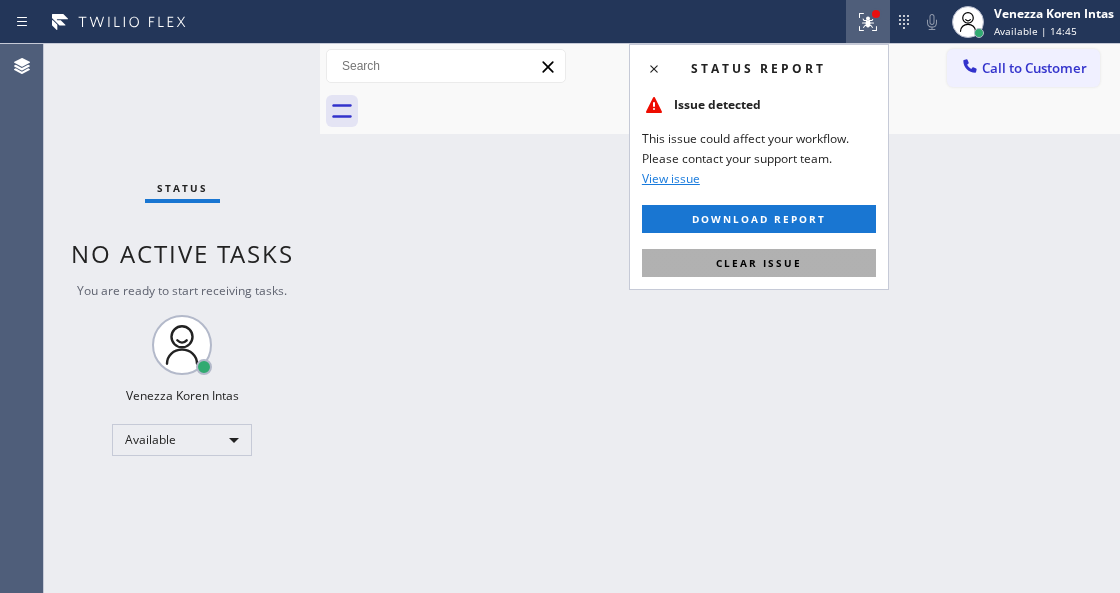 click on "Clear issue" at bounding box center [759, 263] 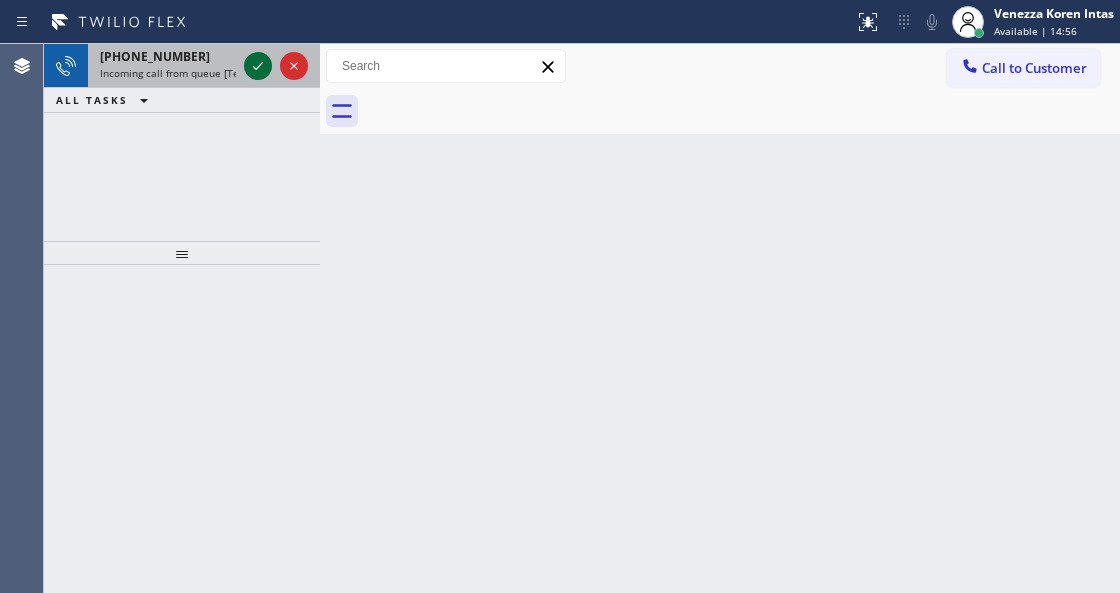 click 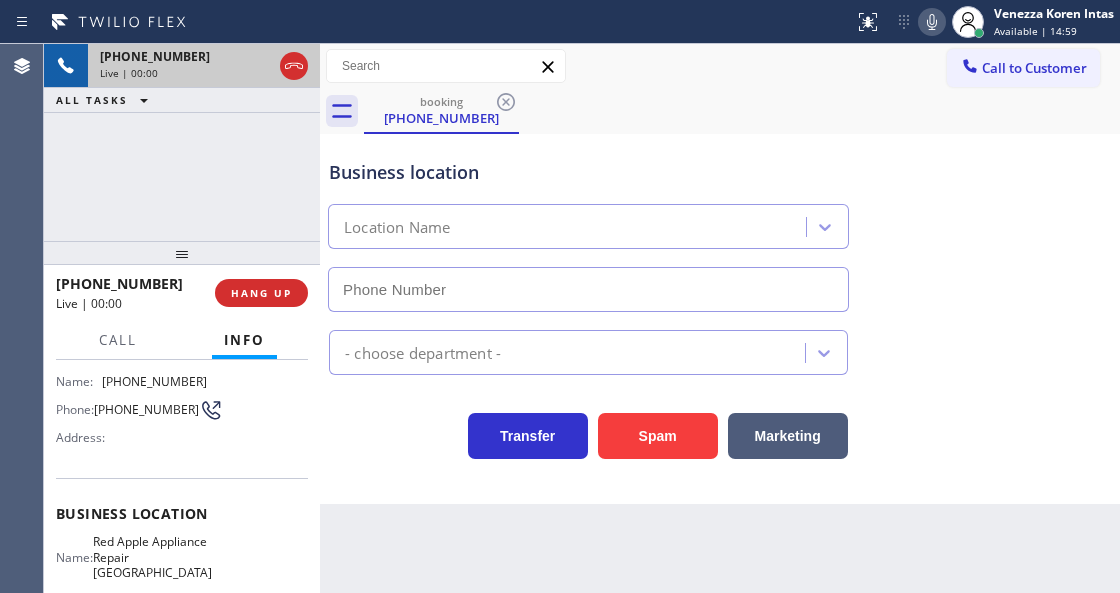 scroll, scrollTop: 200, scrollLeft: 0, axis: vertical 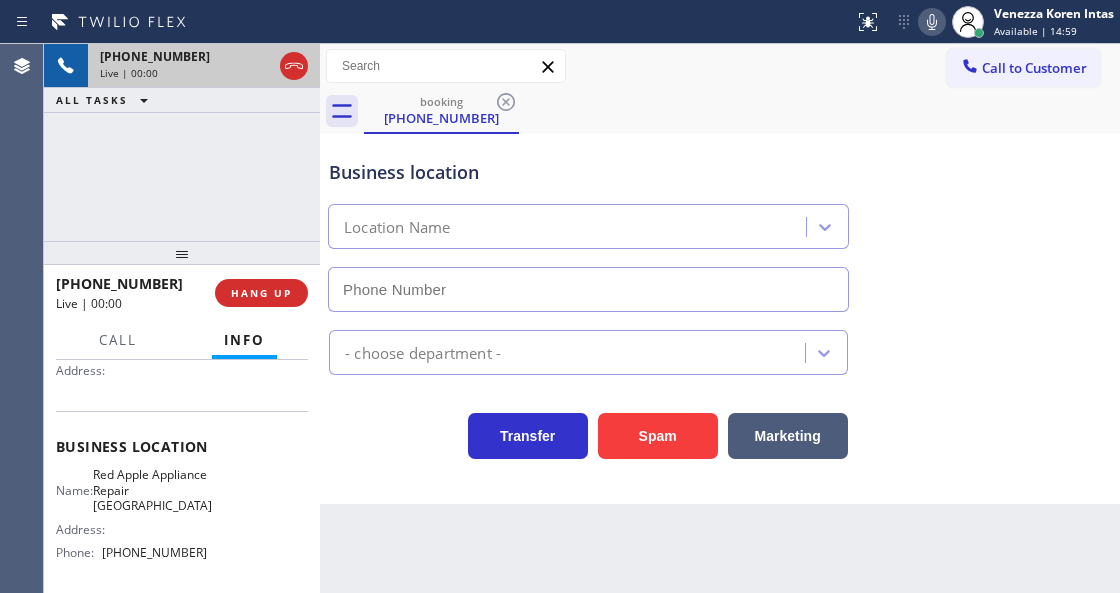 type on "[PHONE_NUMBER]" 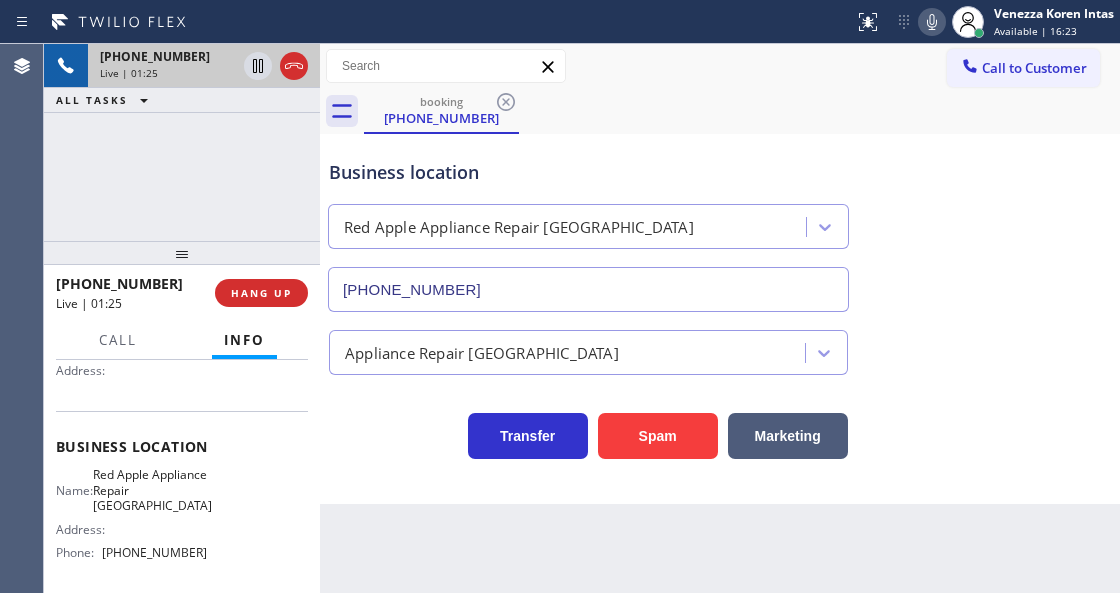 click on "Status report No issues detected If you experience an issue, please download the report and send it to your support team. Download report Venezza Koren Intas Available | 16:23 Set your status Offline Available Unavailable Break Log out" at bounding box center [983, 22] 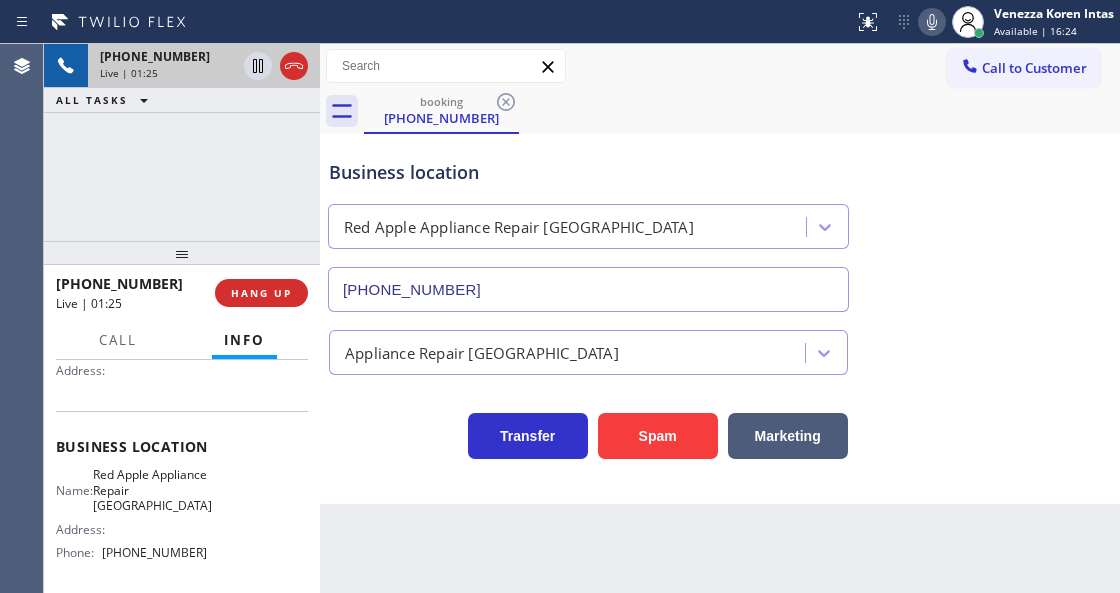 click 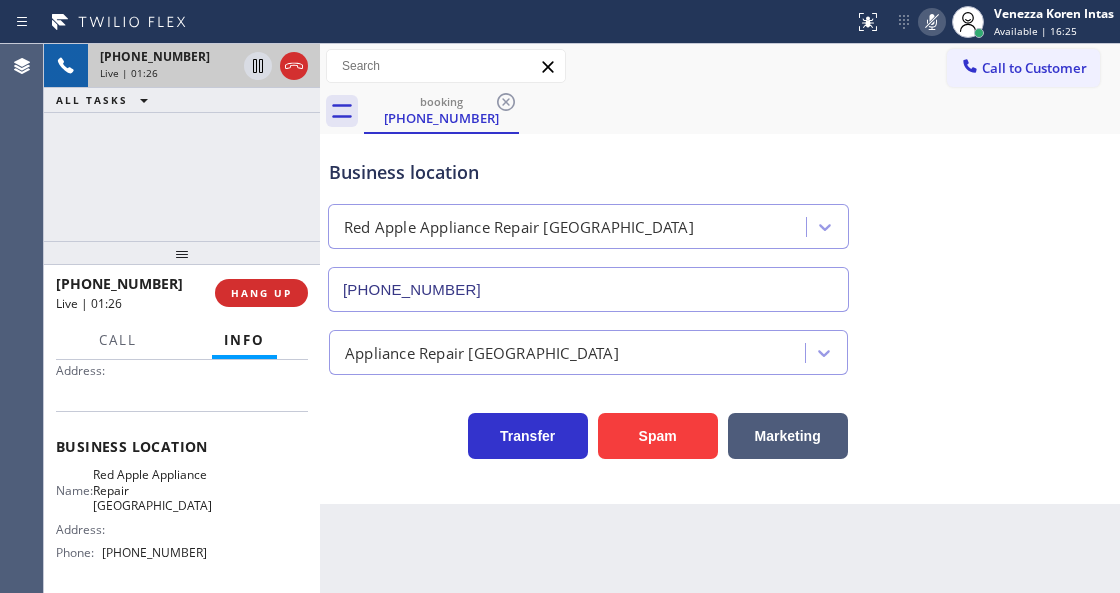 click 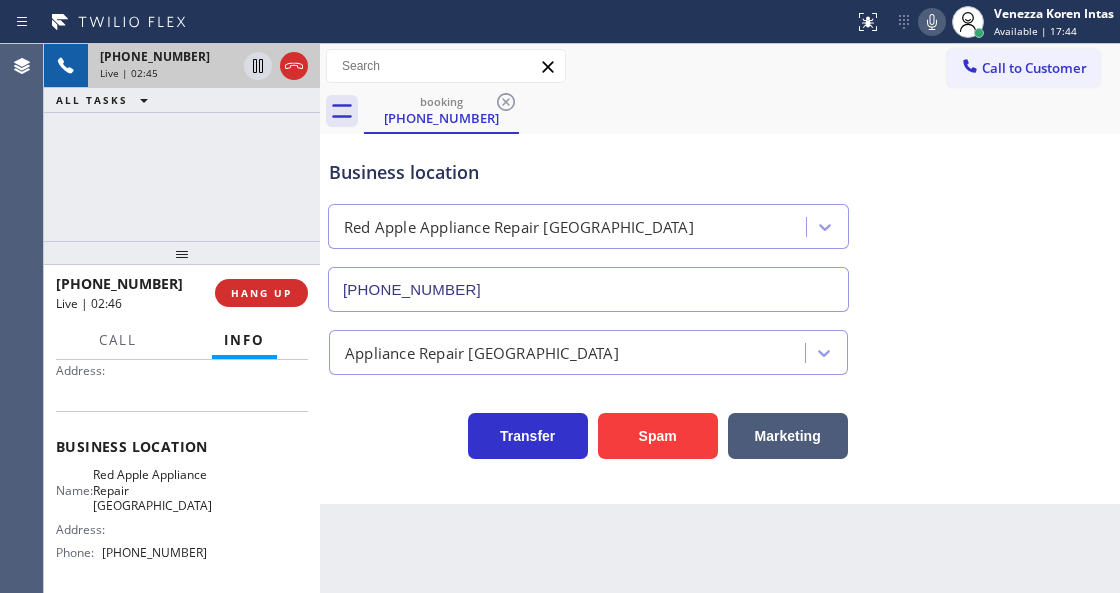 click 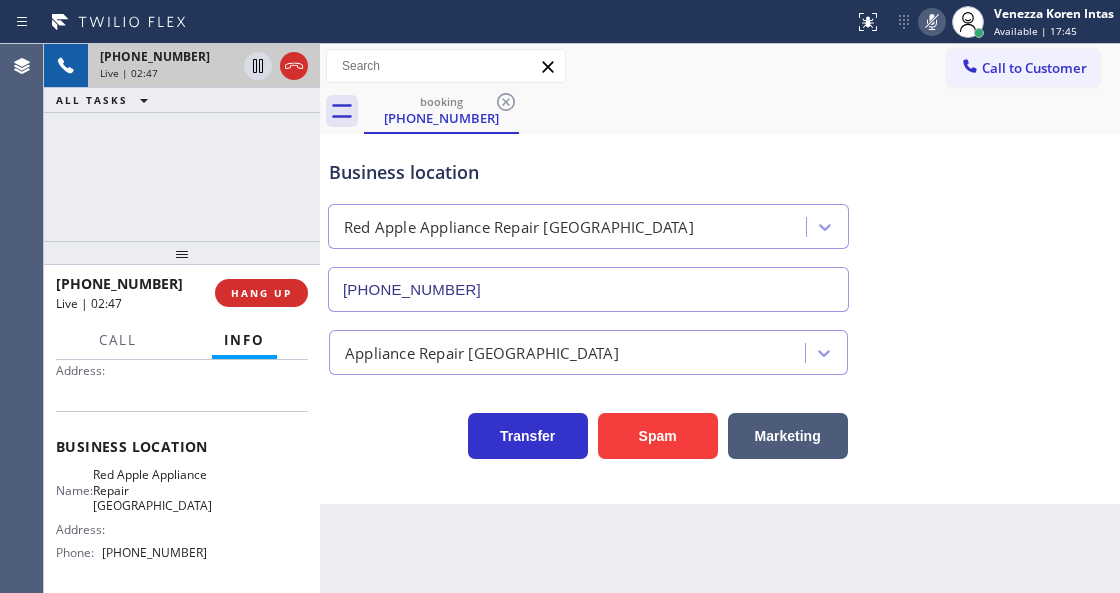 click 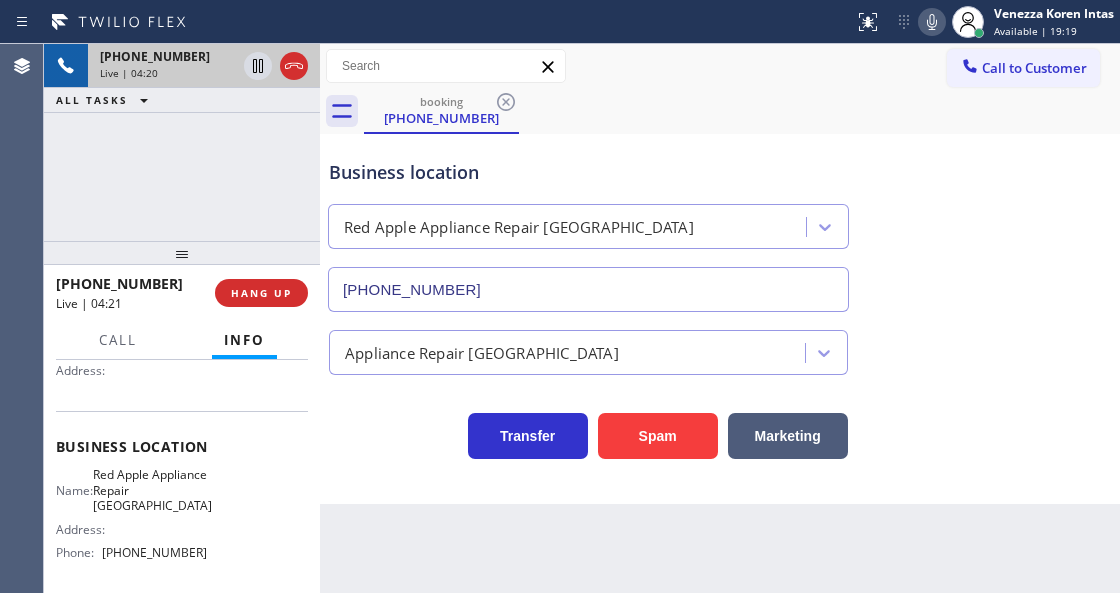 click 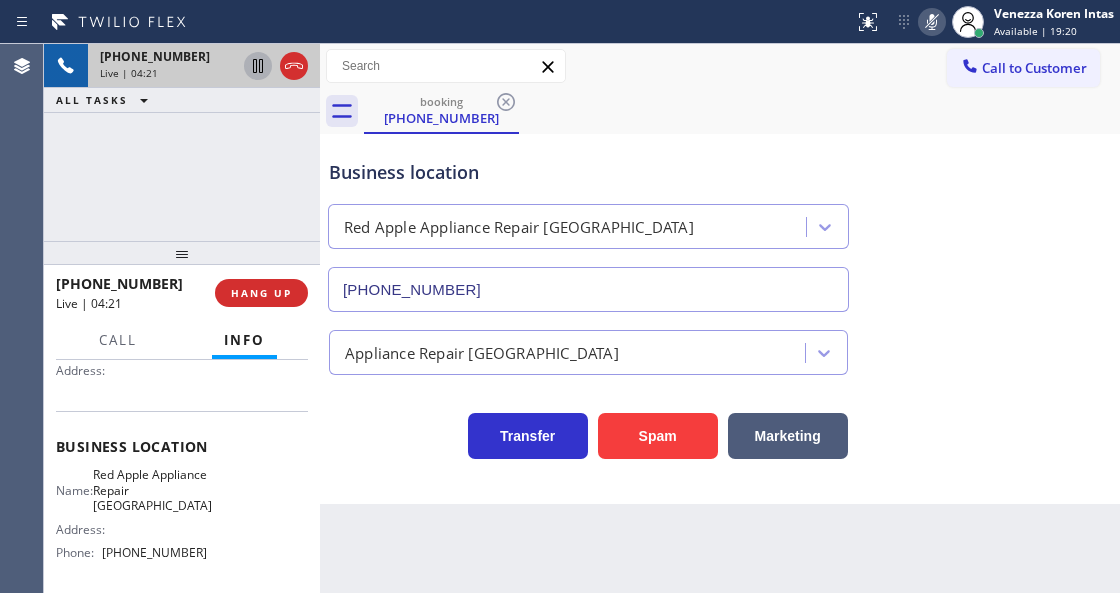 click 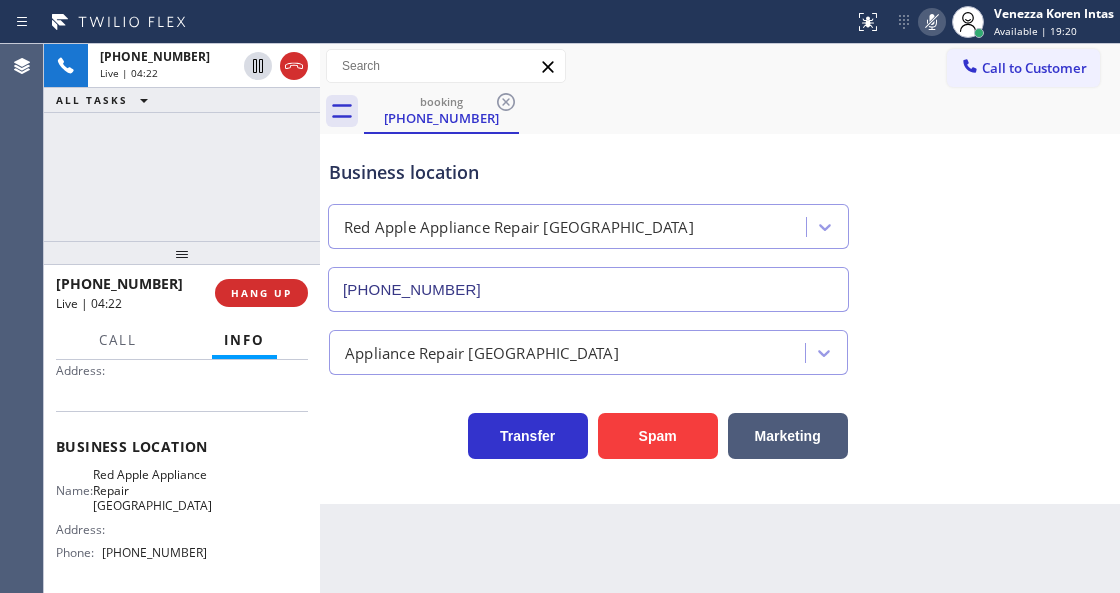 click on "Back to Dashboard Change Sender ID Customers Technicians Select a contact Outbound call Technician Search Technician Your caller id phone number Your caller id phone number Call Technician info Name   Phone none Address none Change Sender ID HVAC [PHONE_NUMBER] 5 Star Appliance [PHONE_NUMBER] Appliance Repair [PHONE_NUMBER] Plumbing [PHONE_NUMBER] Air Duct Cleaning [PHONE_NUMBER]  Electricians [PHONE_NUMBER] Cancel Change Check personal SMS Reset Change booking [PHONE_NUMBER] Call to Customer Outbound call Location Subzero Repair  Professionals Your caller id phone number [PHONE_NUMBER] Customer number Call Outbound call Technician Search Technician Your caller id phone number Your caller id phone number Call booking [PHONE_NUMBER] Business location Red Apple Appliance Repair [GEOGRAPHIC_DATA] [PHONE_NUMBER] Appliance Repair High End Transfer Spam Marketing" at bounding box center [720, 318] 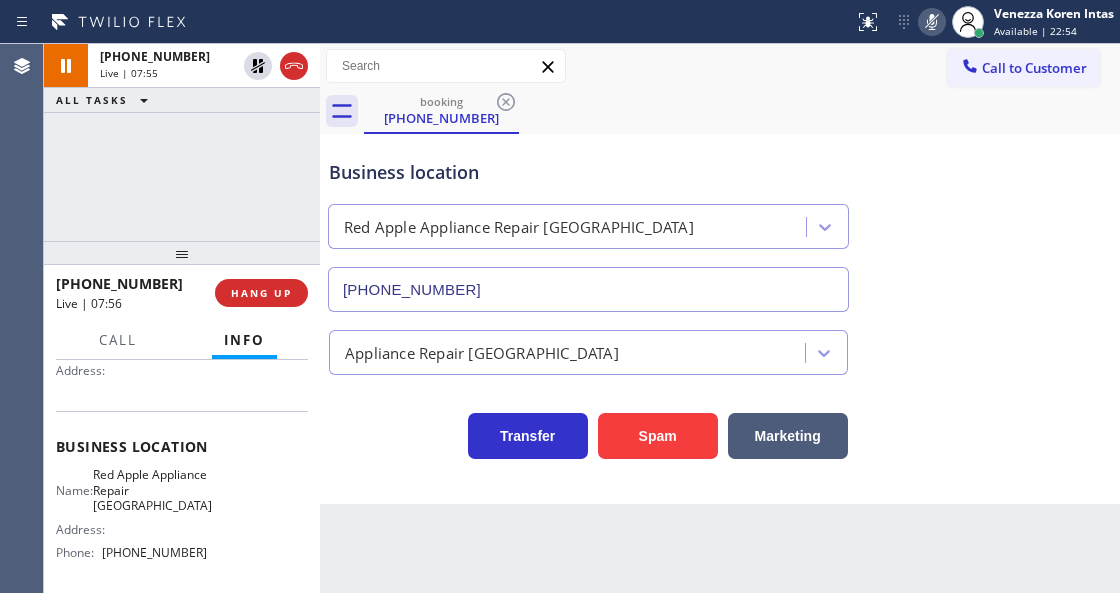 click 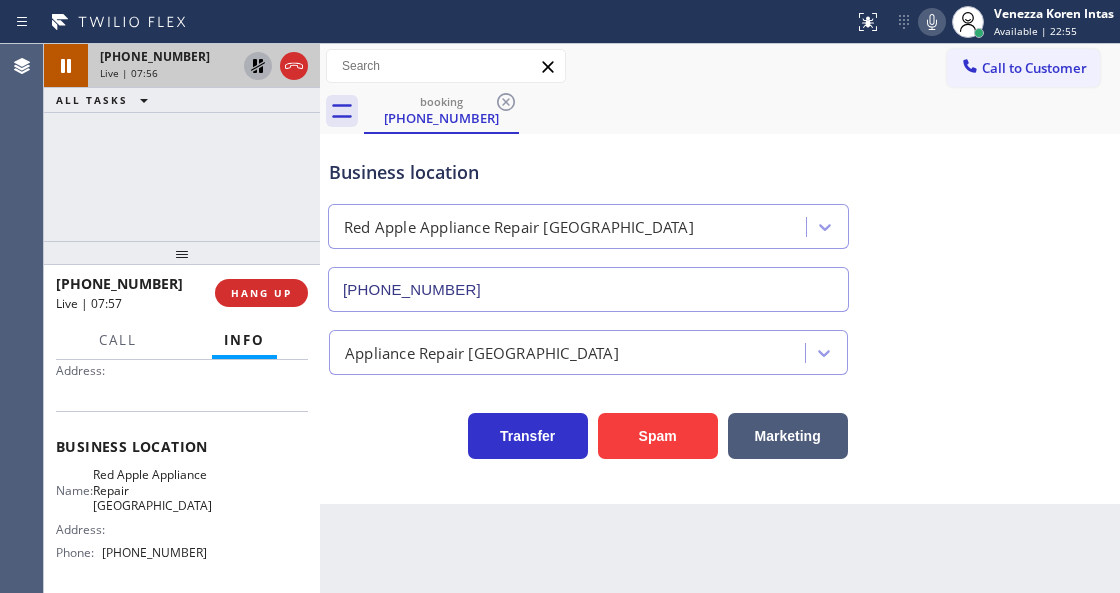 click 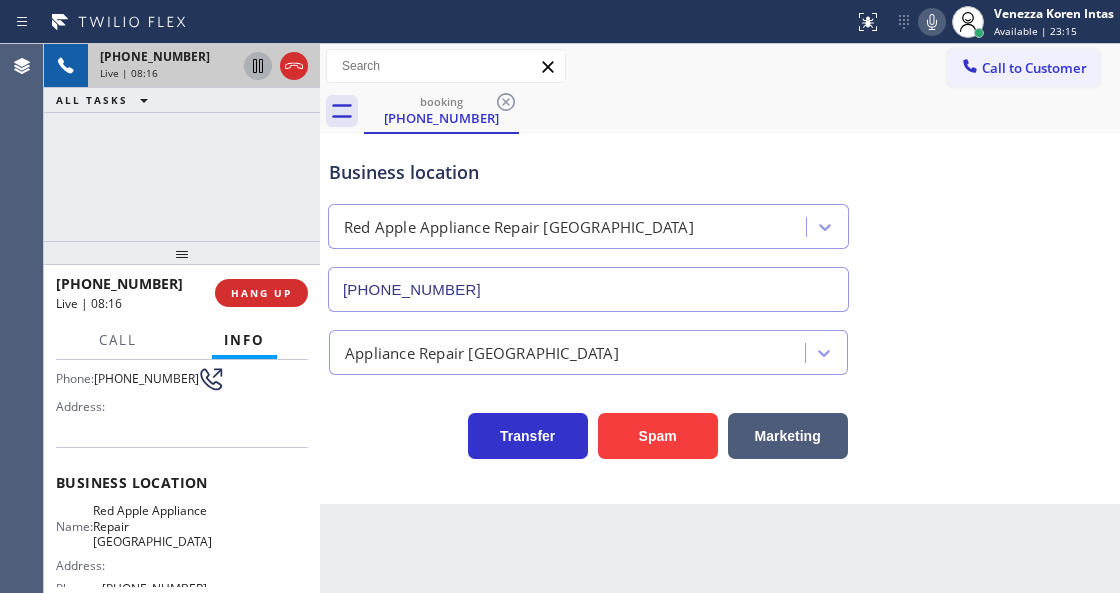 scroll, scrollTop: 66, scrollLeft: 0, axis: vertical 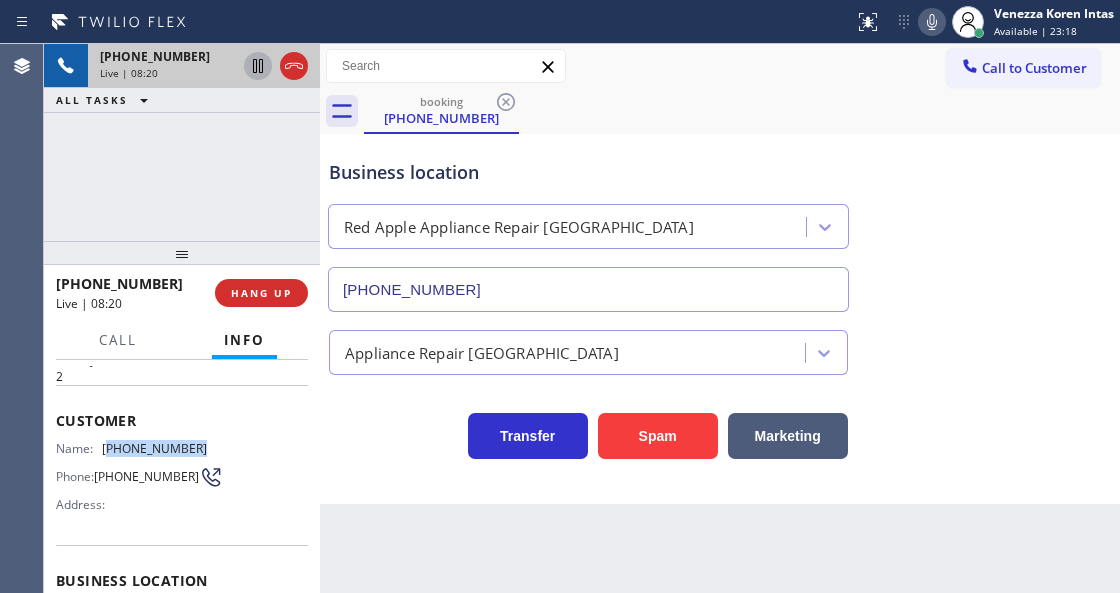 drag, startPoint x: 221, startPoint y: 441, endPoint x: 273, endPoint y: 474, distance: 61.587337 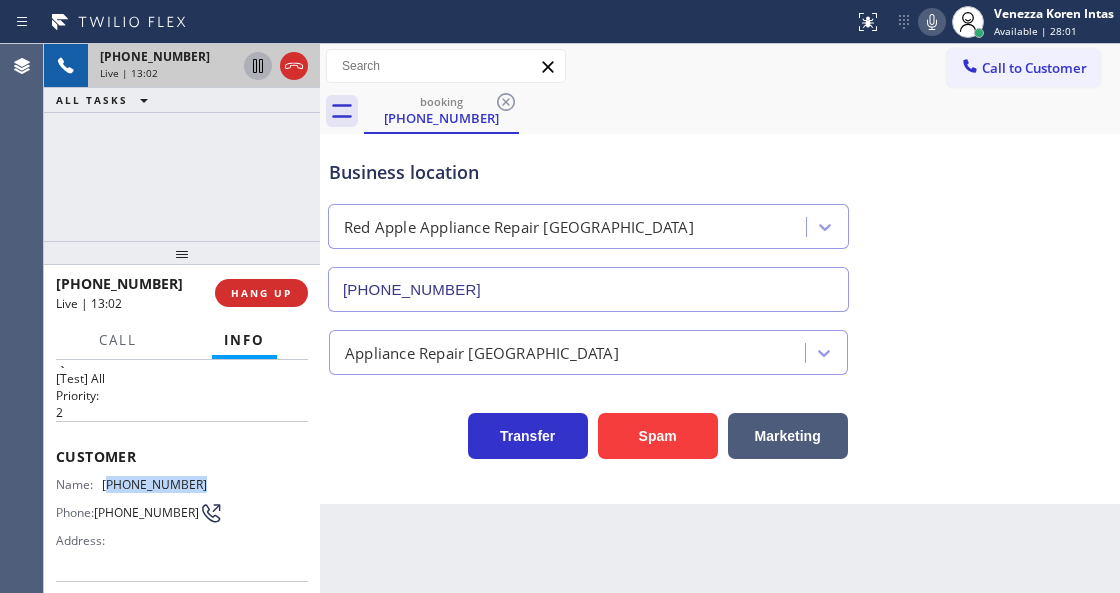 scroll, scrollTop: 0, scrollLeft: 0, axis: both 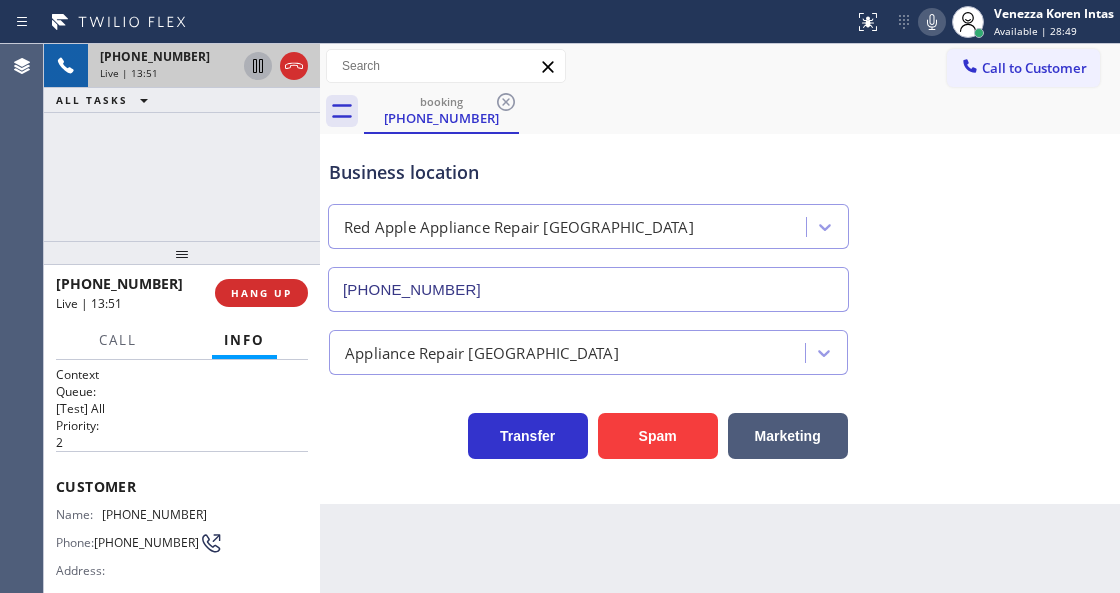 click on "Business location Red Apple Appliance Repair [GEOGRAPHIC_DATA] [PHONE_NUMBER]" at bounding box center [720, 221] 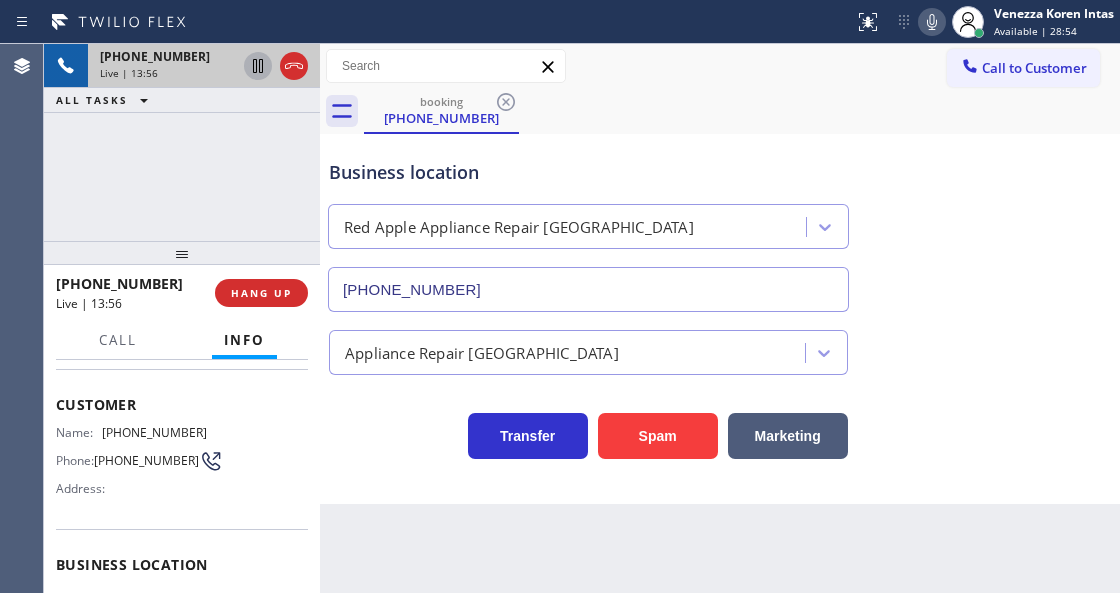 scroll, scrollTop: 200, scrollLeft: 0, axis: vertical 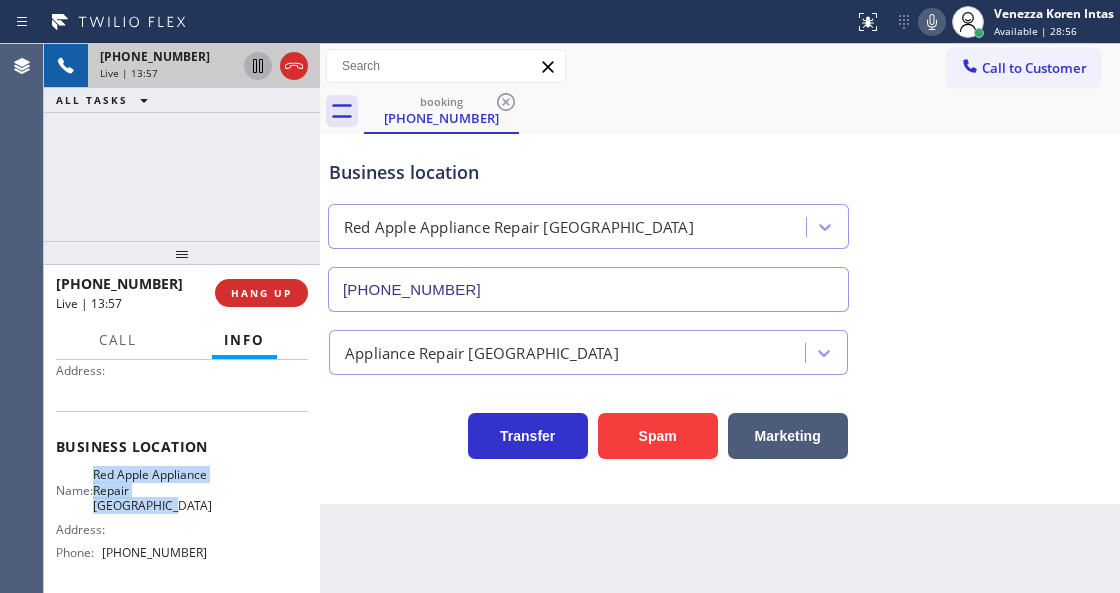 drag, startPoint x: 106, startPoint y: 467, endPoint x: 188, endPoint y: 511, distance: 93.05912 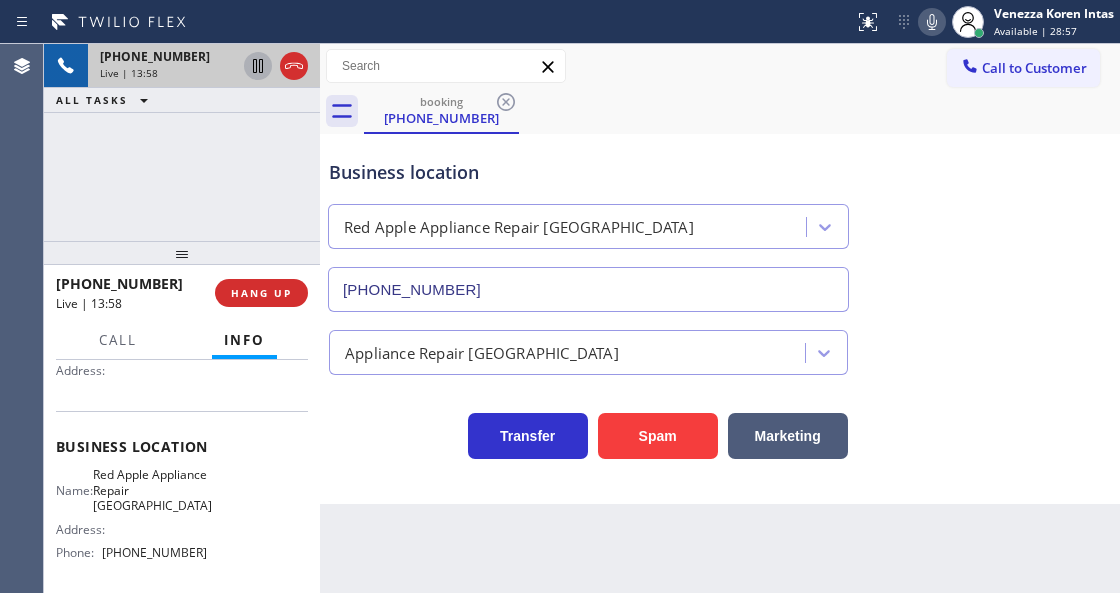 click on "Back to Dashboard Change Sender ID Customers Technicians Select a contact Outbound call Technician Search Technician Your caller id phone number Your caller id phone number Call Technician info Name   Phone none Address none Change Sender ID HVAC [PHONE_NUMBER] 5 Star Appliance [PHONE_NUMBER] Appliance Repair [PHONE_NUMBER] Plumbing [PHONE_NUMBER] Air Duct Cleaning [PHONE_NUMBER]  Electricians [PHONE_NUMBER] Cancel Change Check personal SMS Reset Change booking [PHONE_NUMBER] Call to Customer Outbound call Location Subzero Repair  Professionals Your caller id phone number [PHONE_NUMBER] Customer number Call Outbound call Technician Search Technician Your caller id phone number Your caller id phone number Call booking [PHONE_NUMBER] Business location Red Apple Appliance Repair [GEOGRAPHIC_DATA] [PHONE_NUMBER] Appliance Repair High End Transfer Spam Marketing" at bounding box center [720, 318] 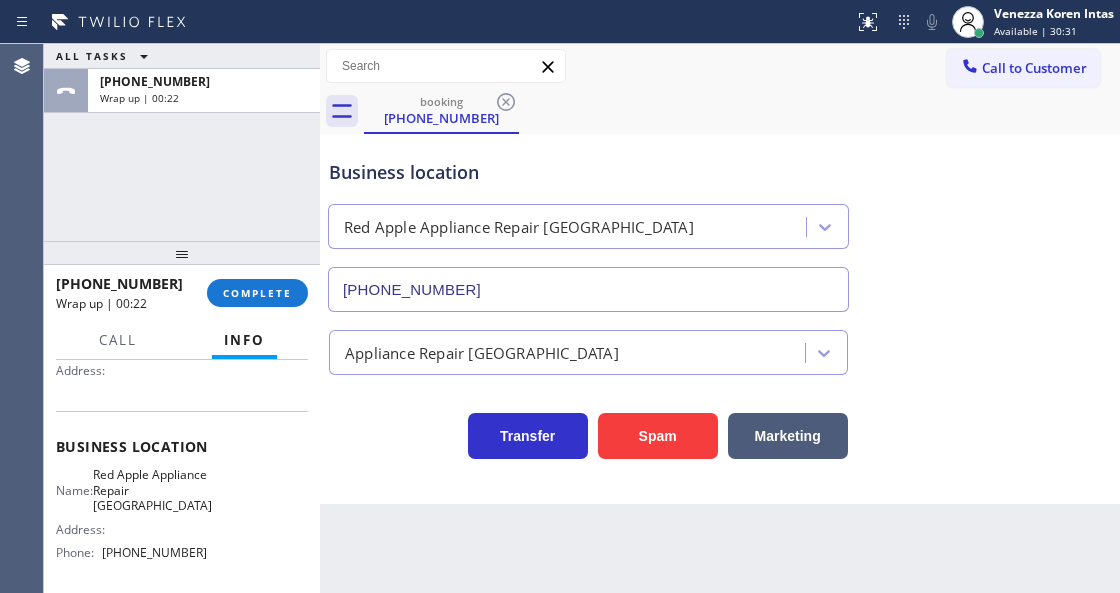 scroll, scrollTop: 266, scrollLeft: 0, axis: vertical 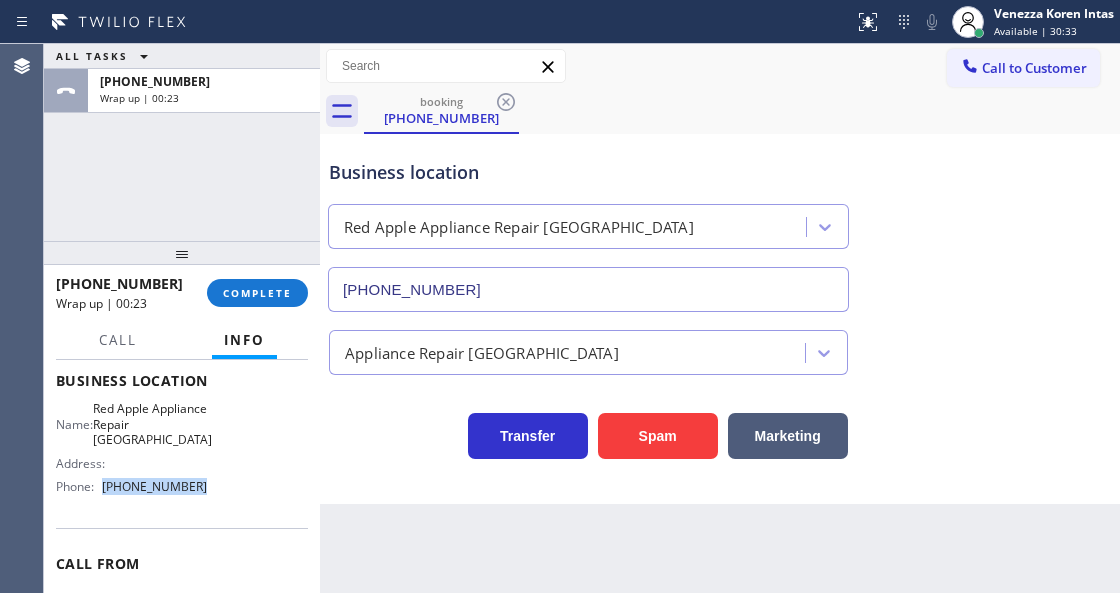 drag, startPoint x: 210, startPoint y: 476, endPoint x: 104, endPoint y: 488, distance: 106.677086 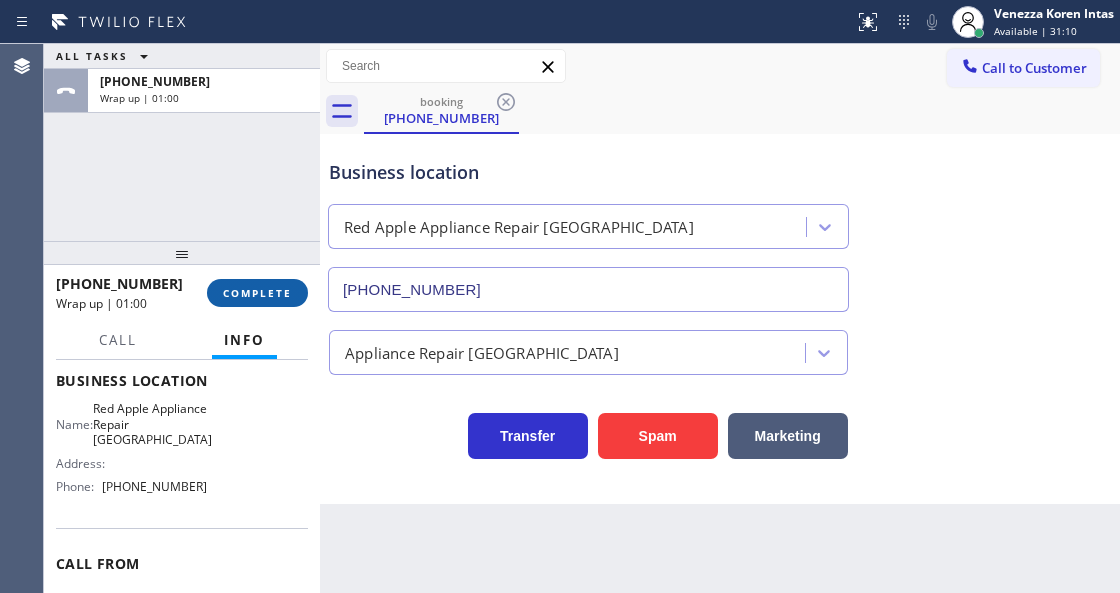 drag, startPoint x: 202, startPoint y: 312, endPoint x: 257, endPoint y: 287, distance: 60.41523 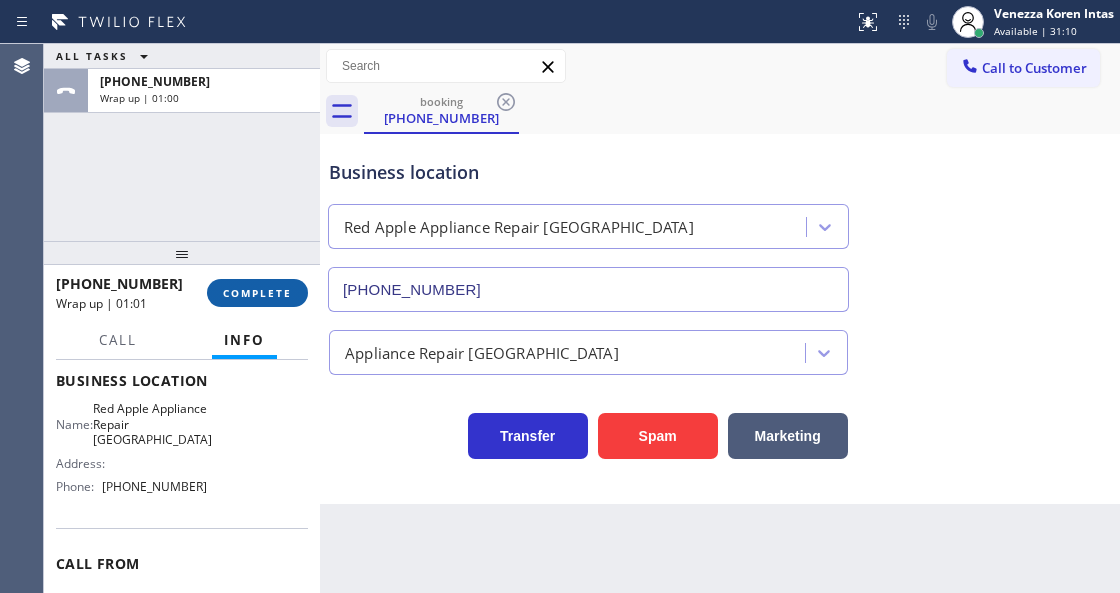 click on "COMPLETE" at bounding box center [257, 293] 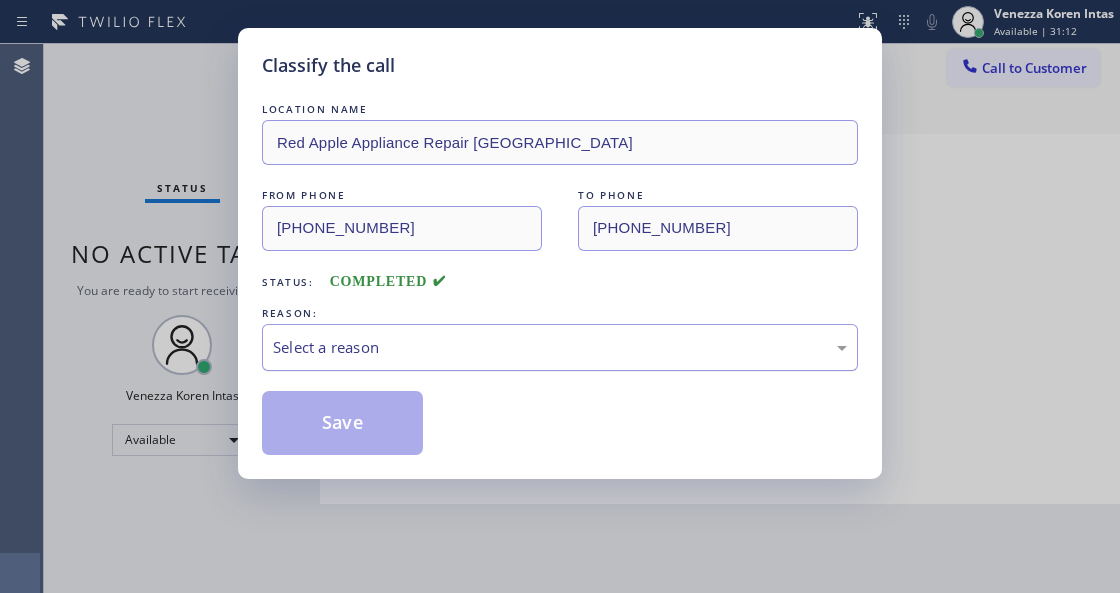 click on "Select a reason" at bounding box center [560, 347] 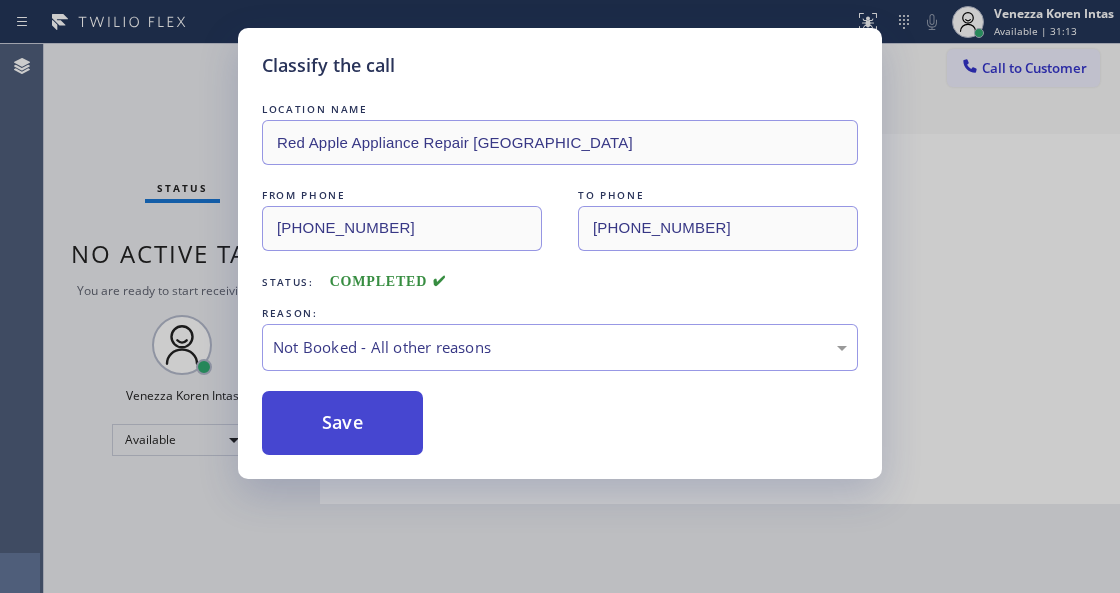 click on "Save" at bounding box center [342, 423] 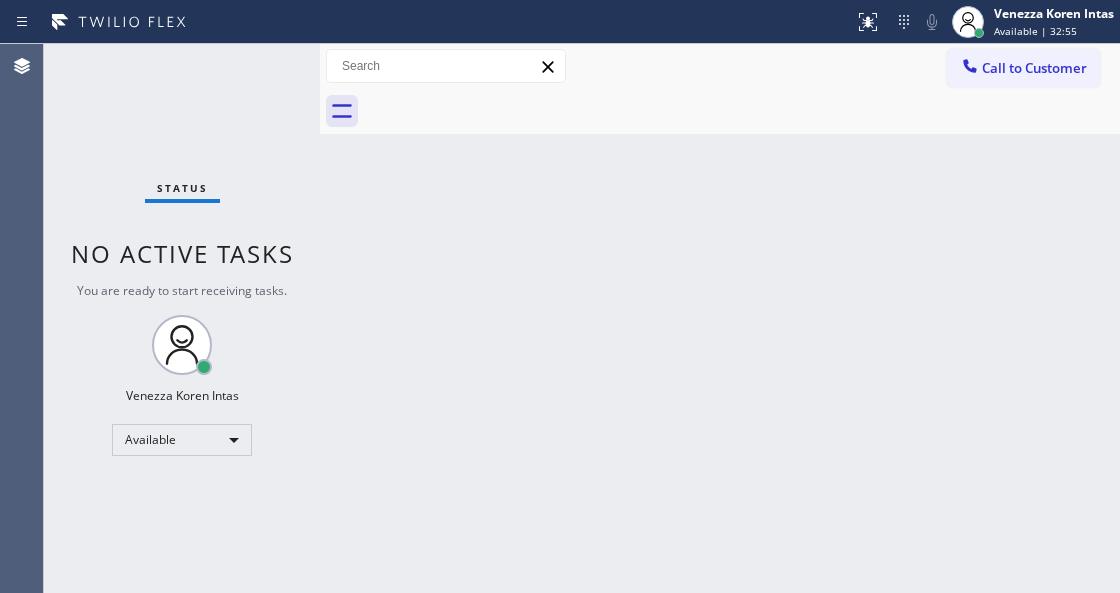 drag, startPoint x: 312, startPoint y: 280, endPoint x: 281, endPoint y: 172, distance: 112.36102 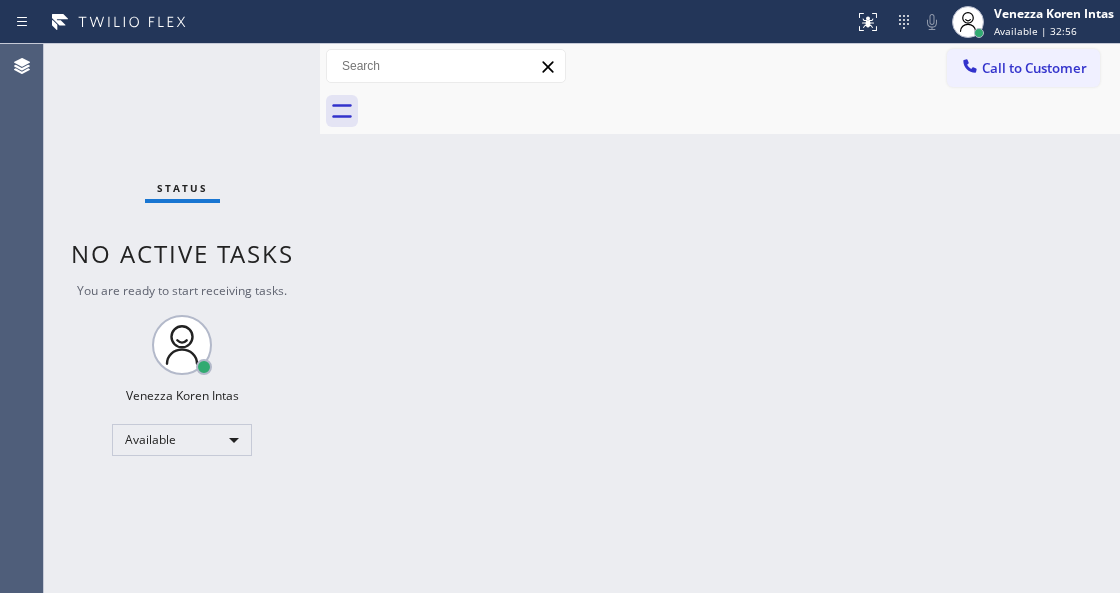 click on "Back to Dashboard Change Sender ID Customers Technicians Select a contact Outbound call Technician Search Technician Your caller id phone number Your caller id phone number Call Technician info Name   Phone none Address none Change Sender ID HVAC [PHONE_NUMBER] 5 Star Appliance [PHONE_NUMBER] Appliance Repair [PHONE_NUMBER] Plumbing [PHONE_NUMBER] Air Duct Cleaning [PHONE_NUMBER]  Electricians [PHONE_NUMBER] Cancel Change Check personal SMS Reset Change No tabs Call to Customer Outbound call Location Subzero Repair  Professionals Your caller id phone number [PHONE_NUMBER] Customer number Call Outbound call Technician Search Technician Your caller id phone number Your caller id phone number Call" at bounding box center (720, 318) 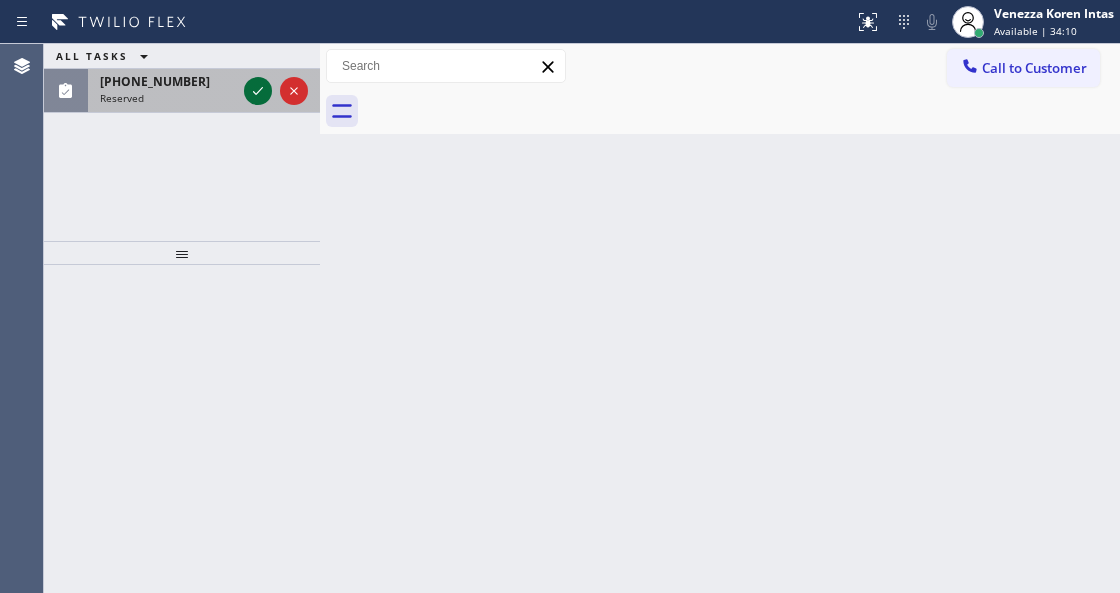 click 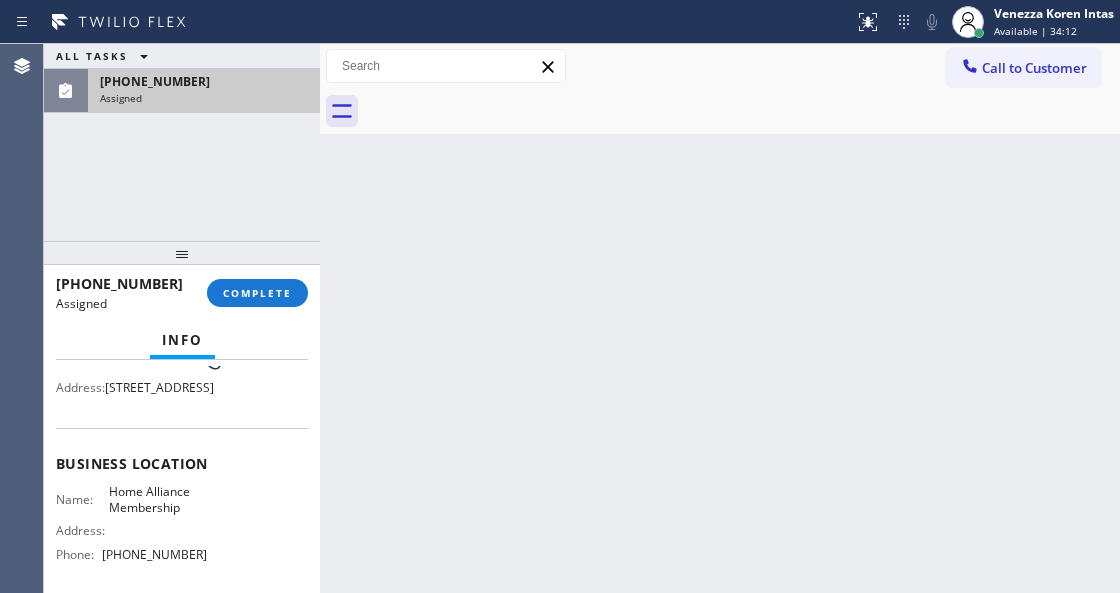 scroll, scrollTop: 184, scrollLeft: 0, axis: vertical 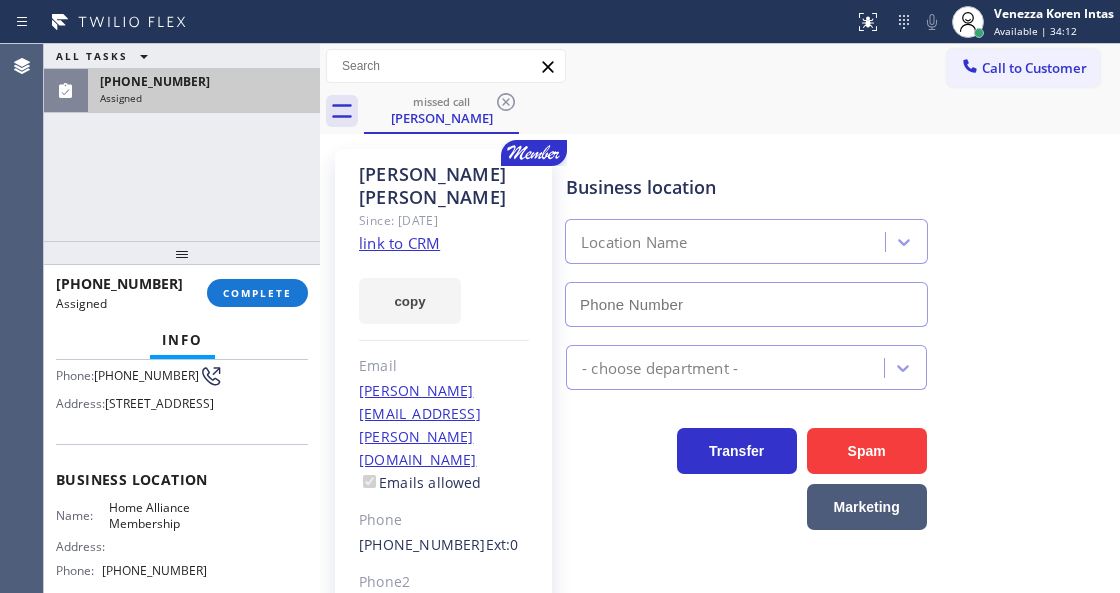 click on "Assigned" at bounding box center (204, 98) 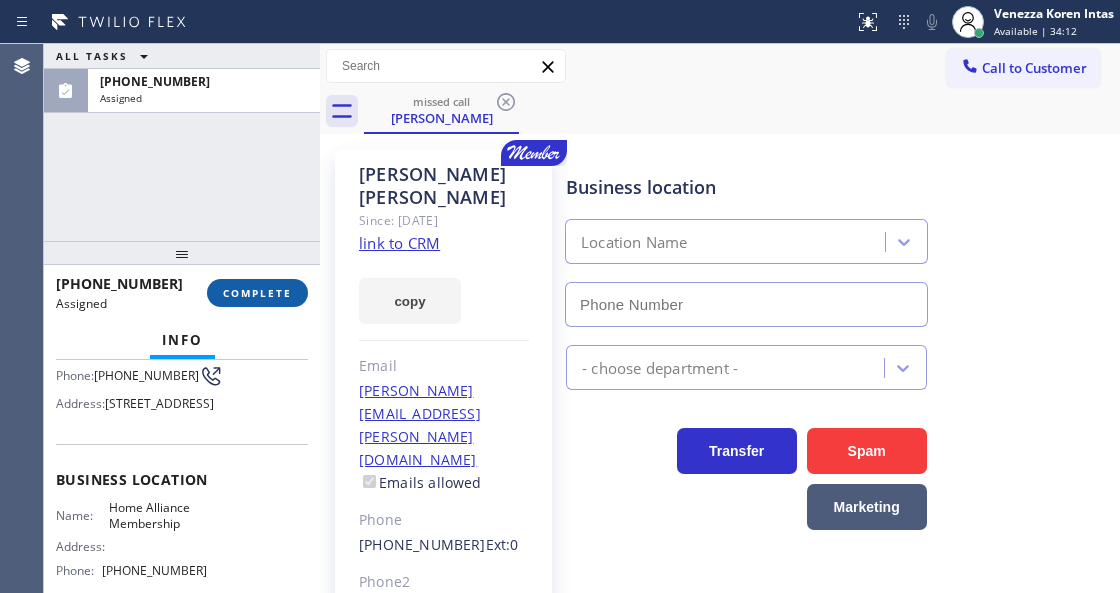 type on "[PHONE_NUMBER]" 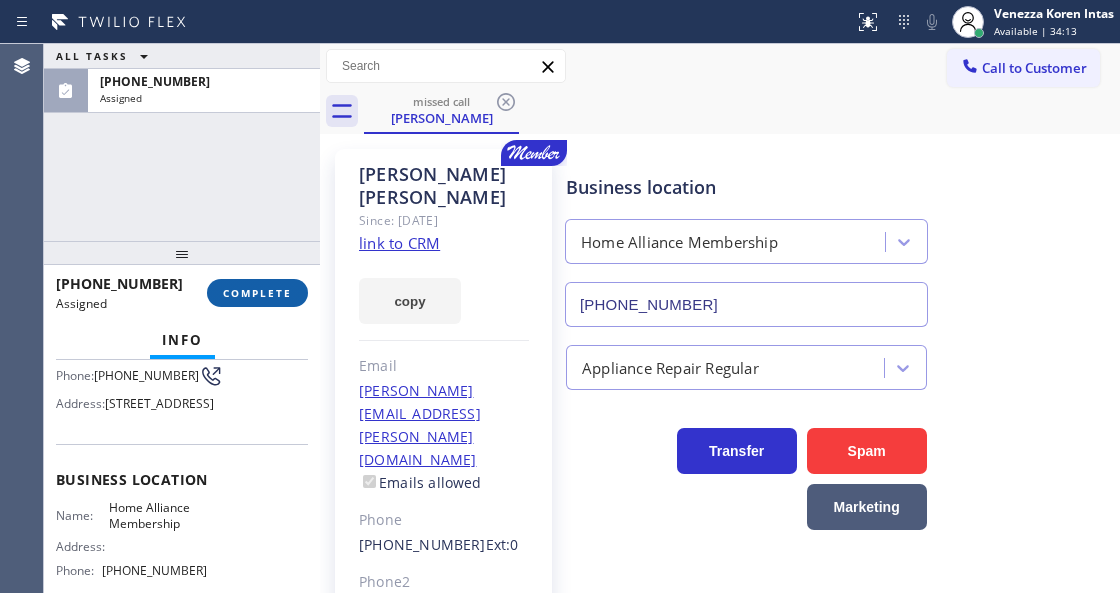 click on "COMPLETE" at bounding box center (257, 293) 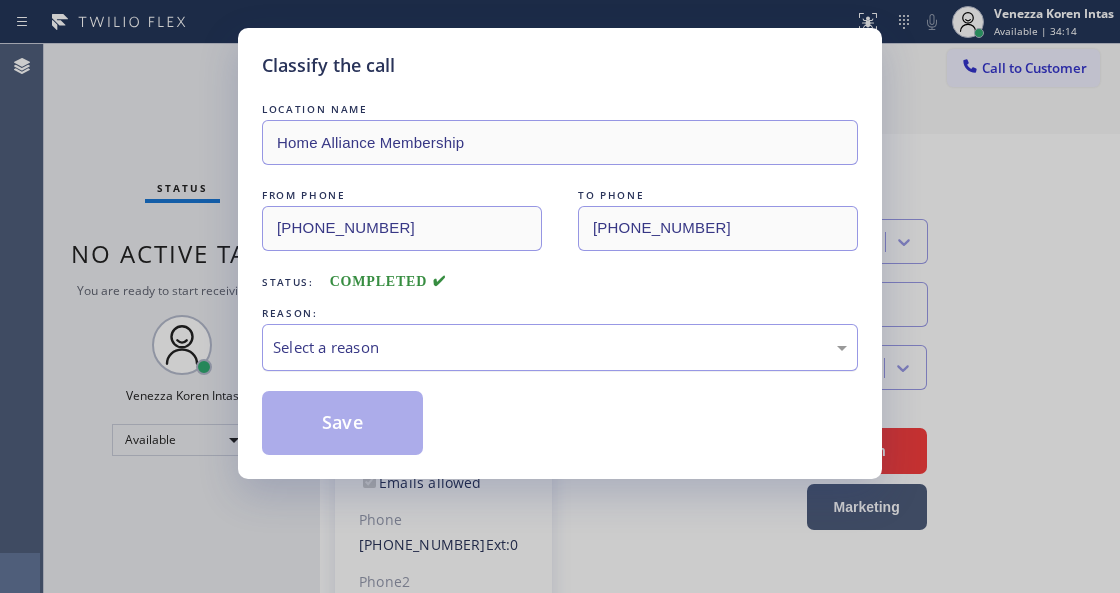 click on "Select a reason" at bounding box center (560, 347) 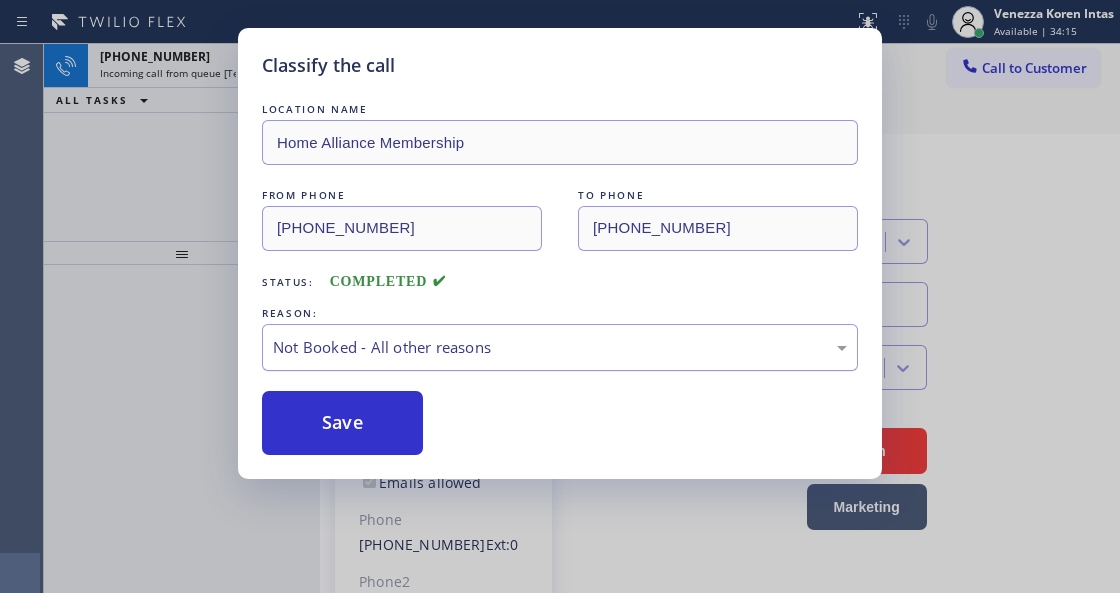 click on "Not Booked - All other reasons" at bounding box center [560, 347] 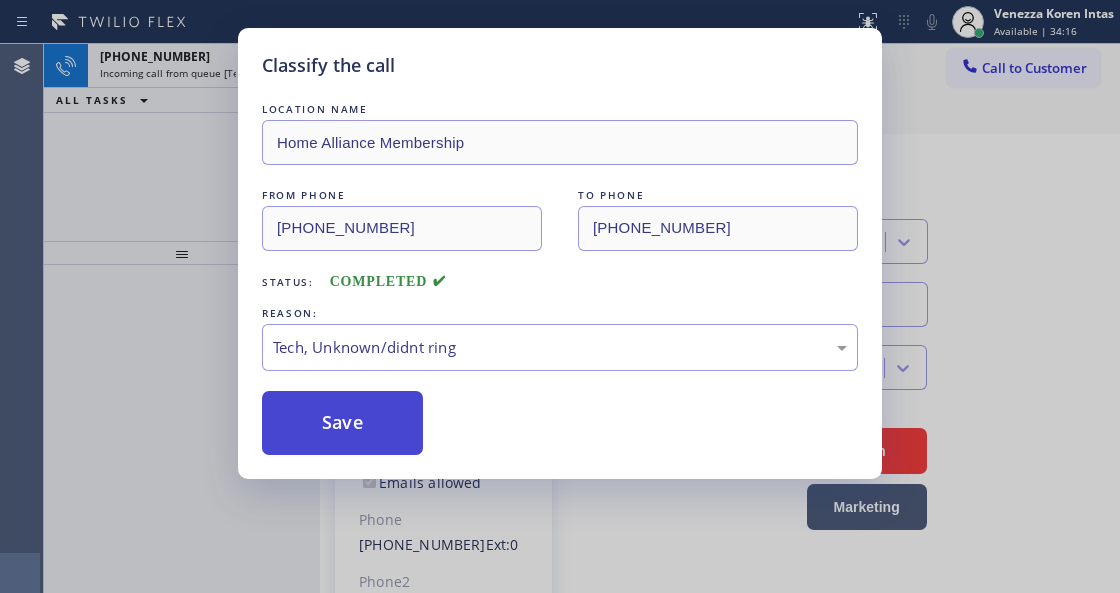 click on "Save" at bounding box center (342, 423) 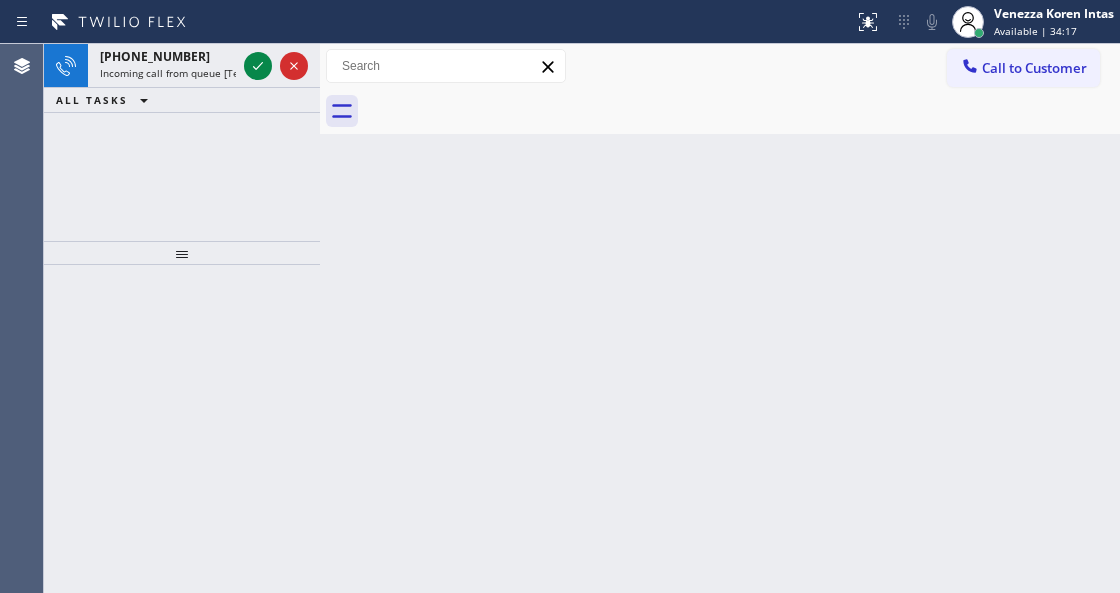 click on "Venezza Koren Intas" at bounding box center [1054, 13] 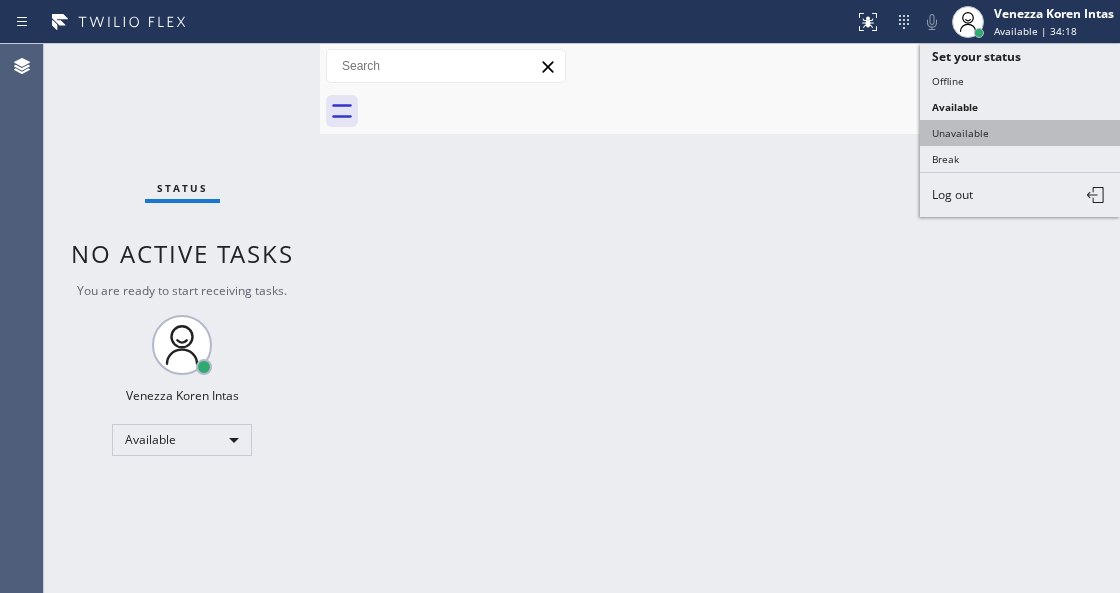 click on "Unavailable" at bounding box center (1020, 133) 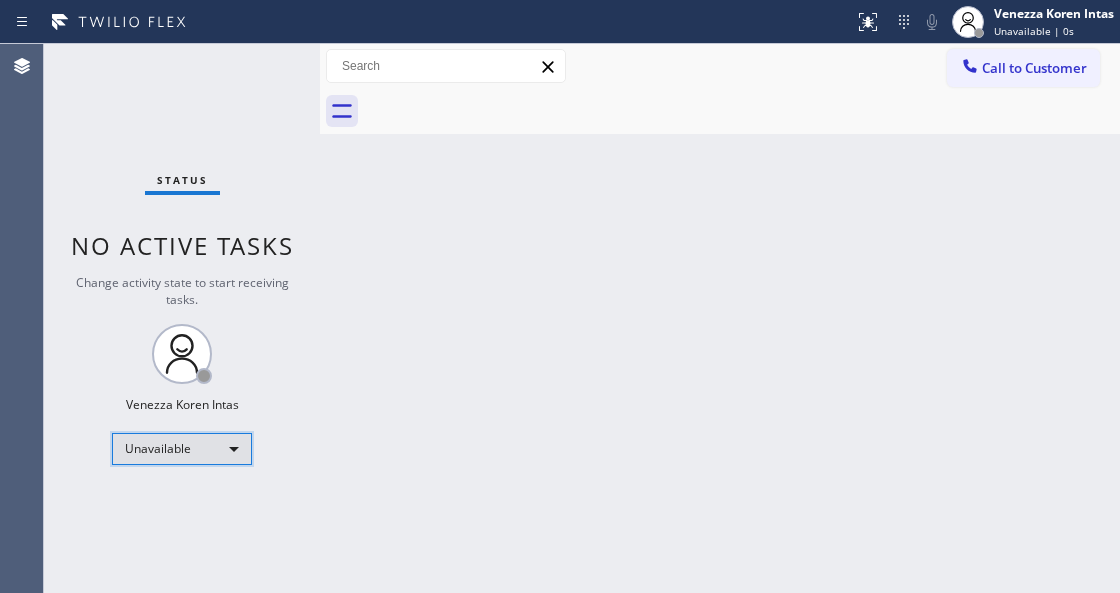 click on "Unavailable" at bounding box center [182, 449] 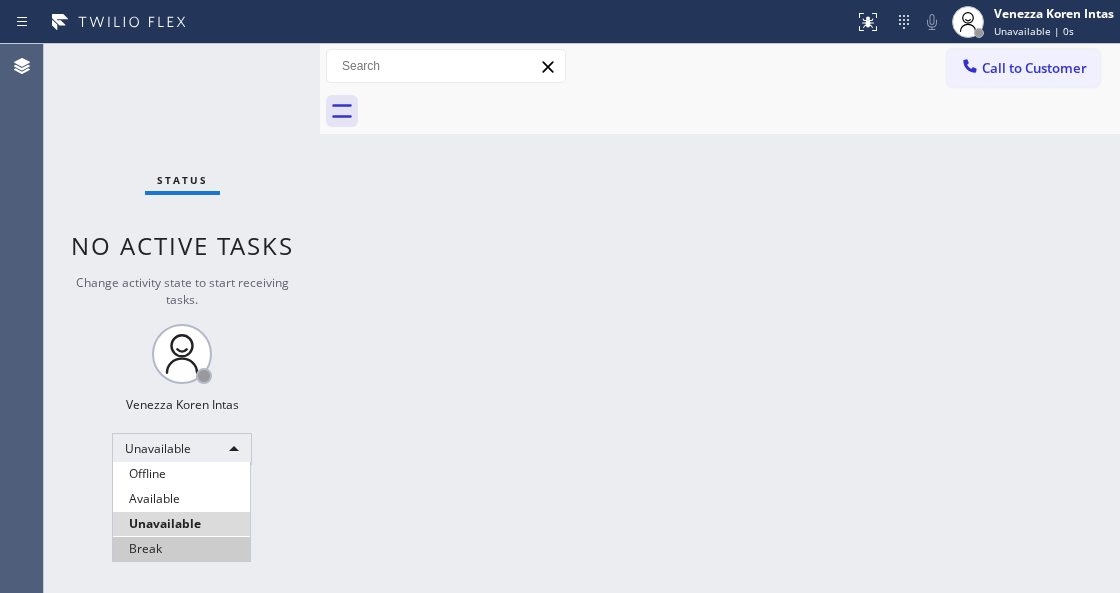 click on "Break" at bounding box center (181, 549) 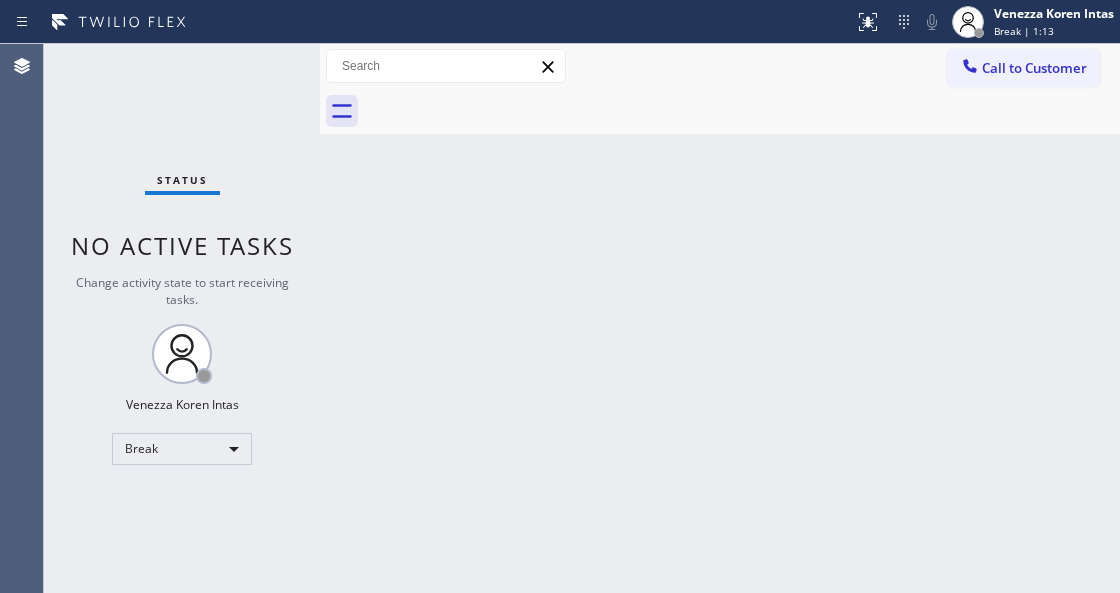 click on "Back to Dashboard Change Sender ID Customers Technicians Select a contact Outbound call Technician Search Technician Your caller id phone number Your caller id phone number Call Technician info Name   Phone none Address none Change Sender ID HVAC [PHONE_NUMBER] 5 Star Appliance [PHONE_NUMBER] Appliance Repair [PHONE_NUMBER] Plumbing [PHONE_NUMBER] Air Duct Cleaning [PHONE_NUMBER]  Electricians [PHONE_NUMBER] Cancel Change Check personal SMS Reset Change No tabs Call to Customer Outbound call Location Subzero Repair  Professionals Your caller id phone number [PHONE_NUMBER] Customer number Call Outbound call Technician Search Technician Your caller id phone number Your caller id phone number Call" at bounding box center (720, 318) 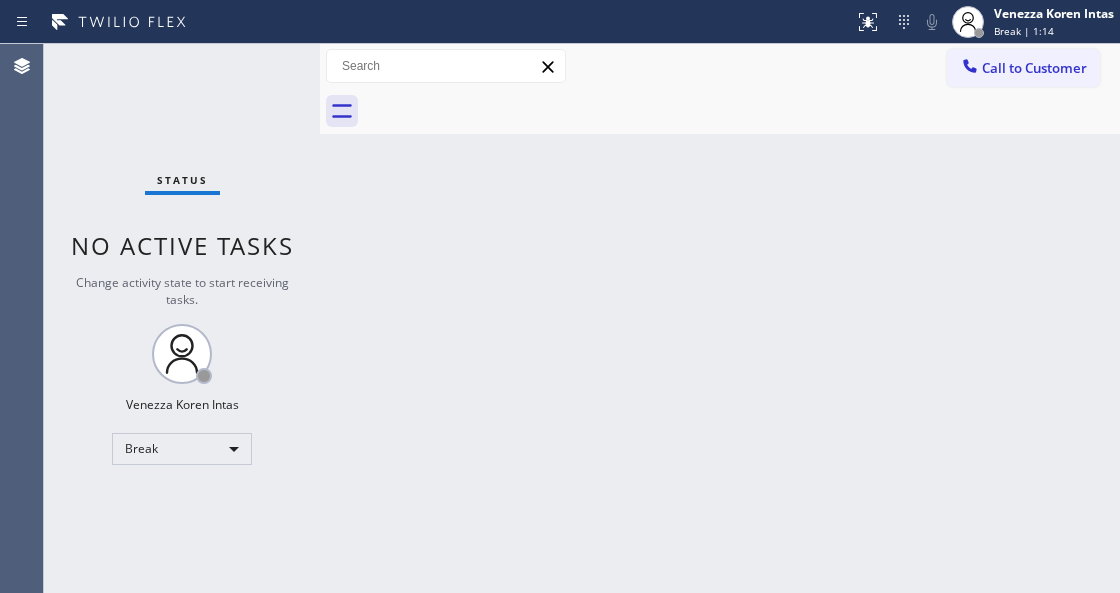drag, startPoint x: 352, startPoint y: 259, endPoint x: 374, endPoint y: 266, distance: 23.086792 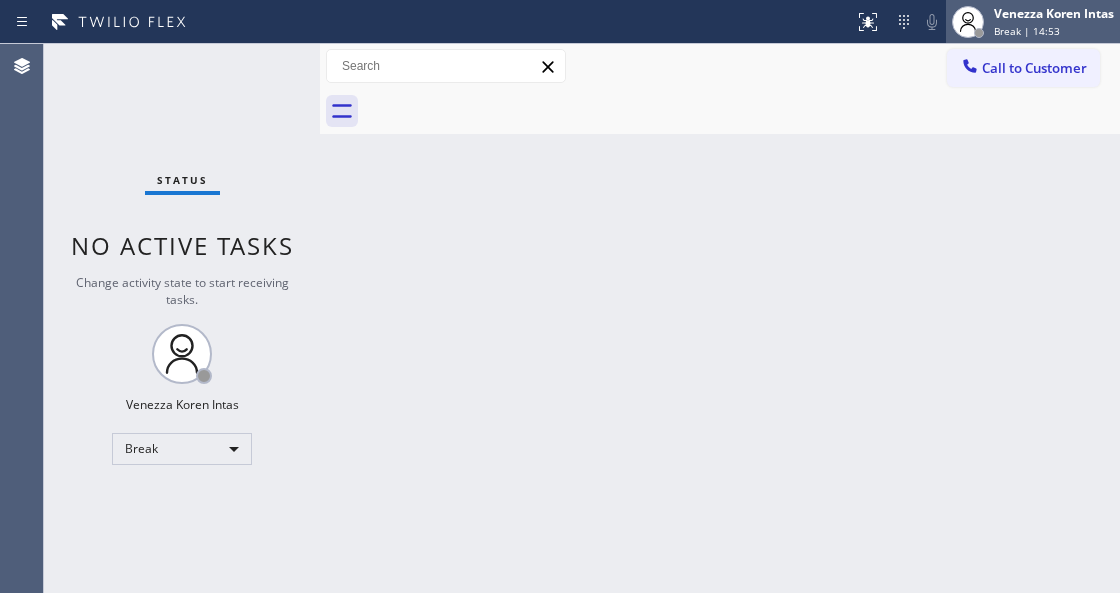 click on "Status report No issues detected If you experience an issue, please download the report and send it to your support team. Download report Venezza Koren Intas Break | 14:53 Set your status Offline Available Unavailable Break Log out Agent Desktop Classify the call LOCATION NAME Leimert Park Heating and Air FROM PHONE [PHONE_NUMBER] TO PHONE [PHONE_NUMBER] Status: COMPLETED REASON: Existing Customer - ETA/PI/REDO/complain/cancel Save Classify the call LOCATION NAME Safe Haven HVAC Master FROM PHONE [PHONE_NUMBER] TO PHONE [PHONE_NUMBER] Status: COMPLETED REASON: Tech, Unknown/didnt ring Save Classify the call LOCATION NAME Full Star Home Services [GEOGRAPHIC_DATA] FROM PHONE [PHONE_NUMBER] TO PHONE [PHONE_NUMBER] Status: COMPLETED REASON: Tech, Unknown/didnt ring Save Classify the call LOCATION NAME [PERSON_NAME] Electric Co FROM PHONE [PHONE_NUMBER] TO PHONE [PHONE_NUMBER] Status: COMPLETED REASON: Tech, Unknown/didnt ring Save Classify the call LOCATION NAME Bloom Air Conditioning Cerritos FROM PHONE [PHONE_NUMBER] Save" at bounding box center (560, 296) 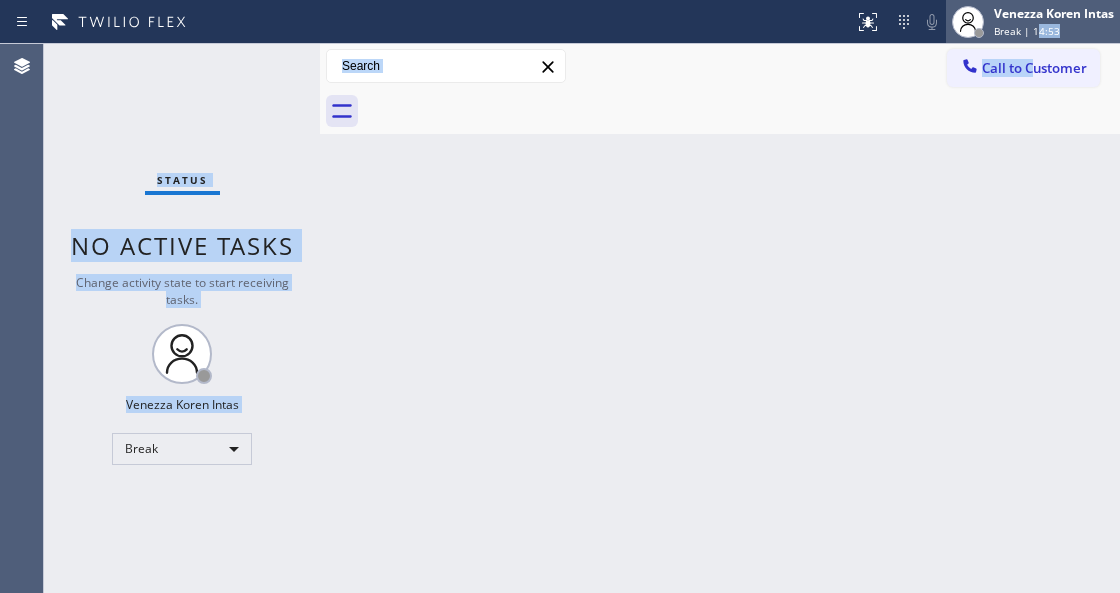 click on "Venezza Koren Intas Break | 14:53" at bounding box center (1033, 22) 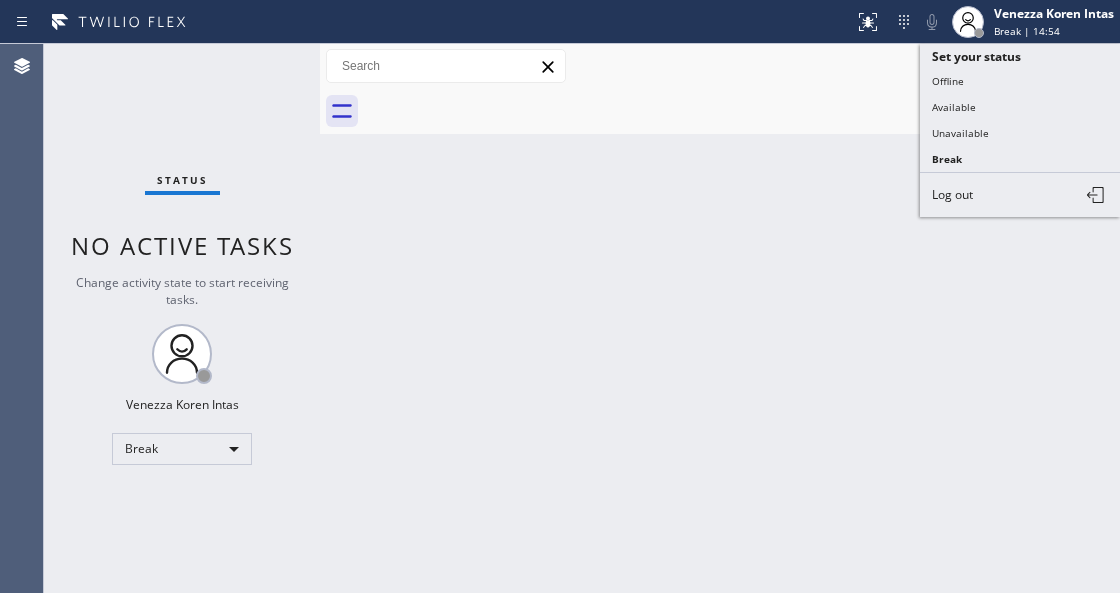 click at bounding box center [742, 111] 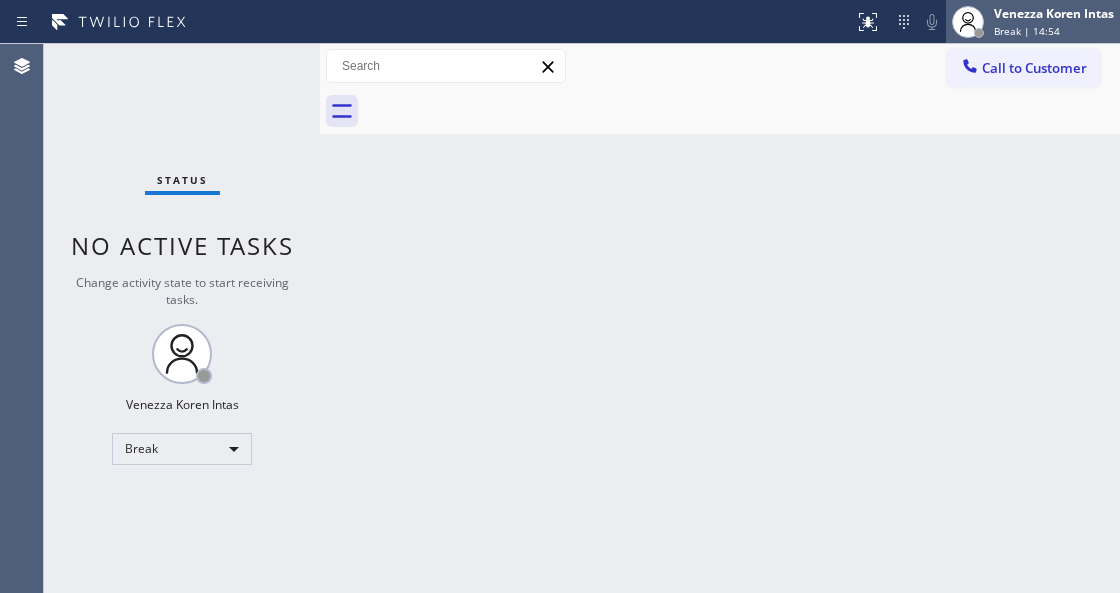 click on "Break | 14:54" at bounding box center (1027, 31) 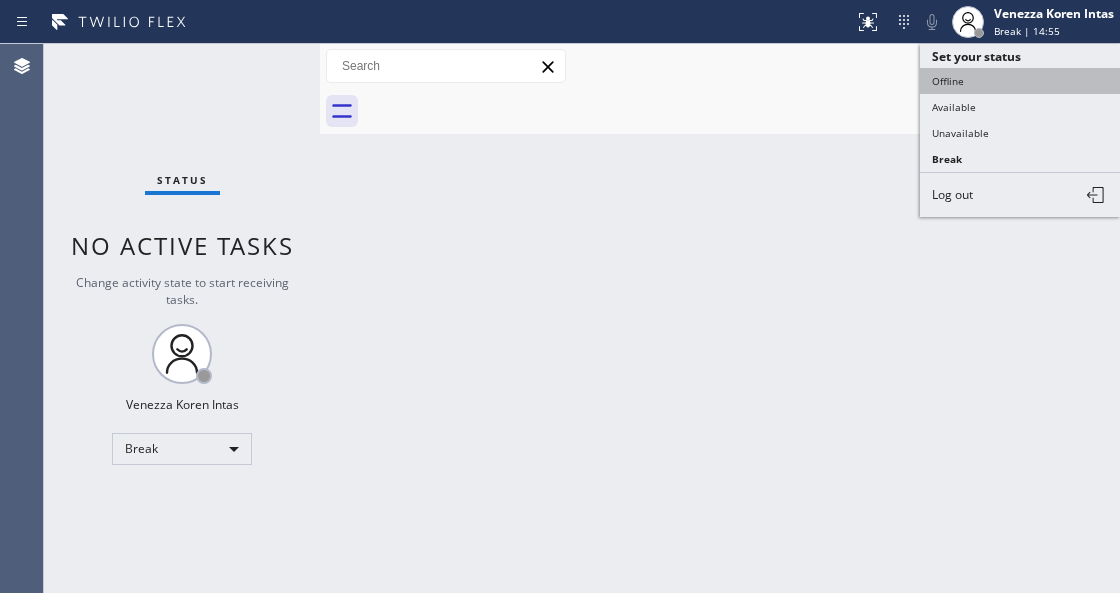 click on "Offline" at bounding box center [1020, 81] 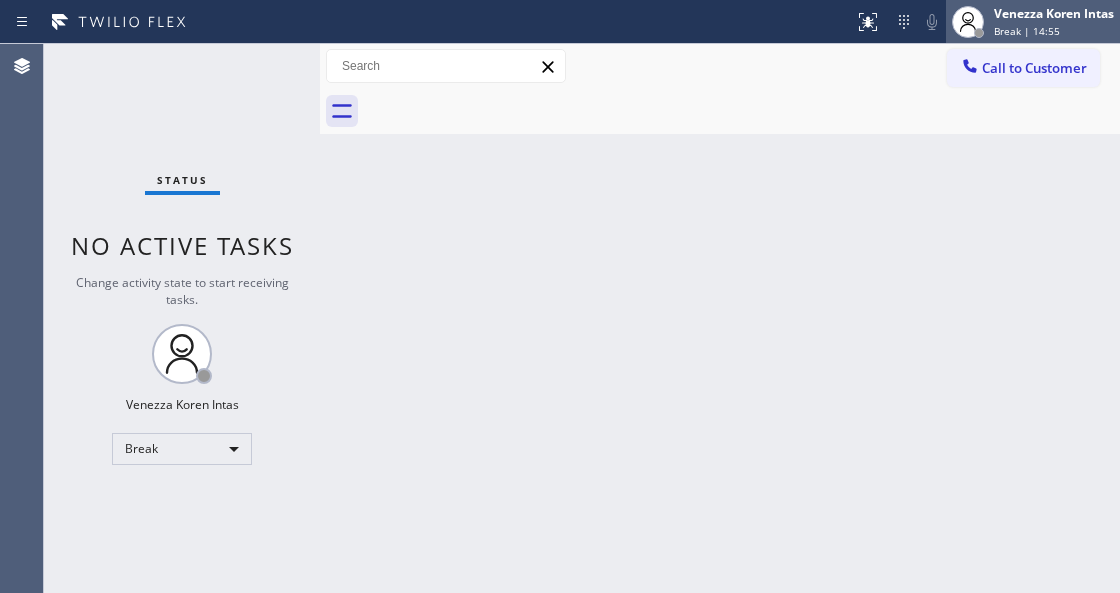 click on "Venezza Koren Intas Break | 14:55" at bounding box center (1055, 21) 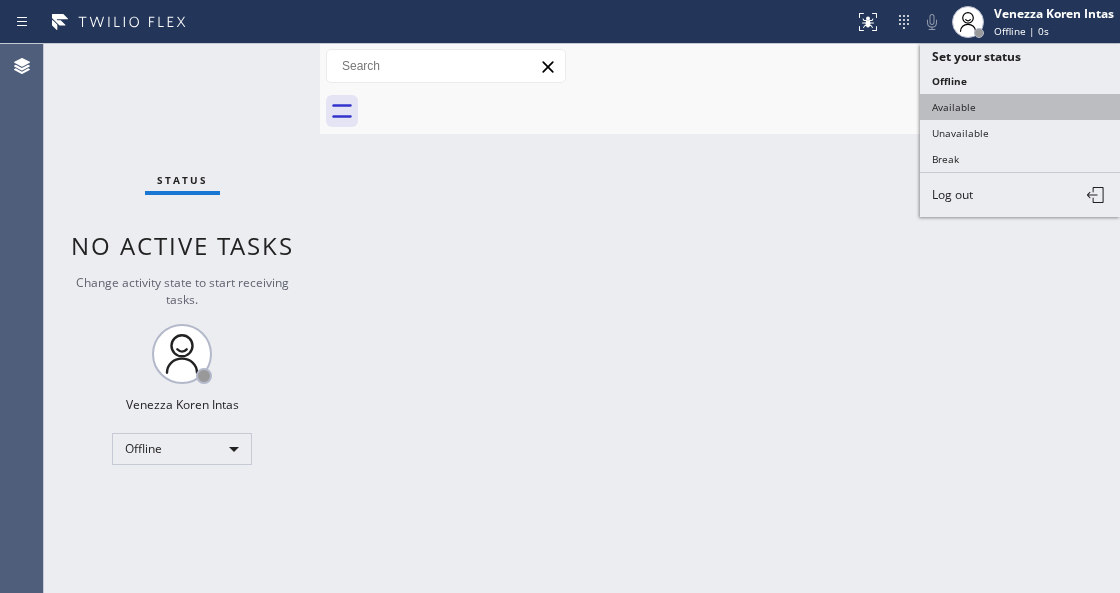 click on "Available" at bounding box center [1020, 107] 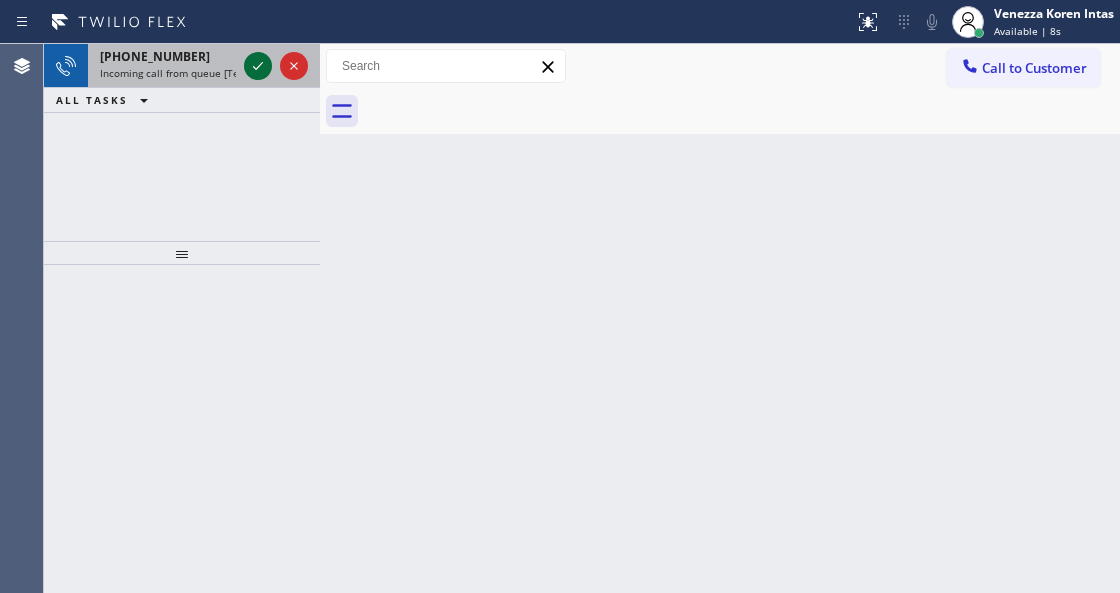 click 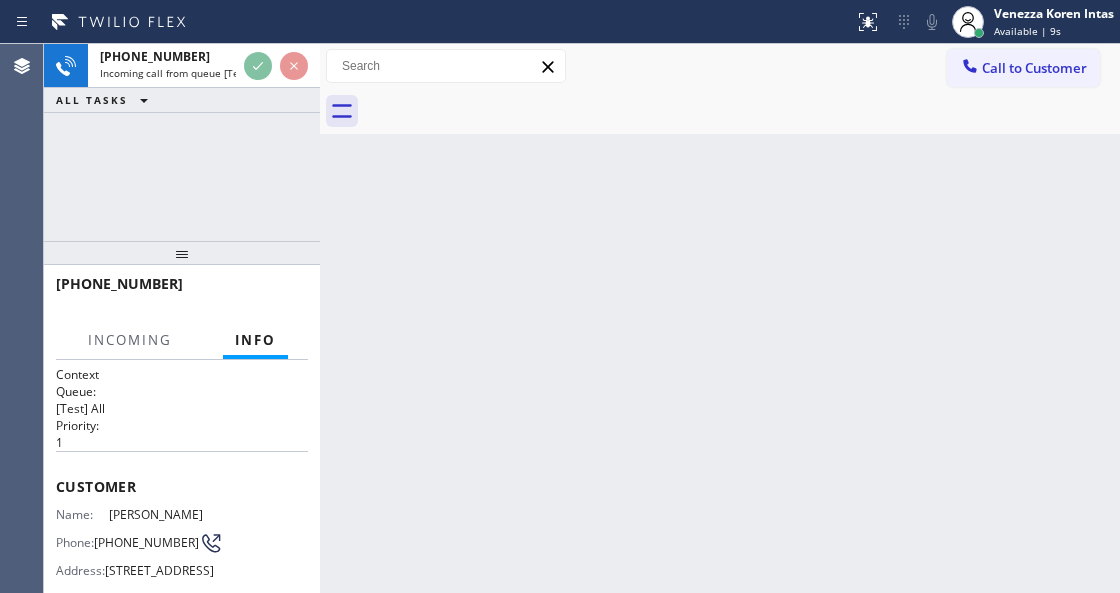 click at bounding box center (276, 66) 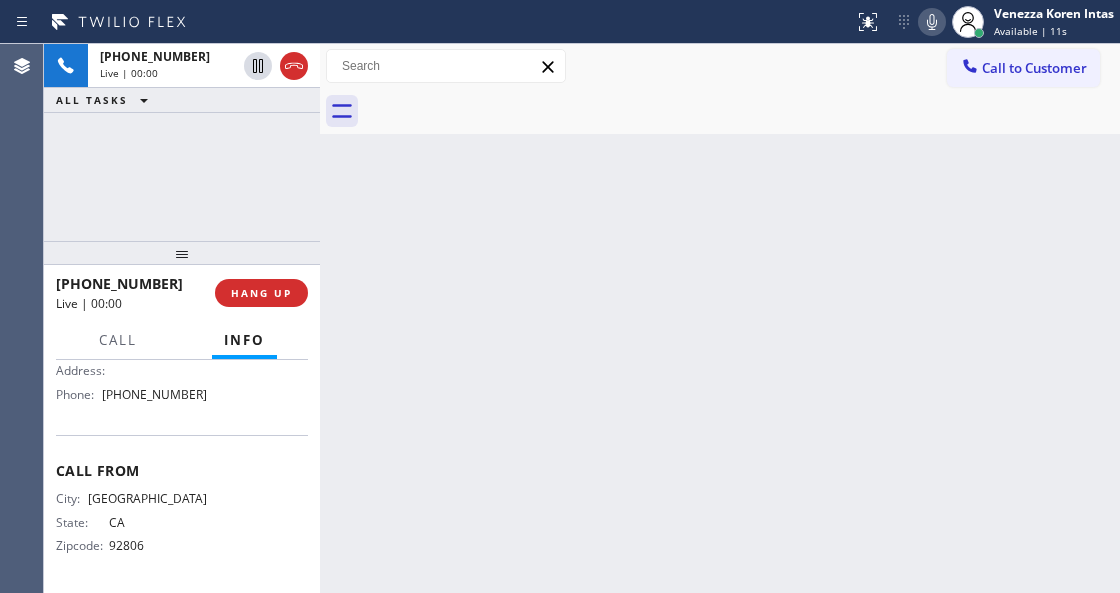 scroll, scrollTop: 173, scrollLeft: 0, axis: vertical 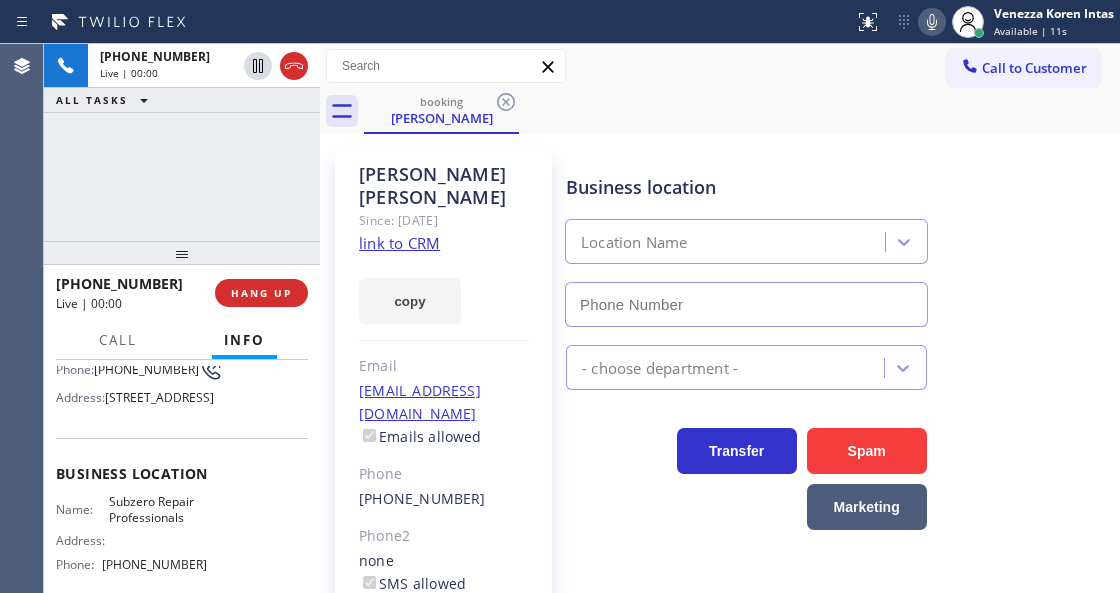 type on "[PHONE_NUMBER]" 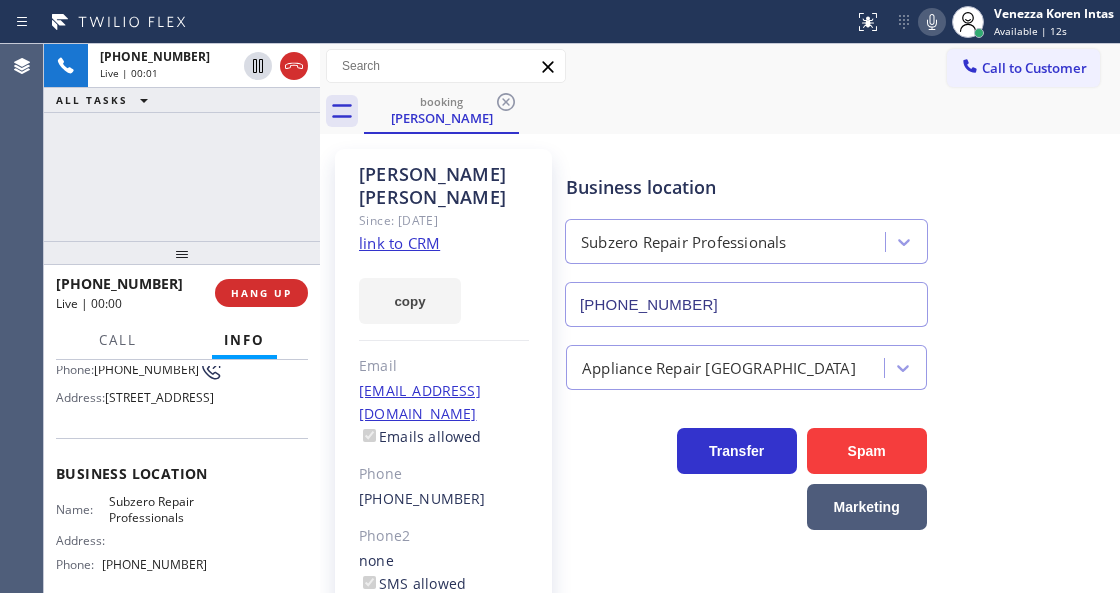 click on "link to CRM" 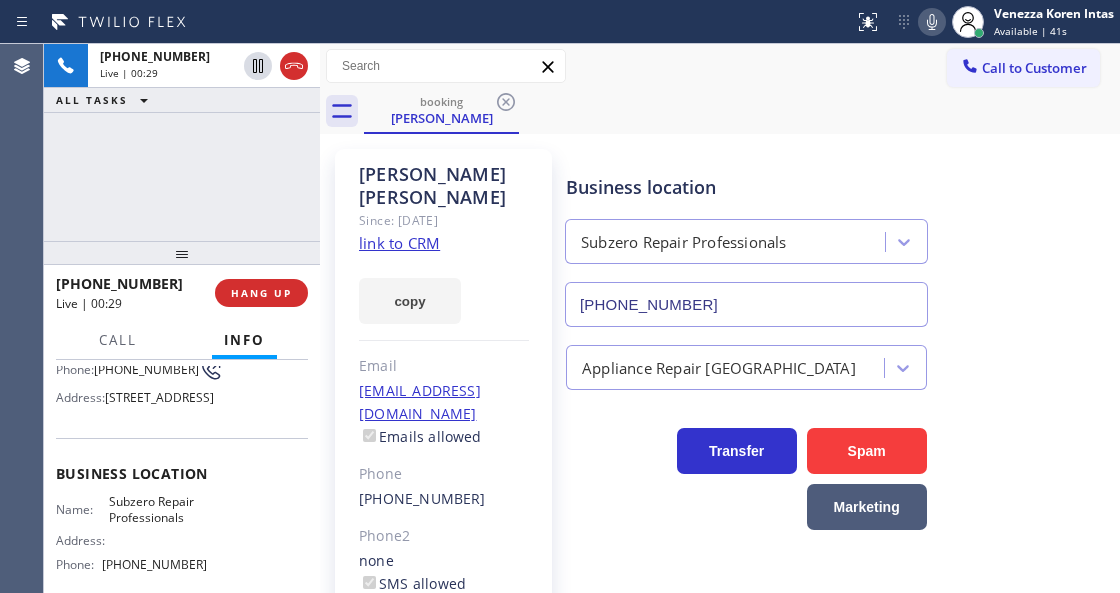 click on "[PHONE_NUMBER] Live | 00:29 ALL TASKS ALL TASKS ACTIVE TASKS TASKS IN WRAP UP" at bounding box center (182, 142) 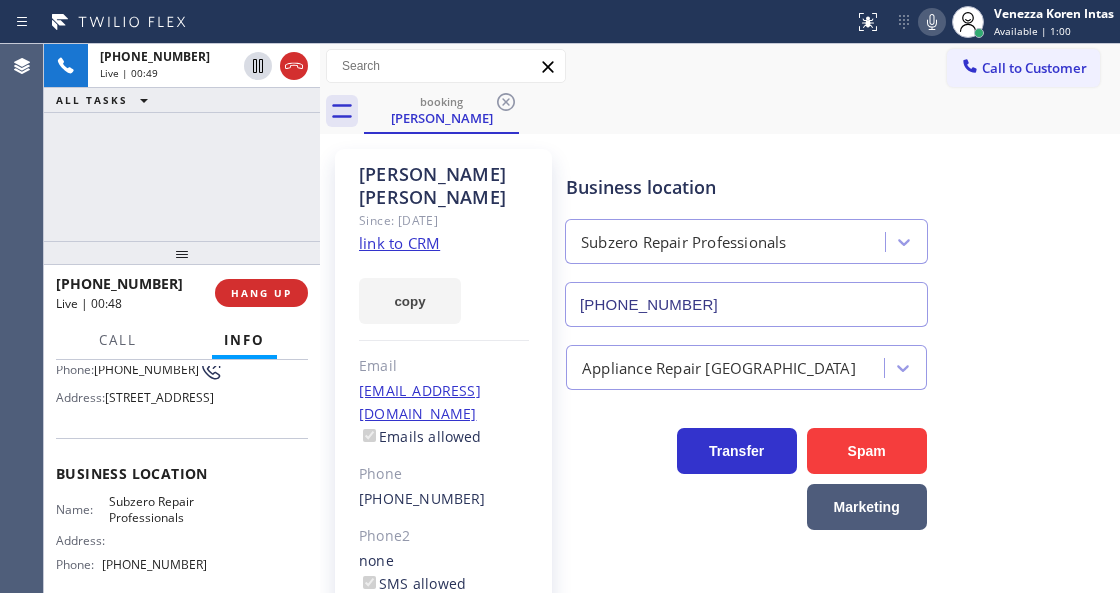 click on "Status report No issues detected If you experience an issue, please download the report and send it to your support team. Download report Venezza Koren Intas Available | 1:00 Set your status Offline Available Unavailable Break Log out" at bounding box center (983, 22) 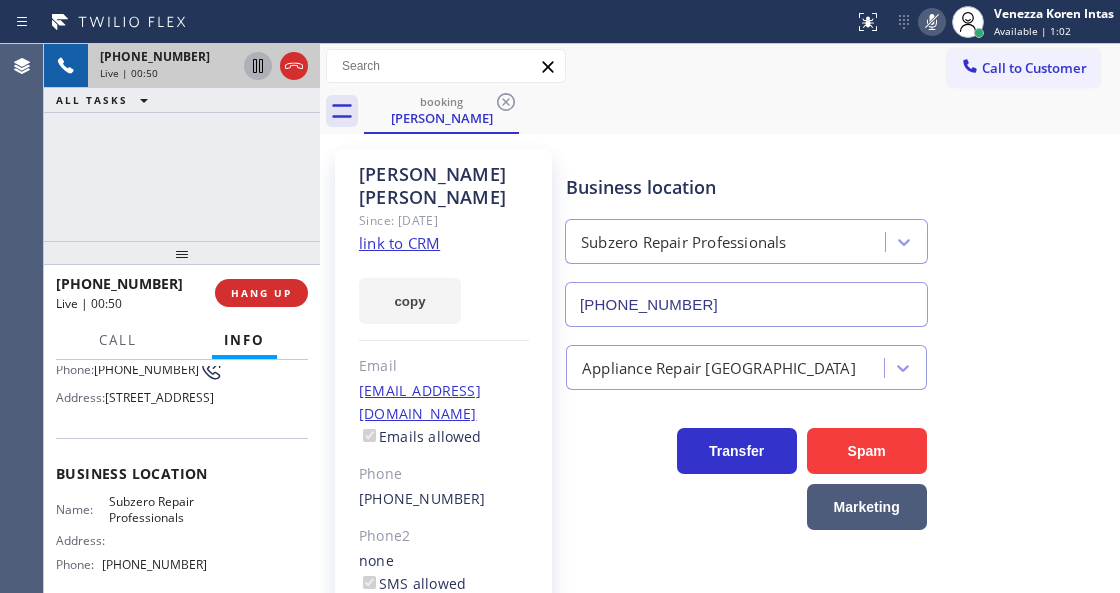 click 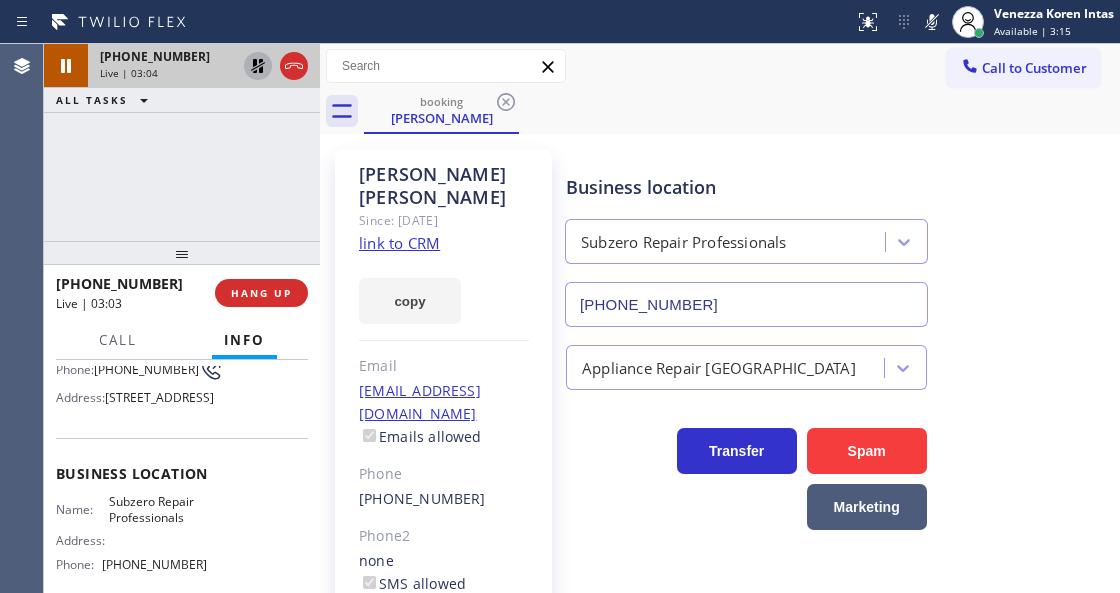 drag, startPoint x: 921, startPoint y: 11, endPoint x: 914, endPoint y: 23, distance: 13.892444 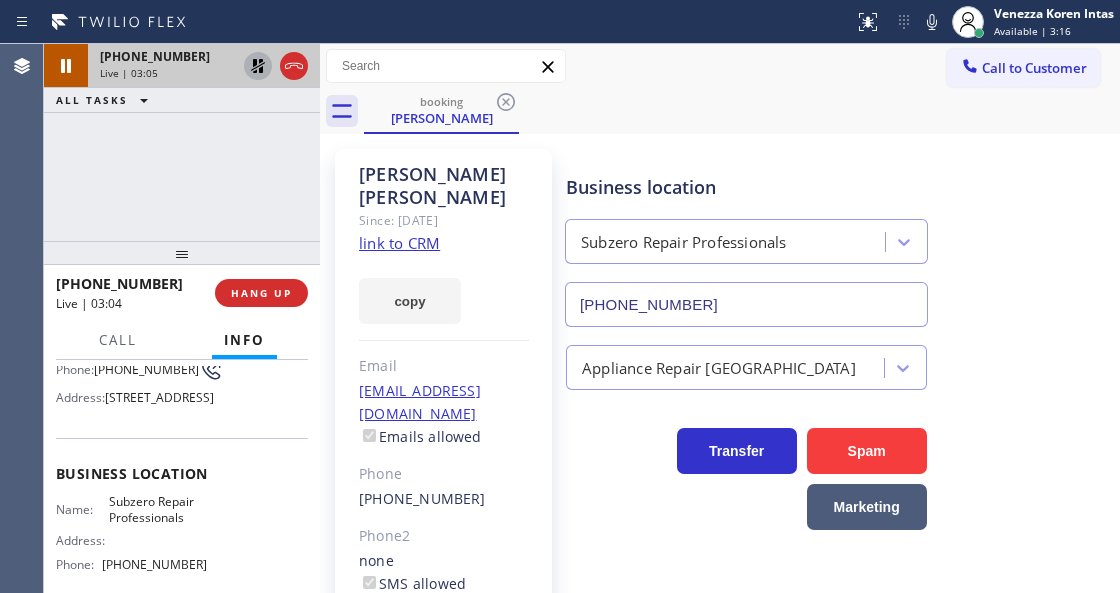 click 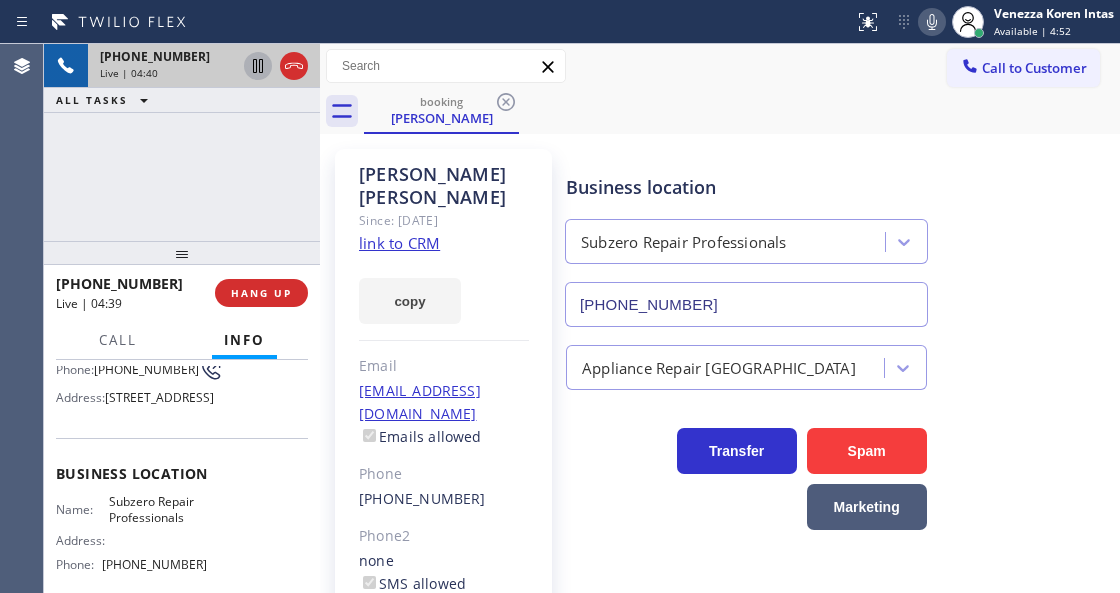 click 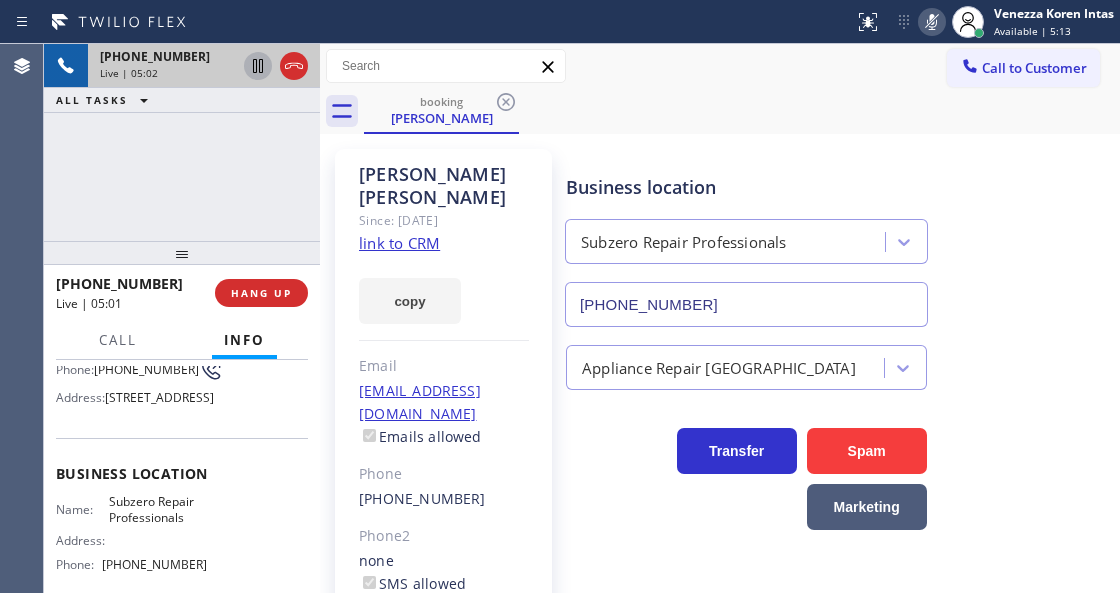 click 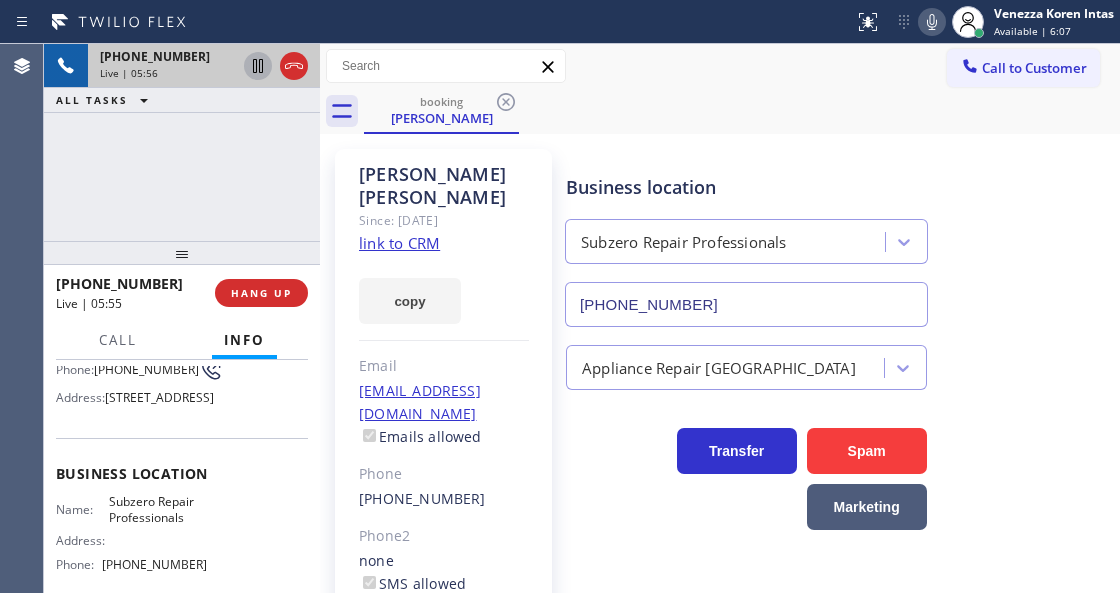 click 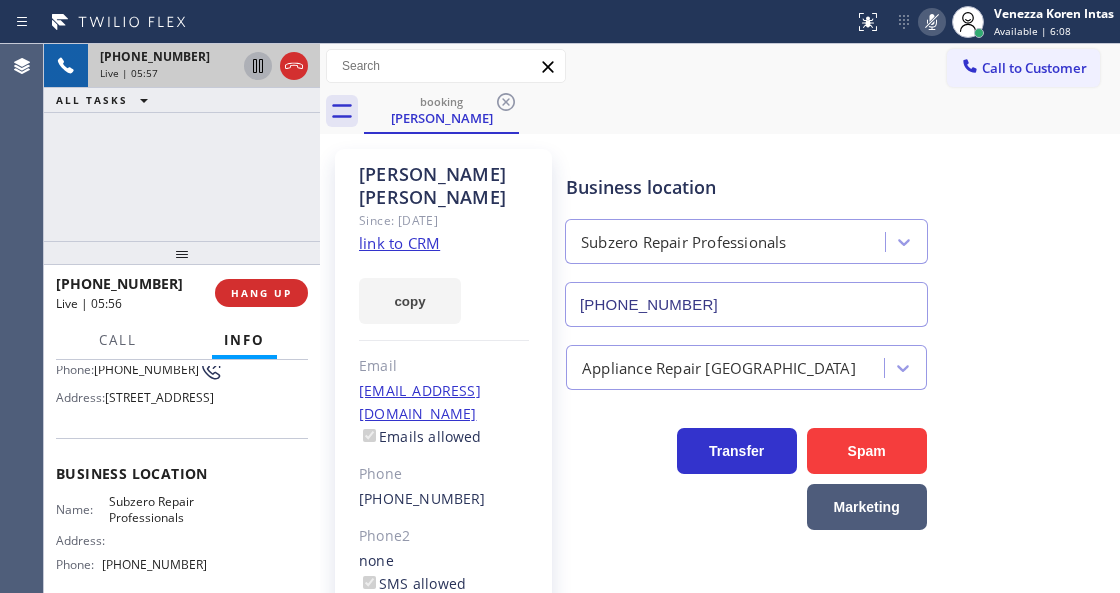 click 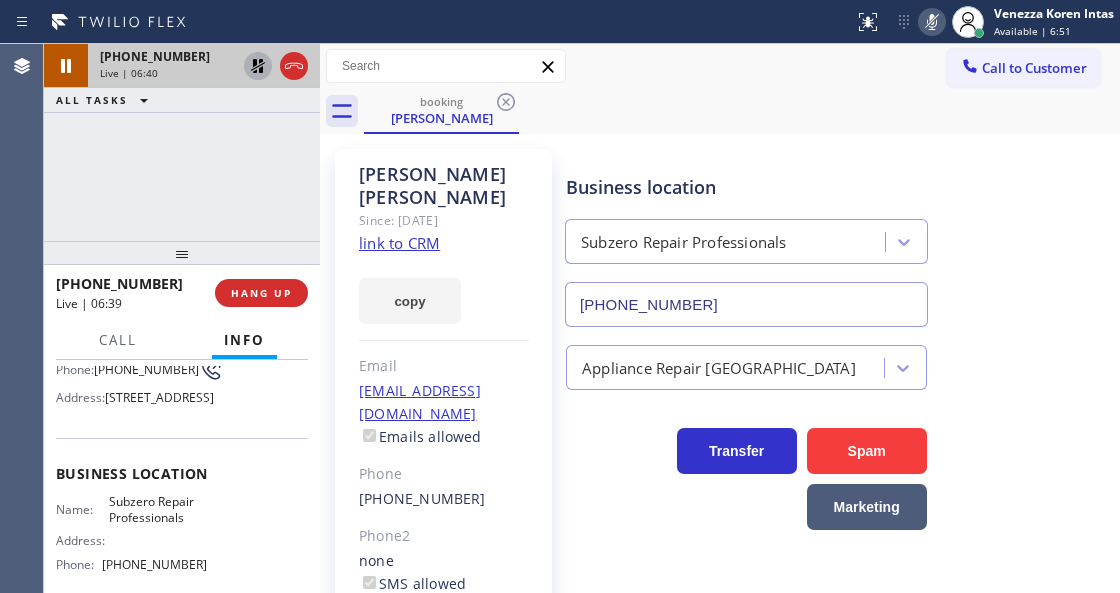 click on "[PERSON_NAME] Since: [DATE] link to CRM copy Email [EMAIL_ADDRESS][DOMAIN_NAME]  Emails allowed Phone [PHONE_NUMBER] Phone2 none  SMS allowed Primary address  [STREET_ADDRESS] EDIT Outbound call Location Subzero Repair  Professionals Your caller id phone number [PHONE_NUMBER] Customer number Call Benefits  Business location Subzero Repair  Professionals [PHONE_NUMBER] Appliance Repair High End Transfer Spam Marketing" at bounding box center (720, 458) 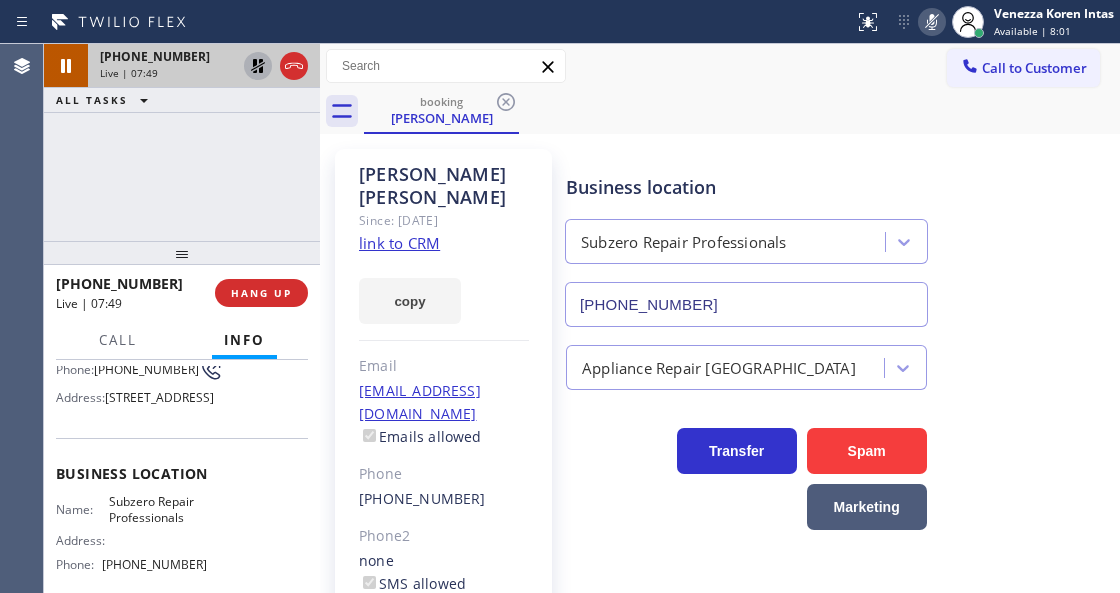 click 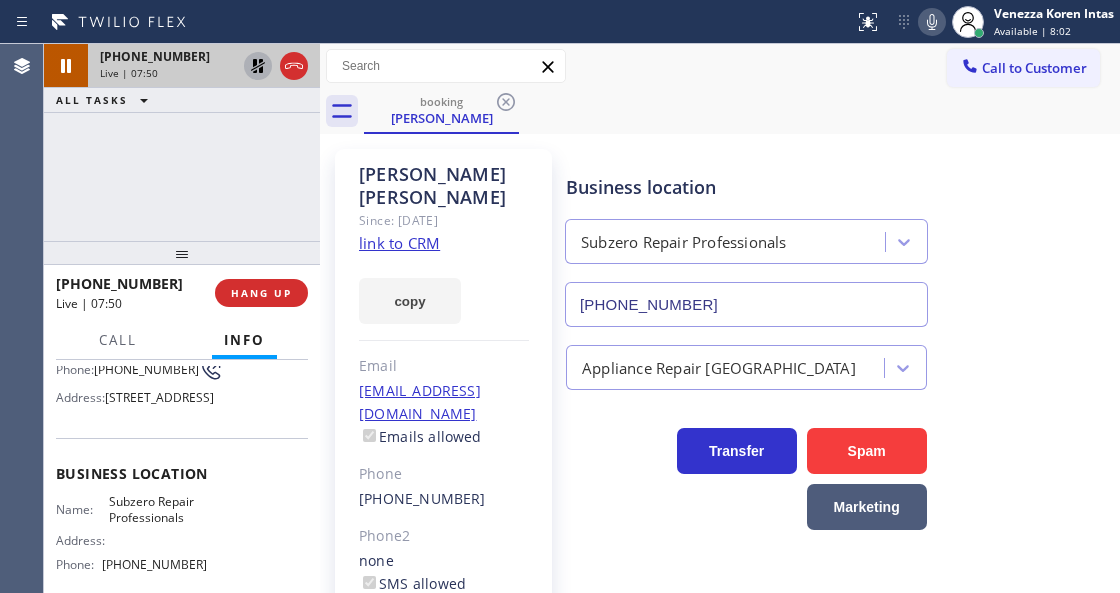 click 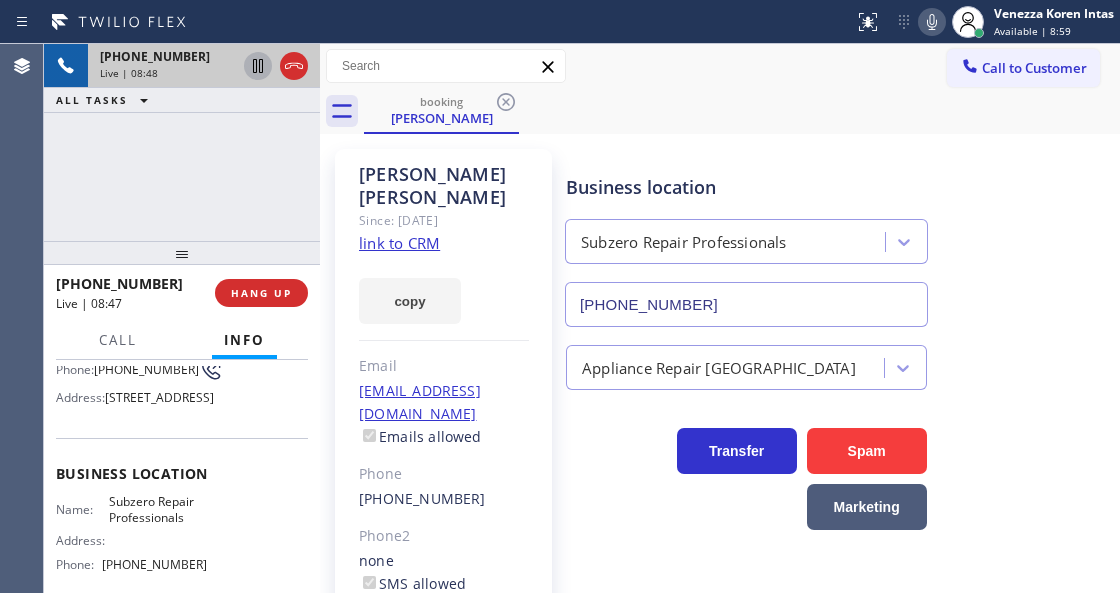 scroll, scrollTop: 40, scrollLeft: 0, axis: vertical 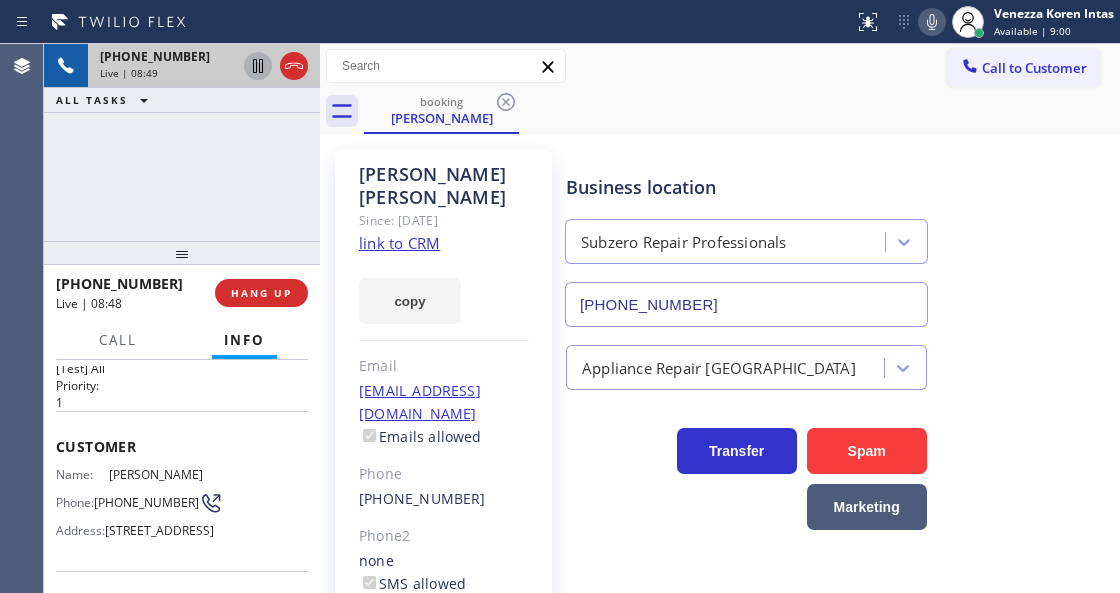 click on "Customer" at bounding box center [182, 446] 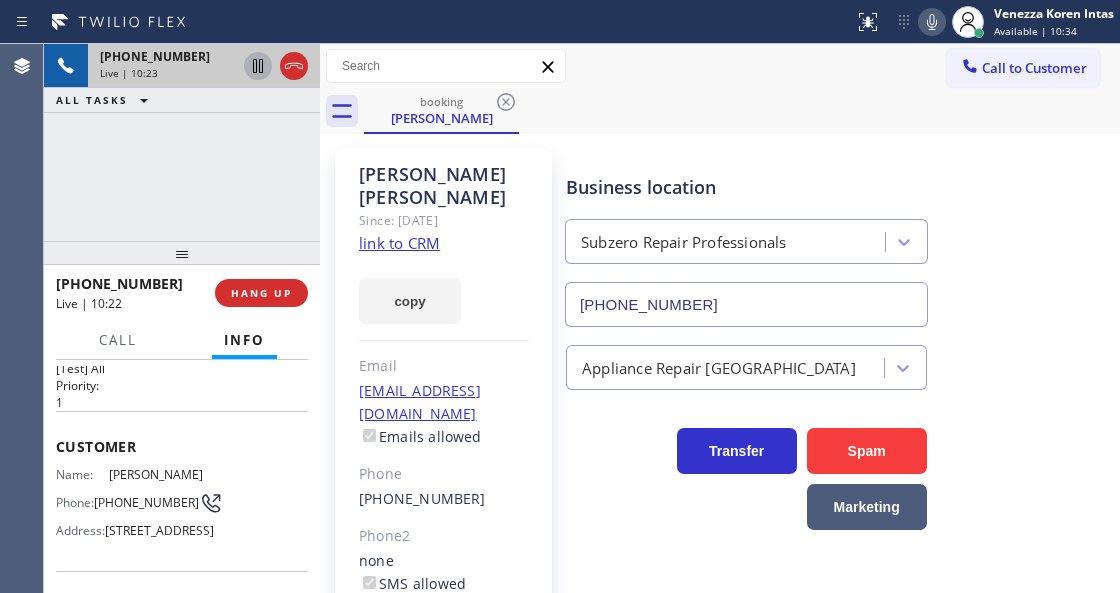 click on "[PHONE_NUMBER] Live | 10:23 ALL TASKS ALL TASKS ACTIVE TASKS TASKS IN WRAP UP" at bounding box center [182, 142] 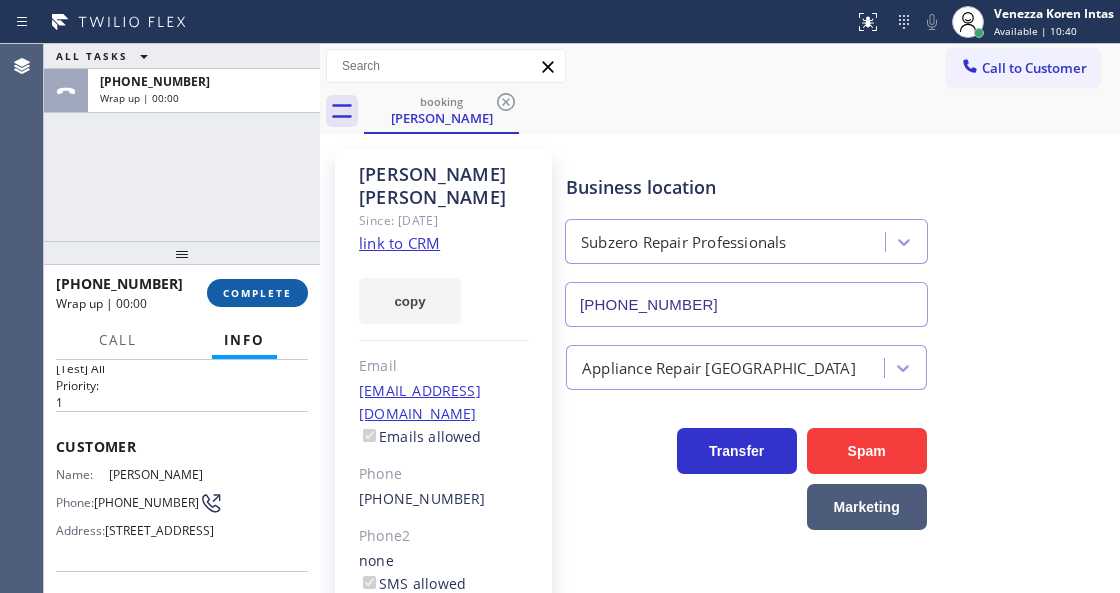 click on "COMPLETE" at bounding box center [257, 293] 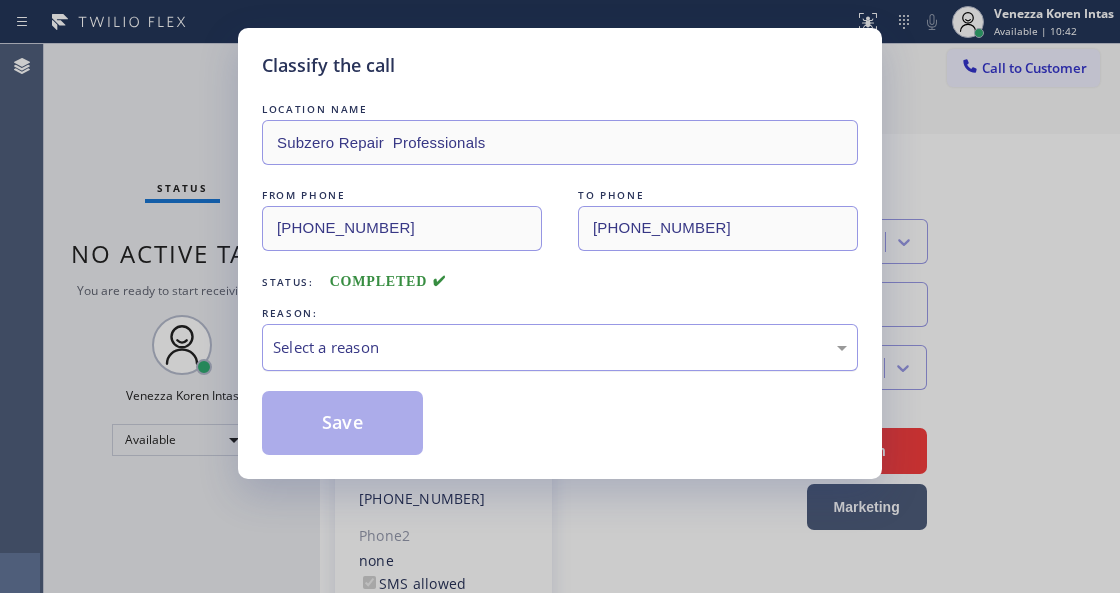 click on "Select a reason" at bounding box center (560, 347) 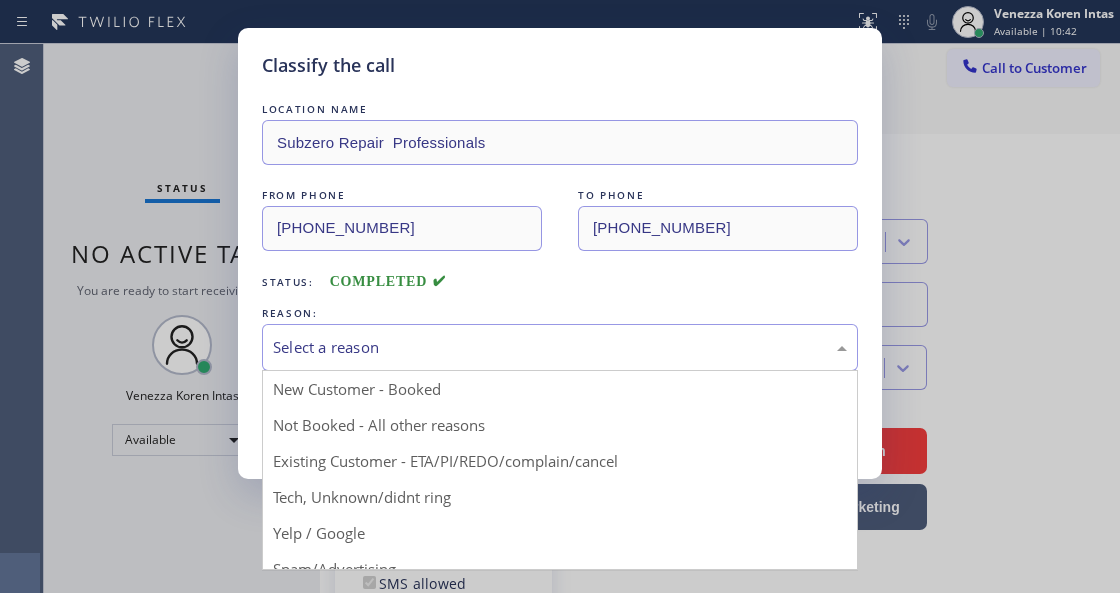 drag, startPoint x: 590, startPoint y: 476, endPoint x: 429, endPoint y: 444, distance: 164.14932 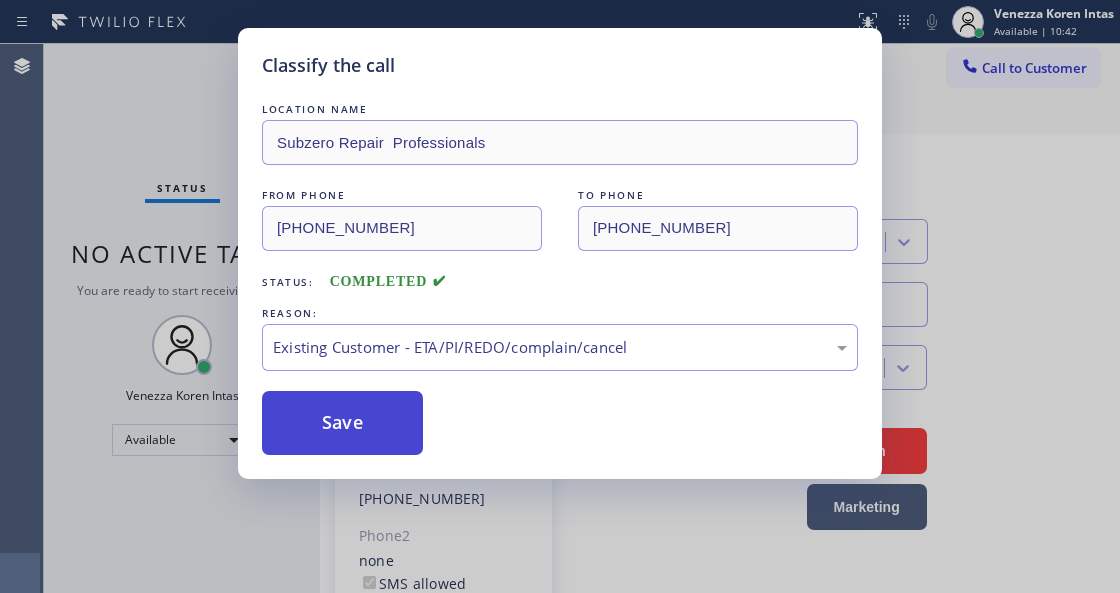 click on "Save" at bounding box center [342, 423] 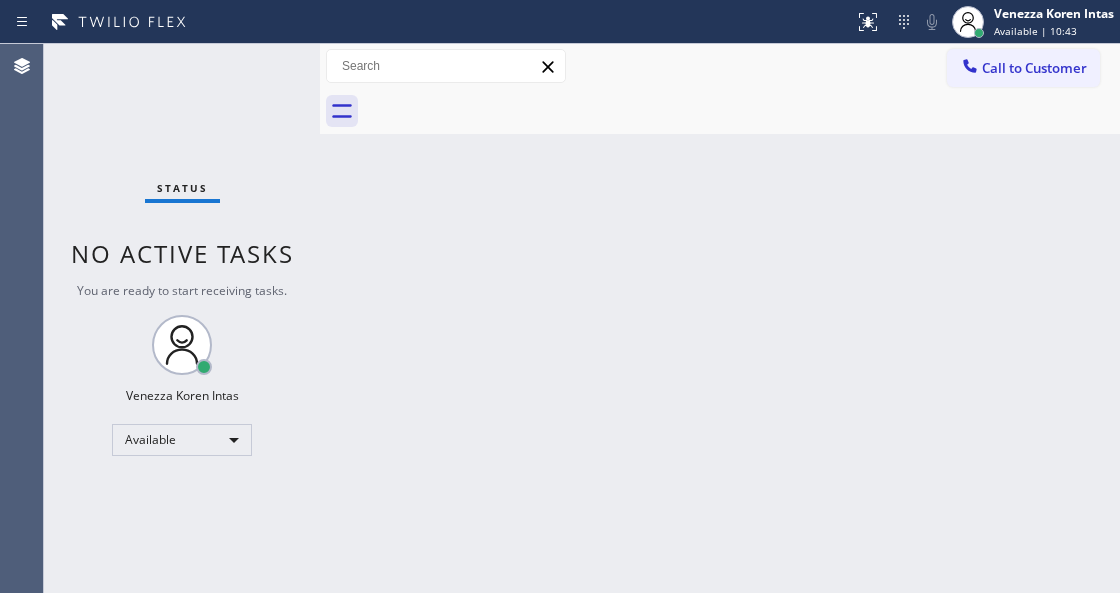 click on "Status   No active tasks     You are ready to start receiving tasks.   Venezza Koren Intas Available" at bounding box center (182, 318) 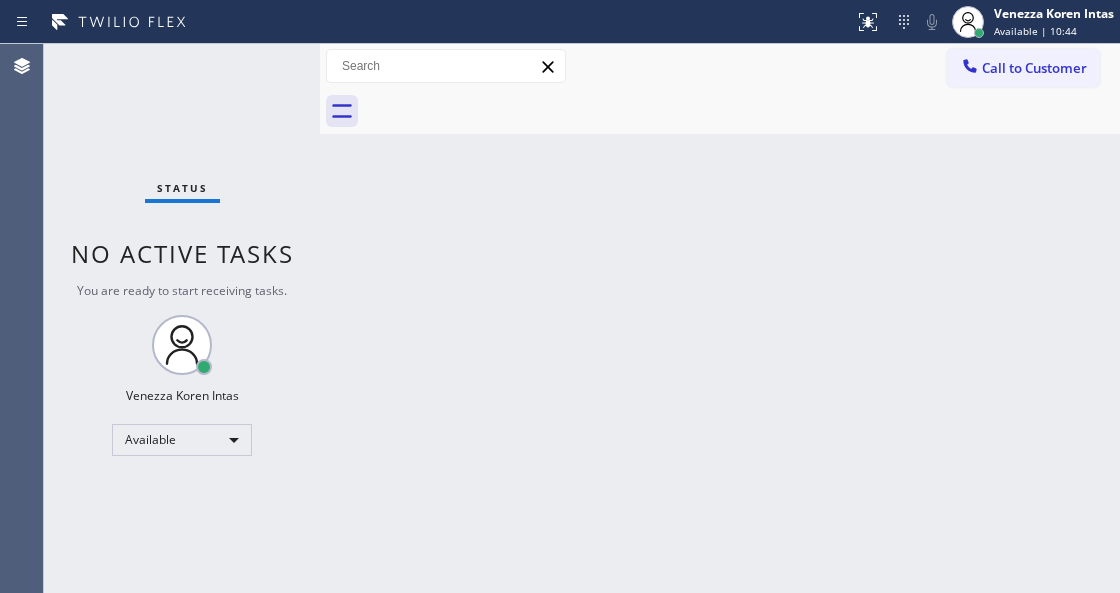 click on "Status   No active tasks     You are ready to start receiving tasks.   Venezza Koren Intas Available" at bounding box center (182, 318) 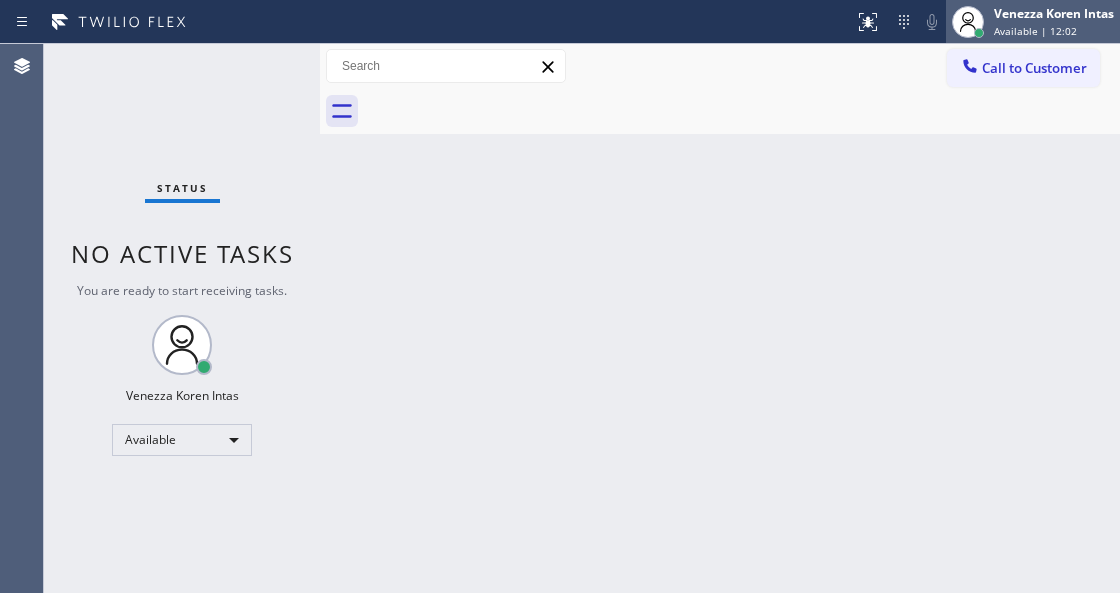 click on "Venezza Koren Intas" at bounding box center [1054, 13] 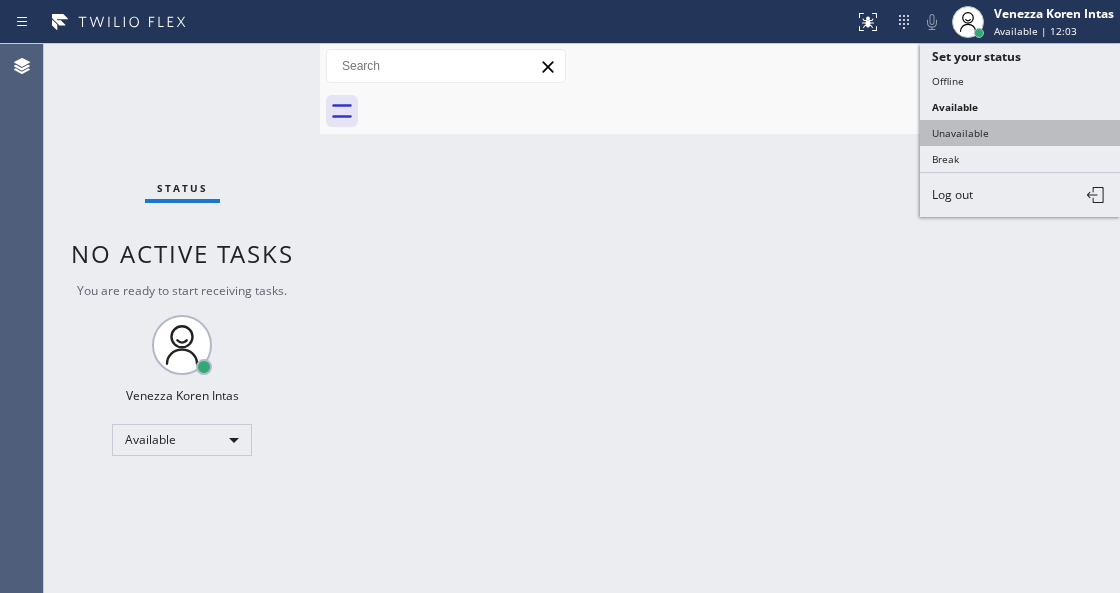 click on "Unavailable" at bounding box center (1020, 133) 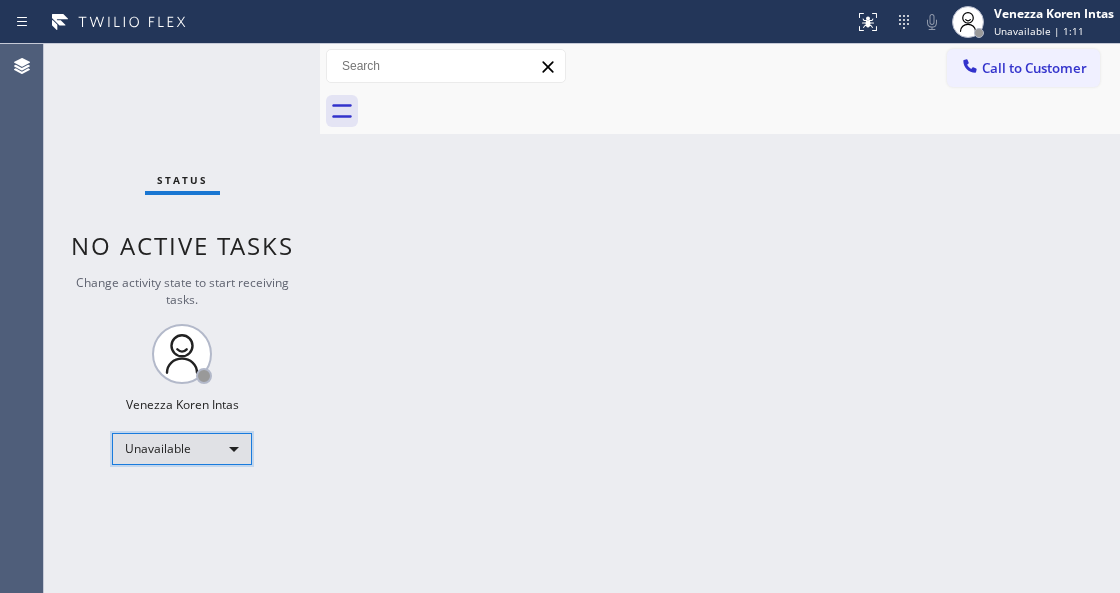 click on "Unavailable" at bounding box center [182, 449] 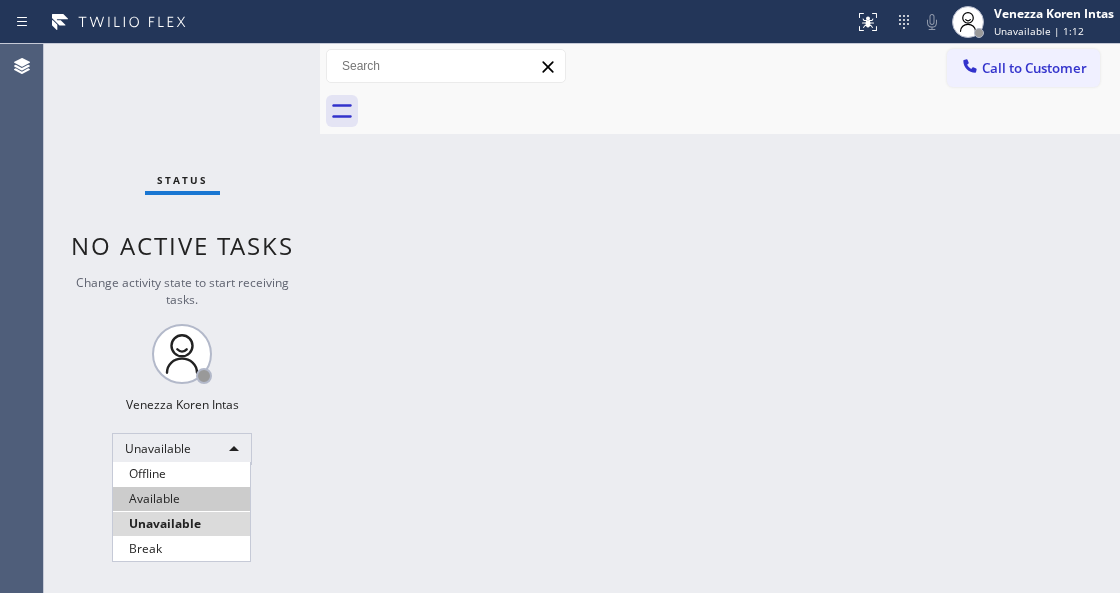 click on "Available" at bounding box center [181, 499] 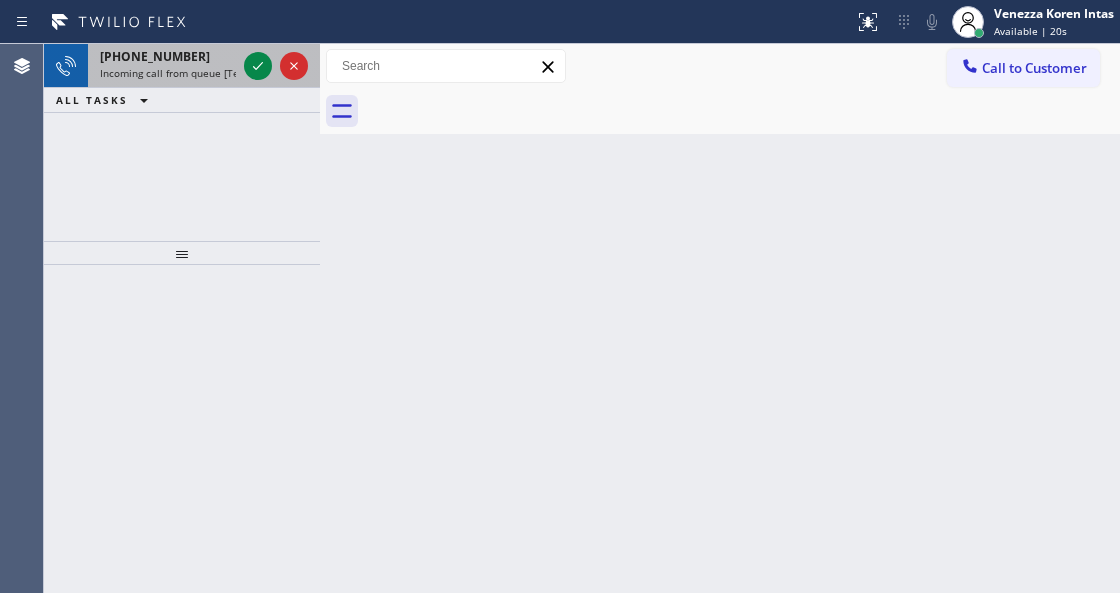 click at bounding box center [276, 66] 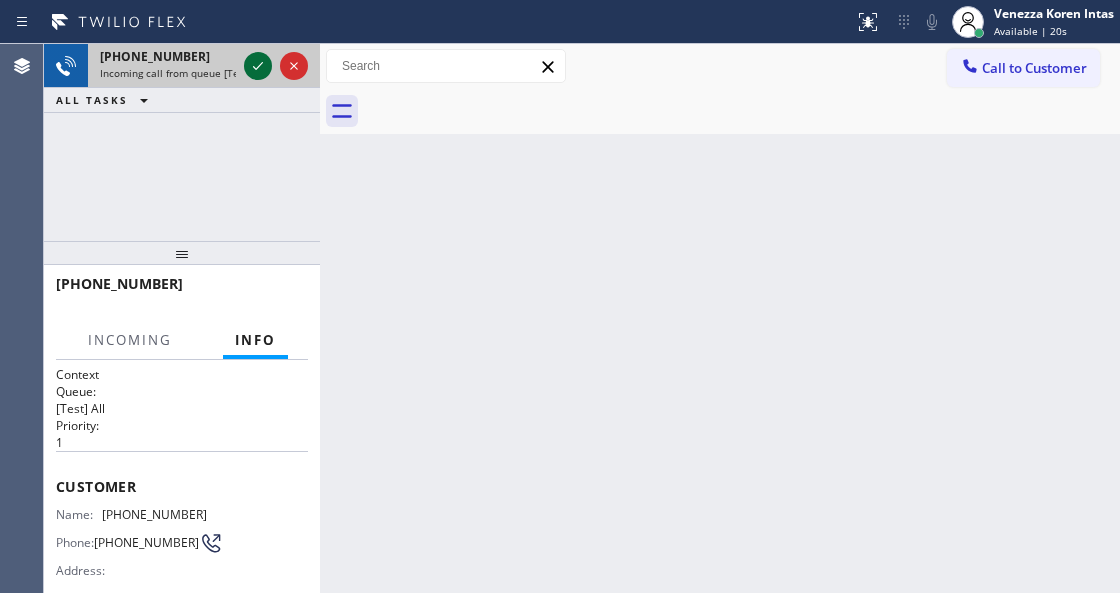 click 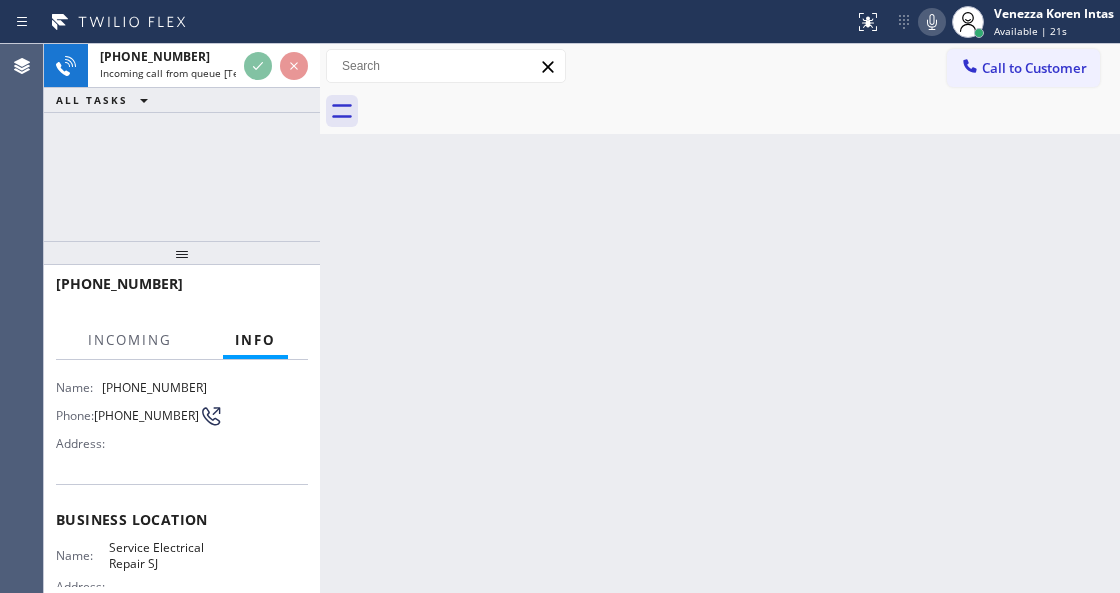 scroll, scrollTop: 200, scrollLeft: 0, axis: vertical 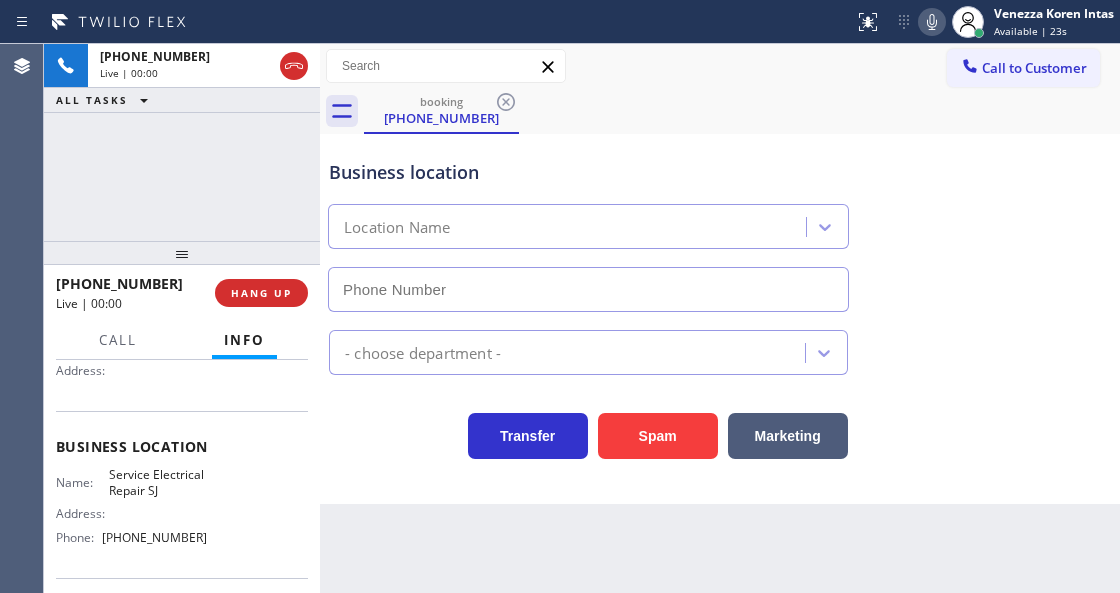 type on "[PHONE_NUMBER]" 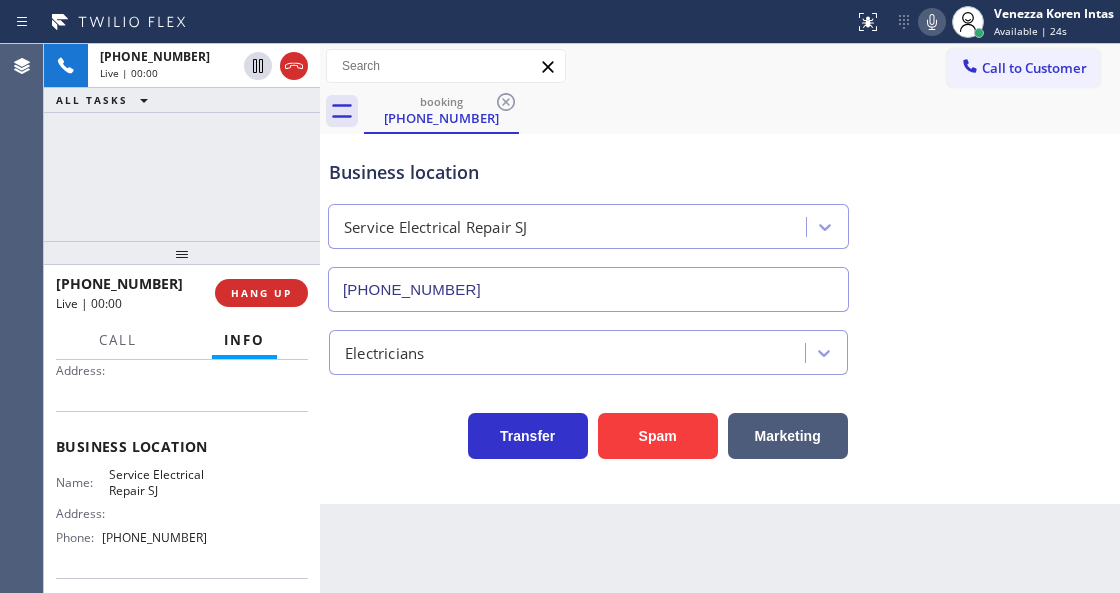 click 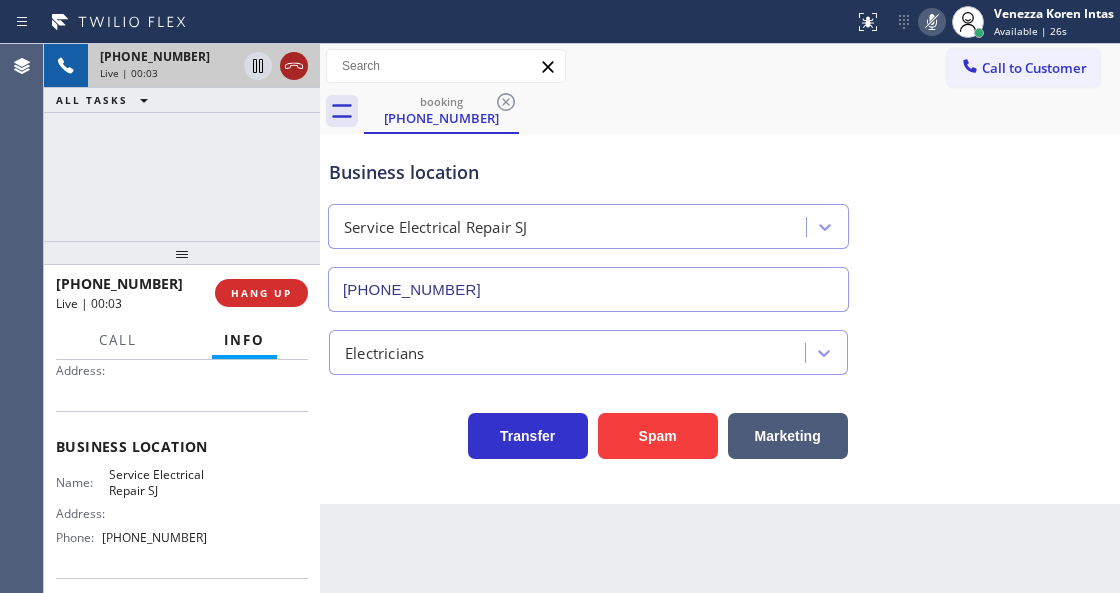 click 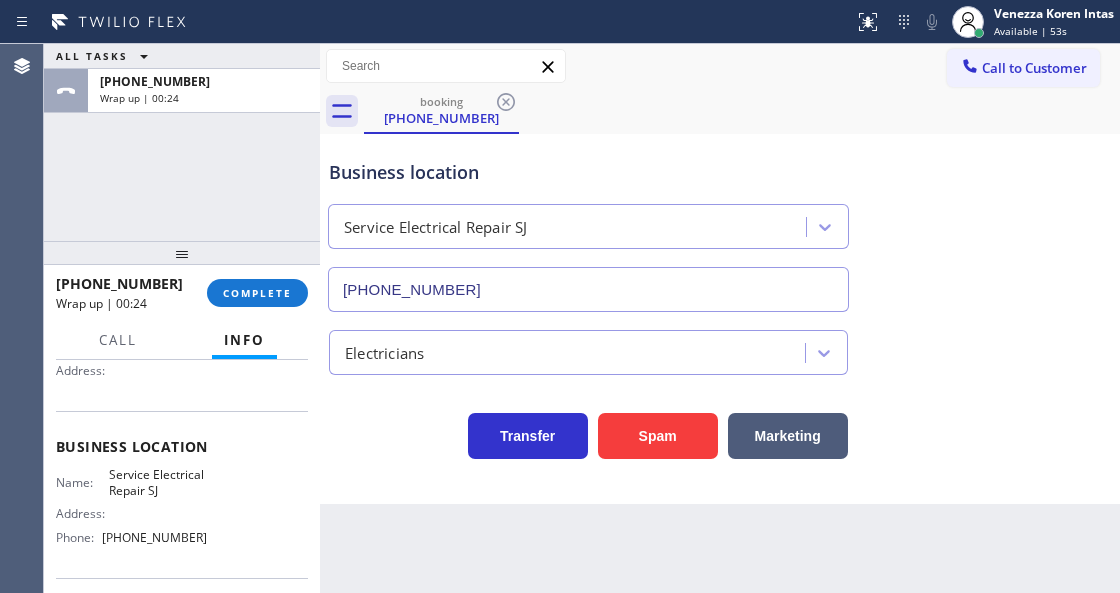 click on "ALL TASKS ALL TASKS ACTIVE TASKS TASKS IN WRAP UP [PHONE_NUMBER] Wrap up | 00:24" at bounding box center (182, 142) 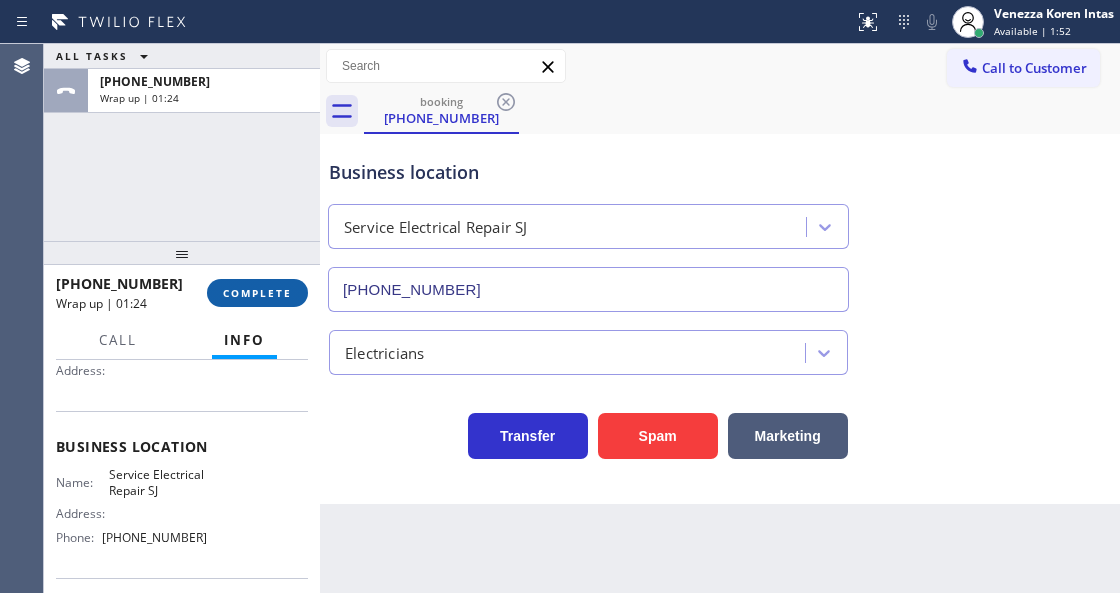 click on "COMPLETE" at bounding box center [257, 293] 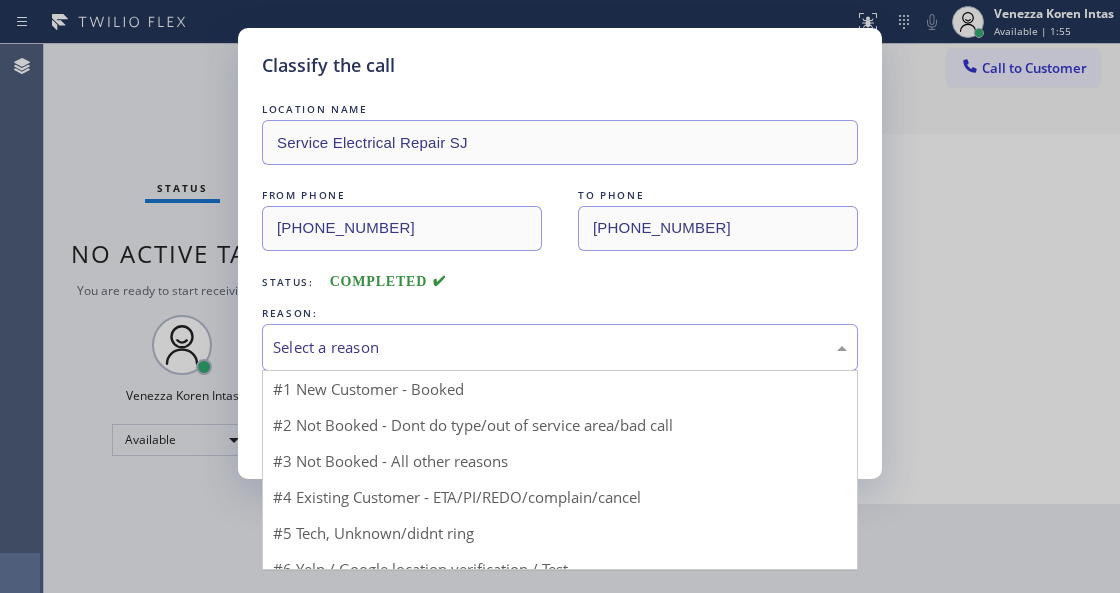 click on "Select a reason" at bounding box center [560, 347] 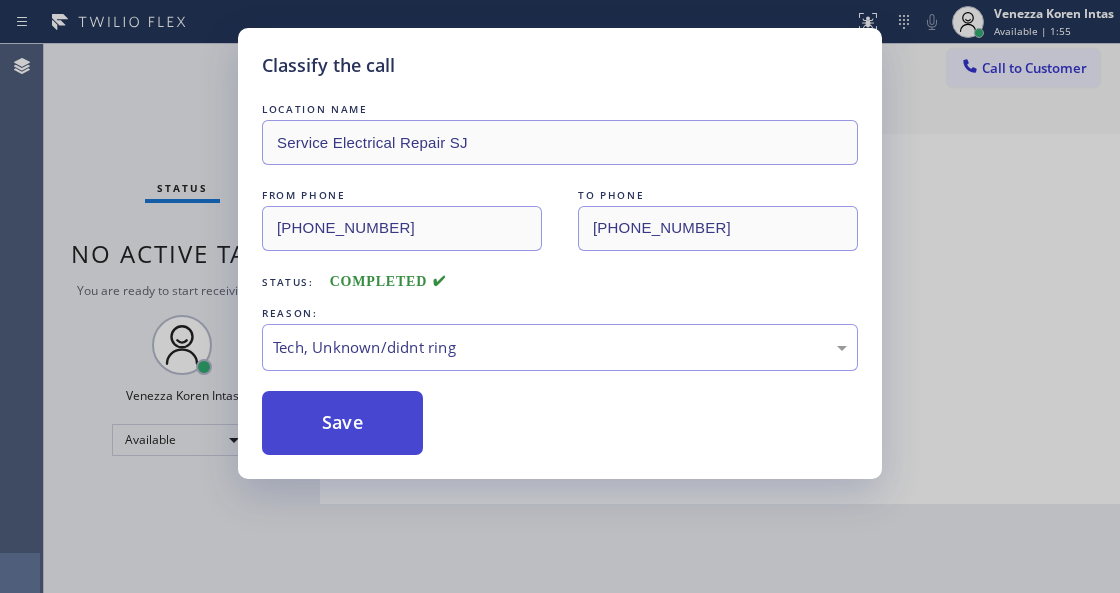 click on "Save" at bounding box center (342, 423) 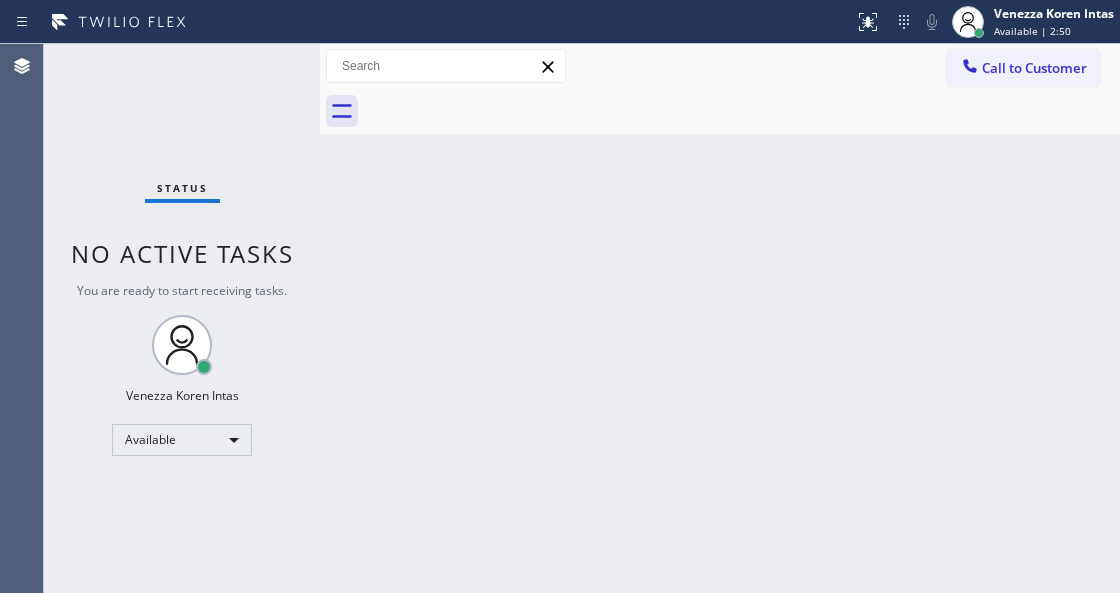 click on "Status   No active tasks     You are ready to start receiving tasks.   Venezza Koren Intas Available" at bounding box center (182, 318) 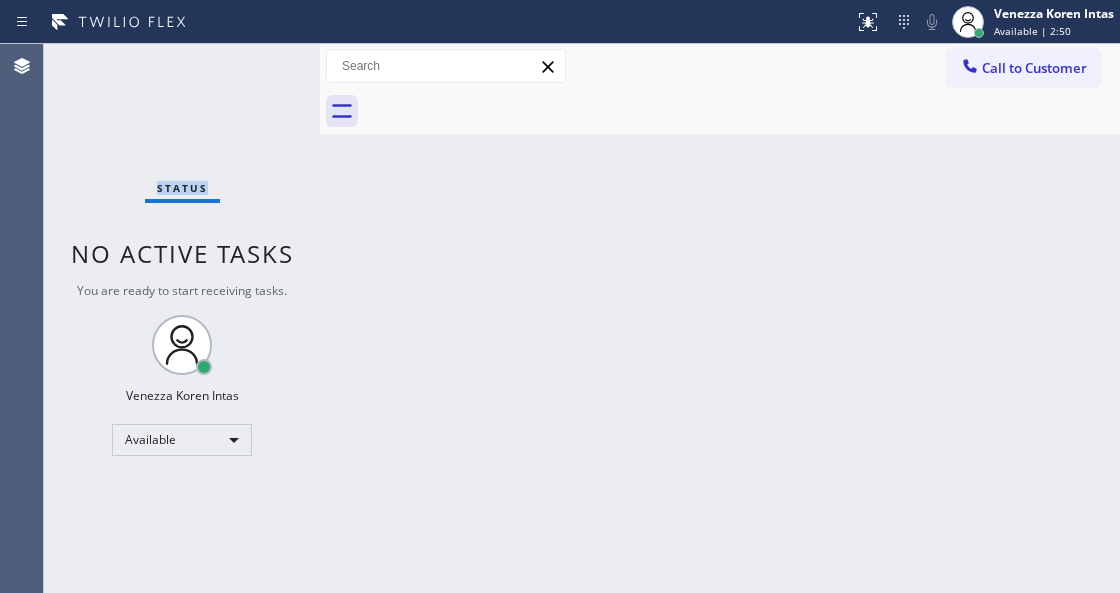 click on "Status   No active tasks     You are ready to start receiving tasks.   Venezza Koren Intas Available" at bounding box center (182, 318) 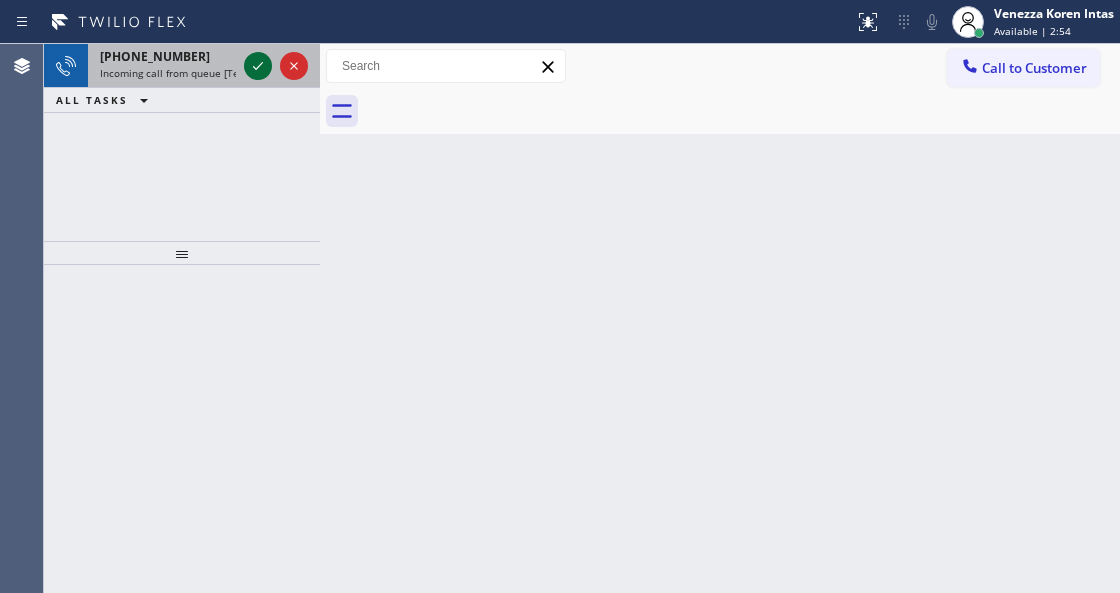 click 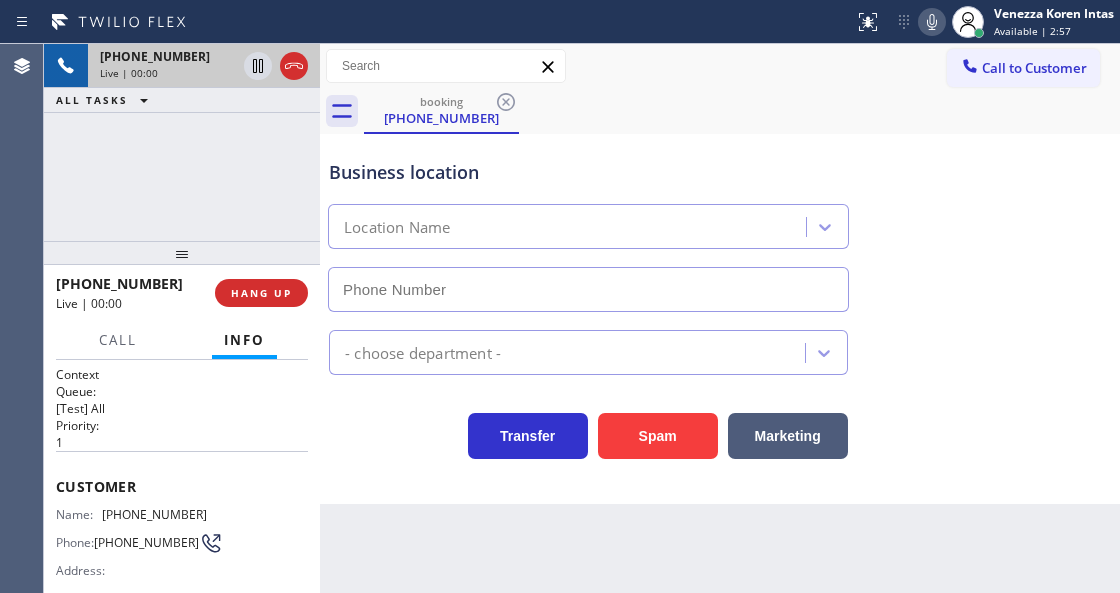 type on "[PHONE_NUMBER]" 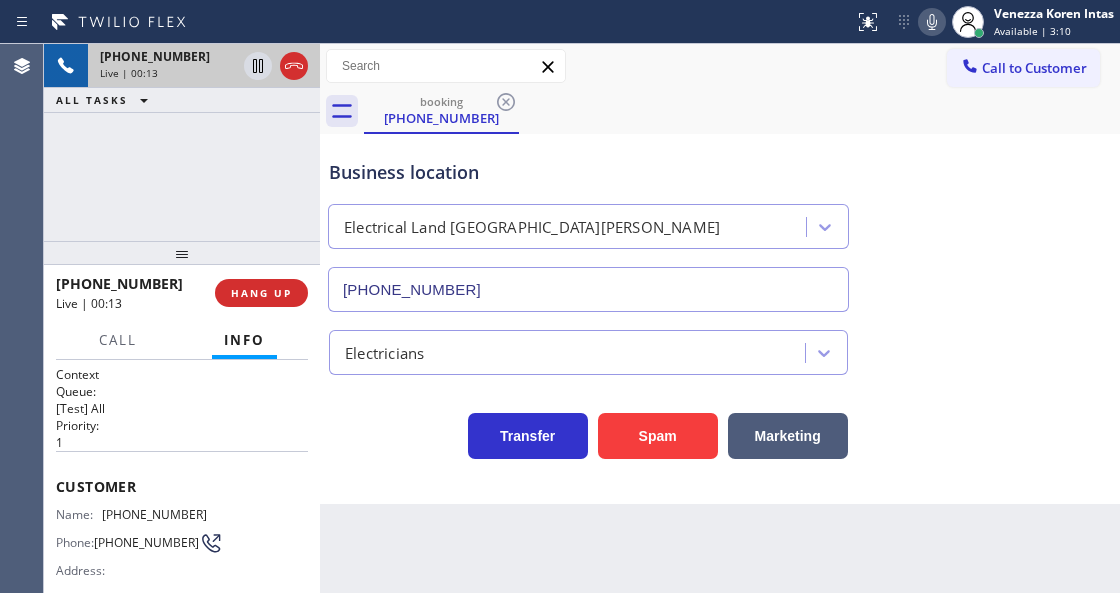 click on "[PHONE_NUMBER] Live | 00:13 ALL TASKS ALL TASKS ACTIVE TASKS TASKS IN WRAP UP" at bounding box center (182, 142) 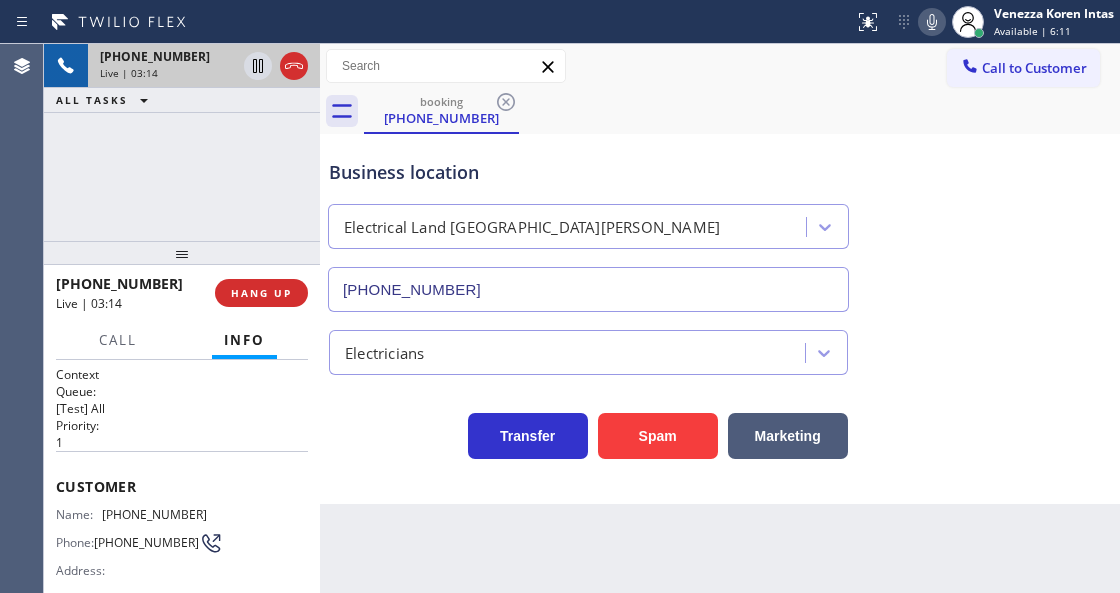 drag, startPoint x: 927, startPoint y: 18, endPoint x: 876, endPoint y: 122, distance: 115.83177 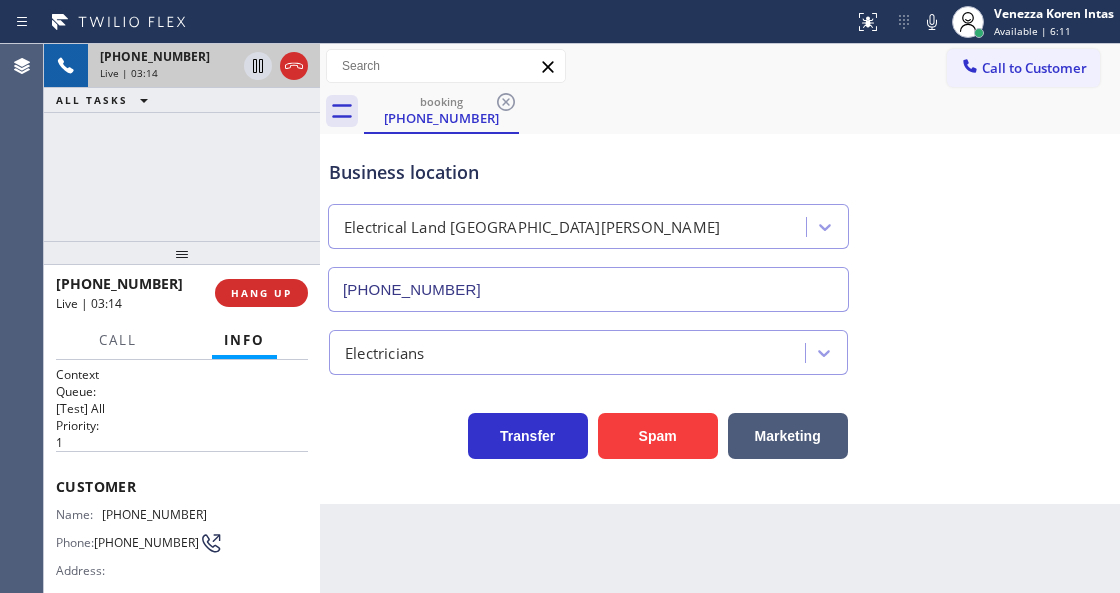 click 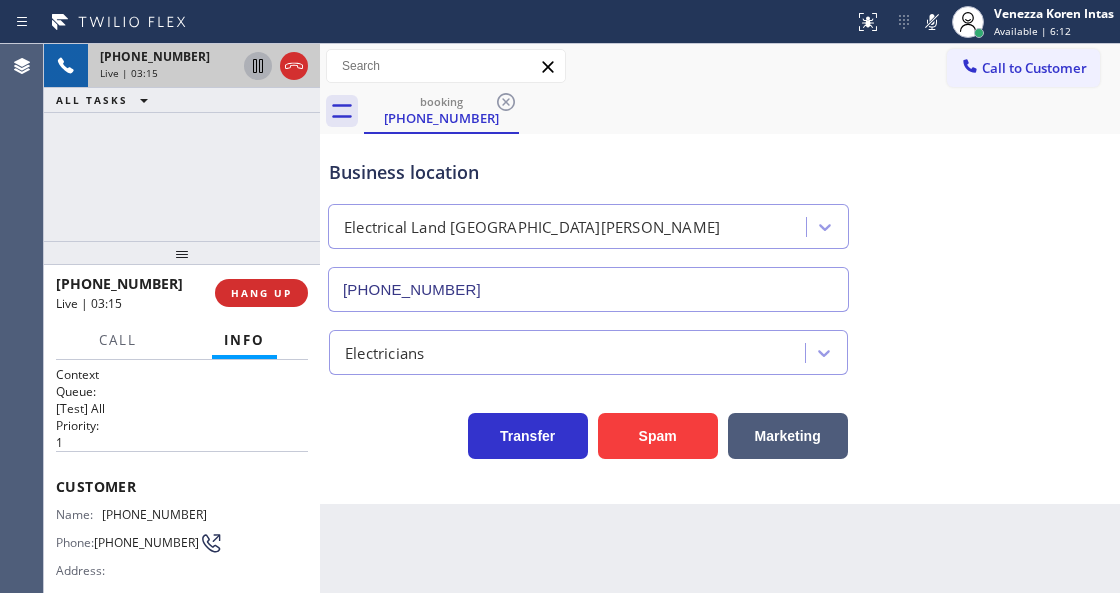 click 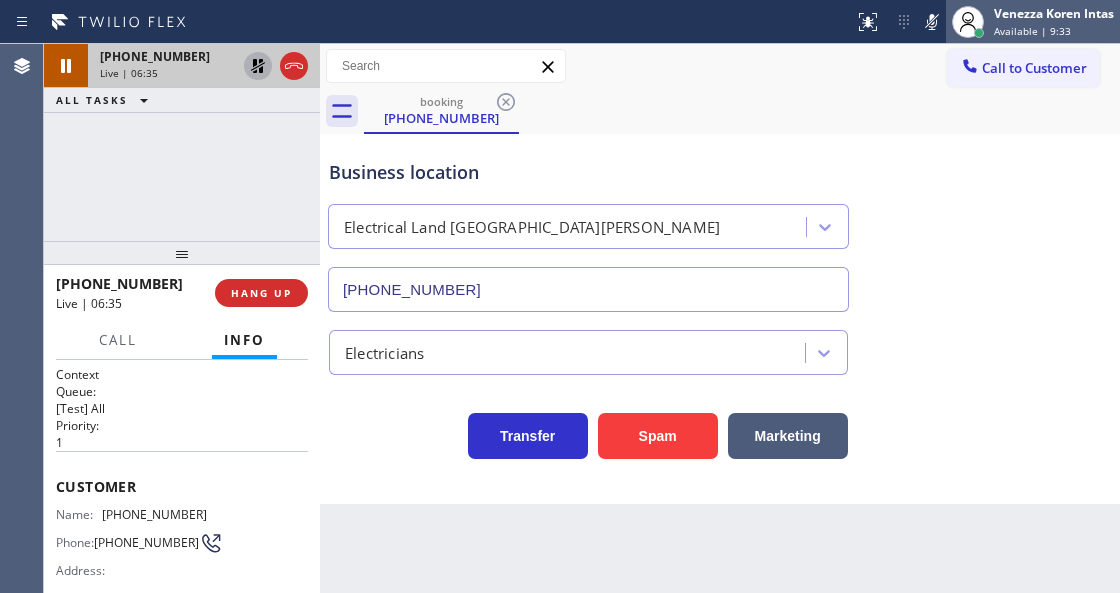 click at bounding box center [968, 22] 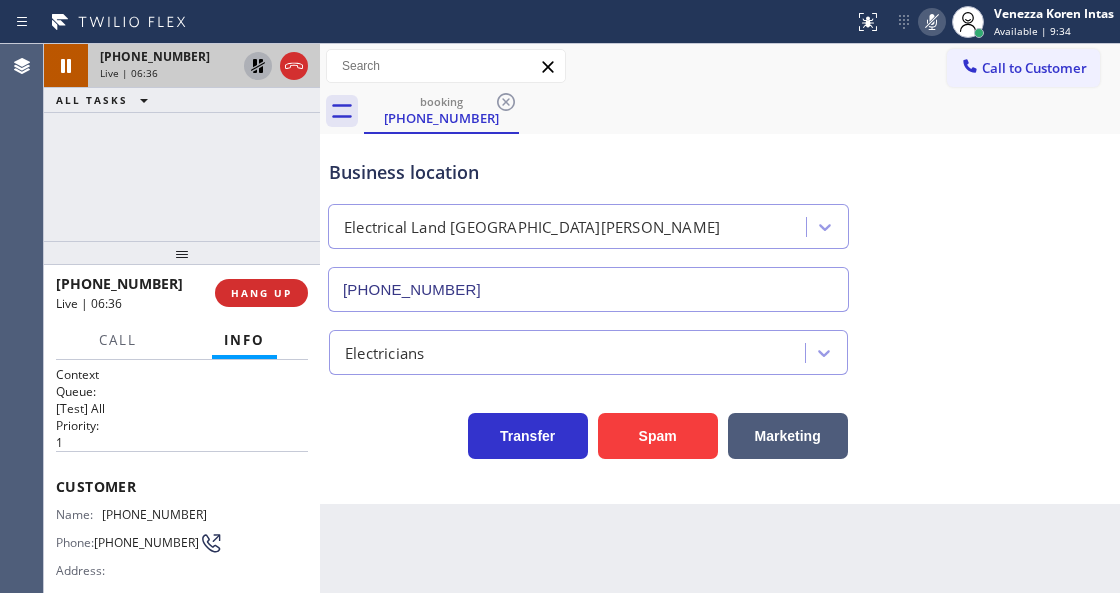 click 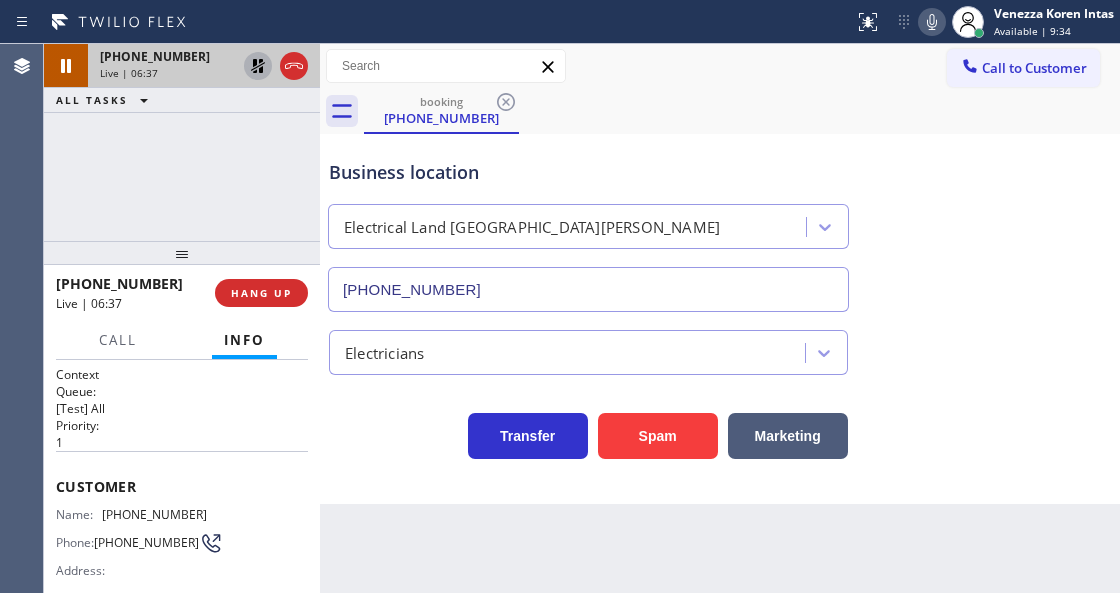 click 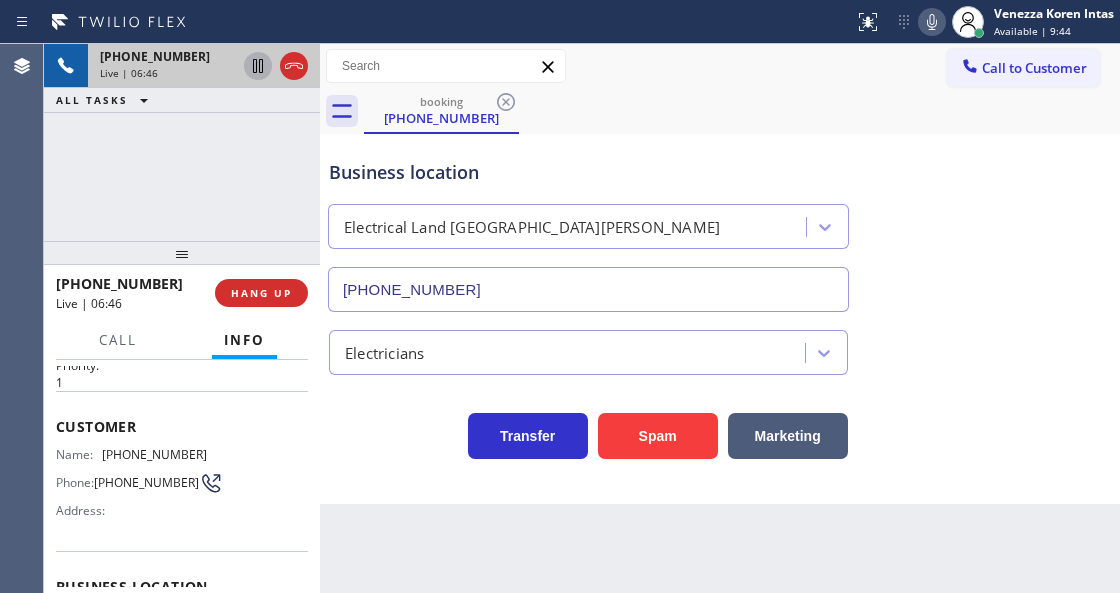 scroll, scrollTop: 133, scrollLeft: 0, axis: vertical 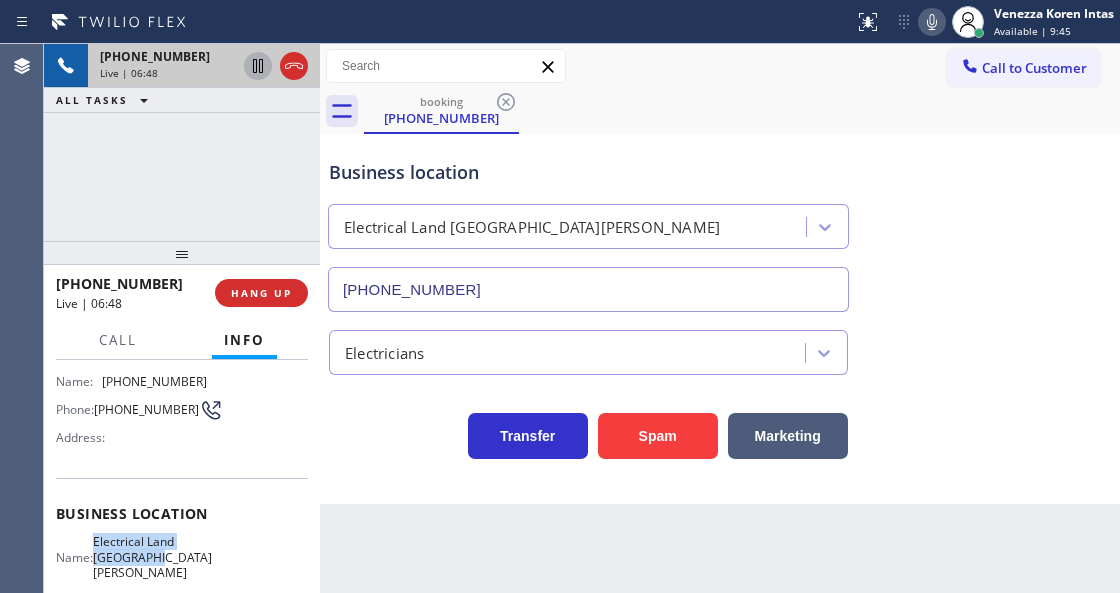 drag, startPoint x: 106, startPoint y: 534, endPoint x: 179, endPoint y: 556, distance: 76.243034 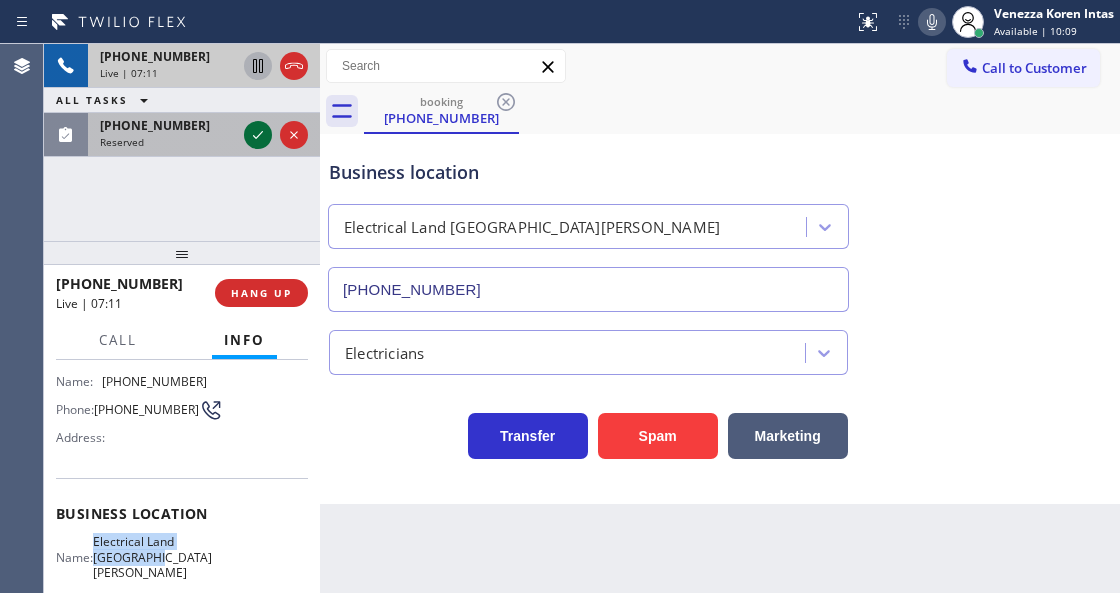 click 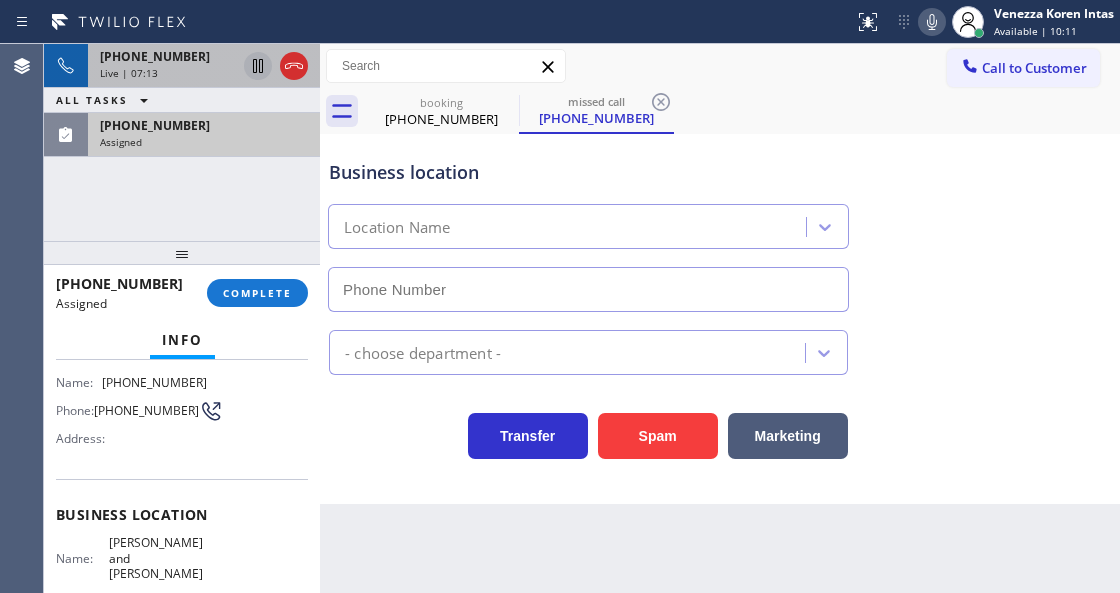 scroll, scrollTop: 282, scrollLeft: 0, axis: vertical 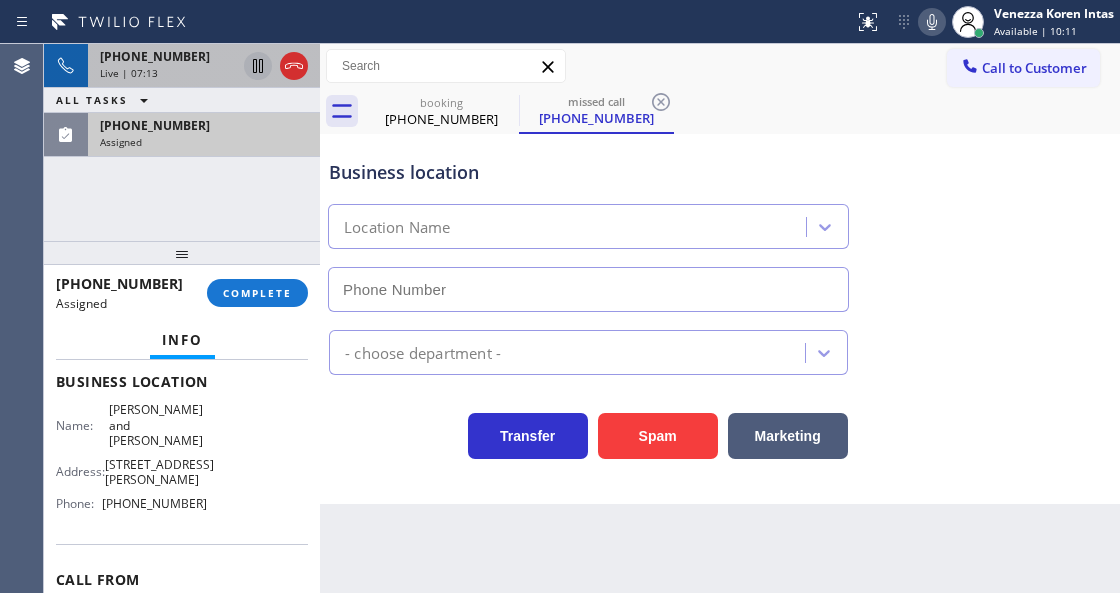 type on "[PHONE_NUMBER]" 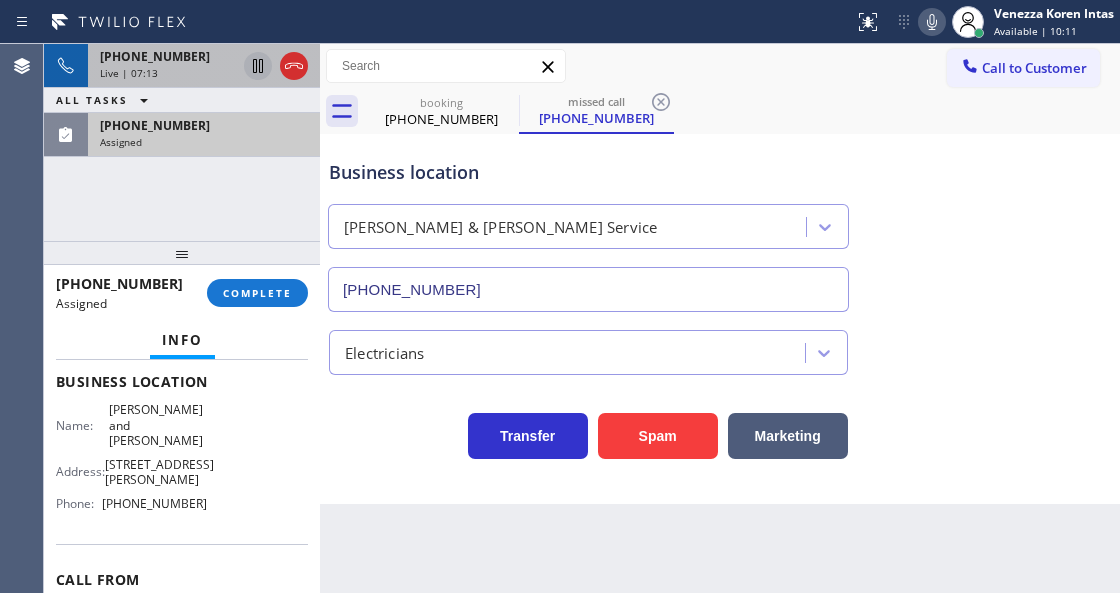 click on "Assigned" at bounding box center (204, 142) 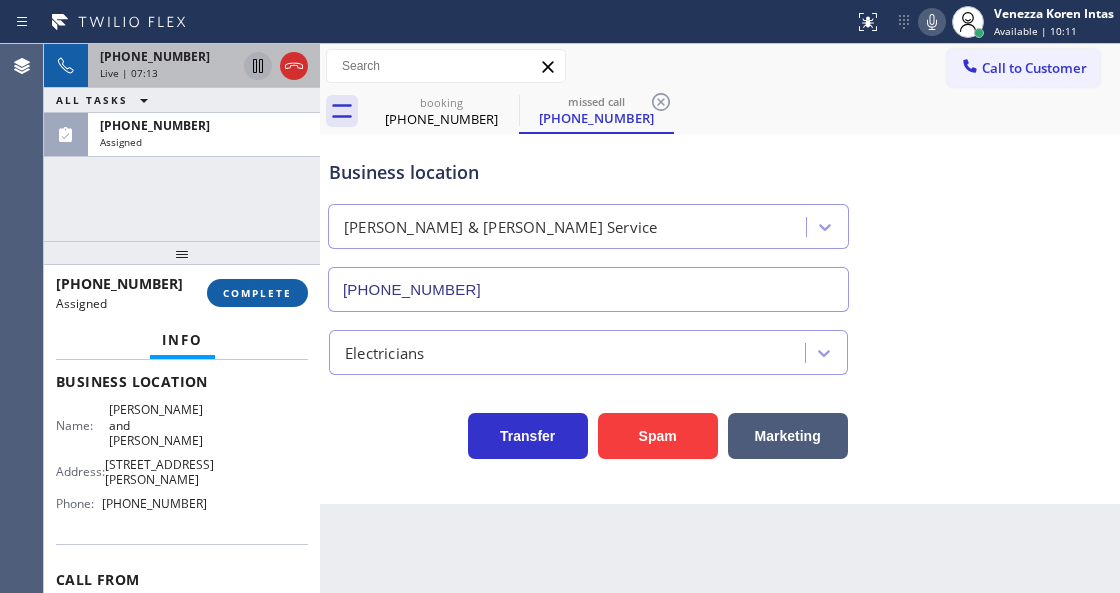 click on "COMPLETE" at bounding box center (257, 293) 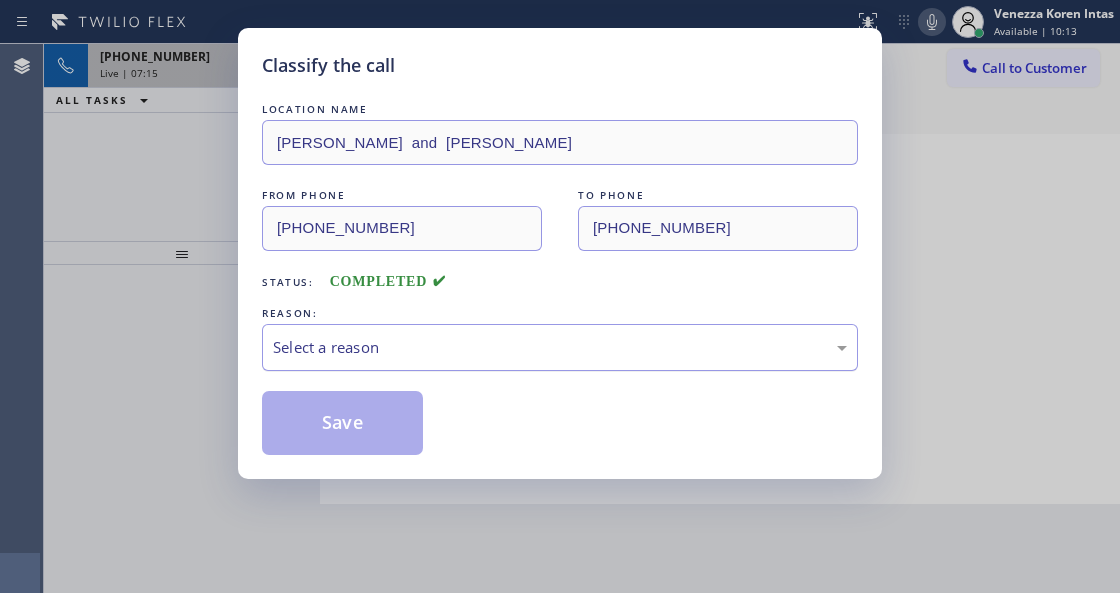 click on "Select a reason" at bounding box center [560, 347] 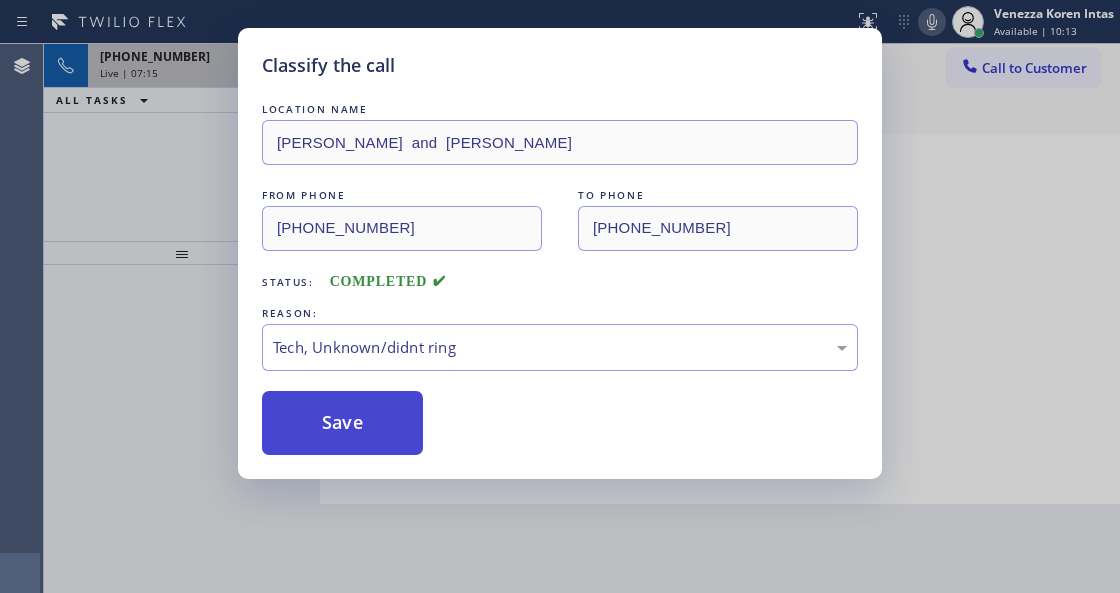 click on "Save" at bounding box center [342, 423] 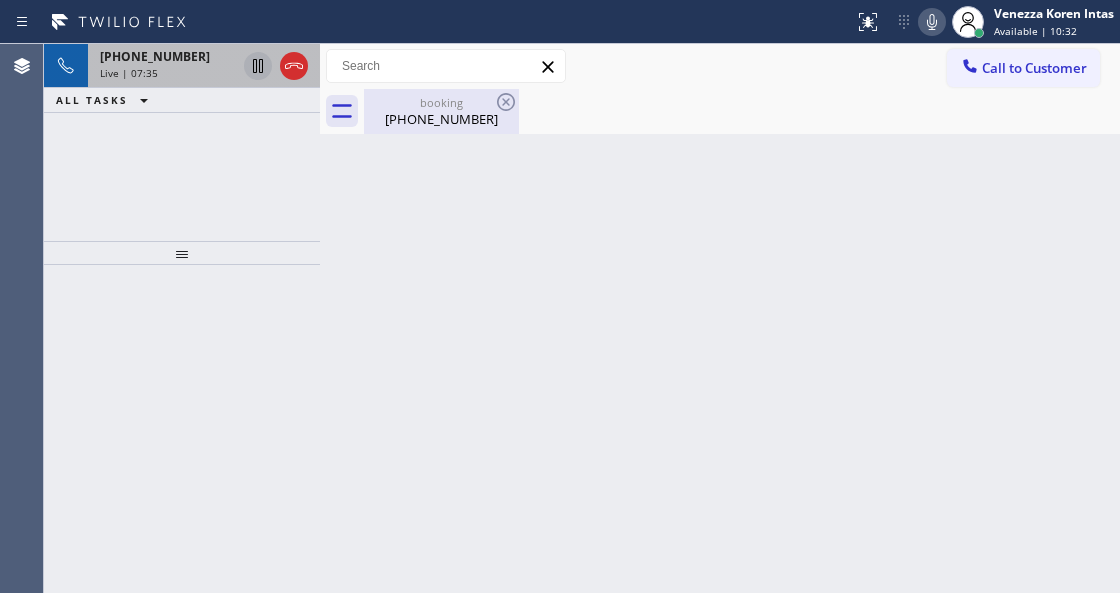 click on "booking" at bounding box center [441, 102] 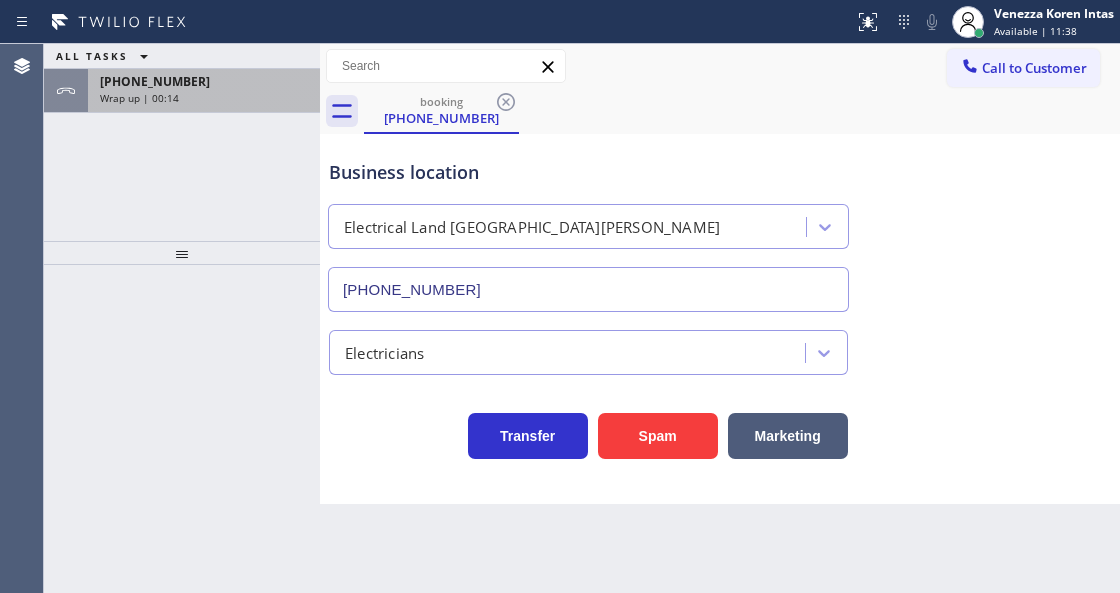 click on "[PHONE_NUMBER]" at bounding box center (204, 81) 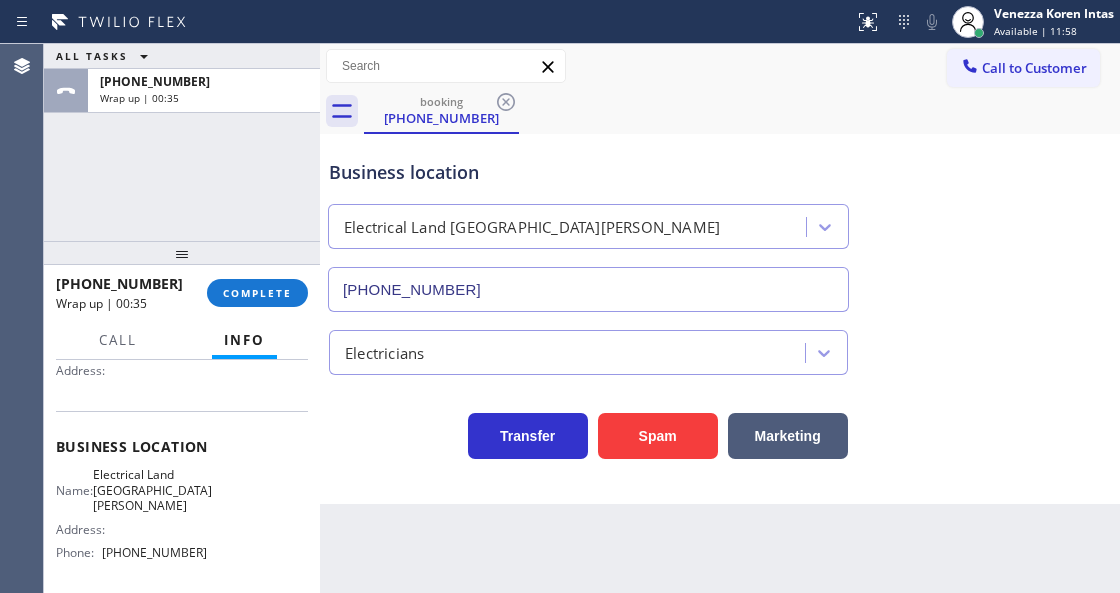 scroll, scrollTop: 0, scrollLeft: 0, axis: both 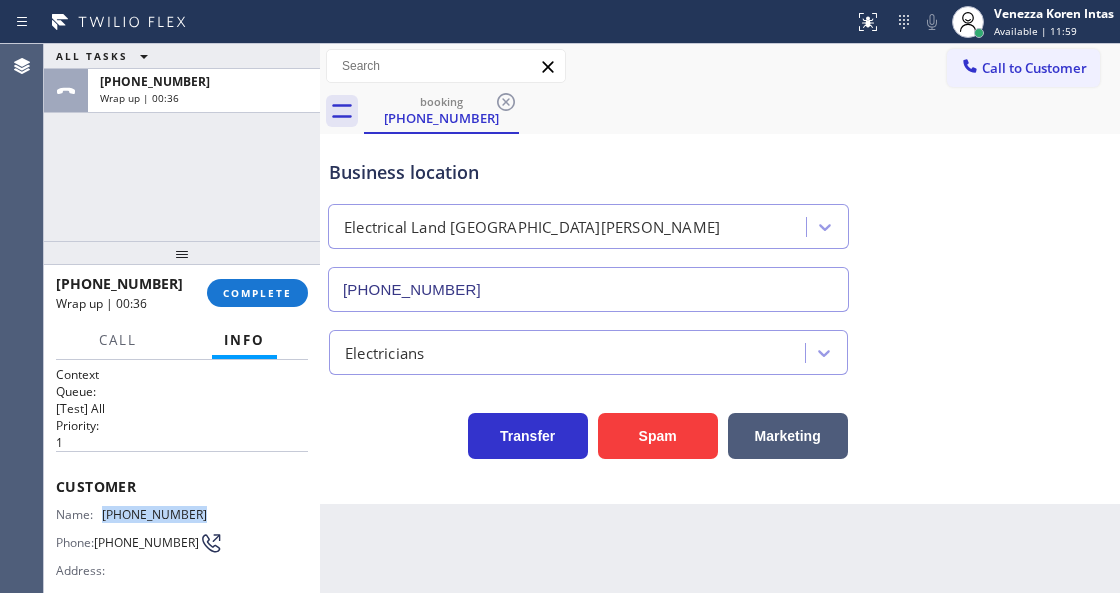 drag, startPoint x: 220, startPoint y: 510, endPoint x: 104, endPoint y: 515, distance: 116.10771 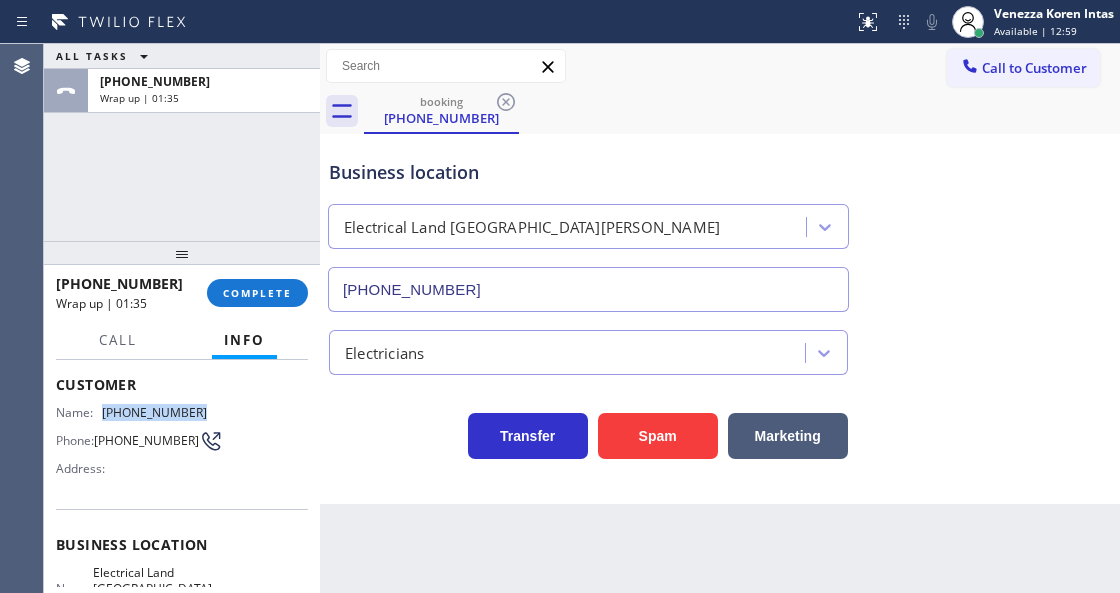 scroll, scrollTop: 200, scrollLeft: 0, axis: vertical 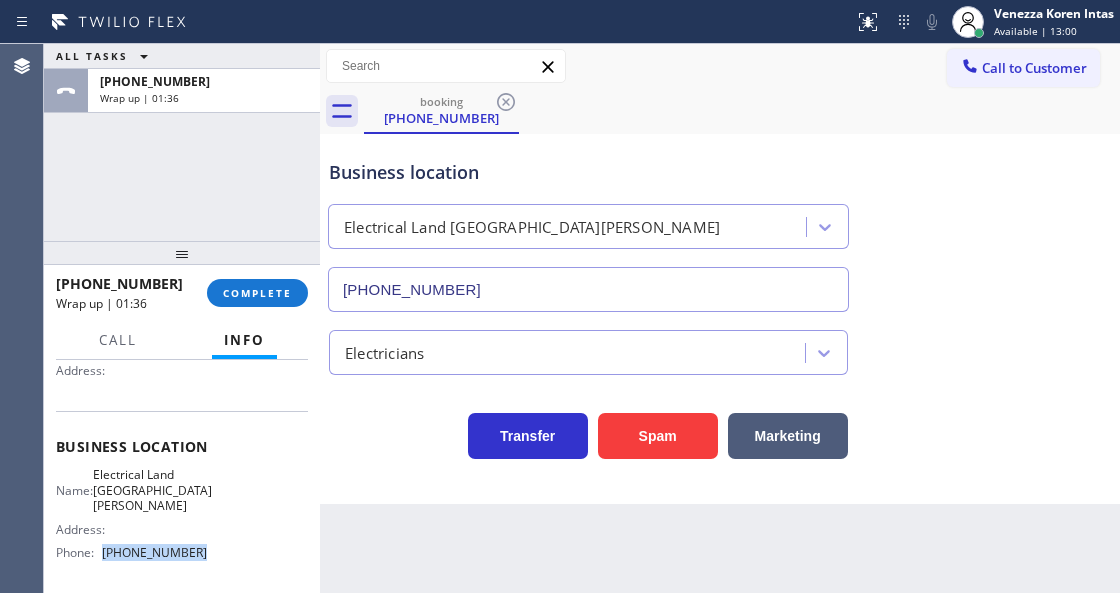 drag, startPoint x: 186, startPoint y: 537, endPoint x: 98, endPoint y: 540, distance: 88.051125 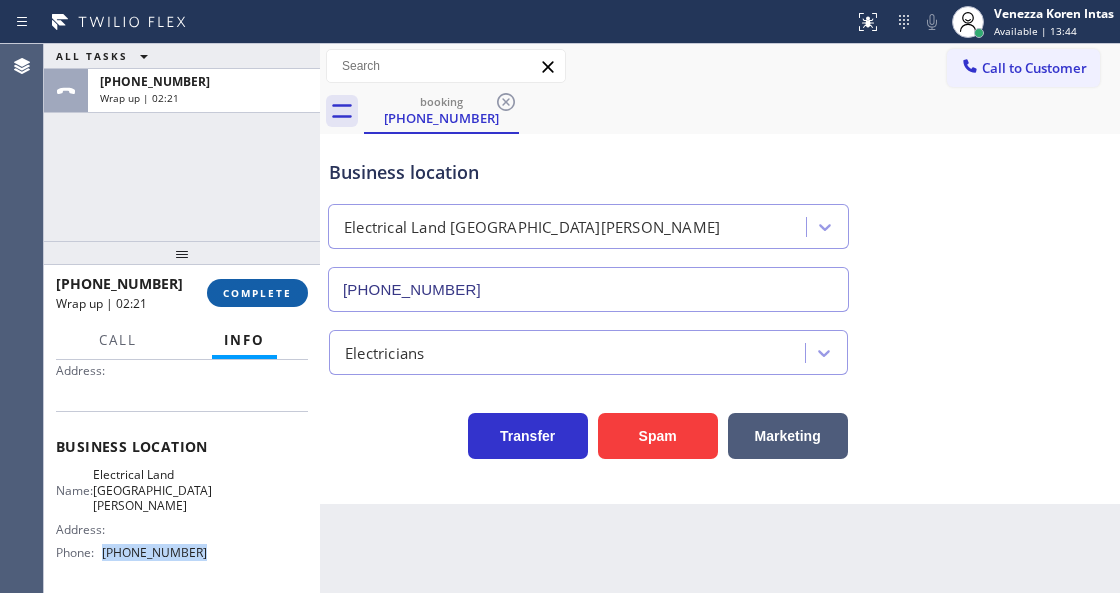 click on "COMPLETE" at bounding box center [257, 293] 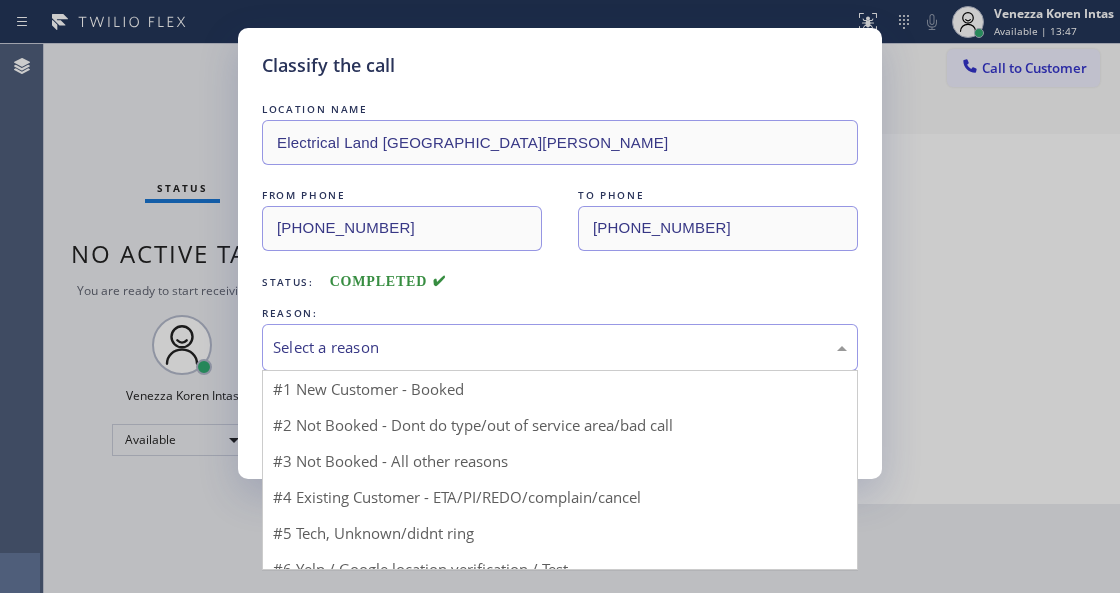 click on "Select a reason" at bounding box center (560, 347) 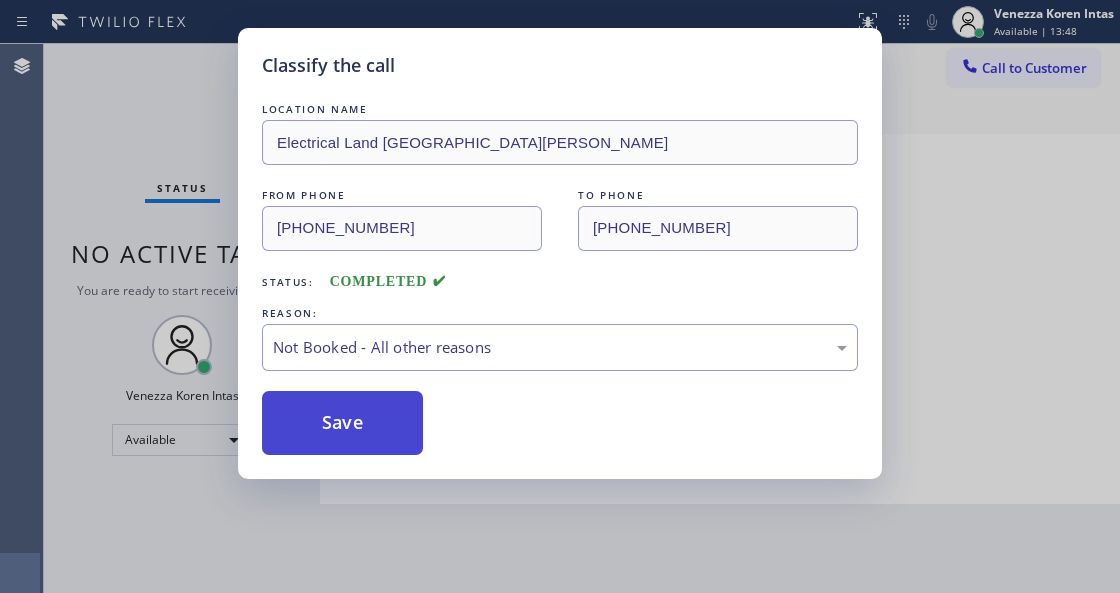 click on "Save" at bounding box center [342, 423] 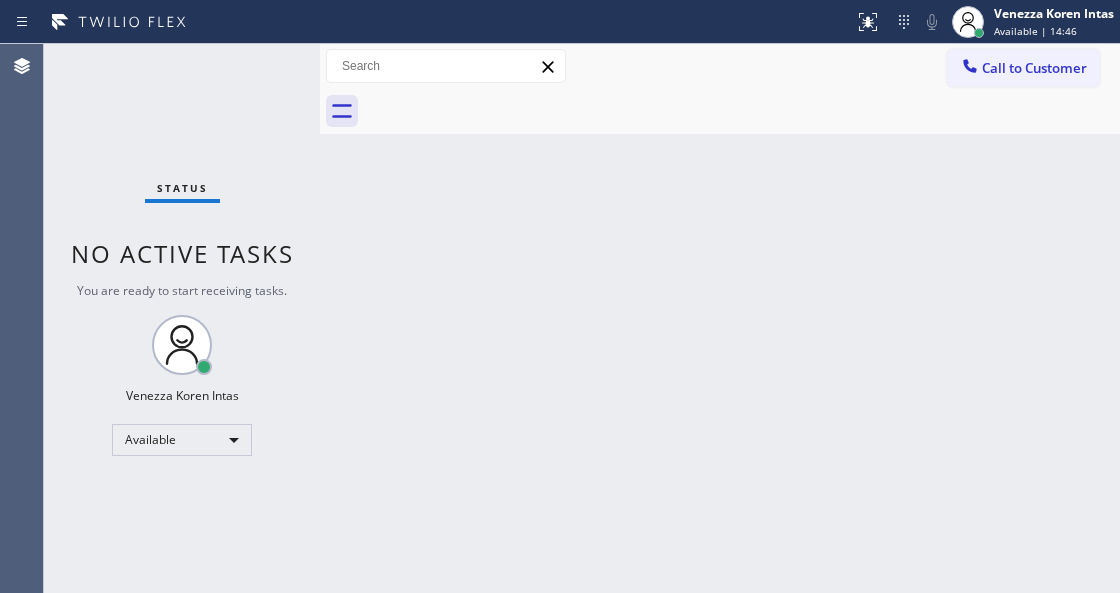 drag, startPoint x: 407, startPoint y: 386, endPoint x: 501, endPoint y: 204, distance: 204.8414 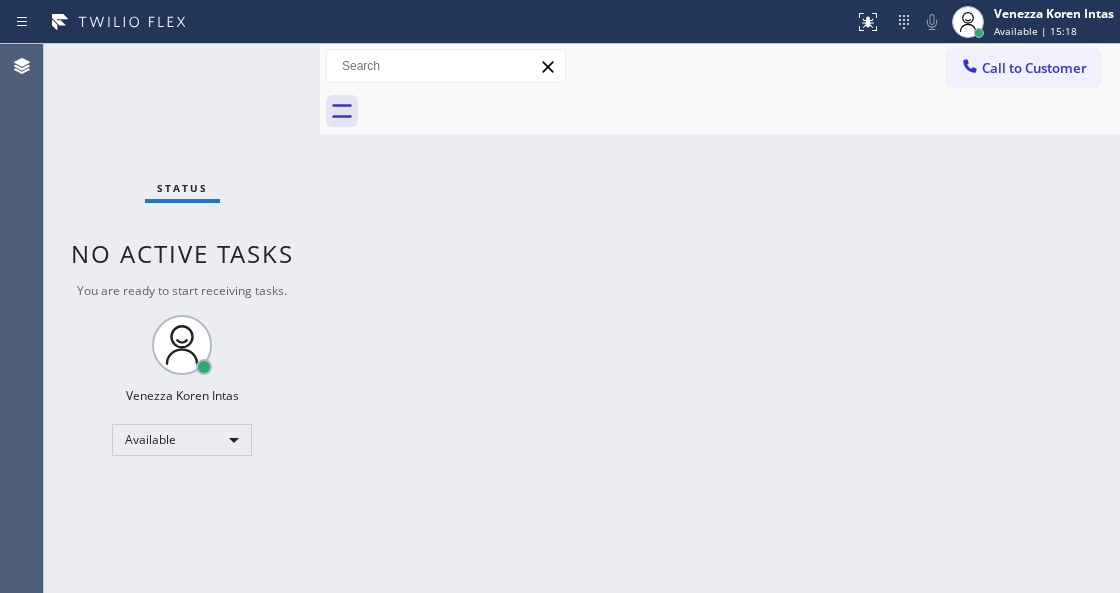 click on "Status   No active tasks     You are ready to start receiving tasks.   Venezza Koren Intas Available" at bounding box center (182, 318) 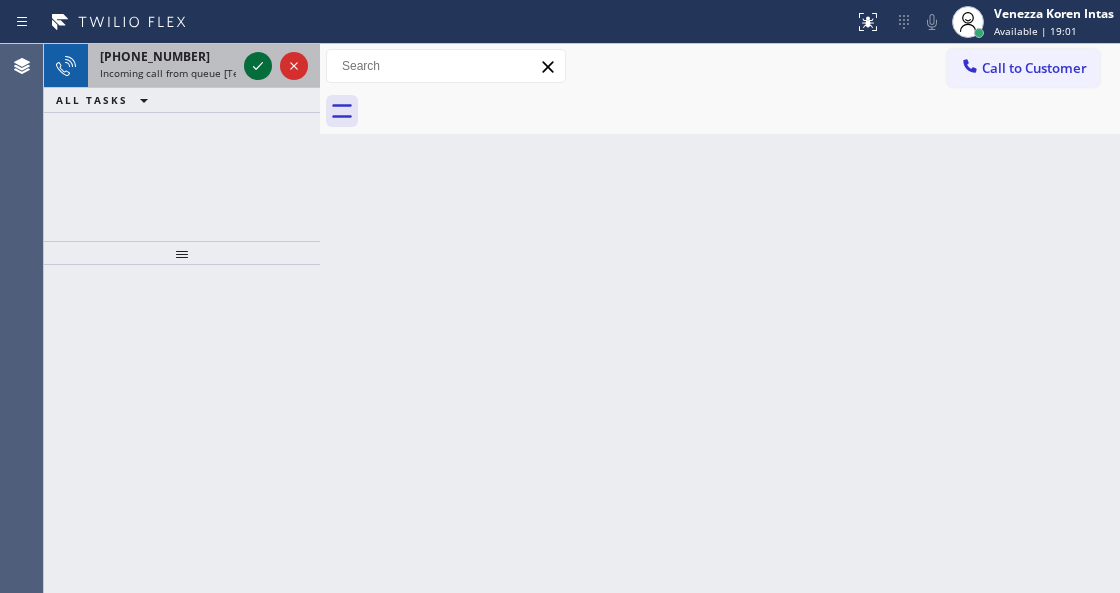 click 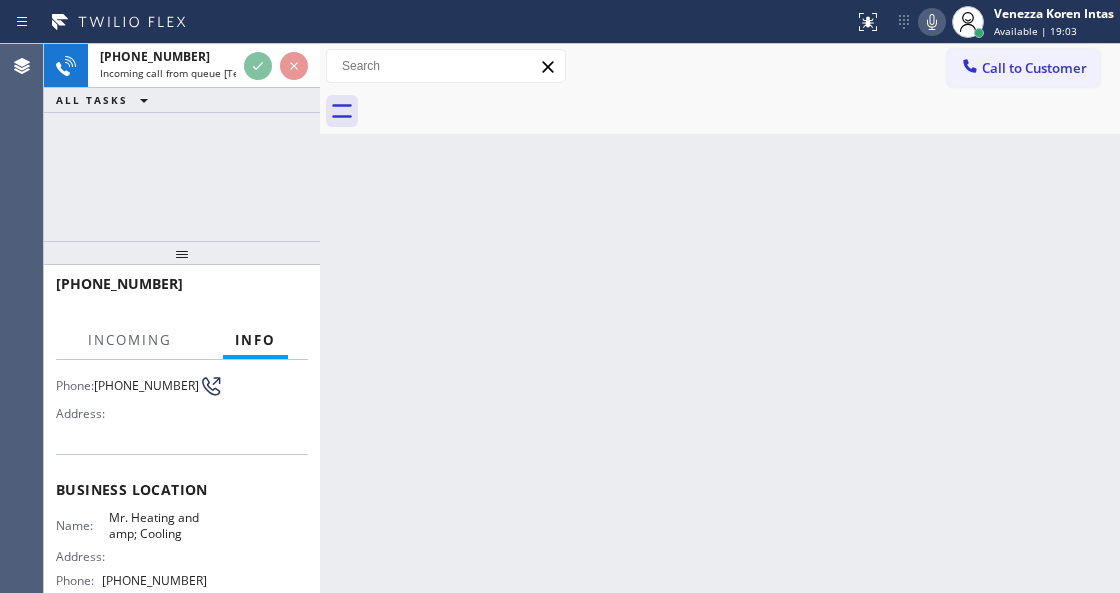 scroll, scrollTop: 200, scrollLeft: 0, axis: vertical 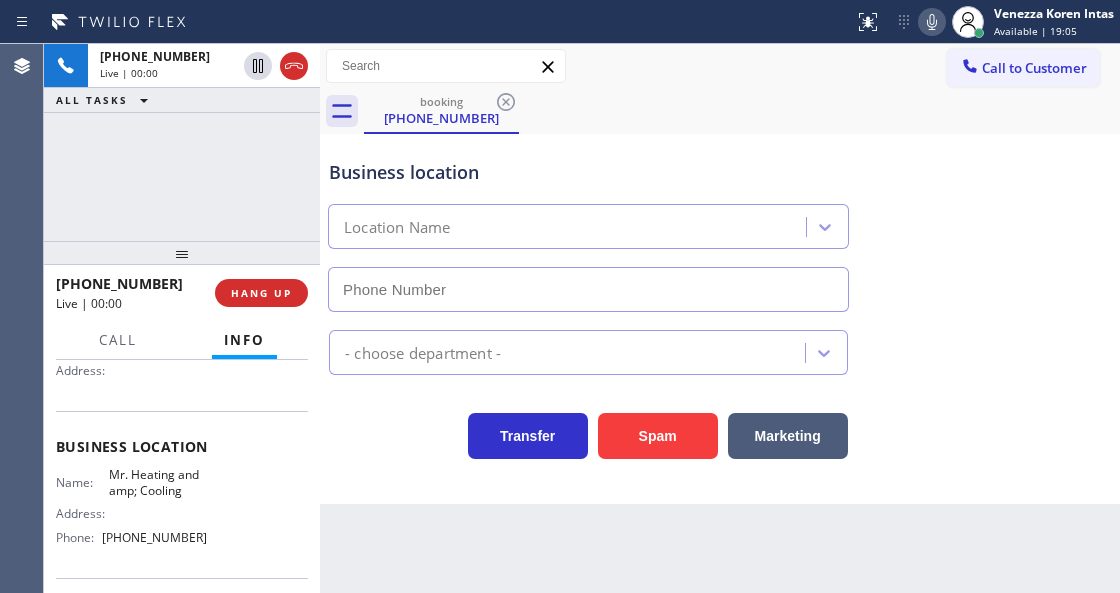 type on "[PHONE_NUMBER]" 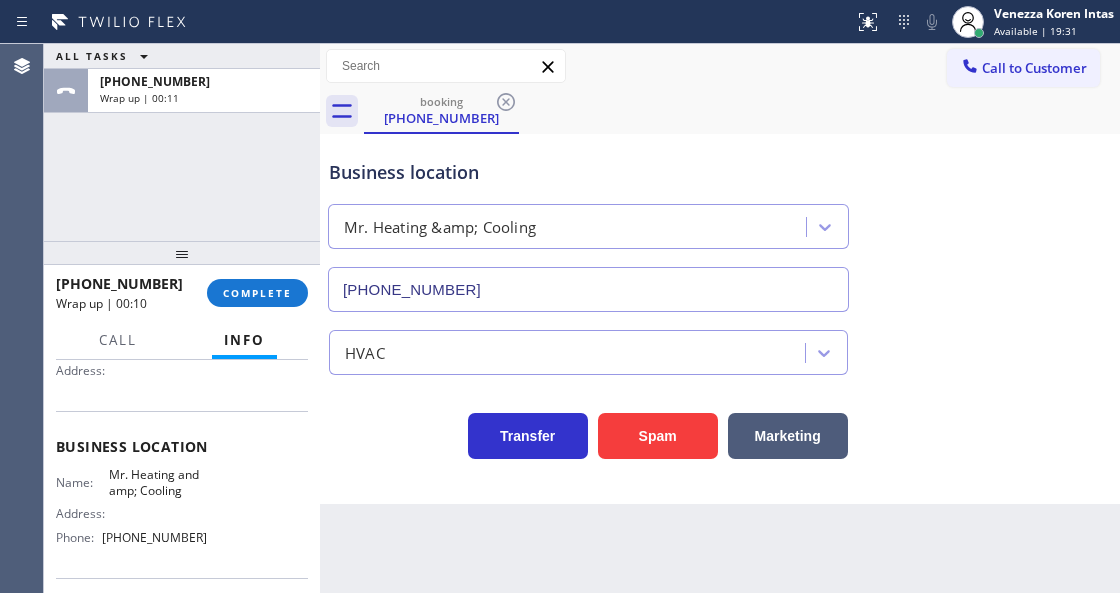 click on "[PHONE_NUMBER] Wrap up | 00:10 COMPLETE" at bounding box center [182, 293] 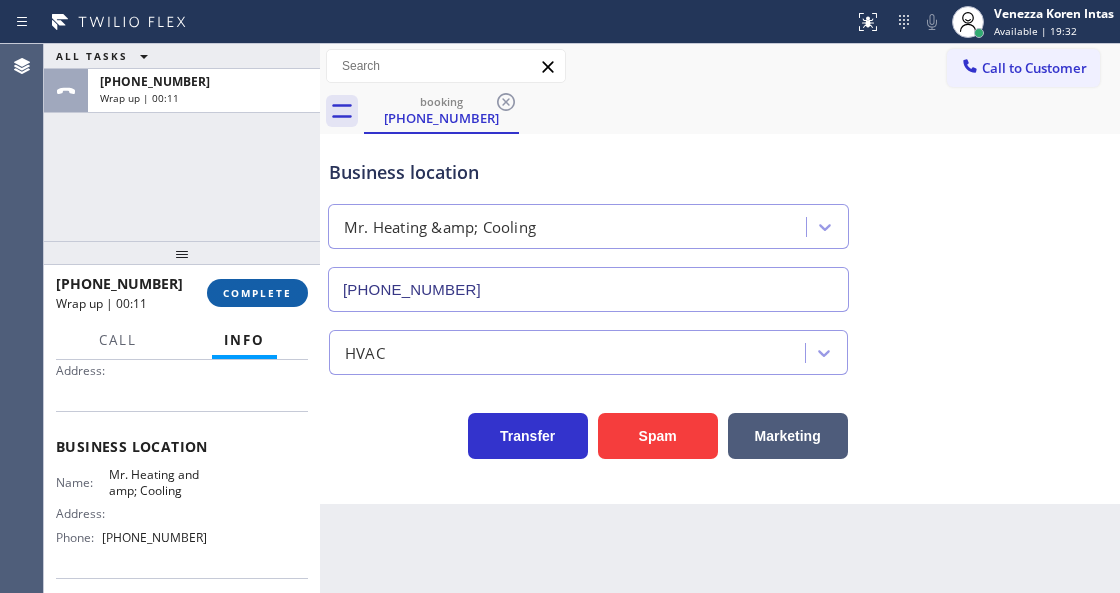 drag, startPoint x: 208, startPoint y: 272, endPoint x: 294, endPoint y: 298, distance: 89.84431 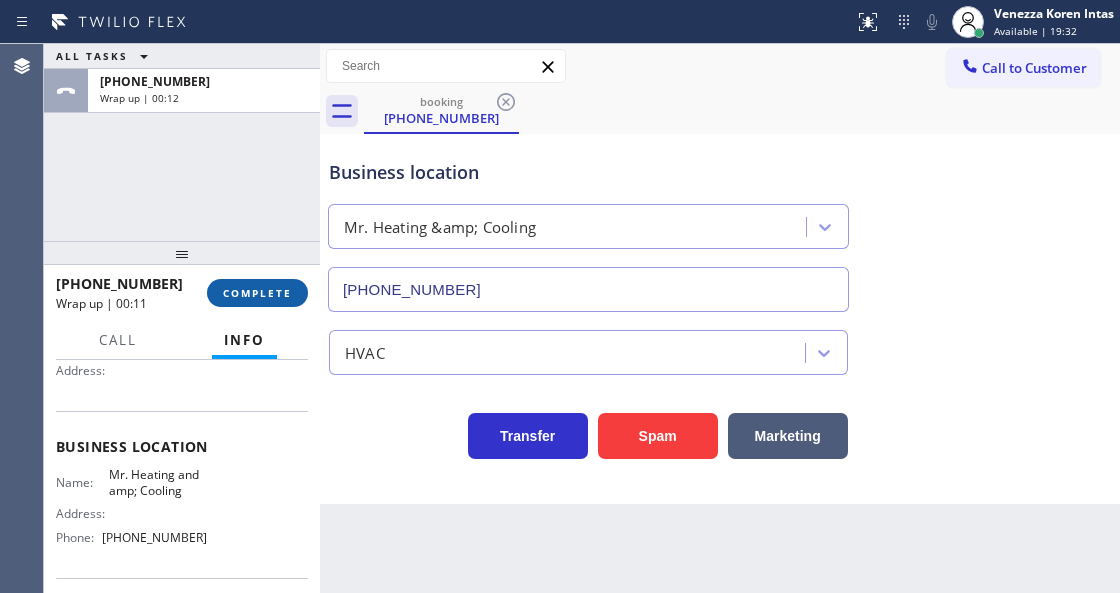 click on "COMPLETE" at bounding box center (257, 293) 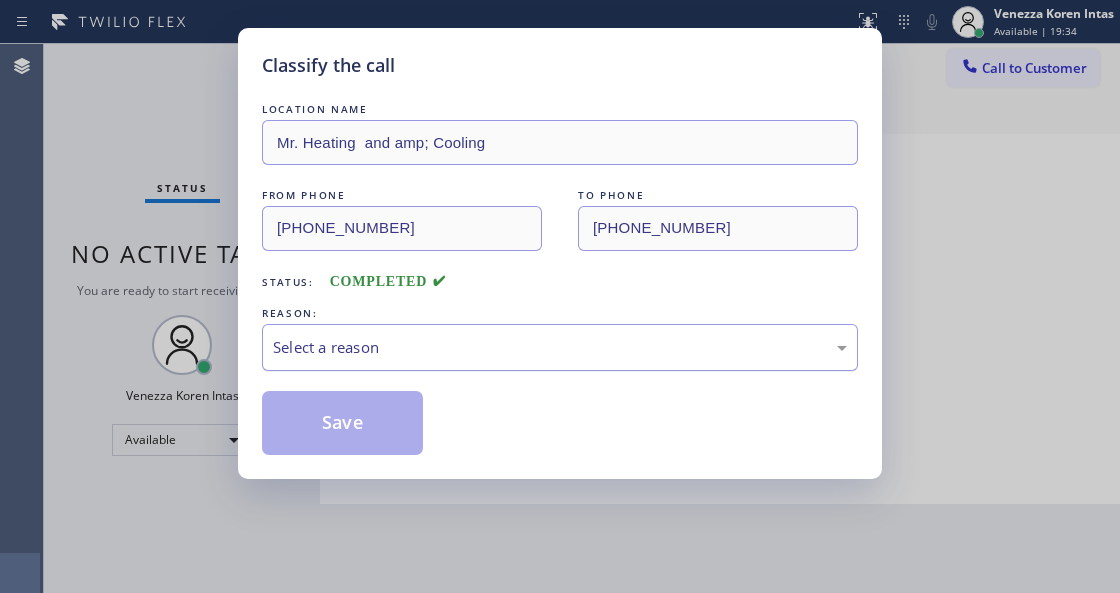 click on "Select a reason" at bounding box center [560, 347] 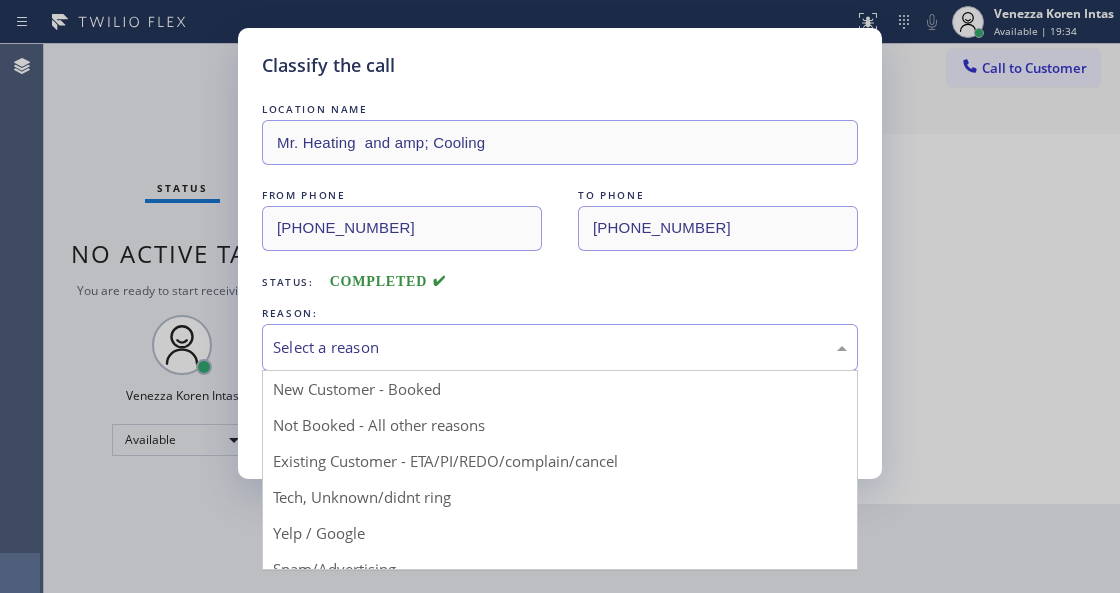 drag, startPoint x: 462, startPoint y: 493, endPoint x: 448, endPoint y: 482, distance: 17.804493 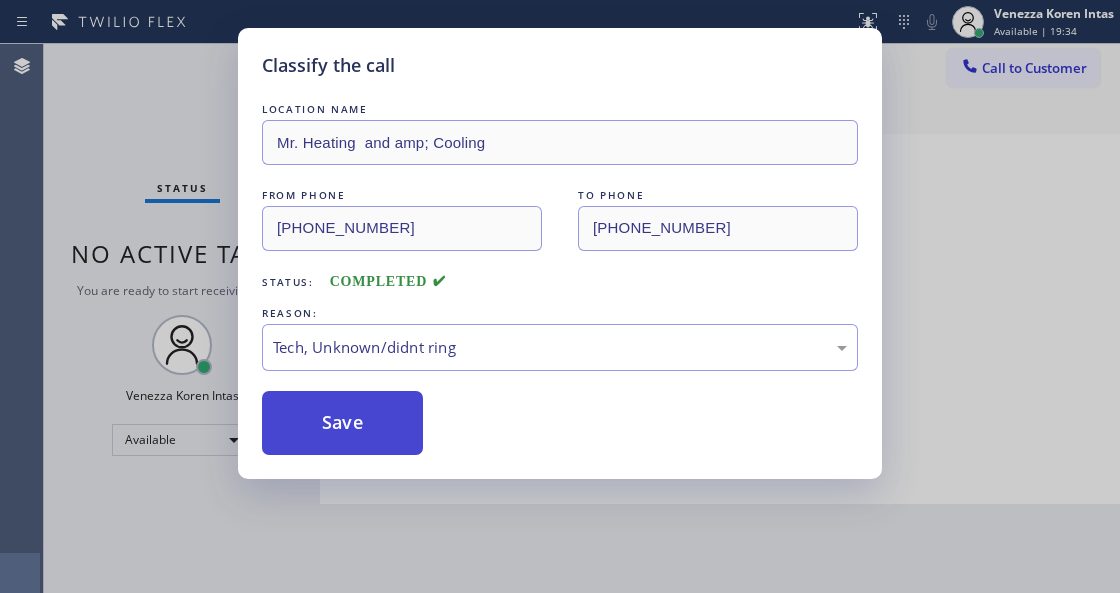 click on "Save" at bounding box center [342, 423] 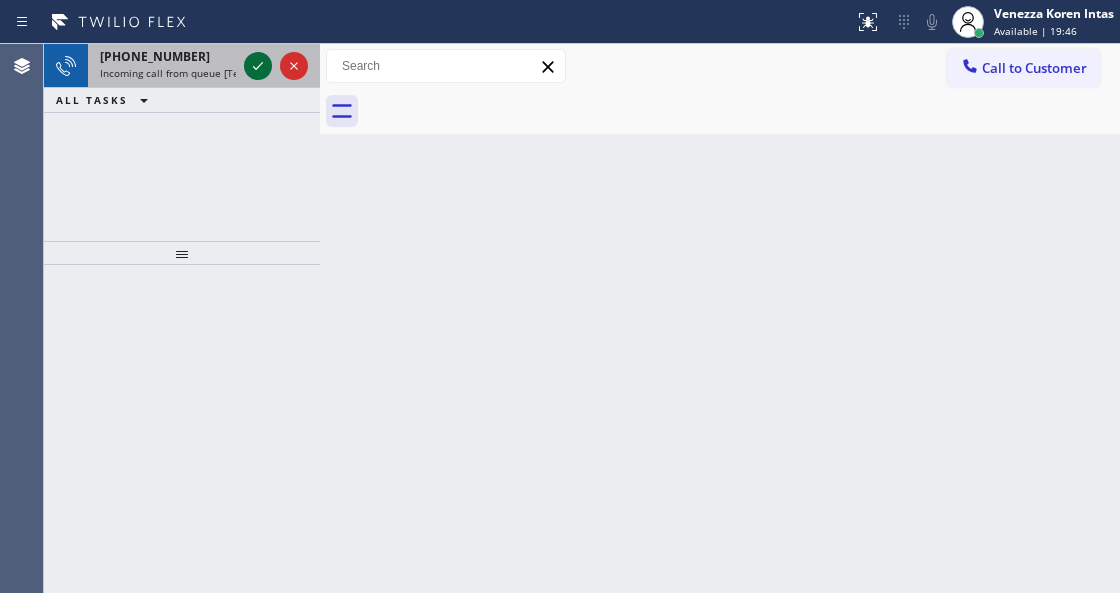 click 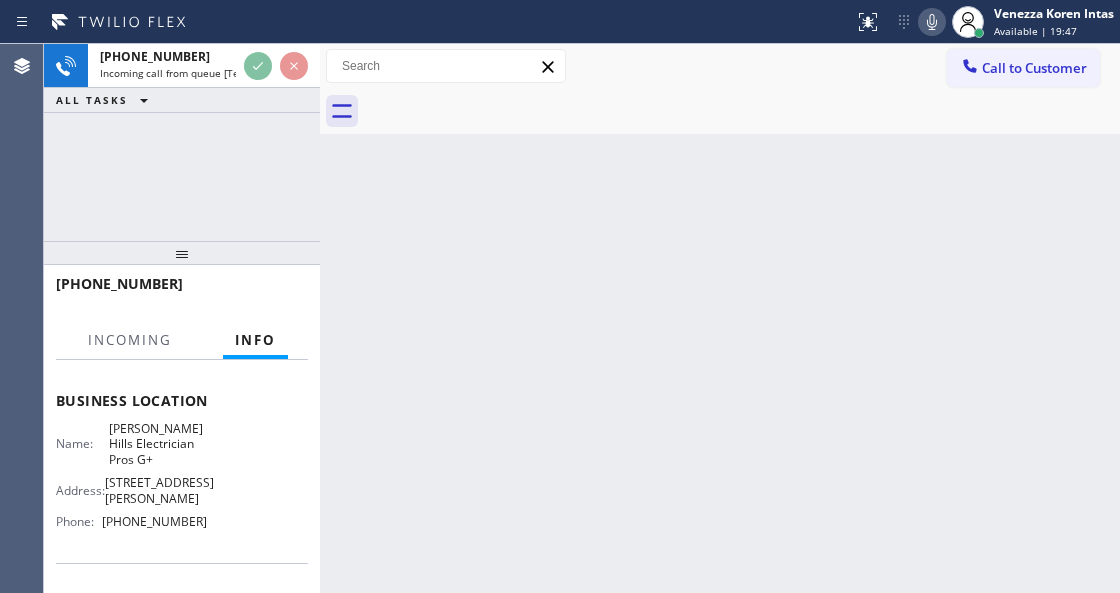 scroll, scrollTop: 266, scrollLeft: 0, axis: vertical 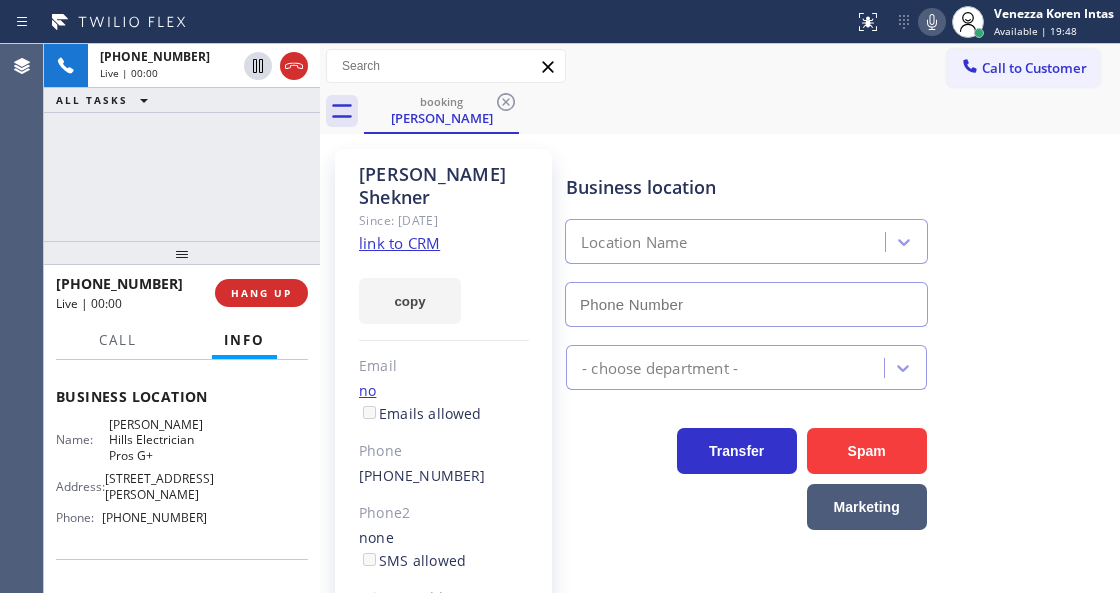 type on "[PHONE_NUMBER]" 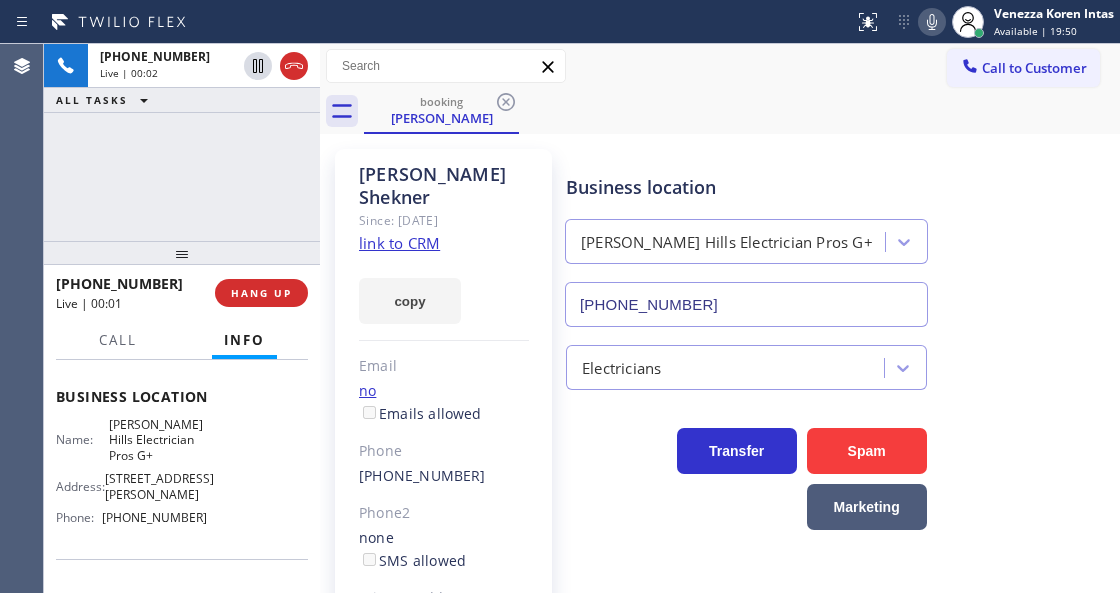 click on "link to CRM" 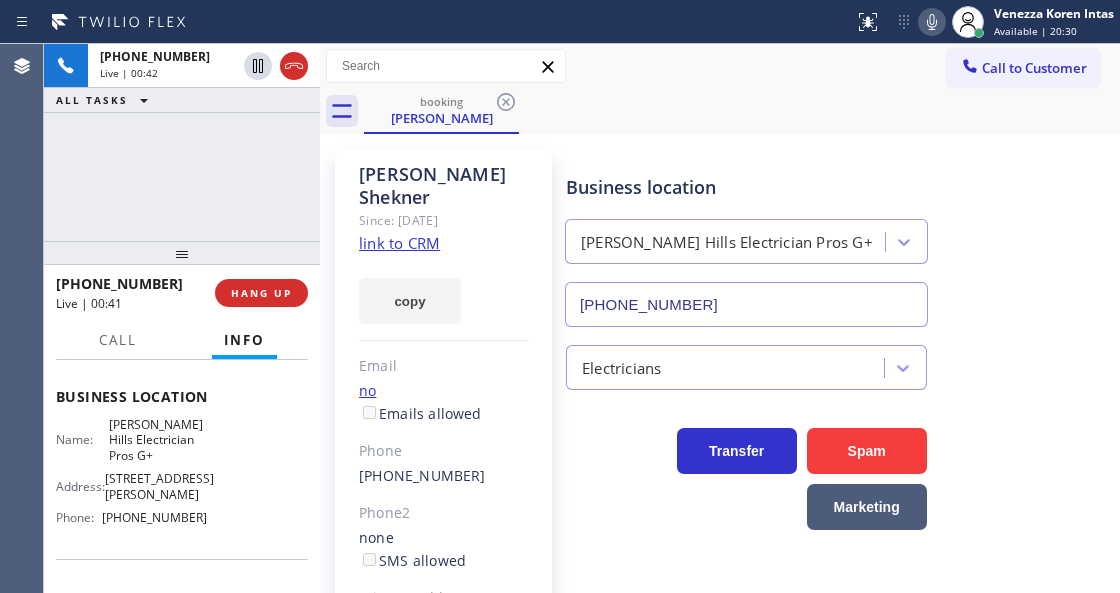 click on "booking [PERSON_NAME]" at bounding box center [742, 111] 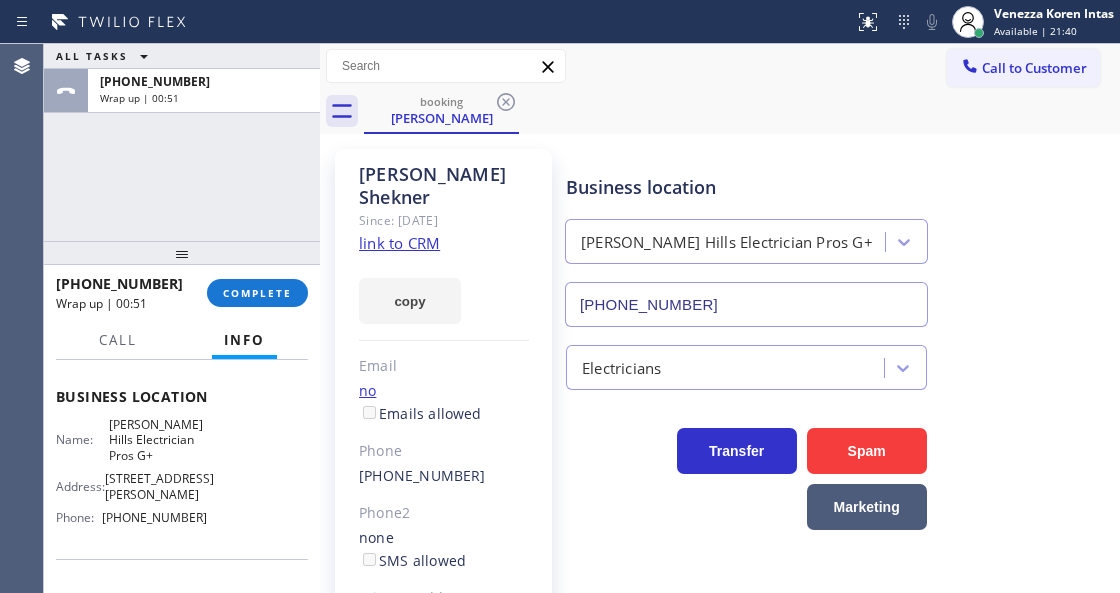 drag, startPoint x: 276, startPoint y: 292, endPoint x: 302, endPoint y: 313, distance: 33.42155 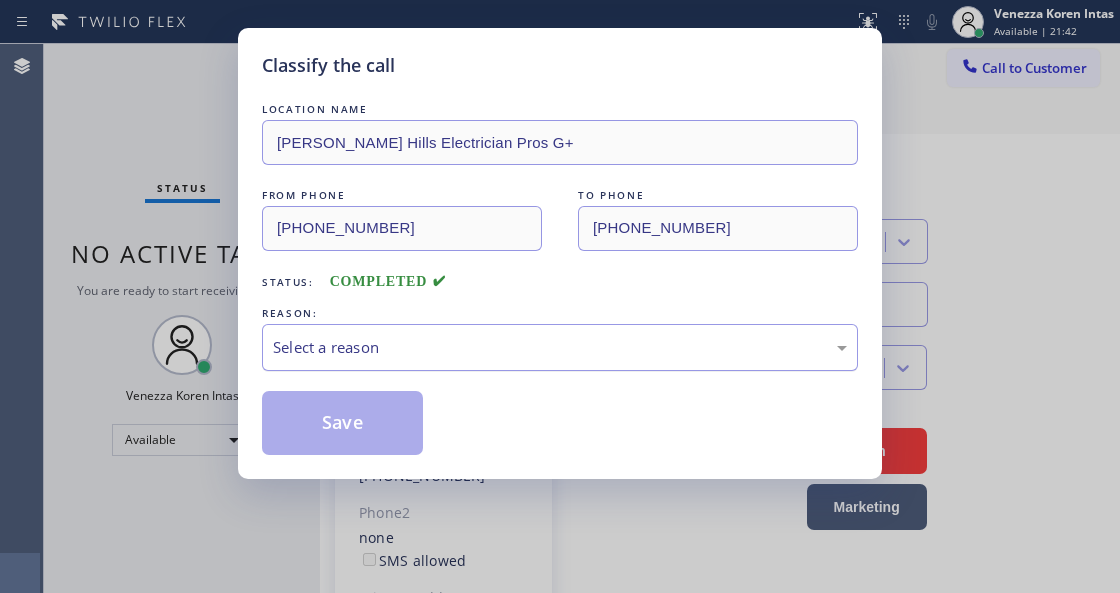 click on "Select a reason" at bounding box center (560, 347) 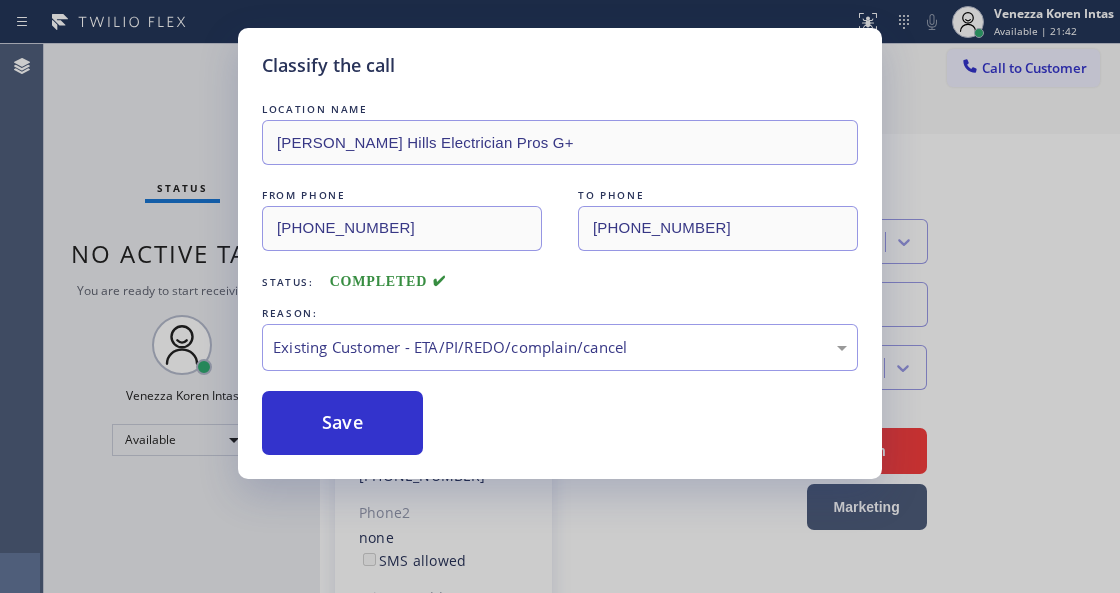 drag, startPoint x: 566, startPoint y: 471, endPoint x: 556, endPoint y: 466, distance: 11.18034 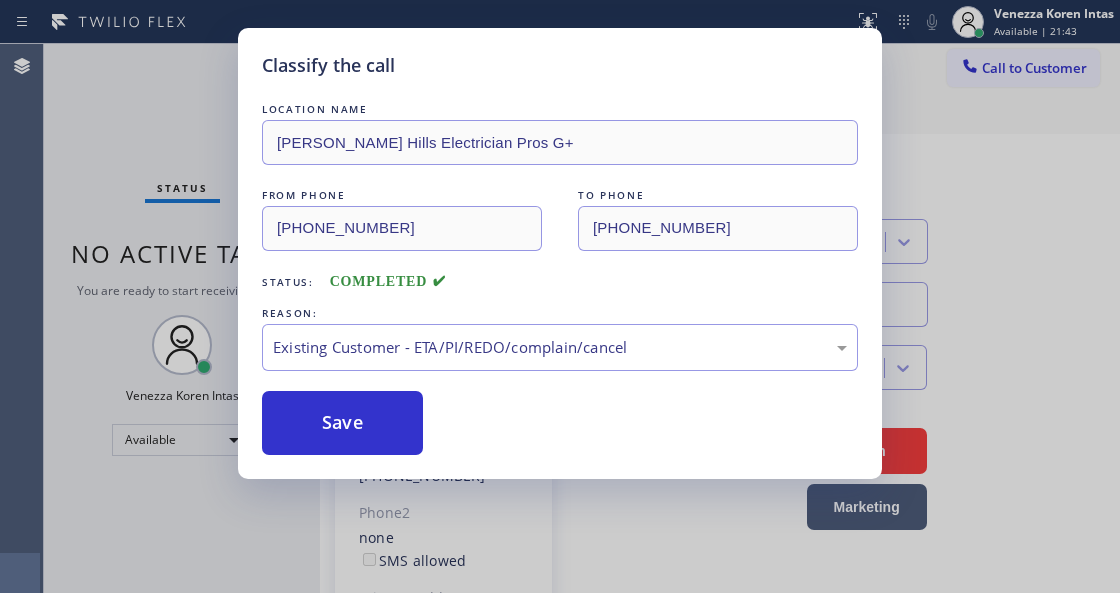 drag, startPoint x: 441, startPoint y: 426, endPoint x: 424, endPoint y: 424, distance: 17.117243 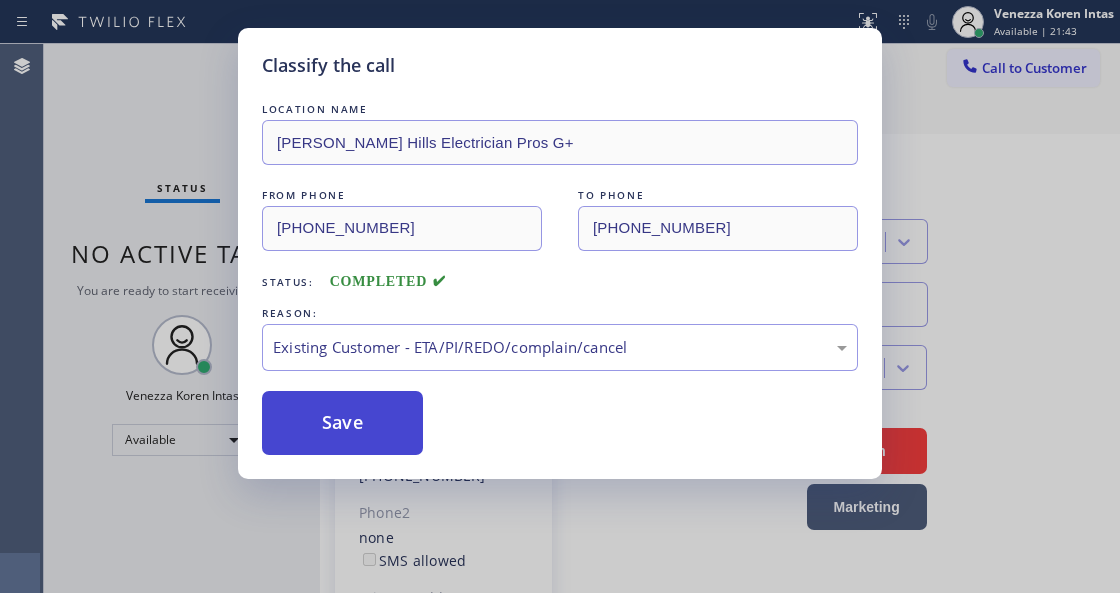 click on "Save" at bounding box center [342, 423] 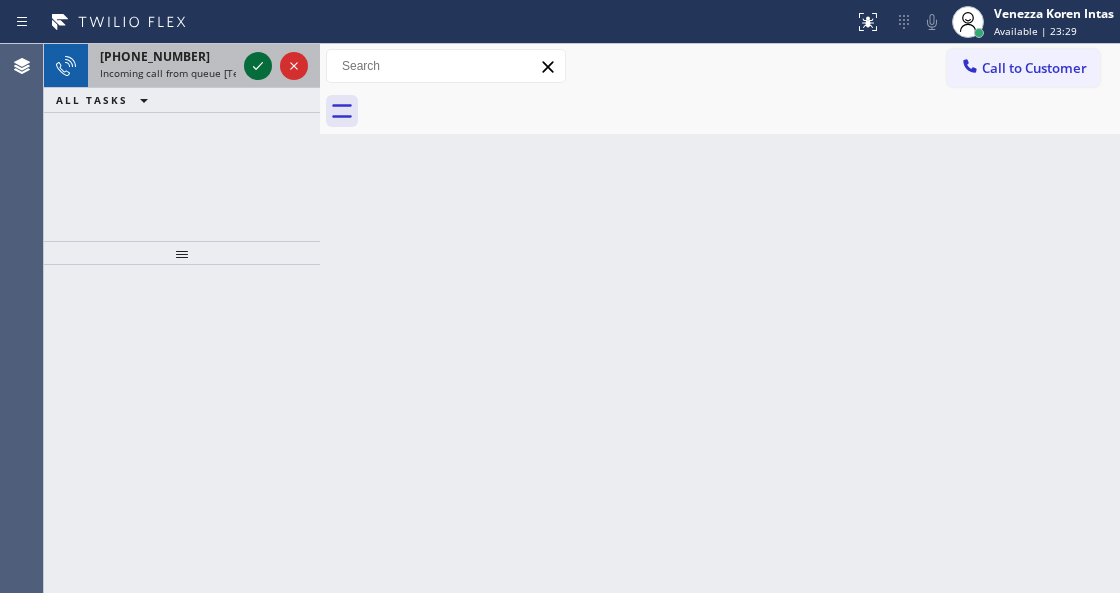 click 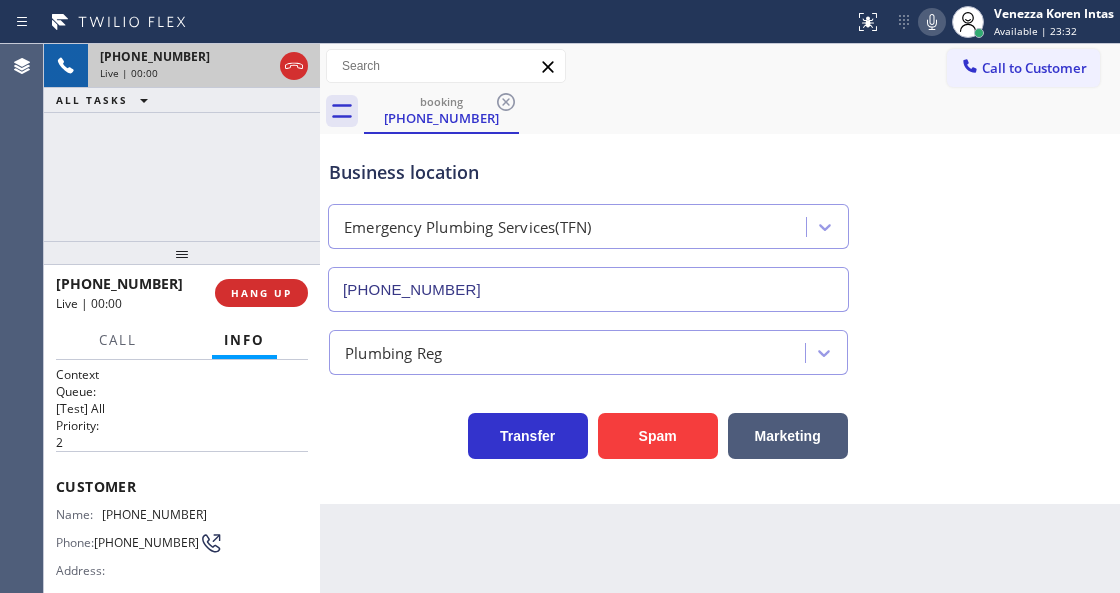 type on "[PHONE_NUMBER]" 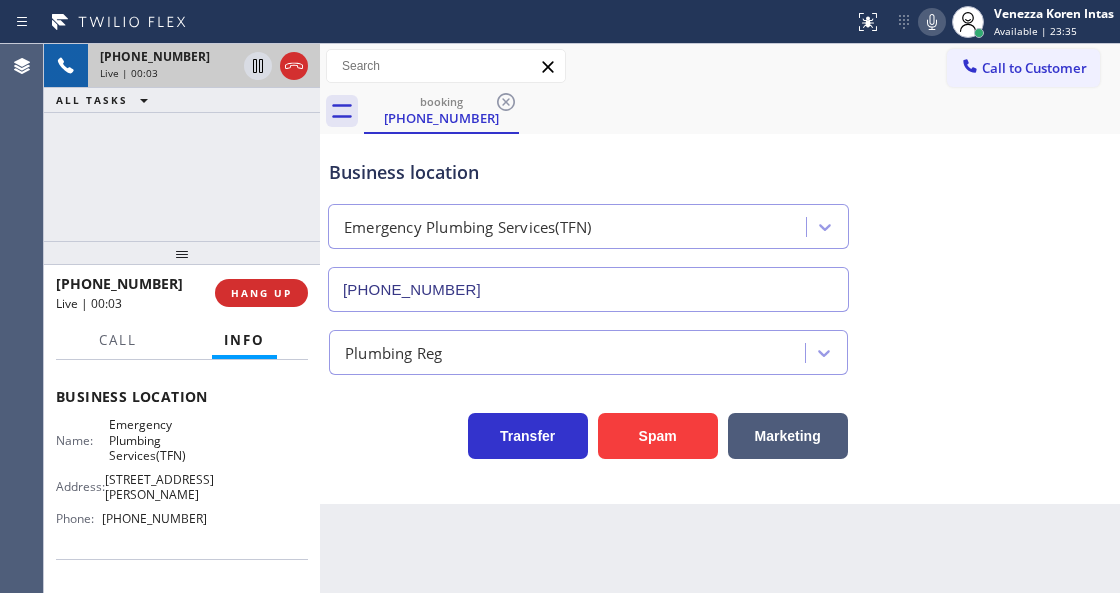 scroll, scrollTop: 358, scrollLeft: 0, axis: vertical 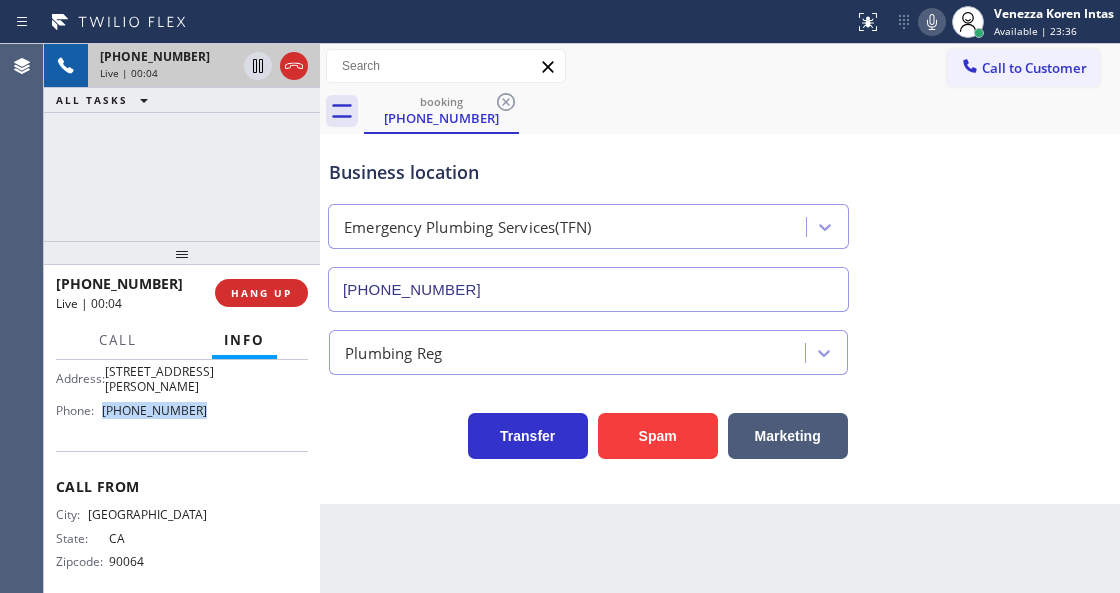 drag, startPoint x: 207, startPoint y: 390, endPoint x: 103, endPoint y: 396, distance: 104.172935 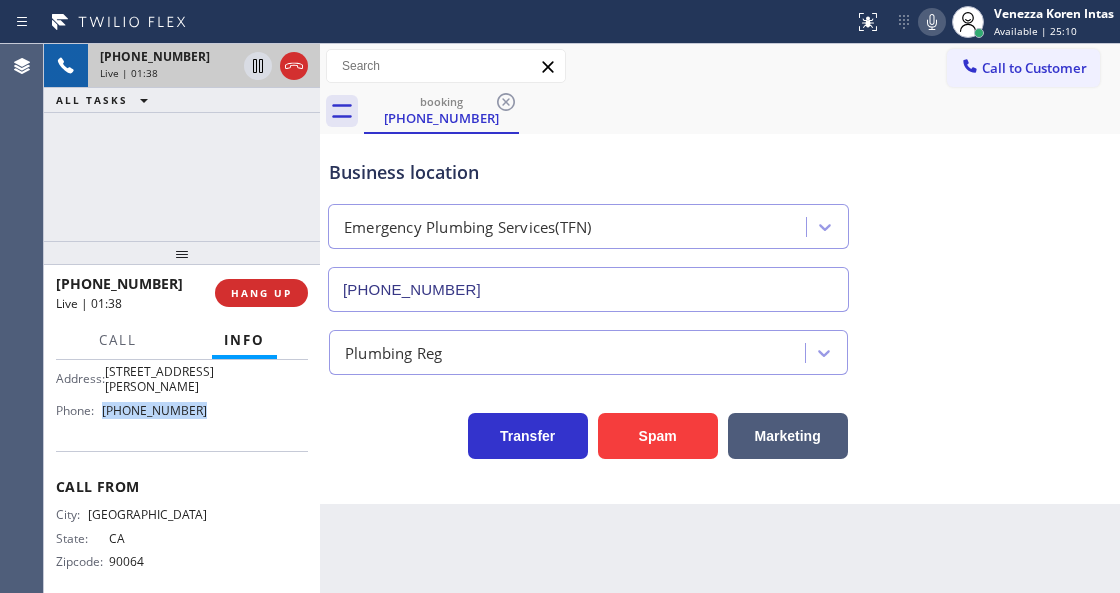 click 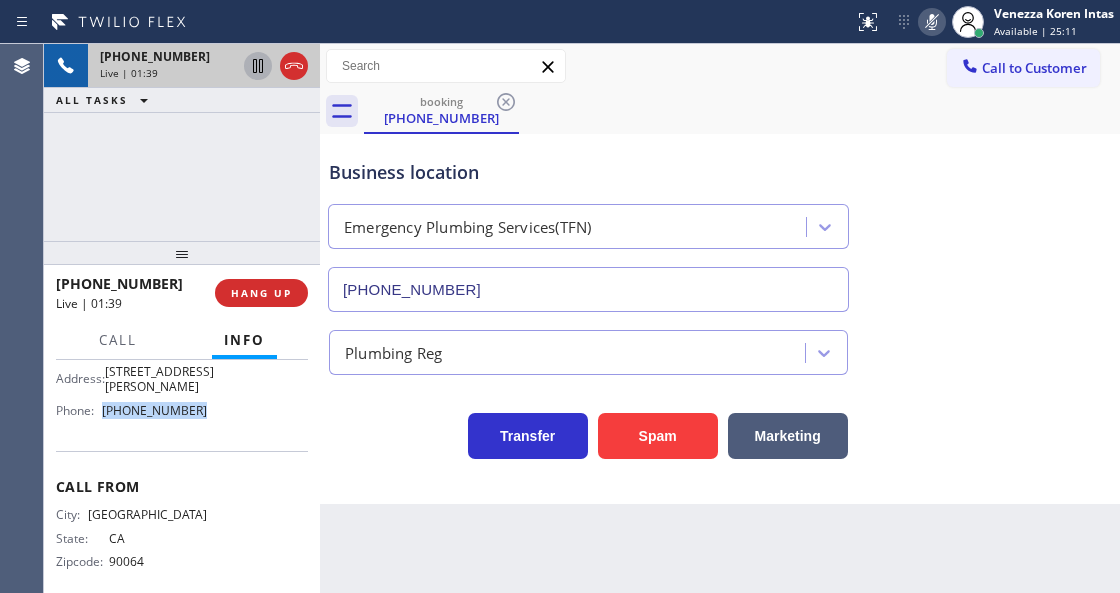 click 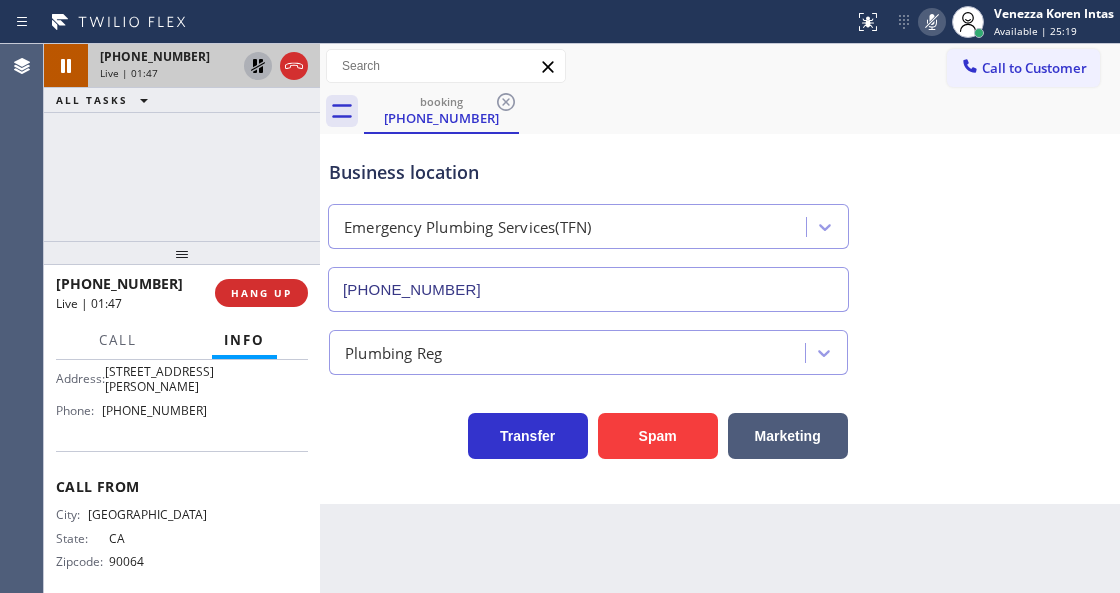 click on "Business location" at bounding box center [588, 172] 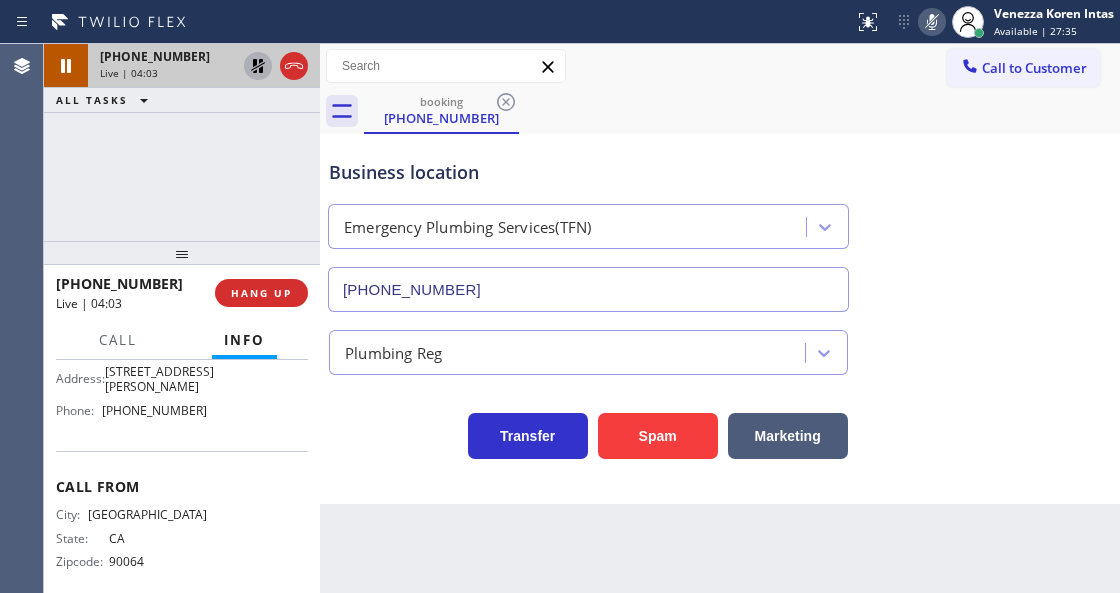 click 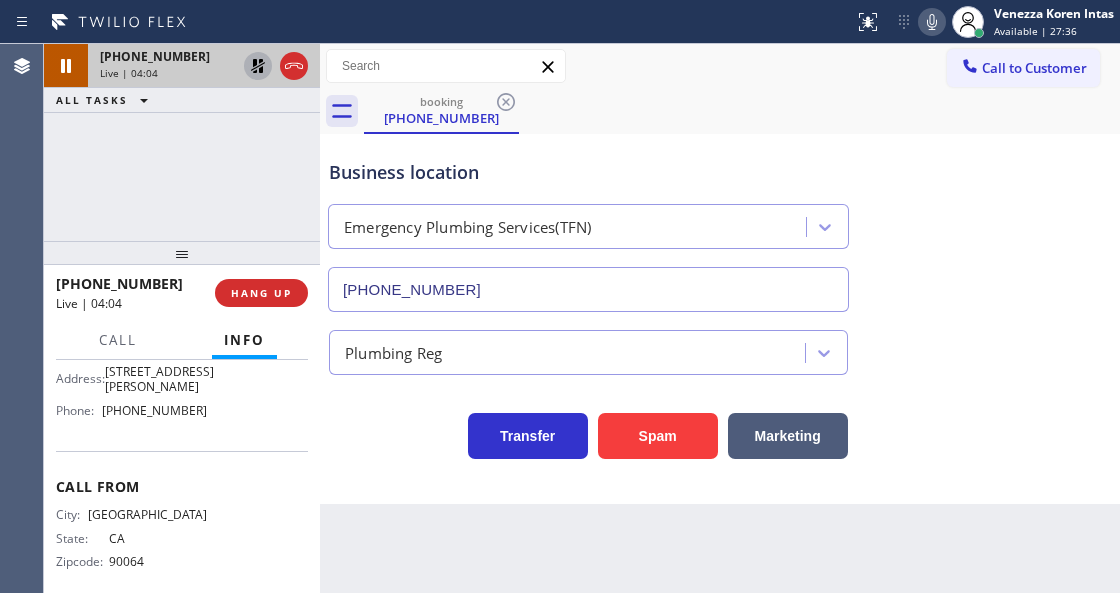 click 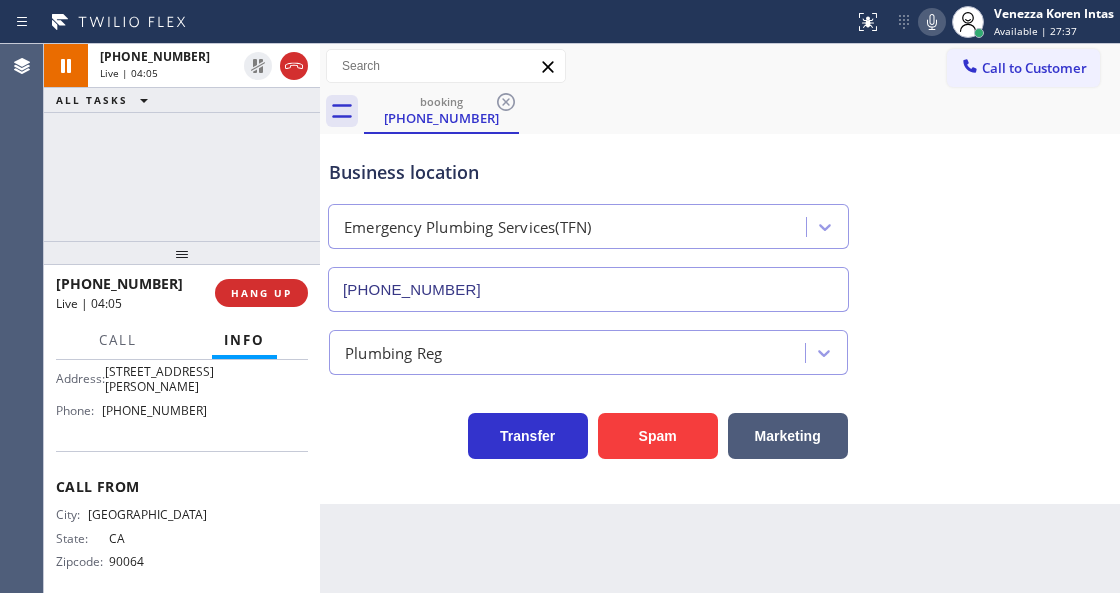 click on "Status report No issues detected If you experience an issue, please download the report and send it to your support team. Download report Venezza Koren Intas Available | 27:37 Set your status Offline Available Unavailable Break Log out Agent Desktop Classify the call LOCATION NAME Leimert Park Heating and Air FROM PHONE [PHONE_NUMBER] TO PHONE [PHONE_NUMBER] Status: COMPLETED REASON: Existing Customer - ETA/PI/REDO/complain/cancel Save Classify the call LOCATION NAME Safe Haven HVAC Master FROM PHONE [PHONE_NUMBER] TO PHONE [PHONE_NUMBER] Status: COMPLETED REASON: Tech, Unknown/didnt ring Save Classify the call LOCATION NAME Full Star Home Services [GEOGRAPHIC_DATA] FROM PHONE [PHONE_NUMBER] TO PHONE [PHONE_NUMBER] Status: COMPLETED REASON: Tech, Unknown/didnt ring Save Classify the call LOCATION NAME [PERSON_NAME] Electric Co FROM PHONE [PHONE_NUMBER] TO PHONE [PHONE_NUMBER] Status: COMPLETED REASON: Tech, Unknown/didnt ring Save Classify the call LOCATION NAME Bloom Air Conditioning Cerritos FROM PHONE [PHONE_NUMBER]" at bounding box center [560, 296] 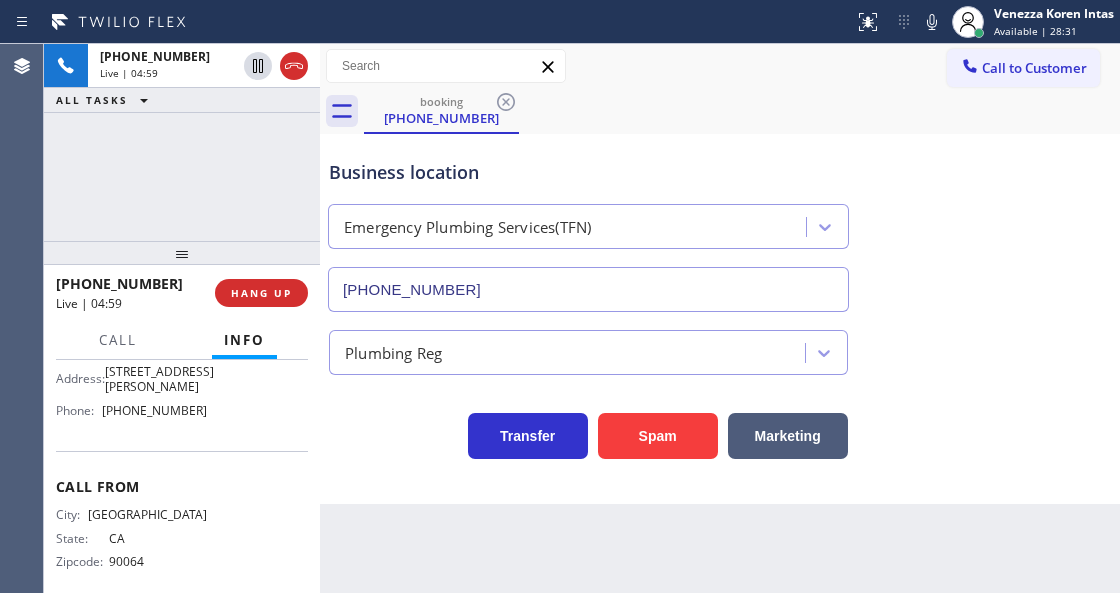 drag, startPoint x: 932, startPoint y: 24, endPoint x: 918, endPoint y: 108, distance: 85.158676 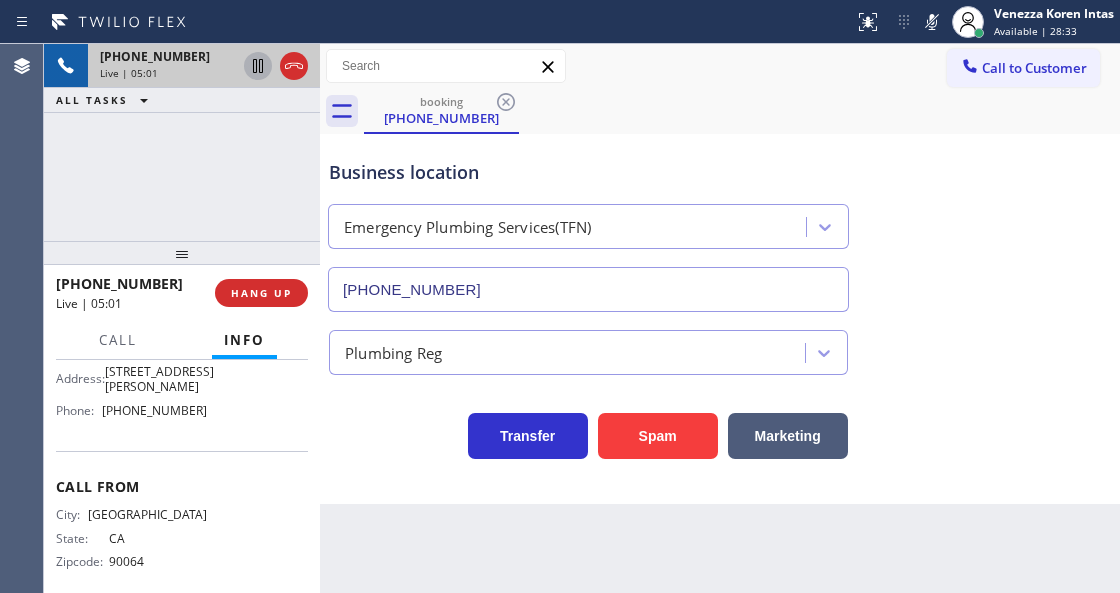 click 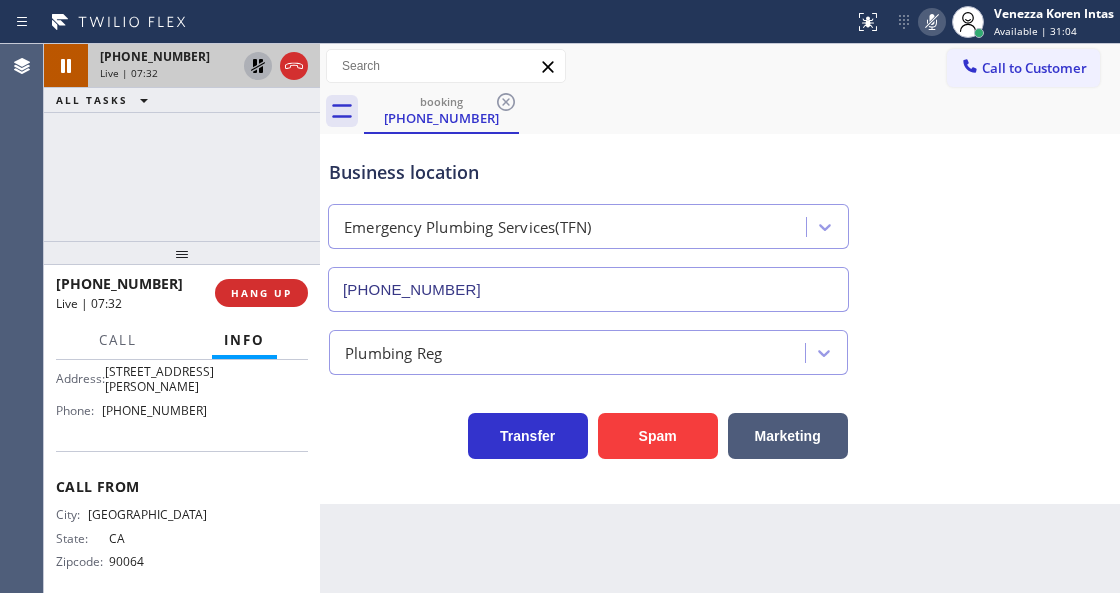 click 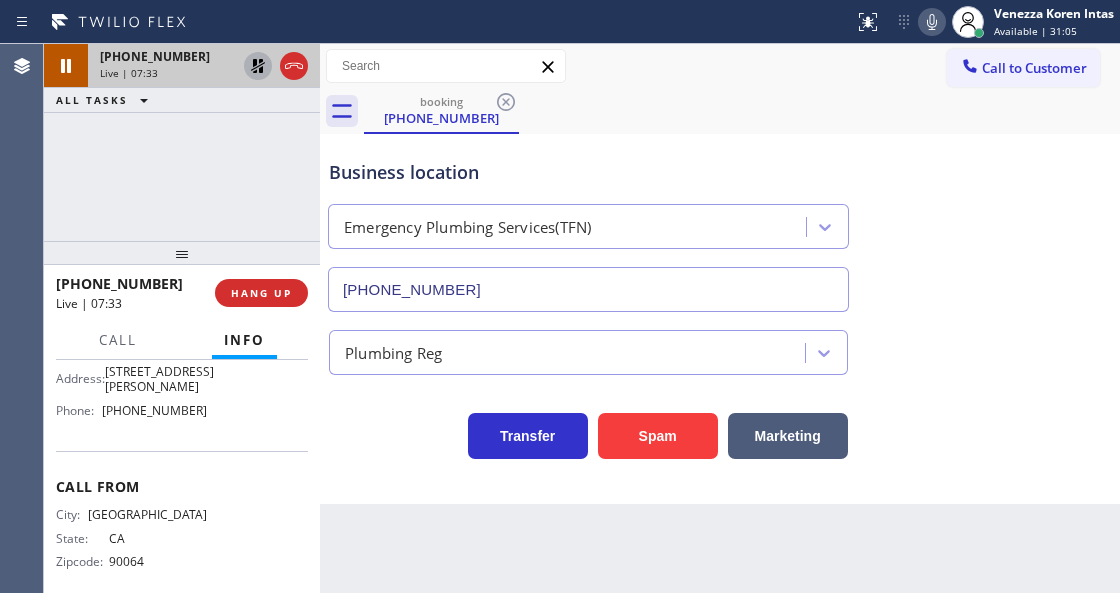 click 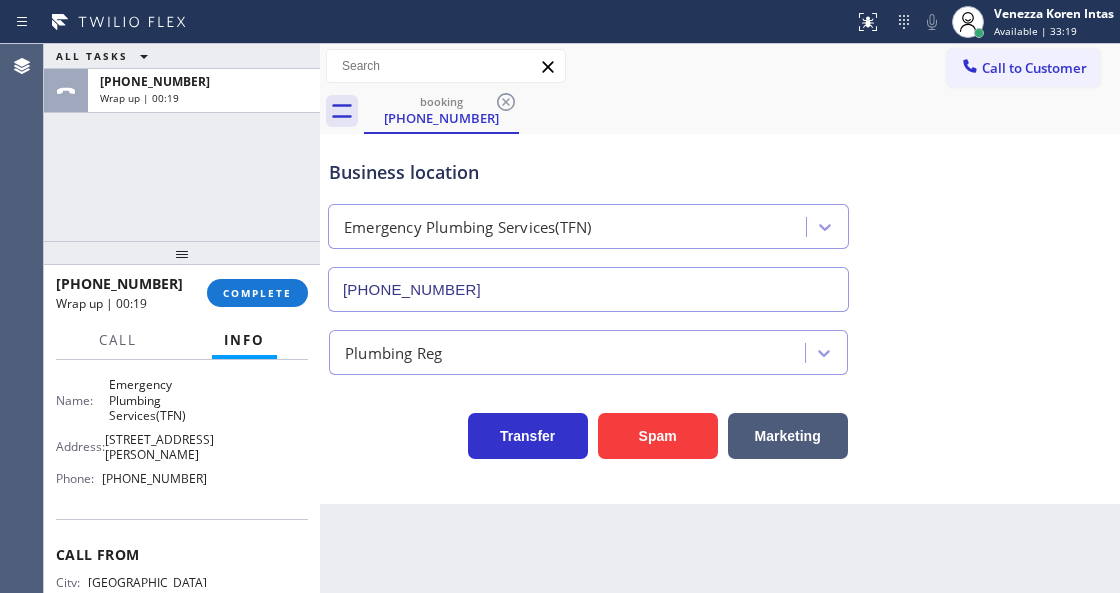 scroll, scrollTop: 224, scrollLeft: 0, axis: vertical 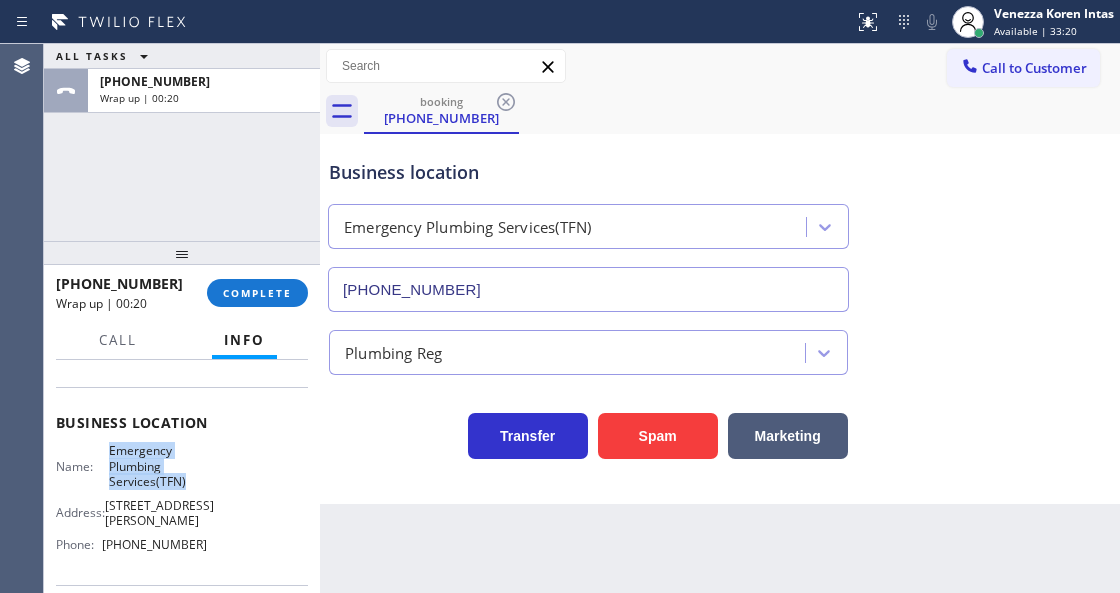 drag, startPoint x: 139, startPoint y: 456, endPoint x: 198, endPoint y: 489, distance: 67.601776 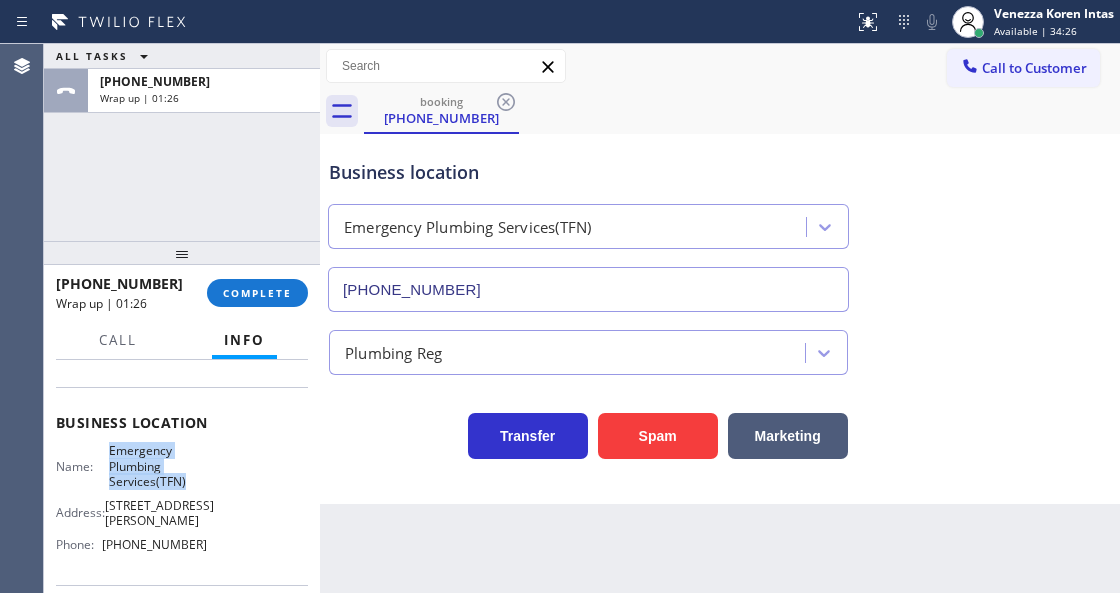 scroll, scrollTop: 91, scrollLeft: 0, axis: vertical 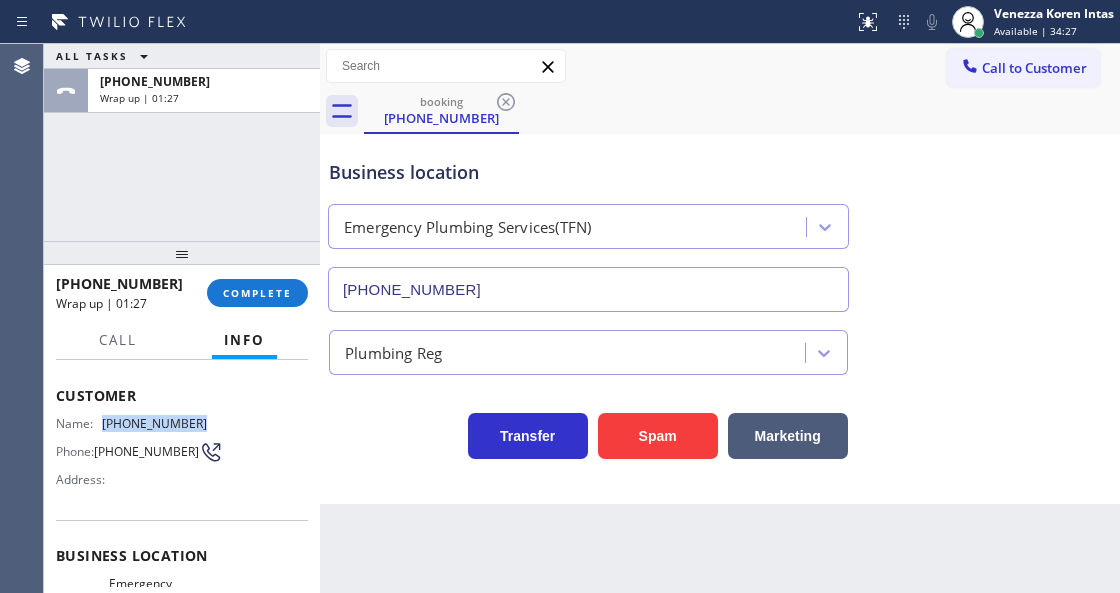 drag, startPoint x: 204, startPoint y: 420, endPoint x: 104, endPoint y: 419, distance: 100.005 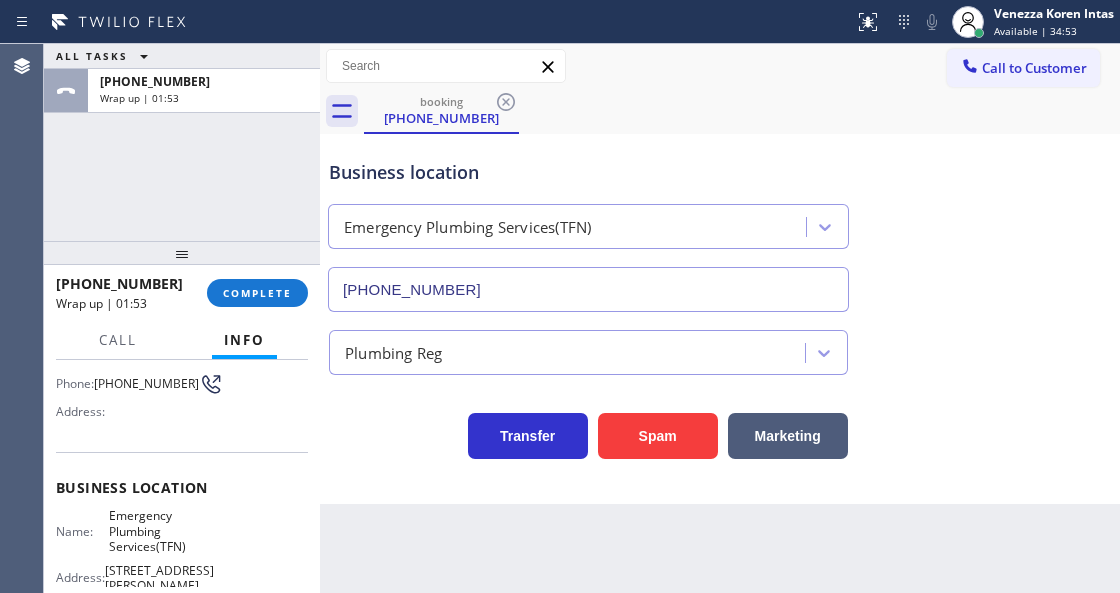 scroll, scrollTop: 224, scrollLeft: 0, axis: vertical 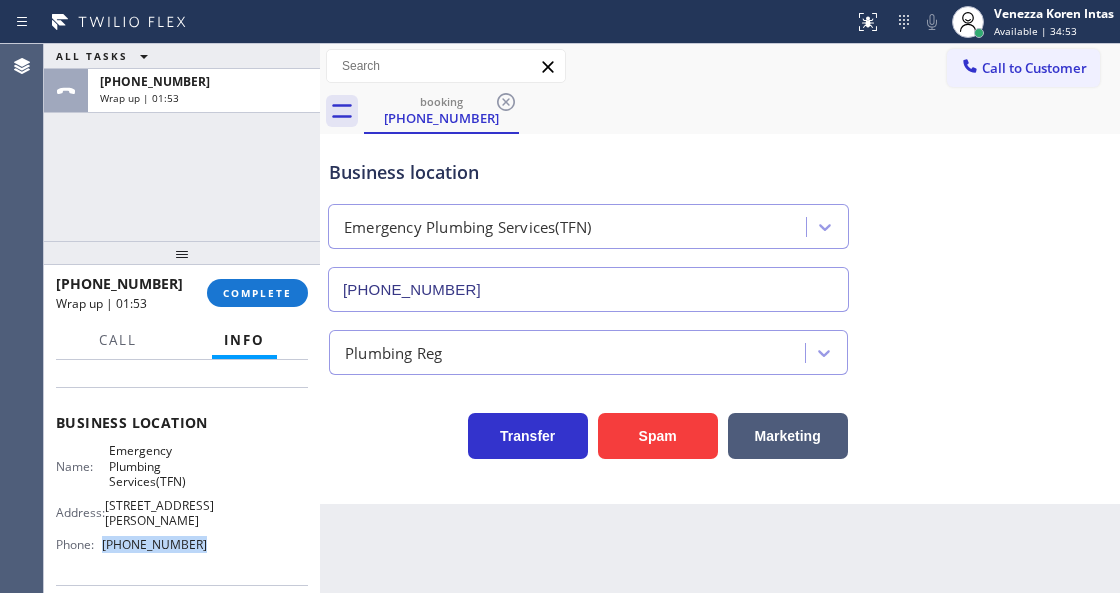 drag, startPoint x: 169, startPoint y: 533, endPoint x: 104, endPoint y: 534, distance: 65.00769 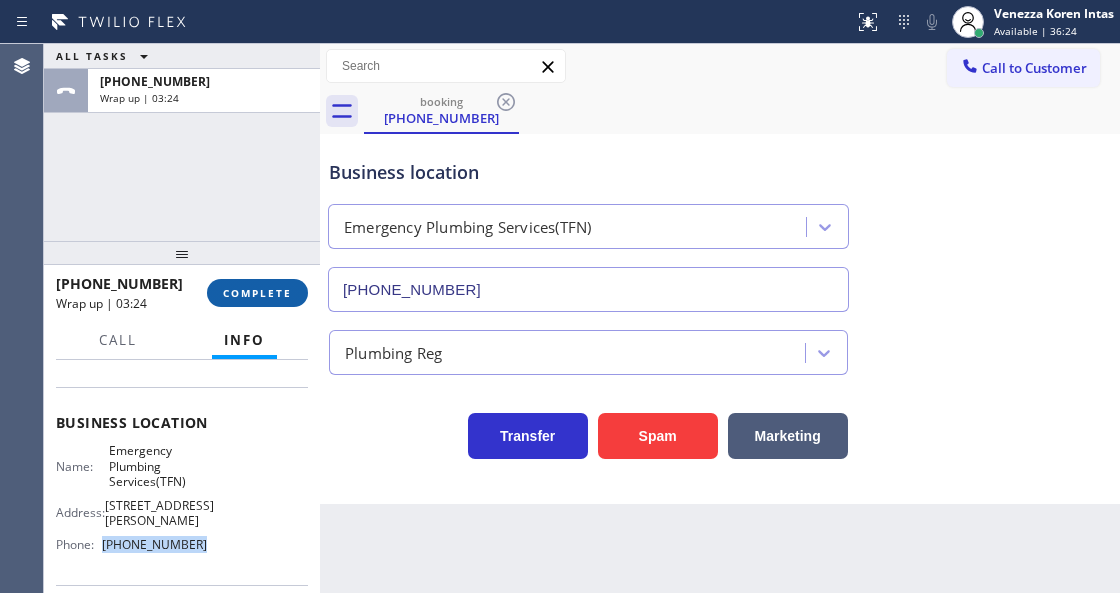 drag, startPoint x: 258, startPoint y: 287, endPoint x: 536, endPoint y: 335, distance: 282.11346 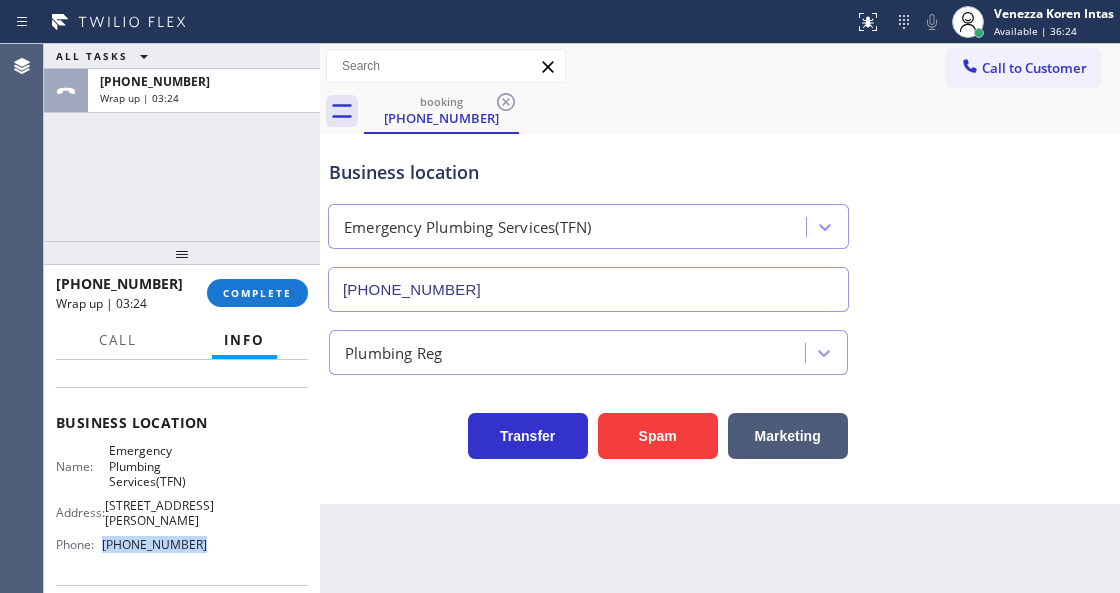 click on "COMPLETE" at bounding box center [257, 293] 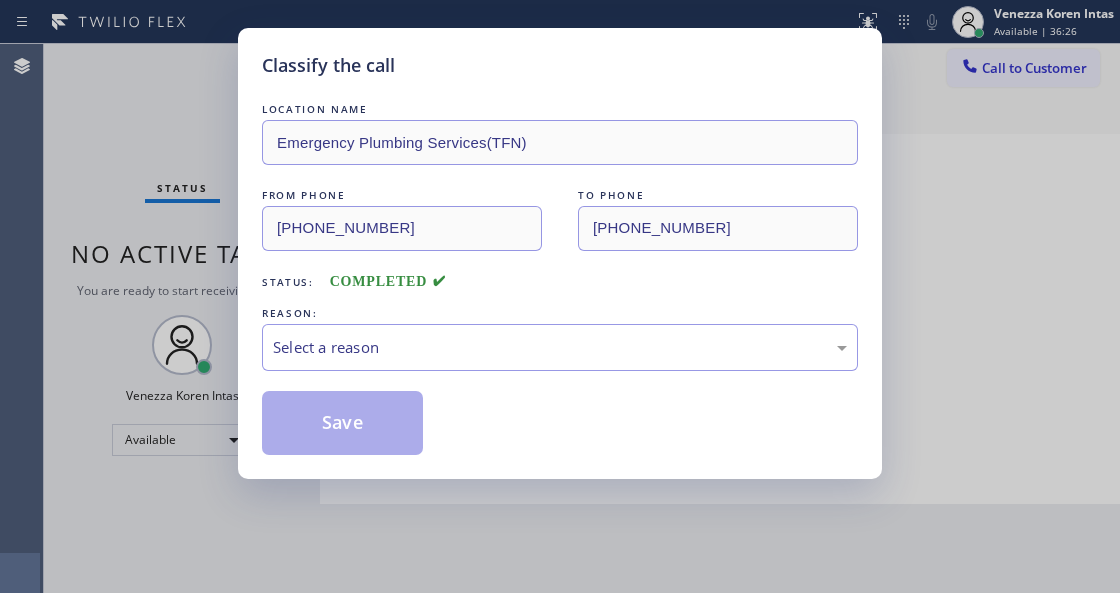 click on "LOCATION NAME Emergency Plumbing Services(TFN) FROM PHONE [PHONE_NUMBER] TO PHONE [PHONE_NUMBER] Status: COMPLETED REASON: Select a reason Save" at bounding box center (560, 277) 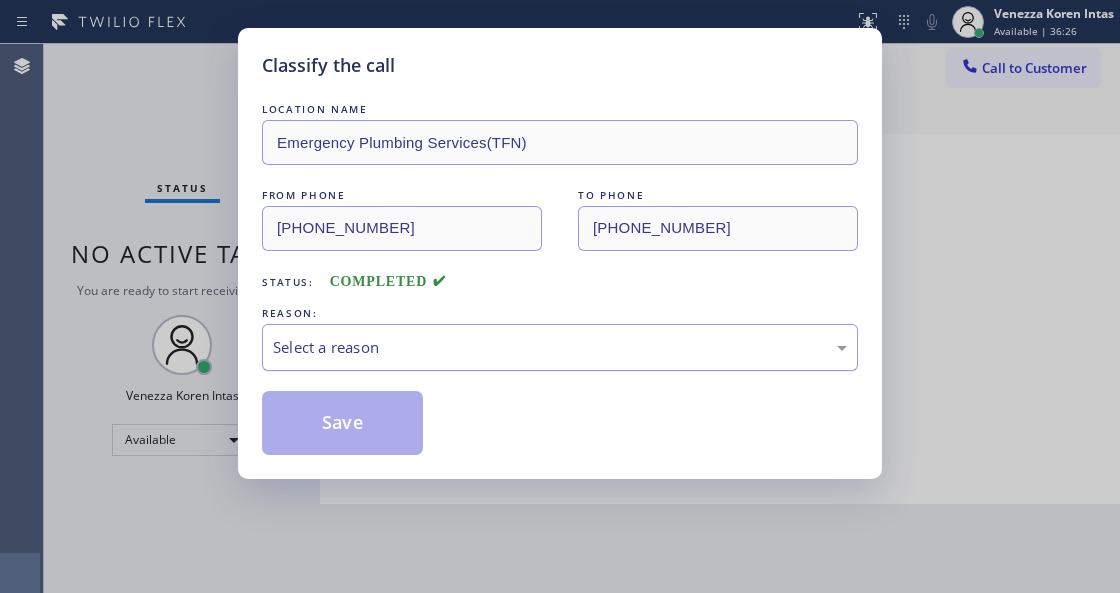 click on "Select a reason" at bounding box center (560, 347) 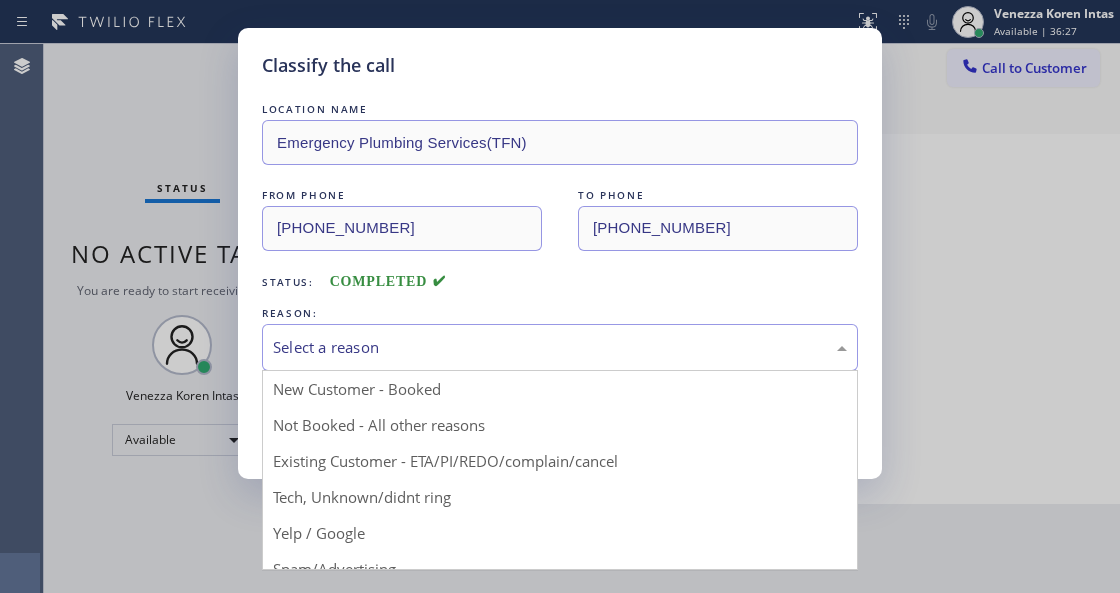 drag, startPoint x: 451, startPoint y: 434, endPoint x: 438, endPoint y: 434, distance: 13 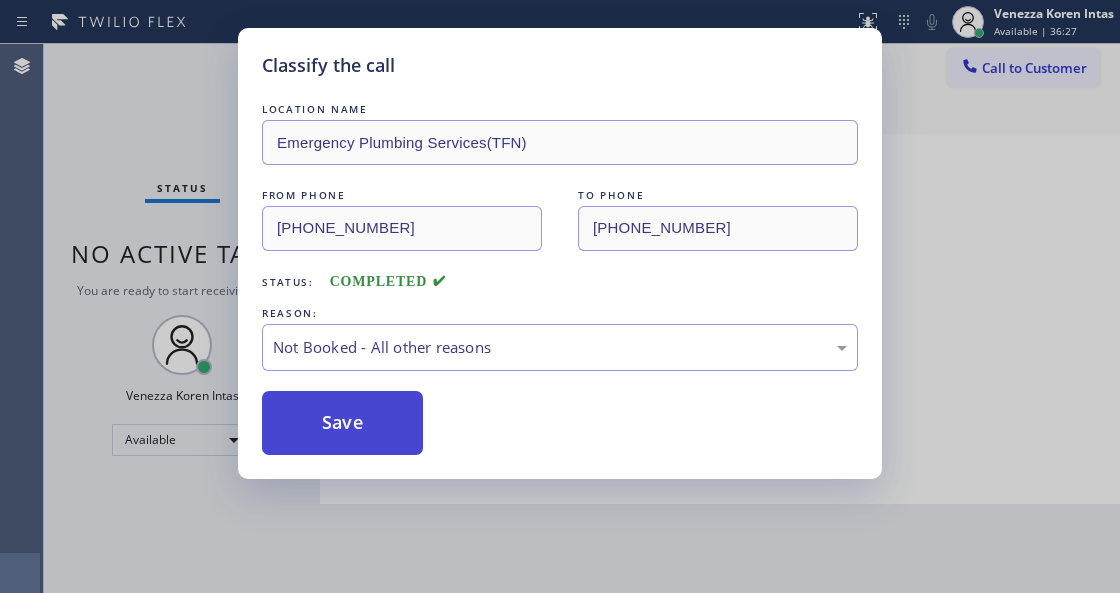 click on "Save" at bounding box center [342, 423] 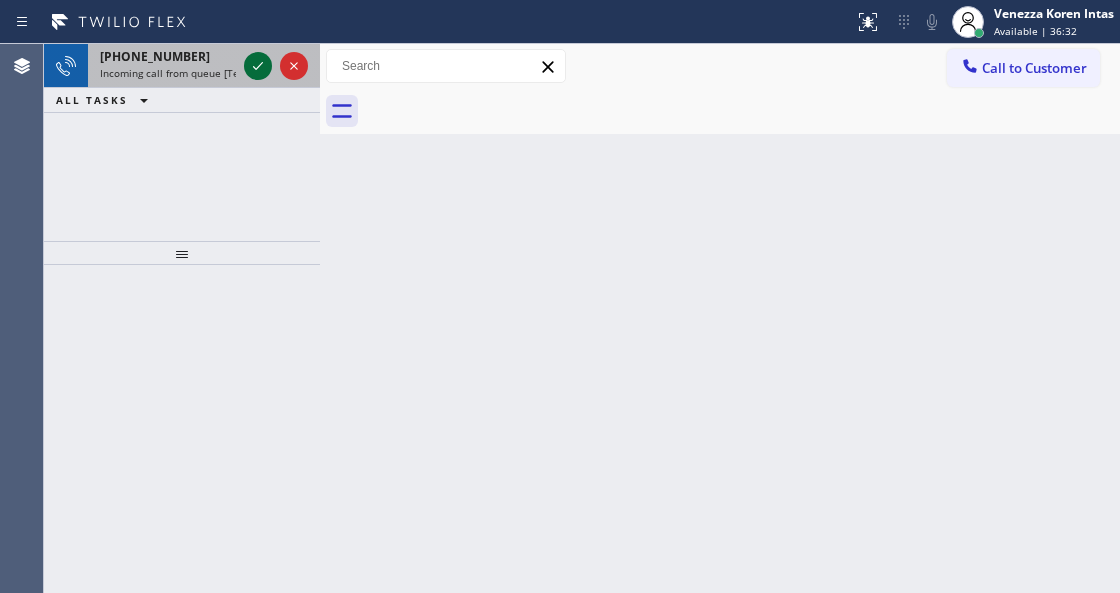 click 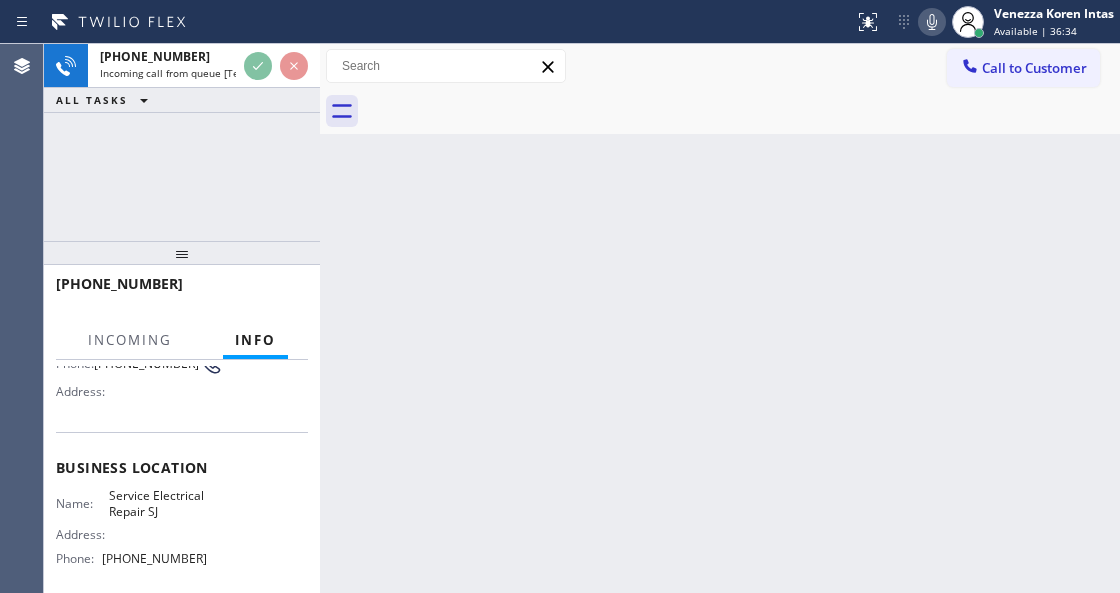 scroll, scrollTop: 266, scrollLeft: 0, axis: vertical 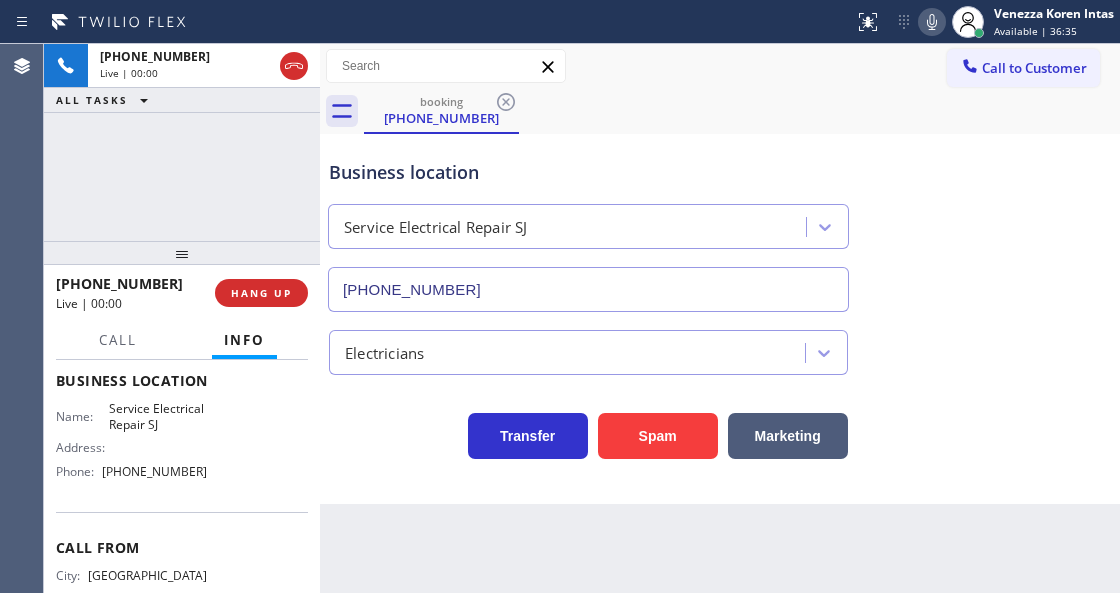 type on "[PHONE_NUMBER]" 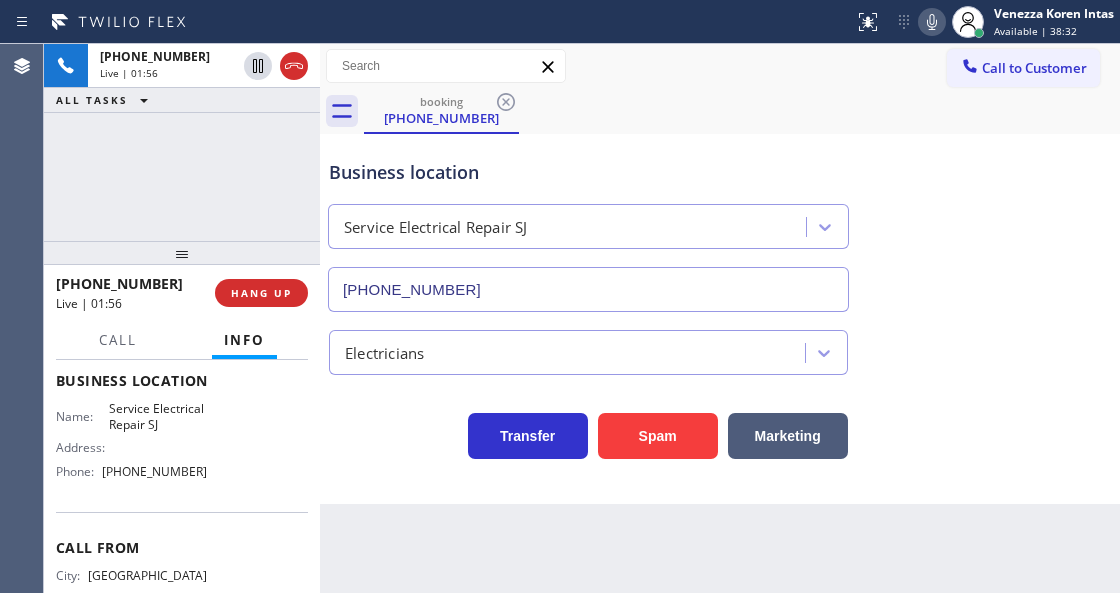click on "Call to Customer Outbound call Location Subzero Repair  Professionals Your caller id phone number [PHONE_NUMBER] Customer number Call Outbound call Technician Search Technician Your caller id phone number Your caller id phone number Call" at bounding box center (720, 66) 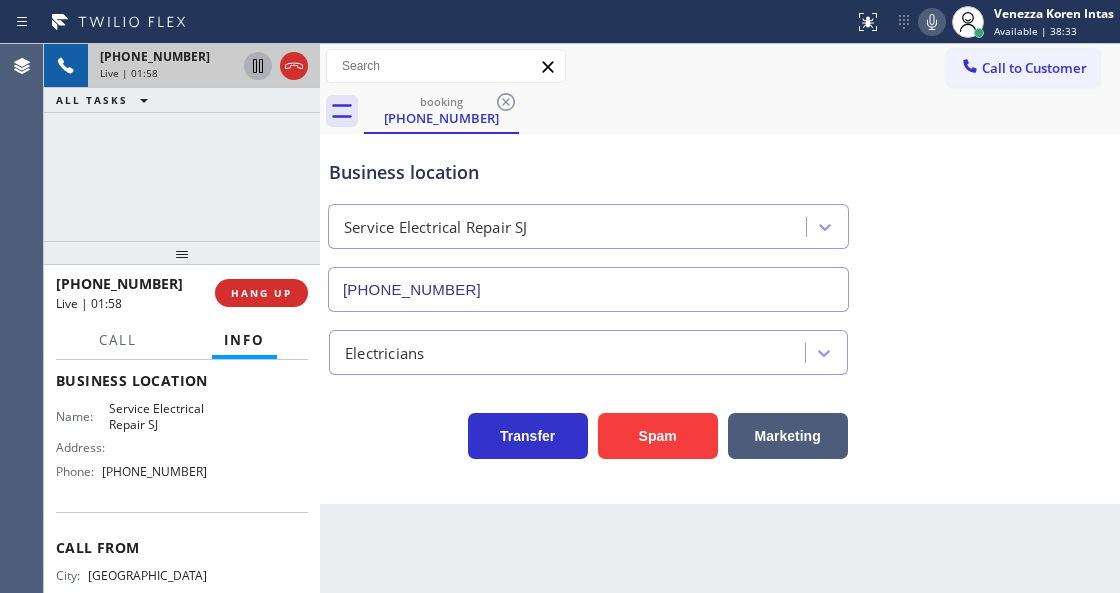 click 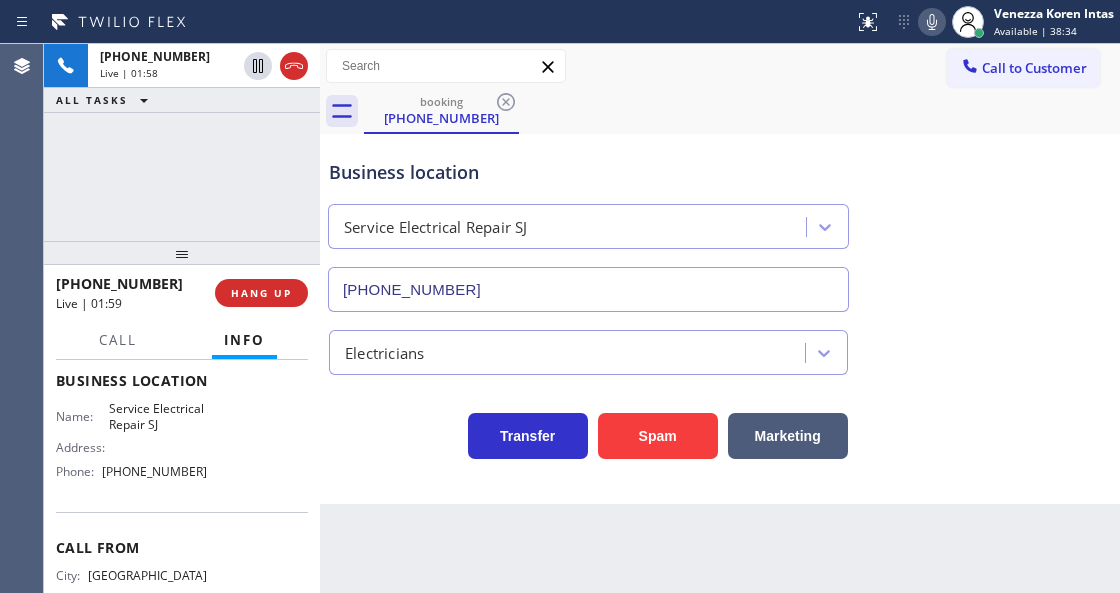 click 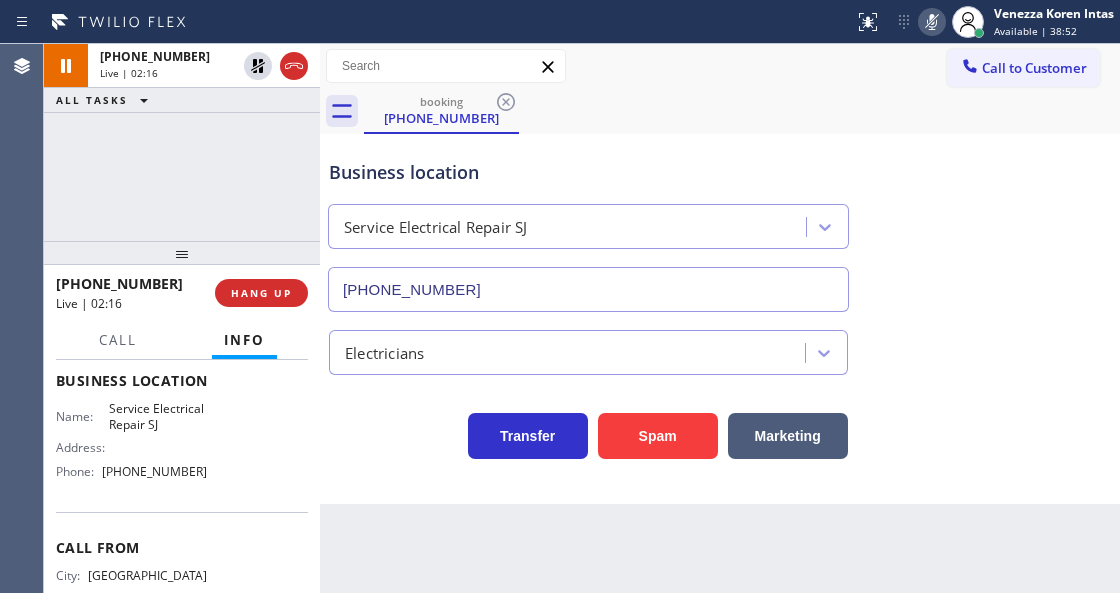 click on "Business location" at bounding box center (588, 172) 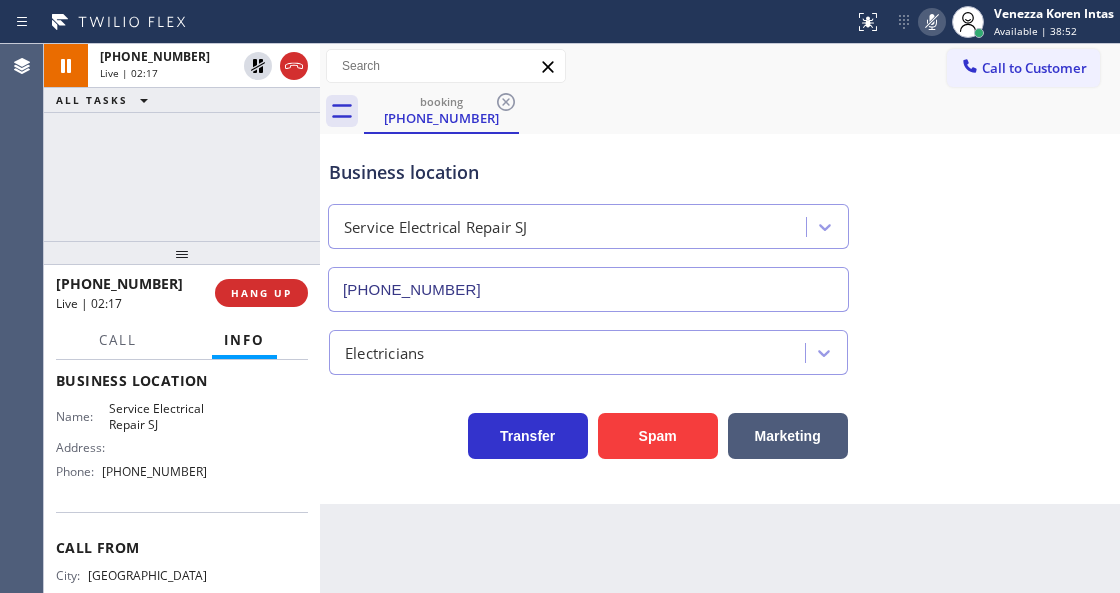 click on "Business location" at bounding box center (588, 172) 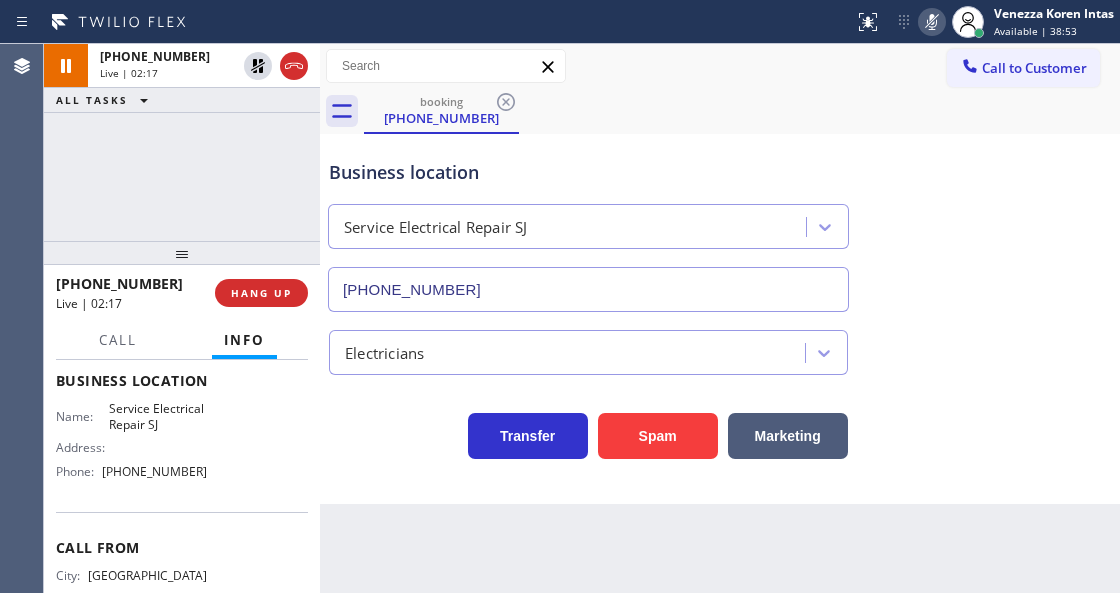 click on "Business location" at bounding box center [588, 172] 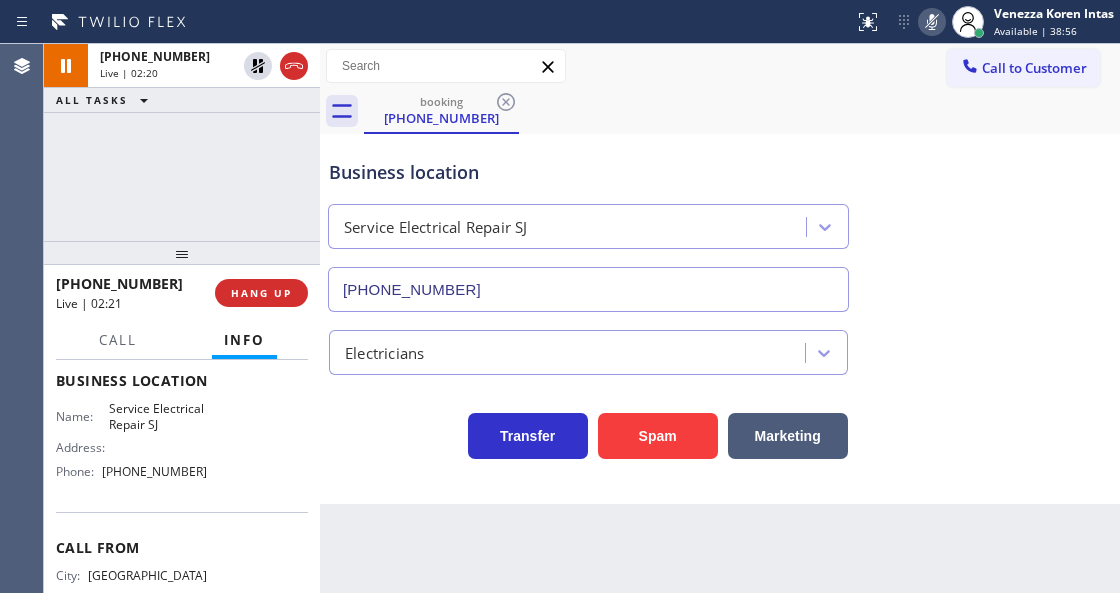 click 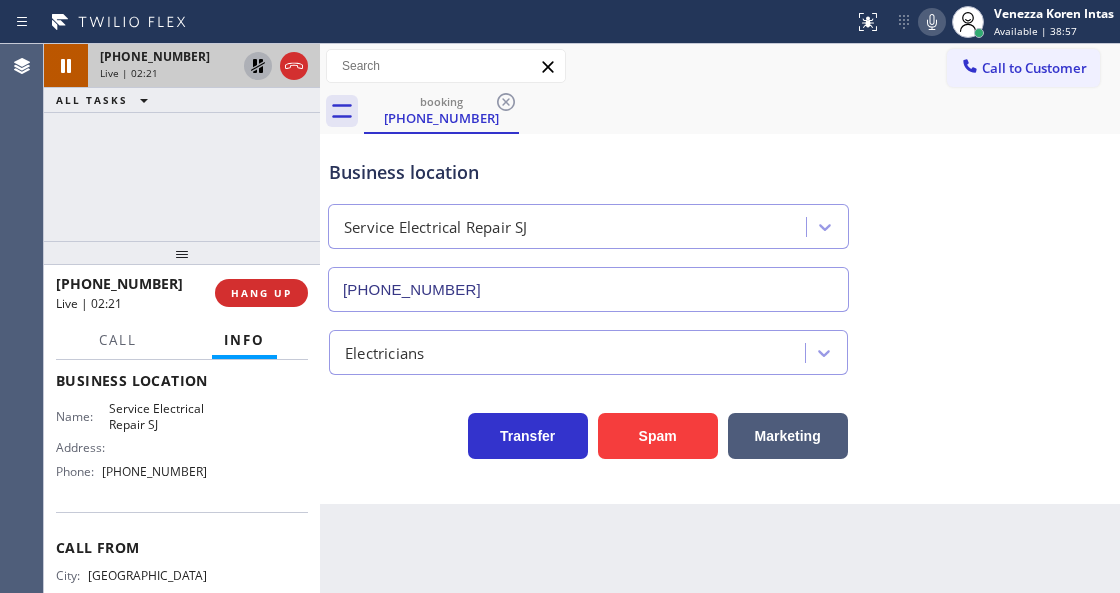 click 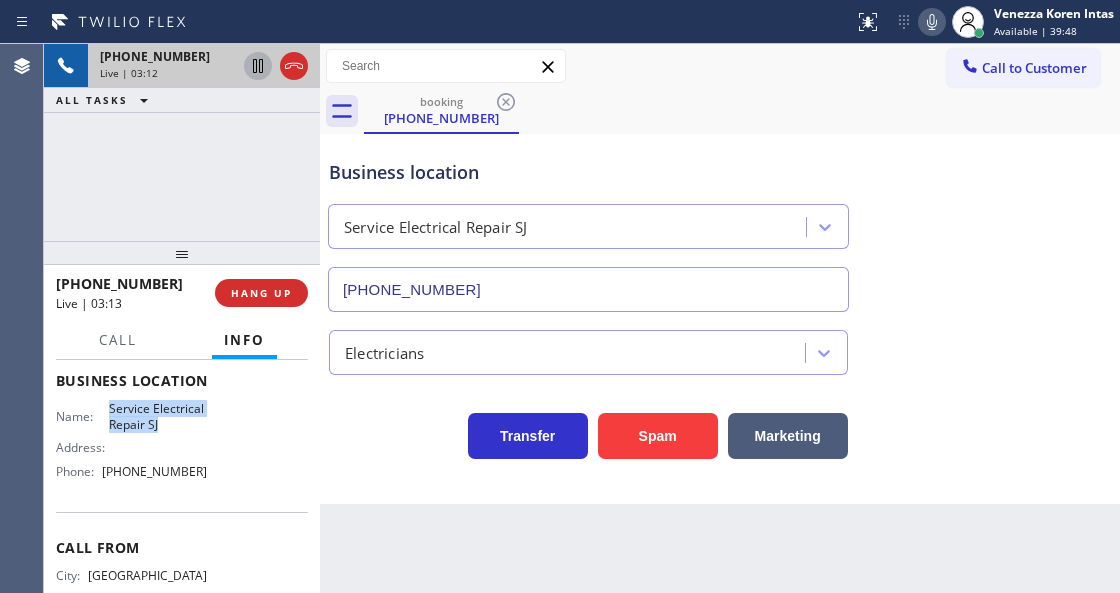 drag, startPoint x: 104, startPoint y: 400, endPoint x: 174, endPoint y: 421, distance: 73.082146 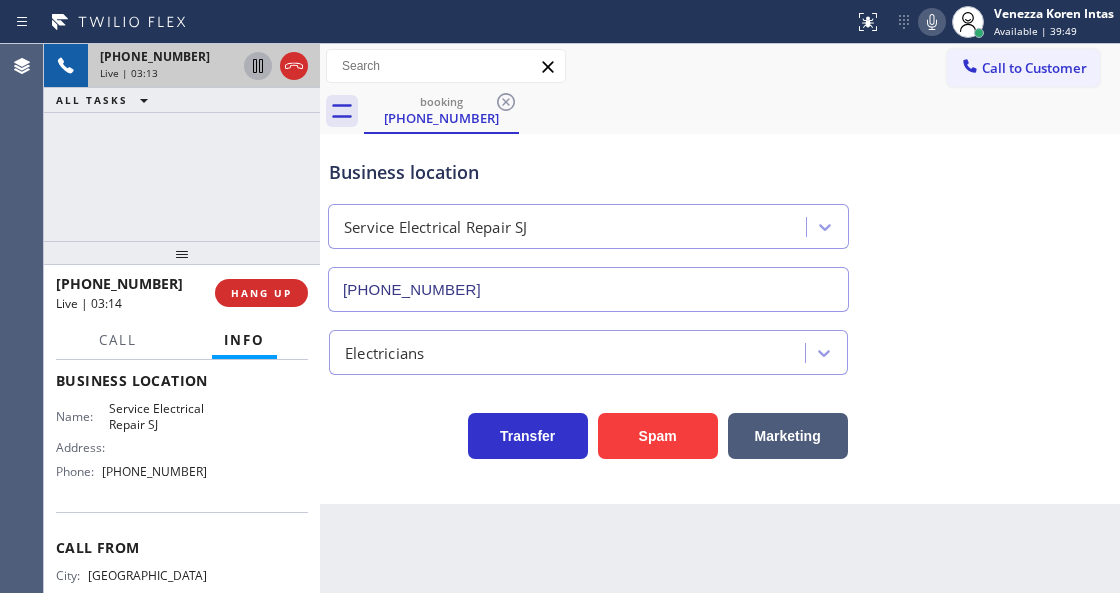 click on "Back to Dashboard Change Sender ID Customers Technicians Select a contact Outbound call Technician Search Technician Your caller id phone number Your caller id phone number Call Technician info Name   Phone none Address none Change Sender ID HVAC [PHONE_NUMBER] 5 Star Appliance [PHONE_NUMBER] Appliance Repair [PHONE_NUMBER] Plumbing [PHONE_NUMBER] Air Duct Cleaning [PHONE_NUMBER]  Electricians [PHONE_NUMBER] Cancel Change Check personal SMS Reset Change booking [PHONE_NUMBER] Call to Customer Outbound call Location Subzero Repair  Professionals Your caller id phone number [PHONE_NUMBER] Customer number Call Outbound call Technician Search Technician Your caller id phone number Your caller id phone number Call booking [PHONE_NUMBER] Business location Service Electrical Repair SJ [PHONE_NUMBER] Electricians Transfer Spam Marketing" at bounding box center [720, 318] 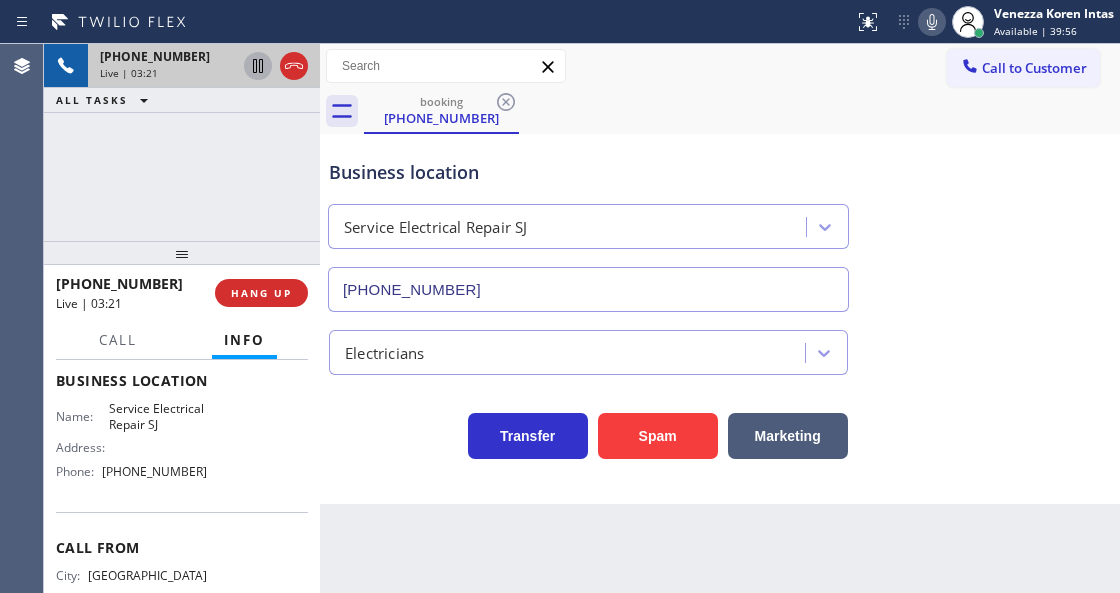 click on "Business location" at bounding box center [588, 172] 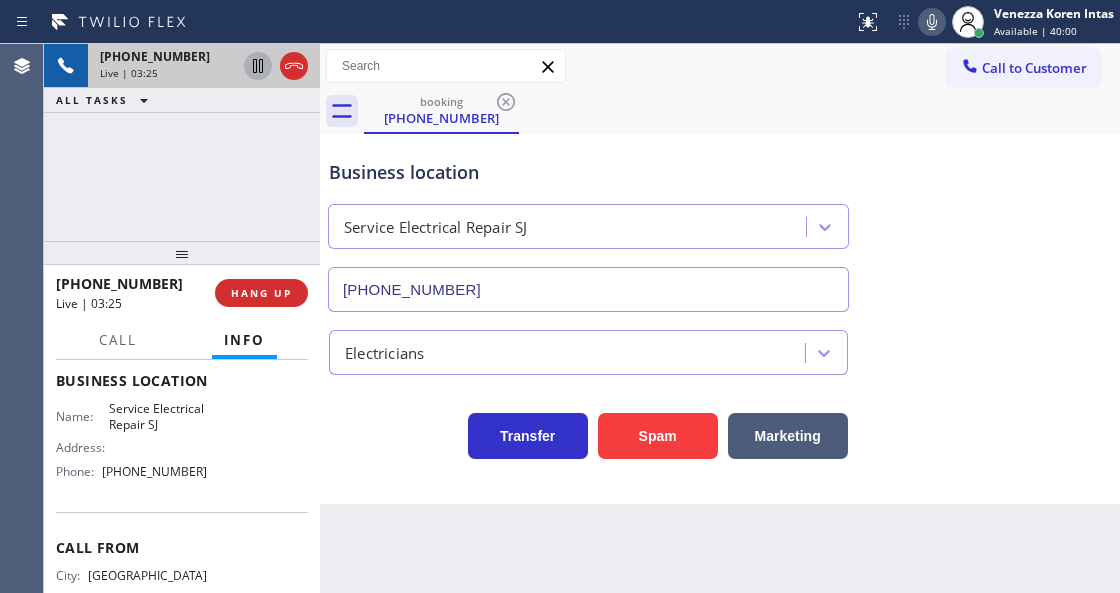 click on "Status report No issues detected If you experience an issue, please download the report and send it to your support team. Download report Venezza Koren Intas Available | 40:00 Set your status Offline Available Unavailable Break Log out" at bounding box center (983, 22) 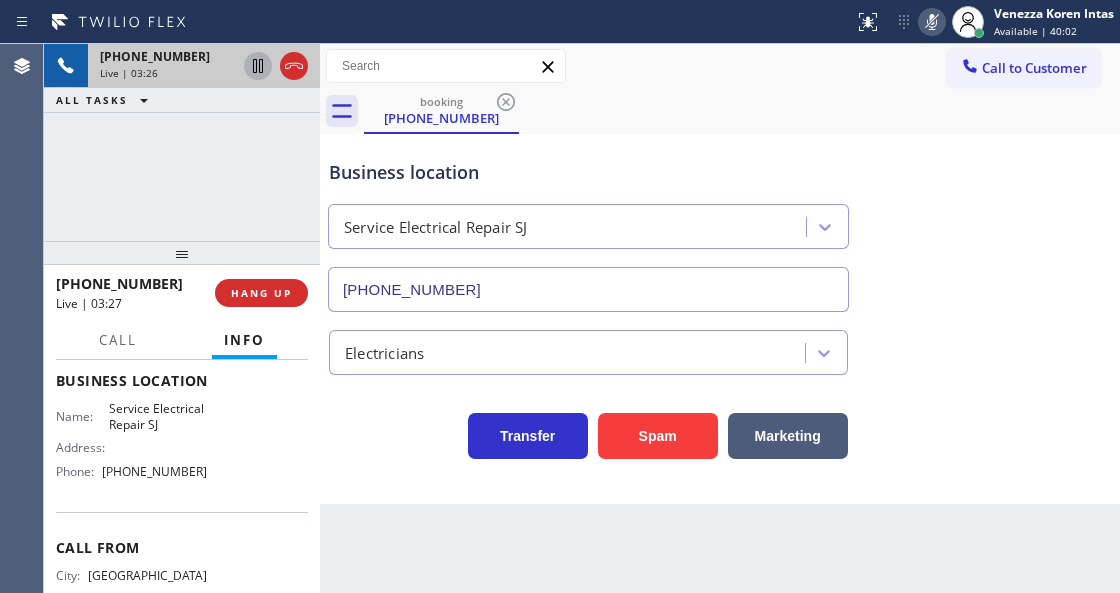 click 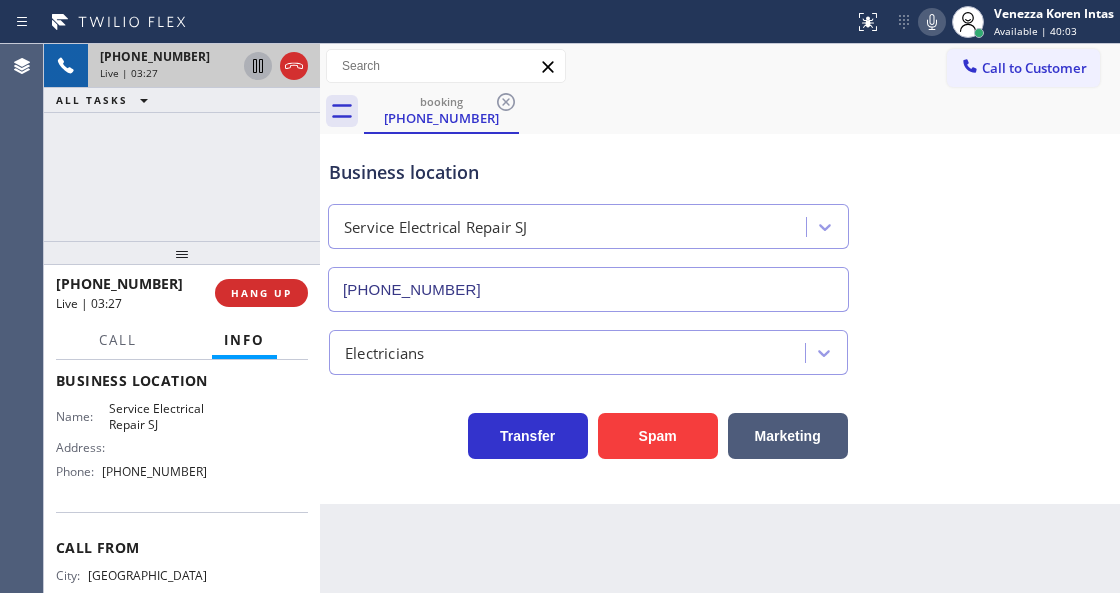click on "Business location" at bounding box center (588, 172) 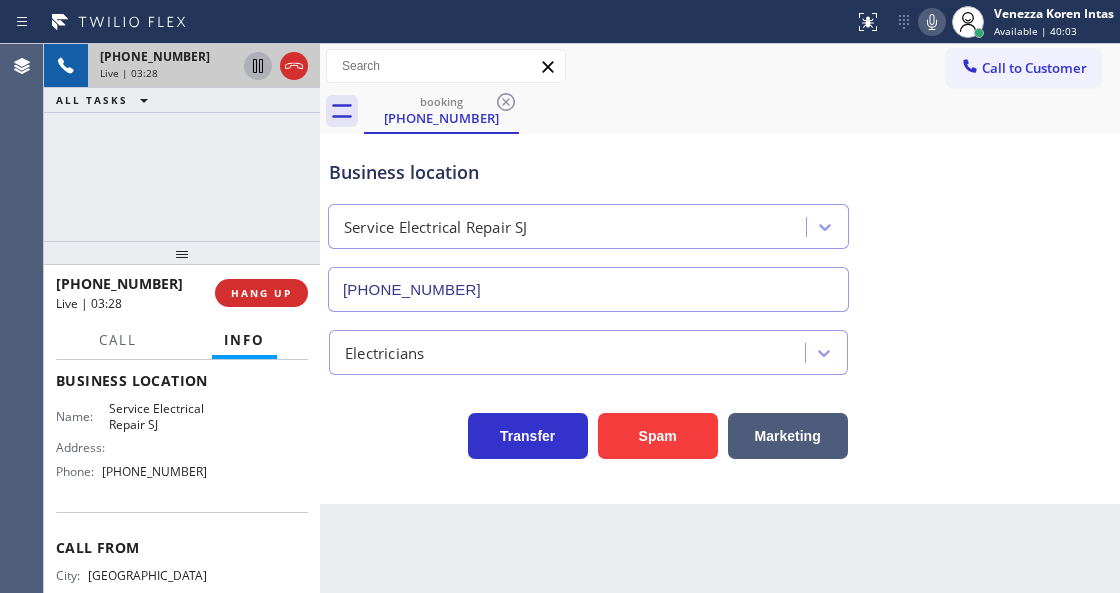 click on "Business location" at bounding box center [588, 172] 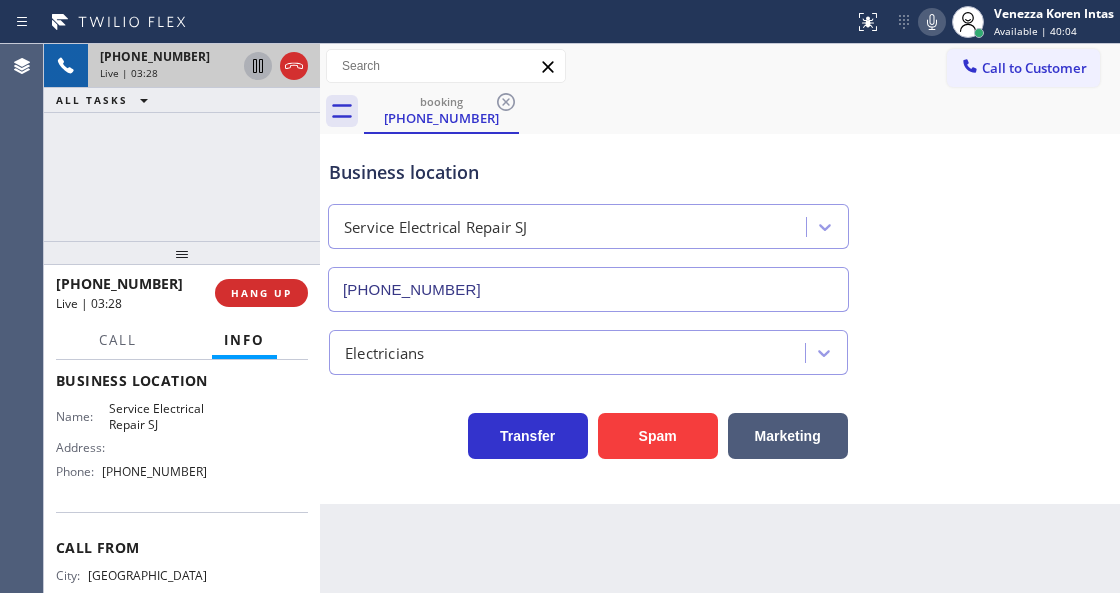 click on "Business location" at bounding box center (588, 172) 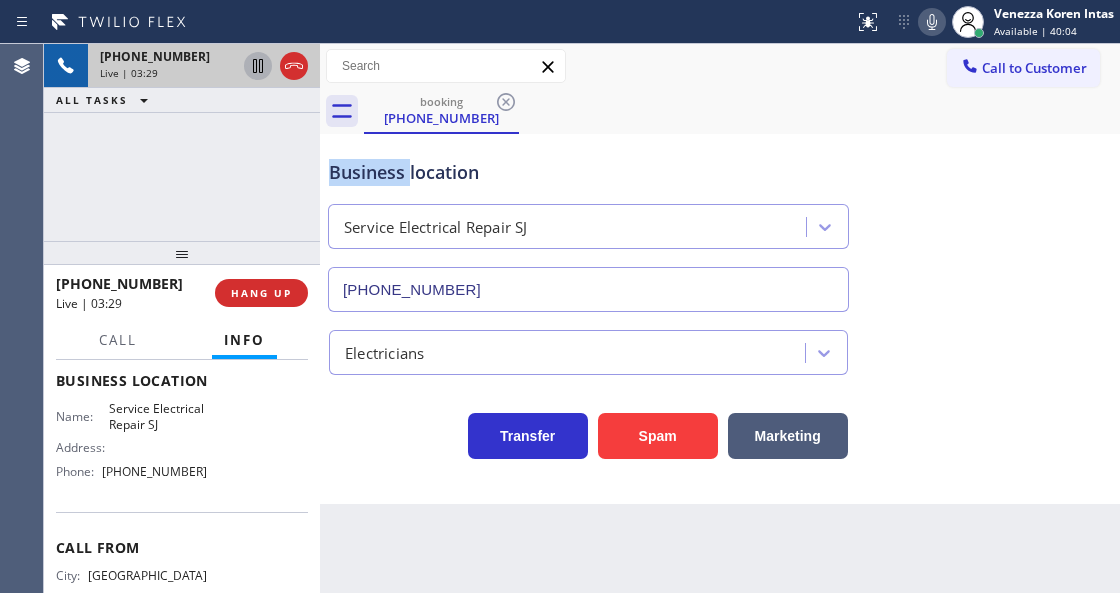 click on "Business location" at bounding box center (588, 172) 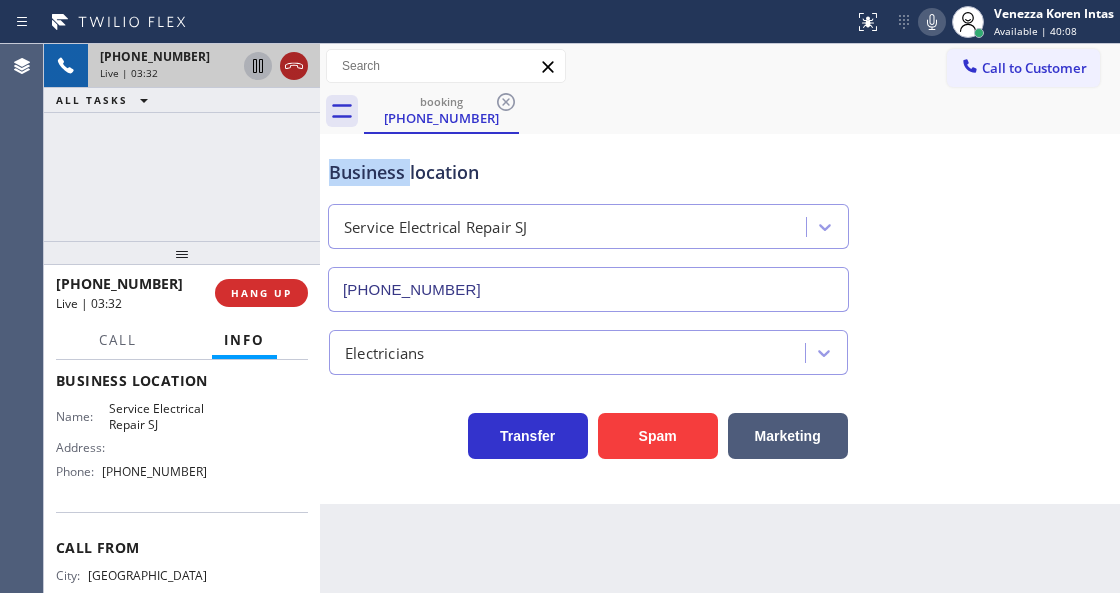 click 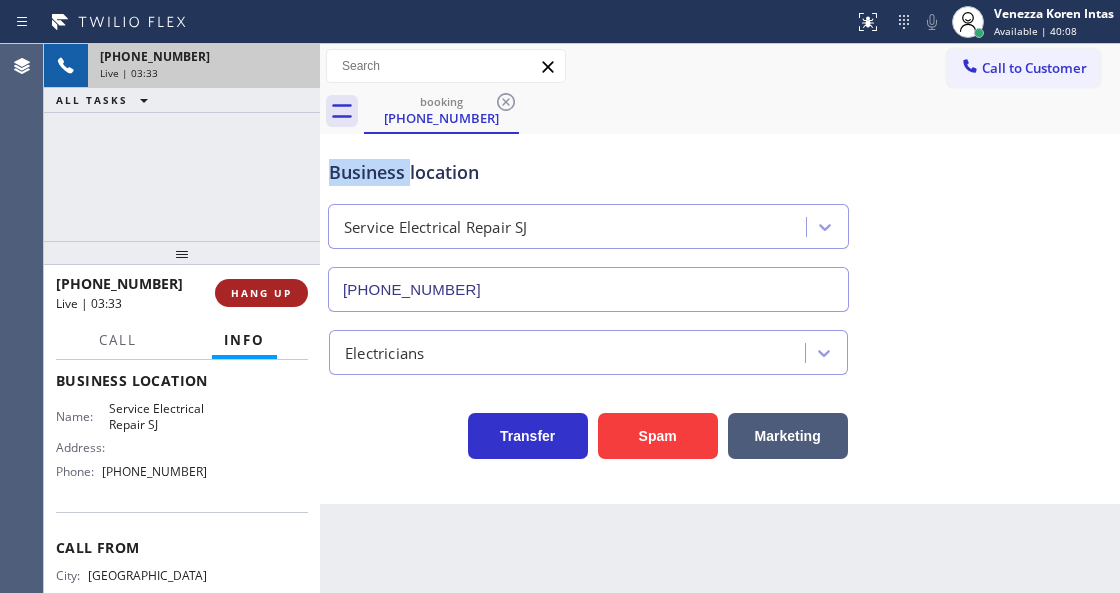 click on "HANG UP" at bounding box center [261, 293] 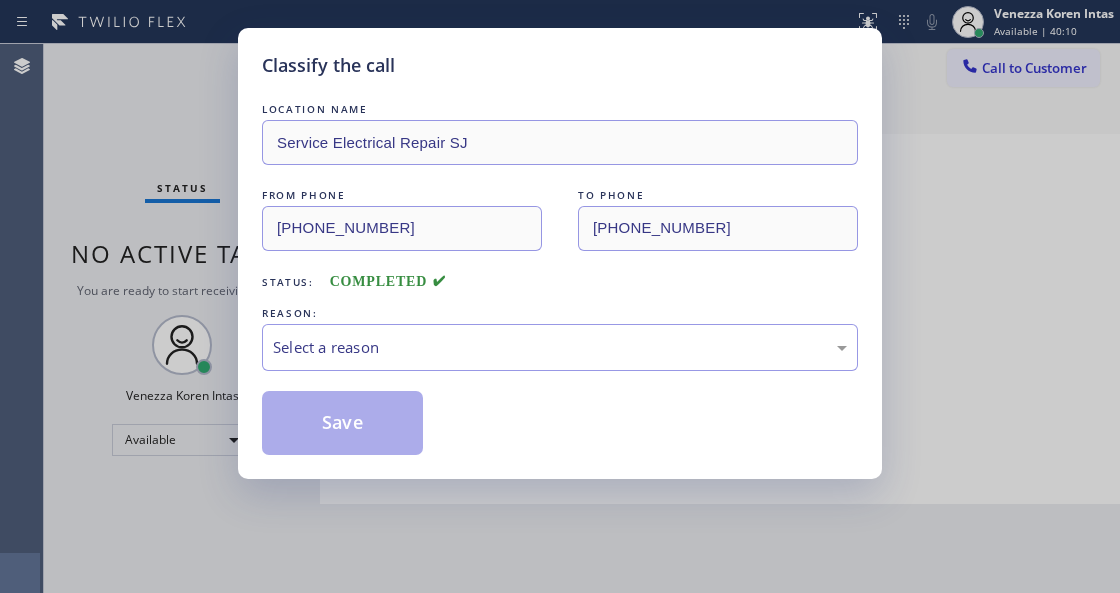 click on "Select a reason" at bounding box center [560, 347] 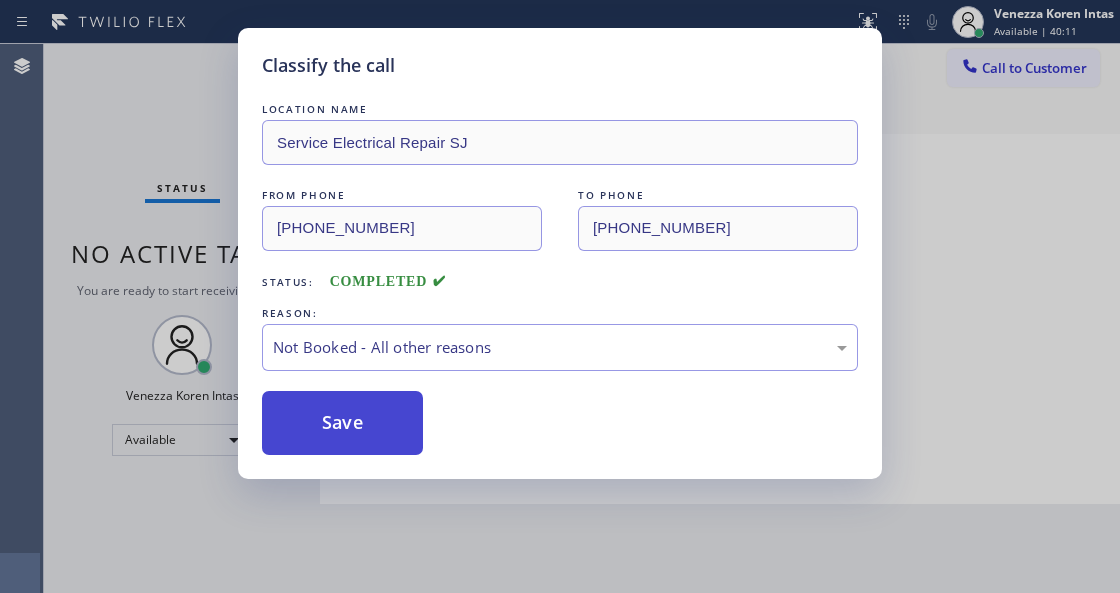 click on "Save" at bounding box center [342, 423] 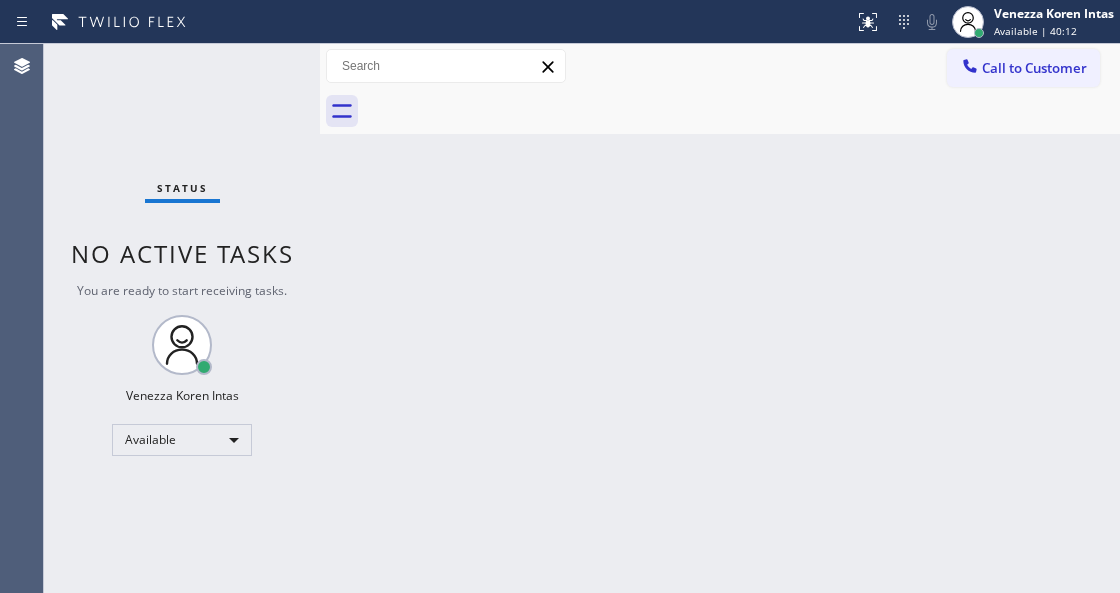 click at bounding box center (968, 22) 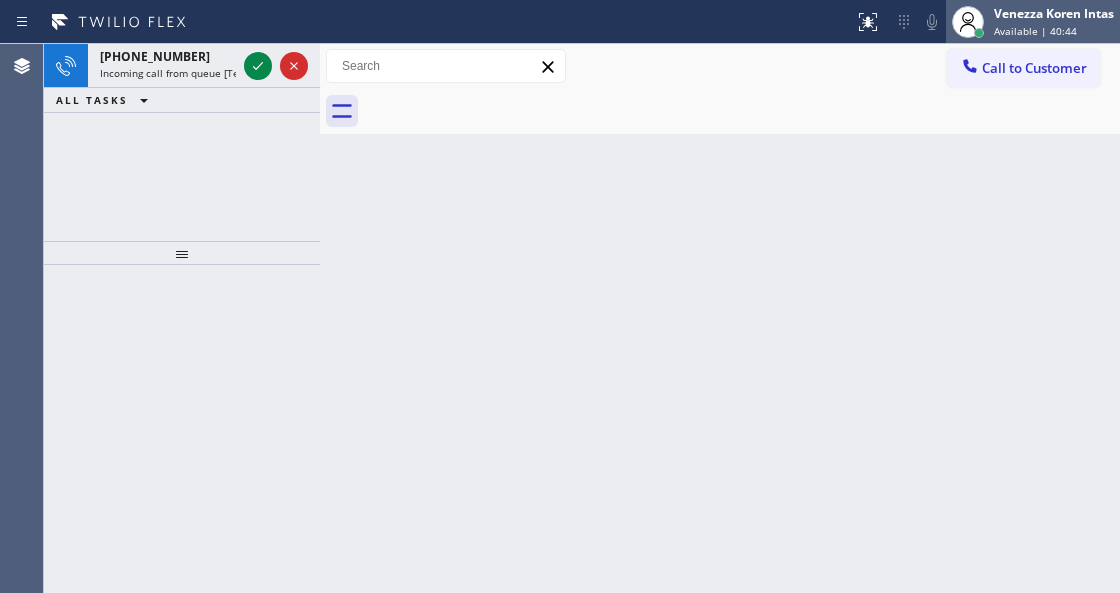 click on "Venezza Koren Intas" at bounding box center (1054, 13) 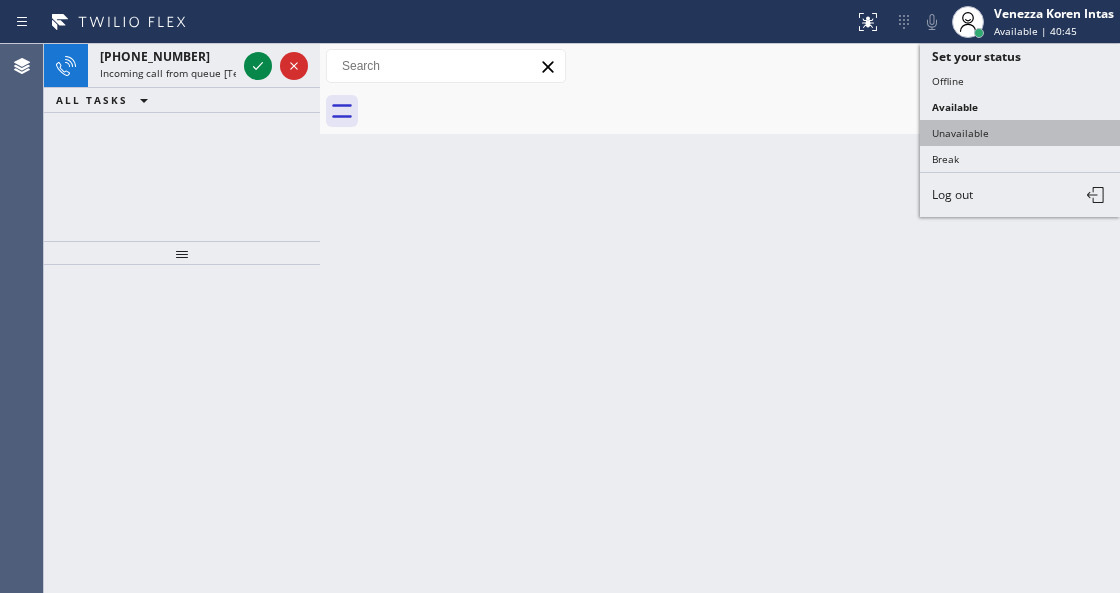 click on "Unavailable" at bounding box center (1020, 133) 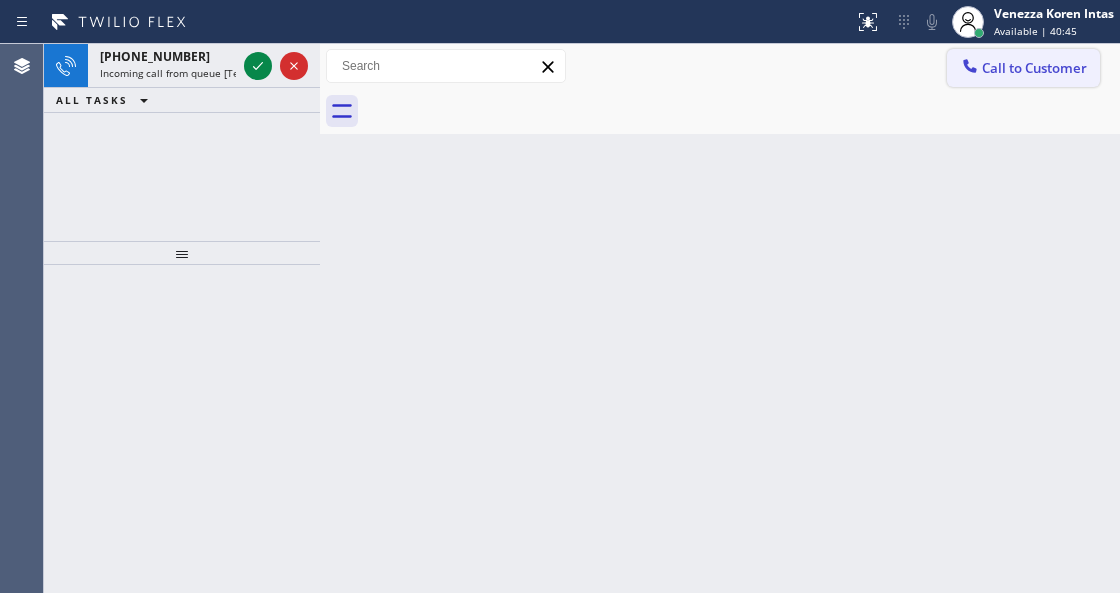 click on "Call to Customer" at bounding box center [1034, 68] 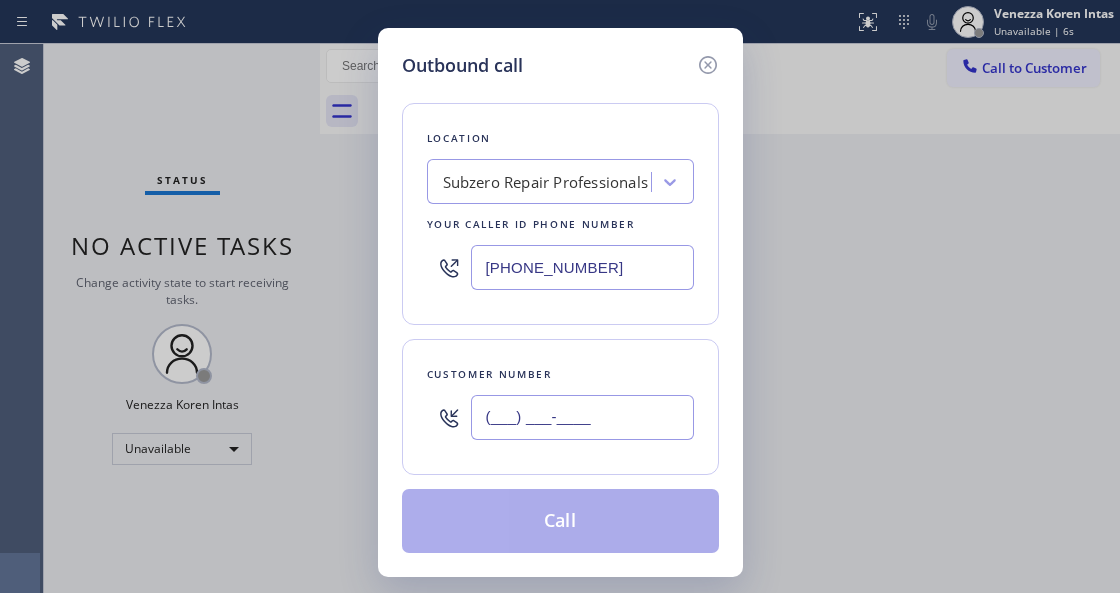 click on "(___) ___-____" at bounding box center (582, 417) 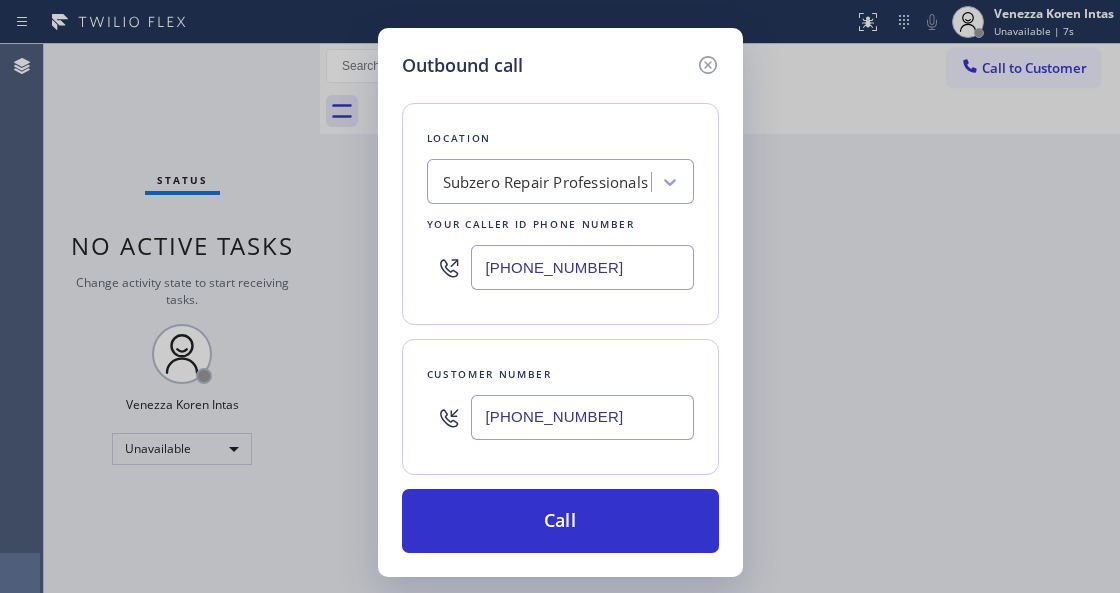 type on "[PHONE_NUMBER]" 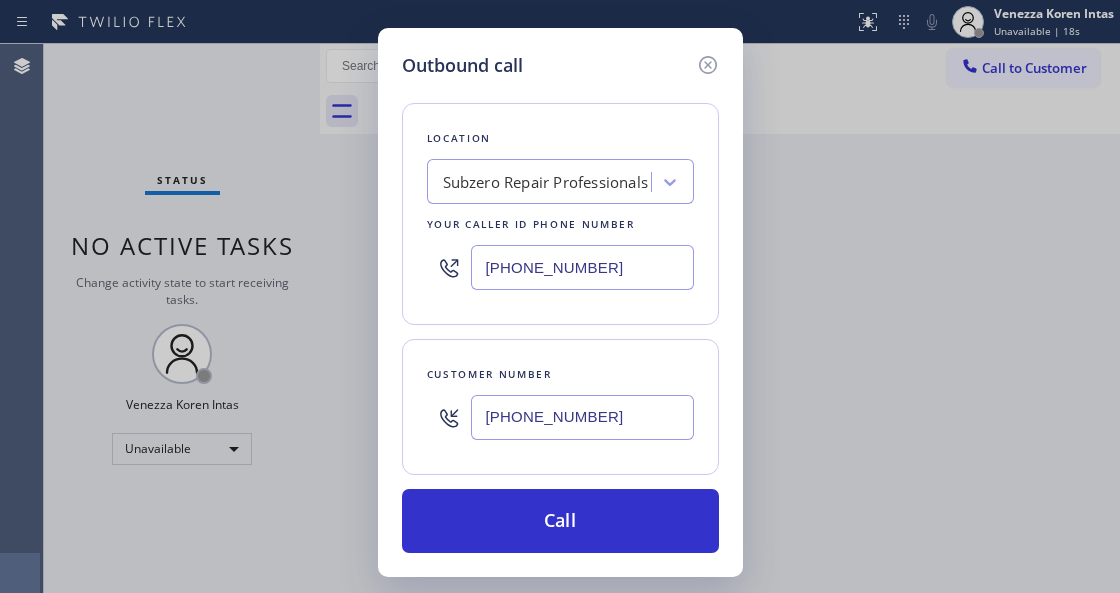 drag, startPoint x: 658, startPoint y: 274, endPoint x: 330, endPoint y: 223, distance: 331.94125 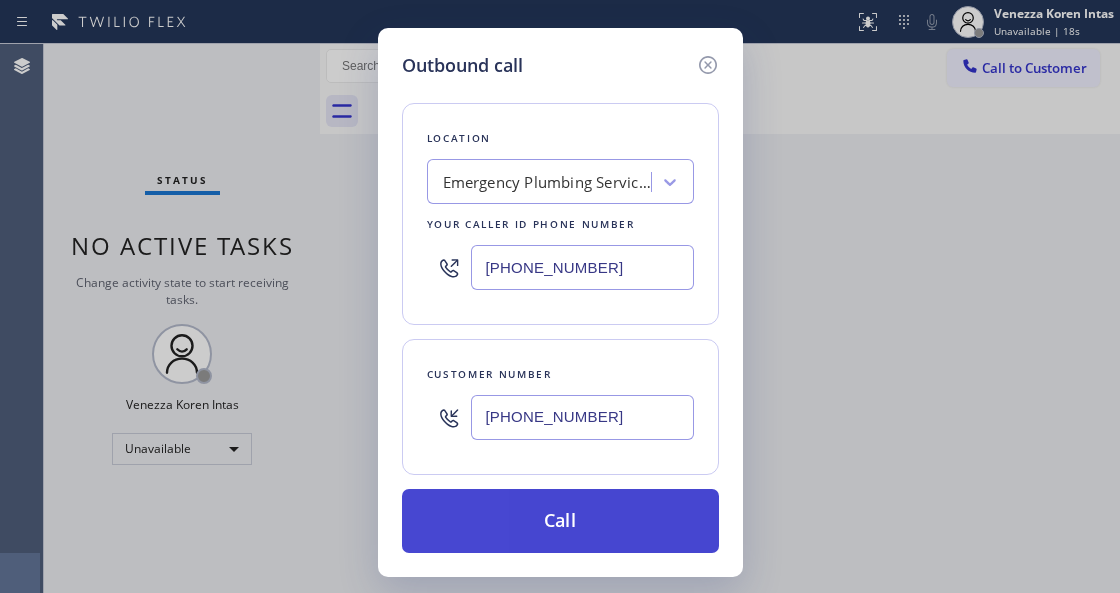 type on "[PHONE_NUMBER]" 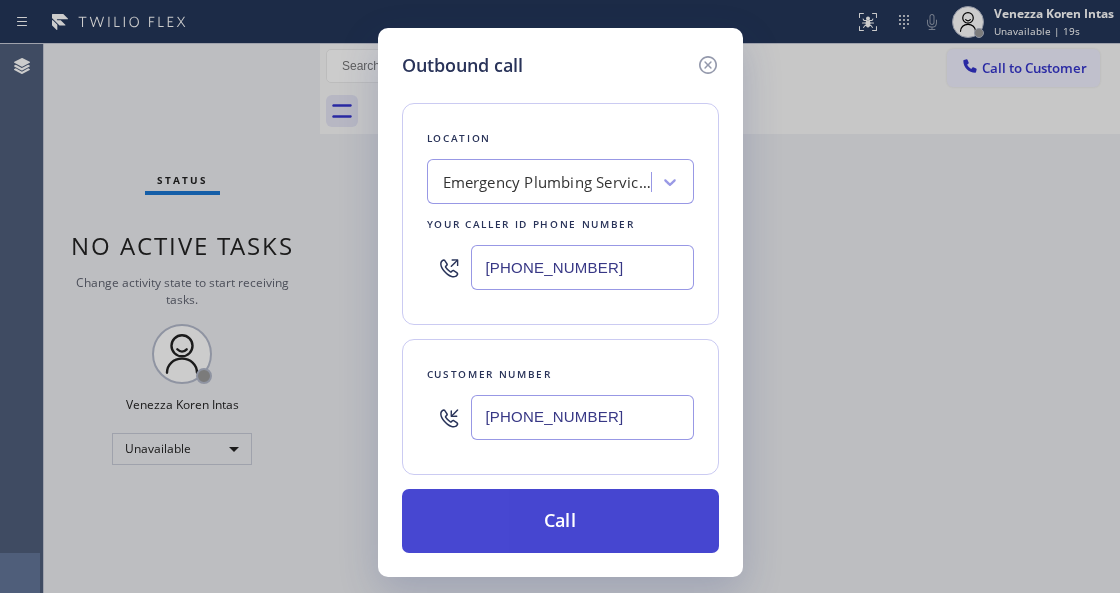click on "Call" at bounding box center (560, 521) 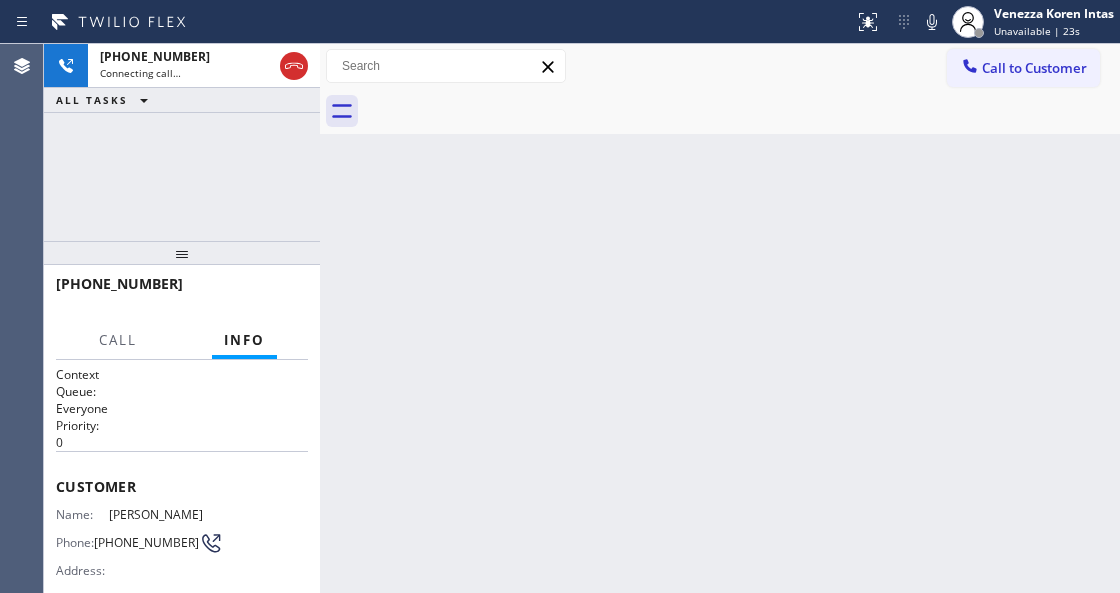 scroll, scrollTop: 0, scrollLeft: 0, axis: both 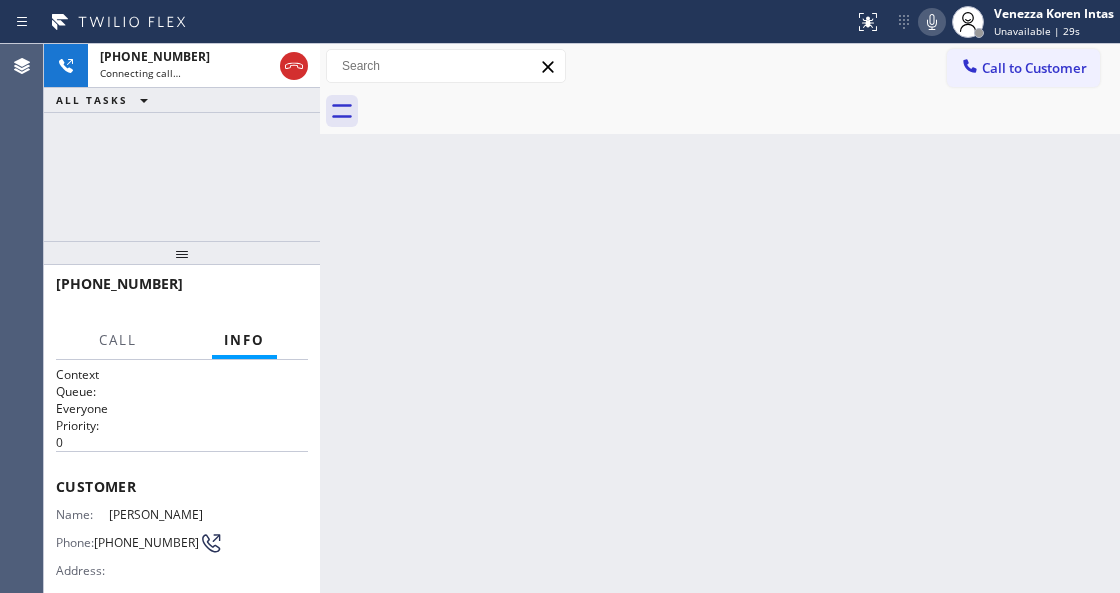 click 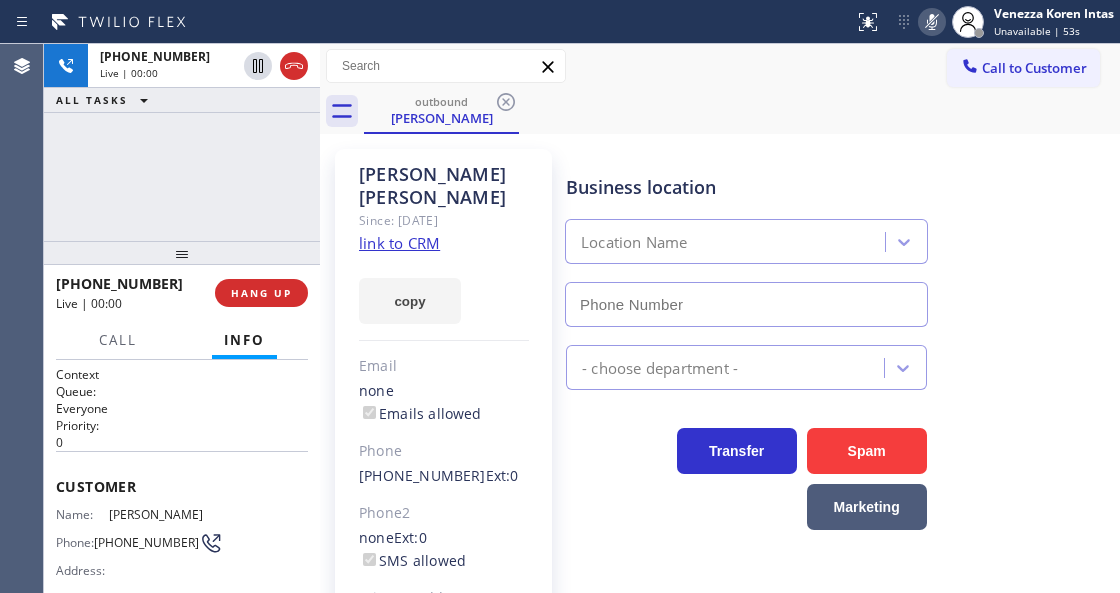 type on "[PHONE_NUMBER]" 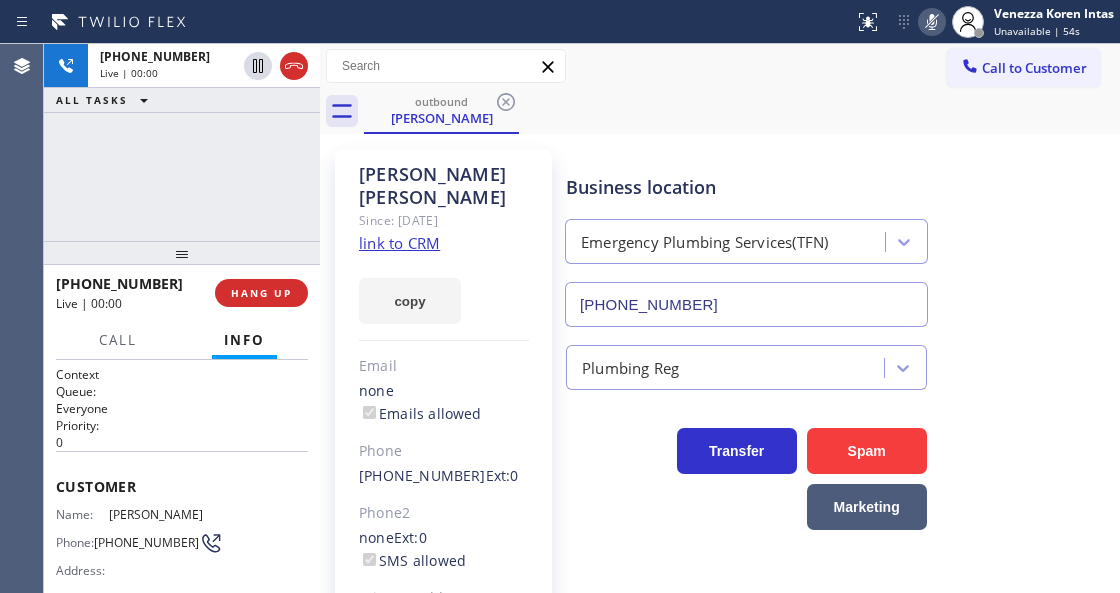 click 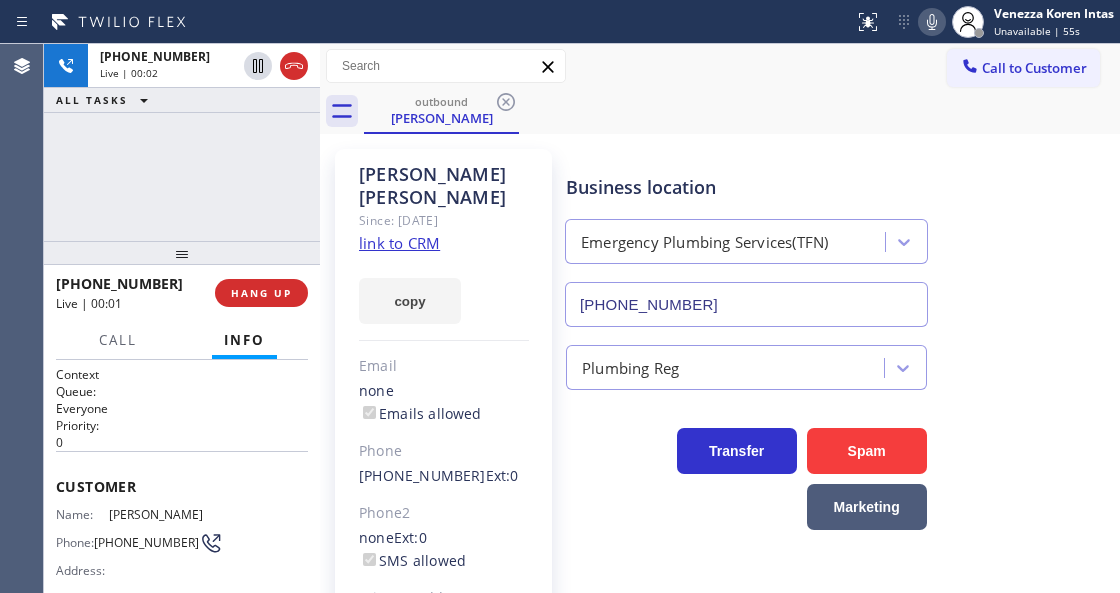 click on "Since: [DATE]" 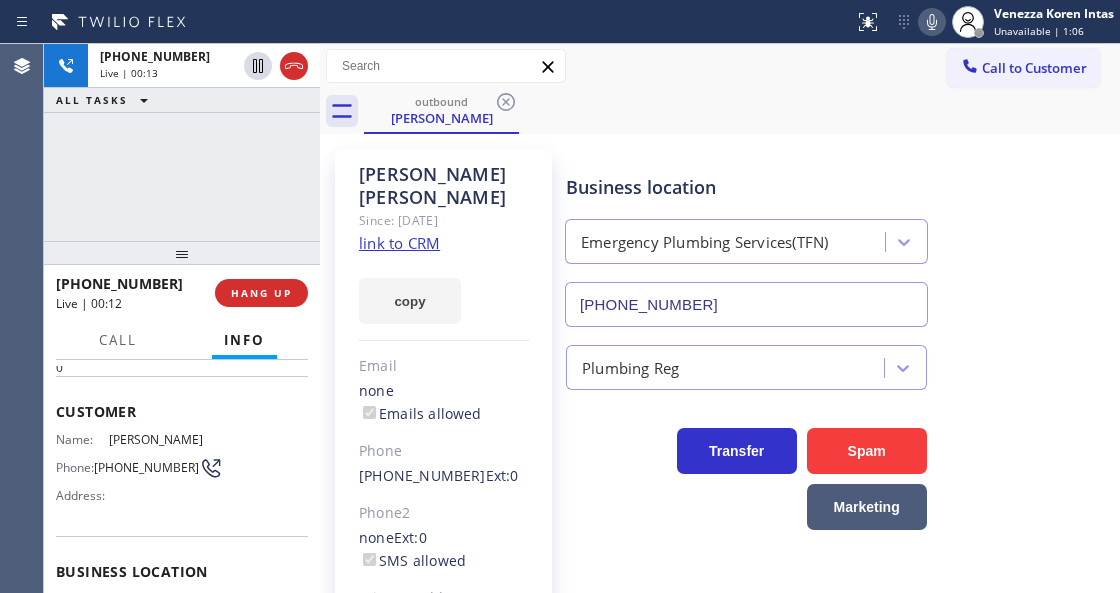 scroll, scrollTop: 133, scrollLeft: 0, axis: vertical 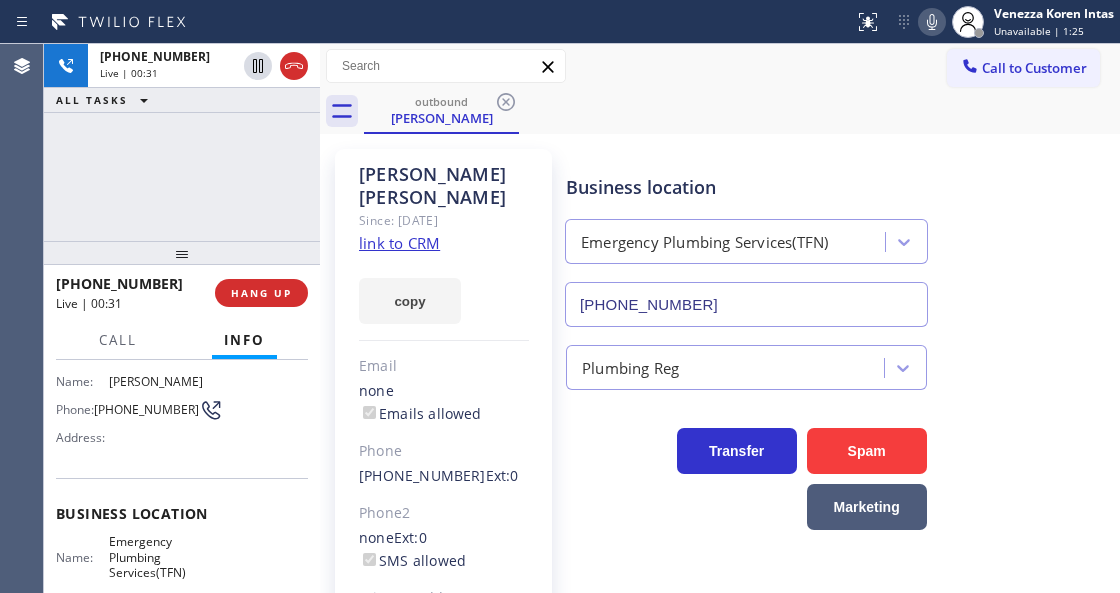 click on "Edward   Sanders Since: 20 may 2020 link to CRM copy Email none  Emails allowed Phone (310) 869-3612  Ext:  0 Phone2 none  Ext:  0  SMS allowed Primary address  903 South Mansfield Avenue Los Angeles, 90036 CA EDIT" at bounding box center [443, 447] 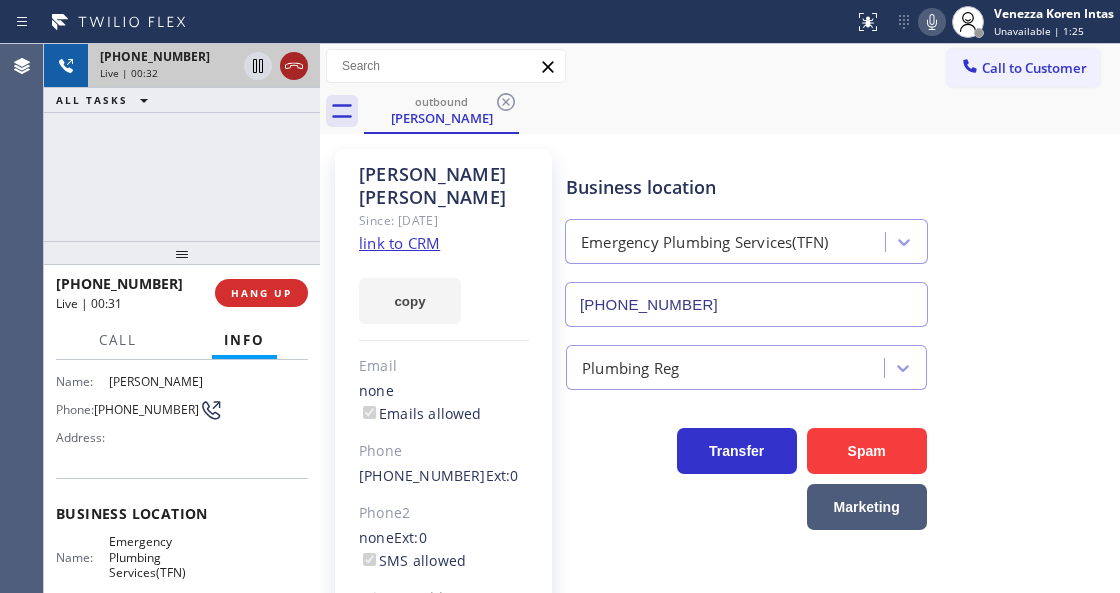 click 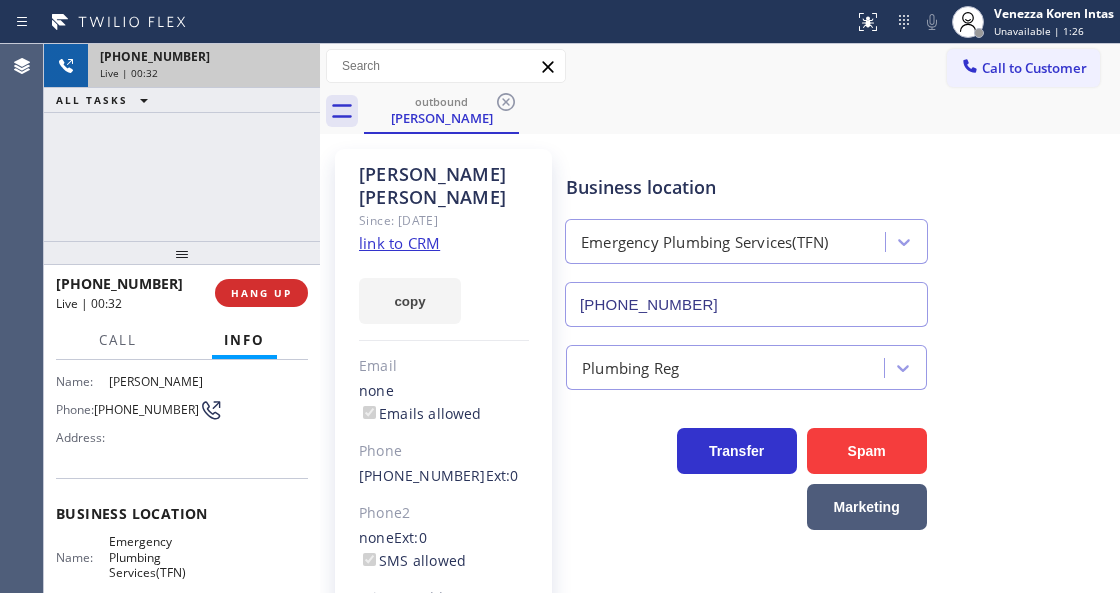 click on "HANG UP" at bounding box center (261, 293) 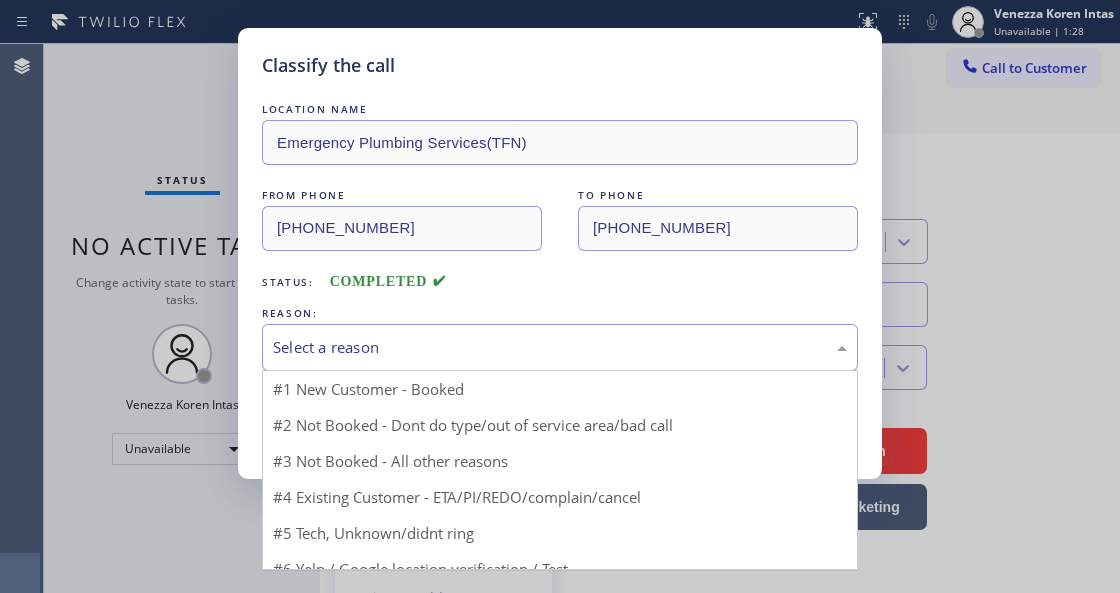 click on "Select a reason" at bounding box center [560, 347] 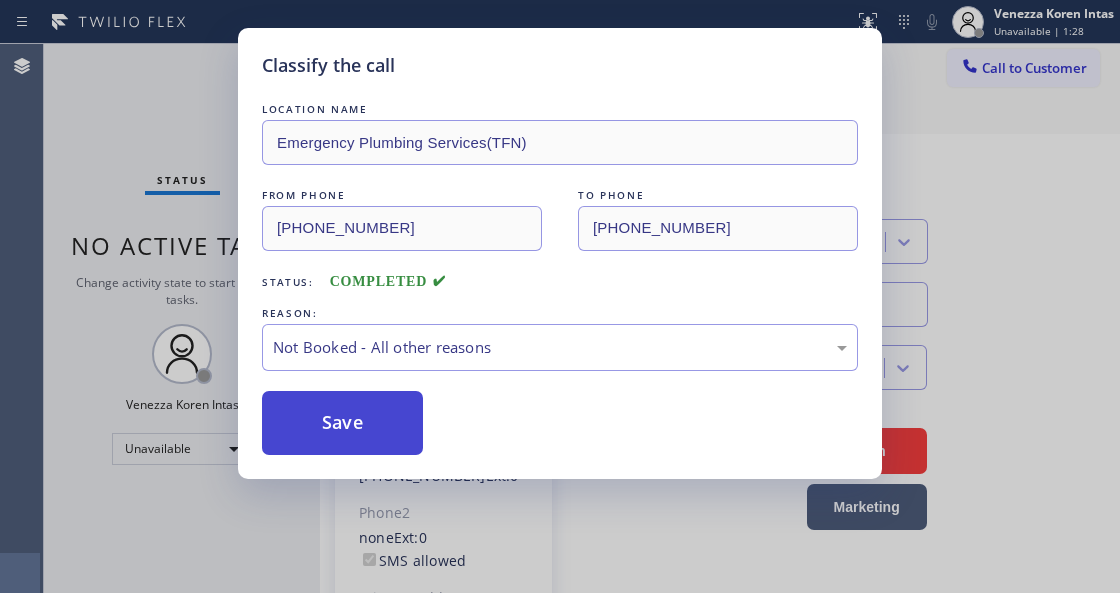 click on "Save" at bounding box center [342, 423] 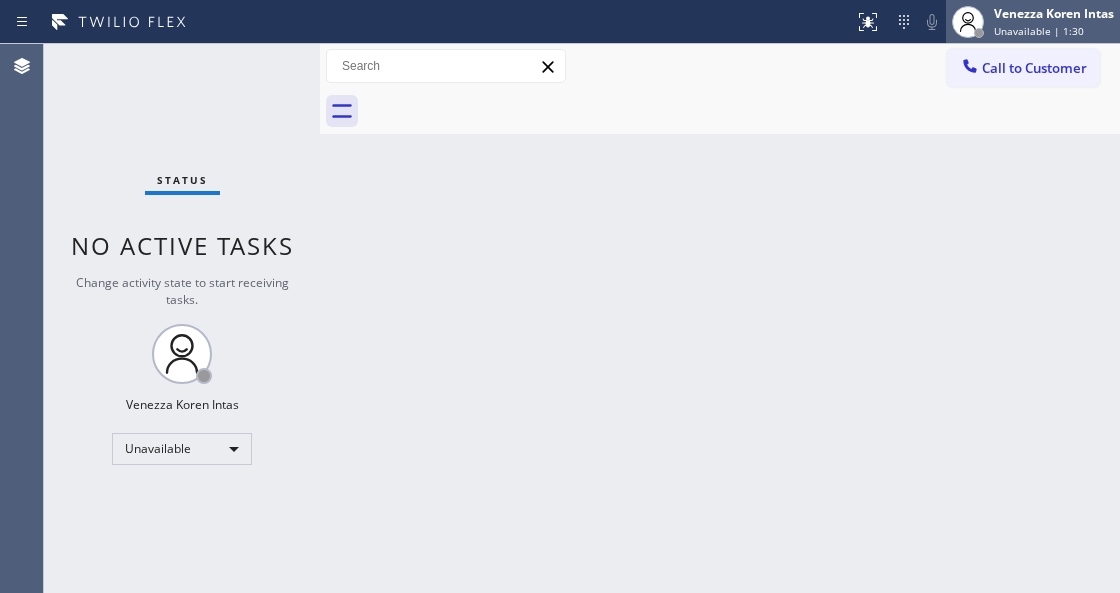 click on "Unavailable | 1:30" at bounding box center [1039, 31] 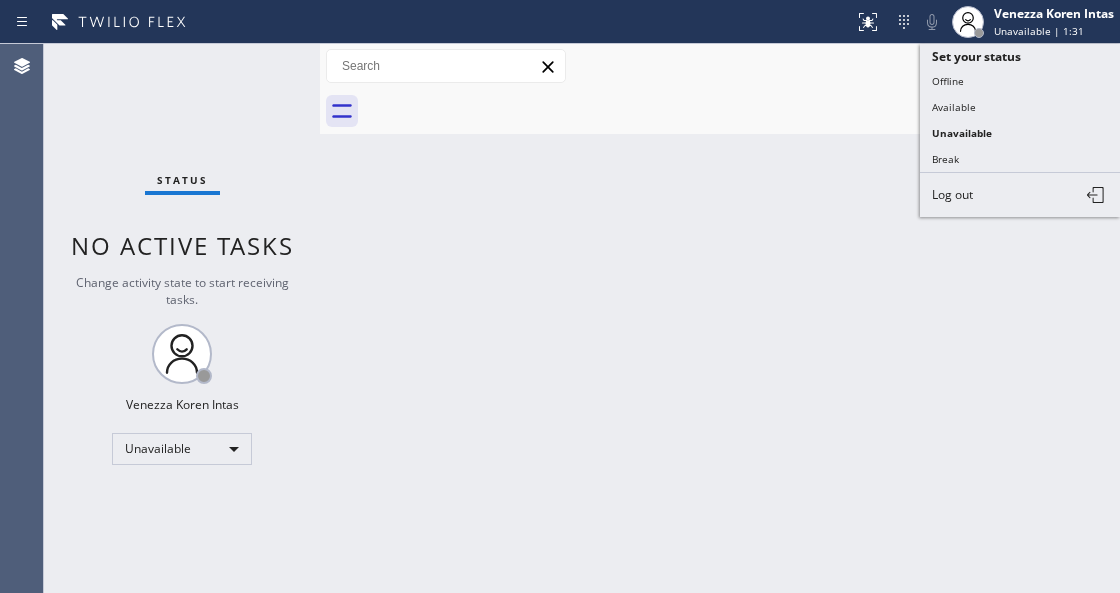 click on "Call to Customer Outbound call Location Emergency Plumbing Services(TFN) Your caller id phone number (877) 786-0677 Customer number Call Outbound call Technician Search Technician Your caller id phone number Your caller id phone number Call" at bounding box center [720, 66] 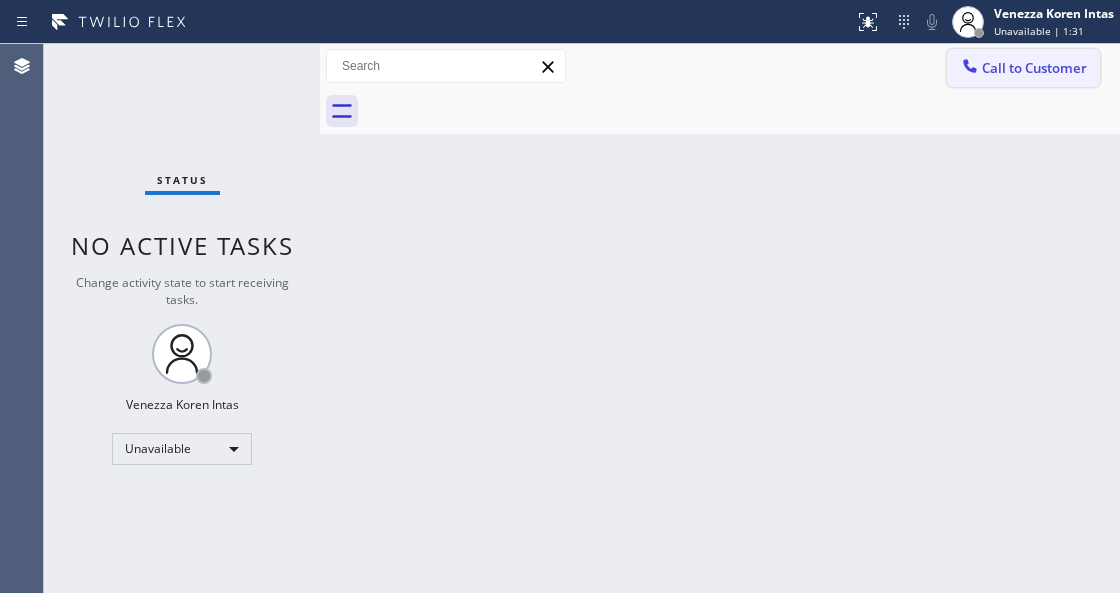 click on "Call to Customer" at bounding box center (1034, 68) 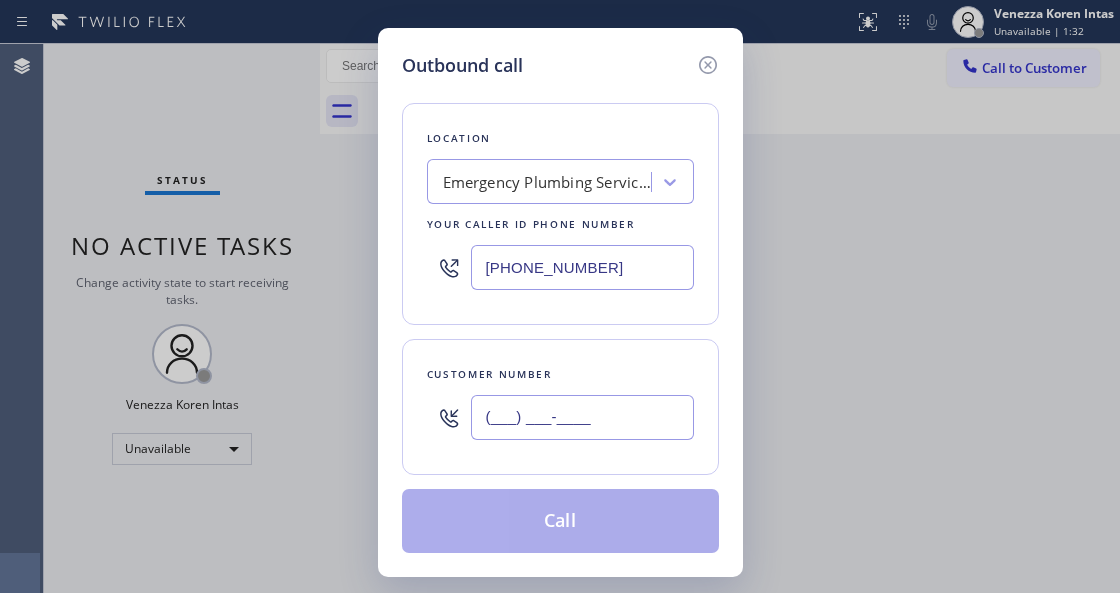 click on "(___) ___-____" at bounding box center [582, 417] 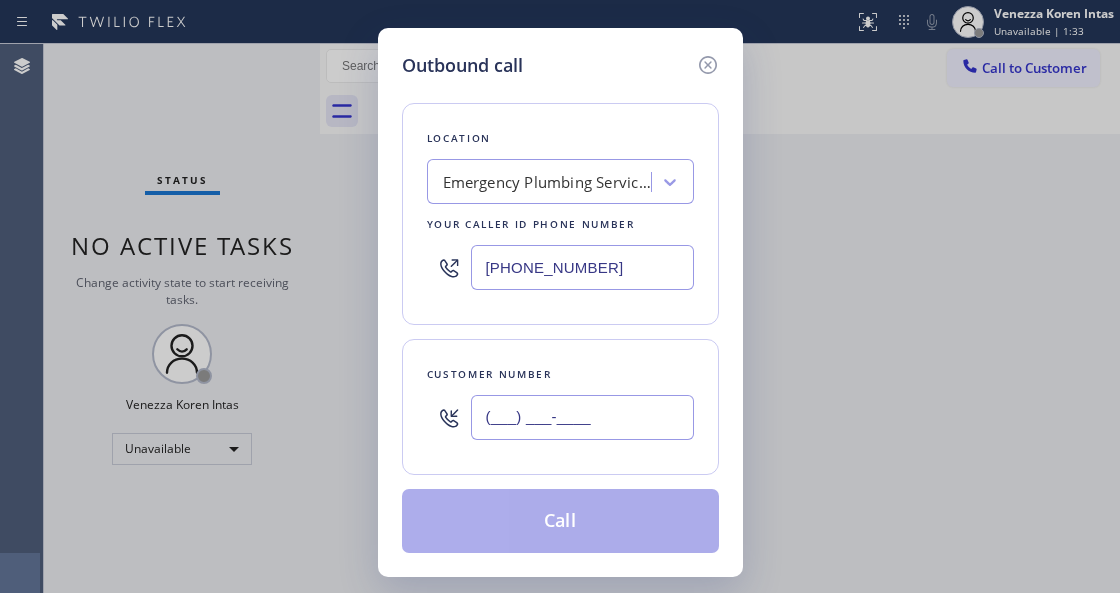 paste on "877) 786-0677" 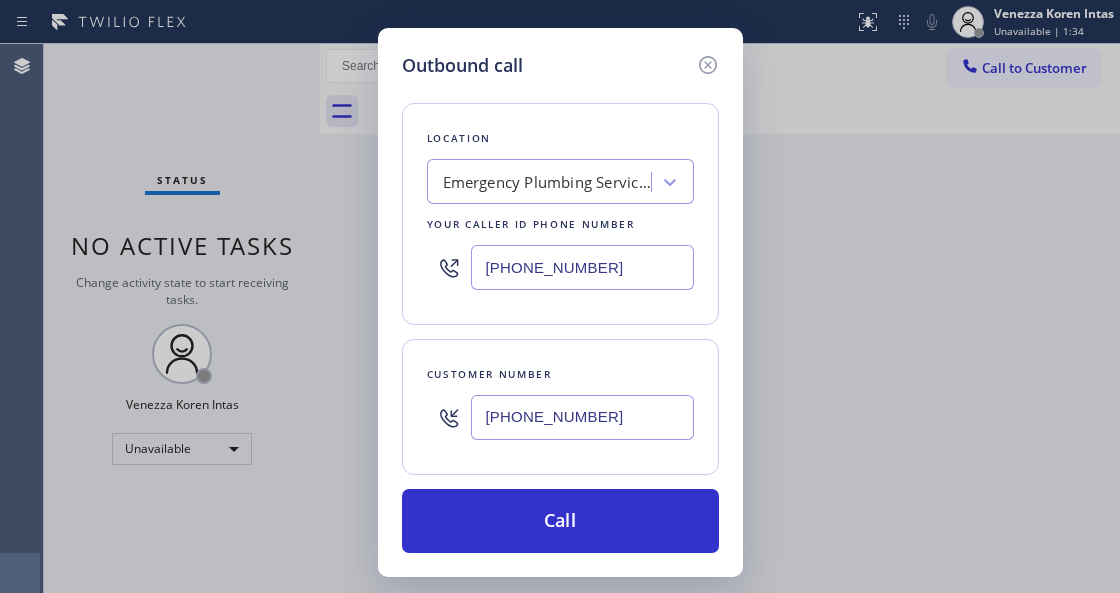 click on "Location Emergency Plumbing Services(TFN) Your caller id phone number (877) 786-0677 Customer number (877) 786-0677 Call" at bounding box center [560, 316] 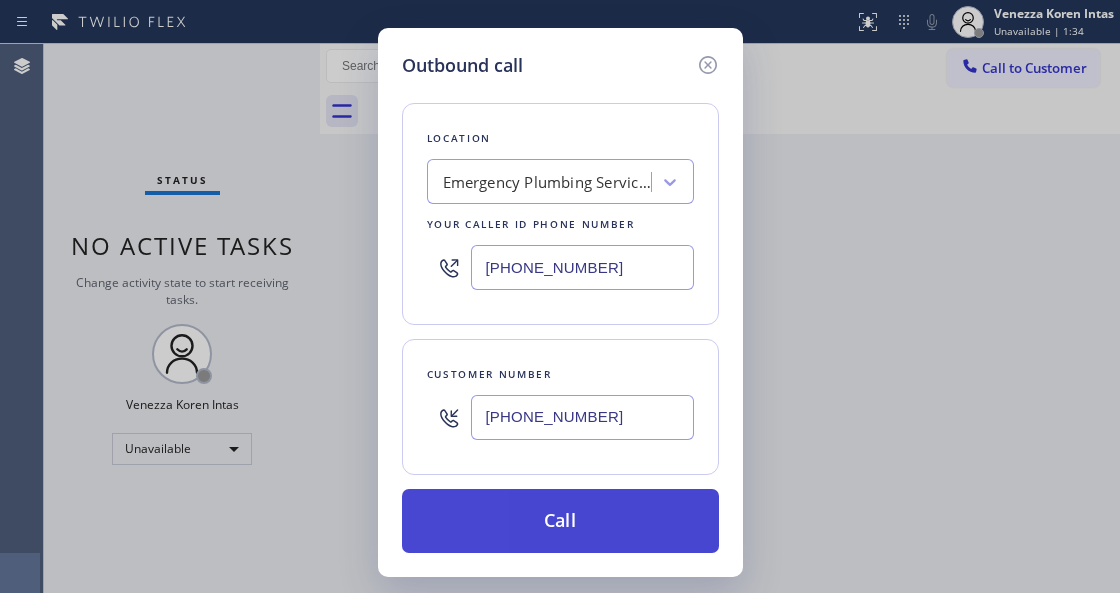 click on "Call" at bounding box center [560, 521] 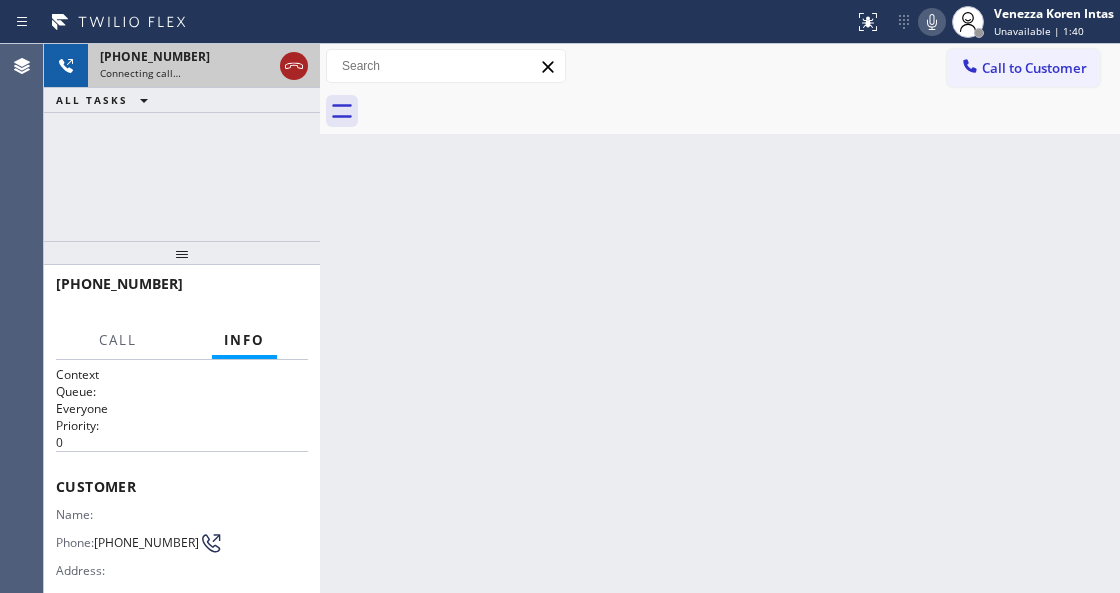 click 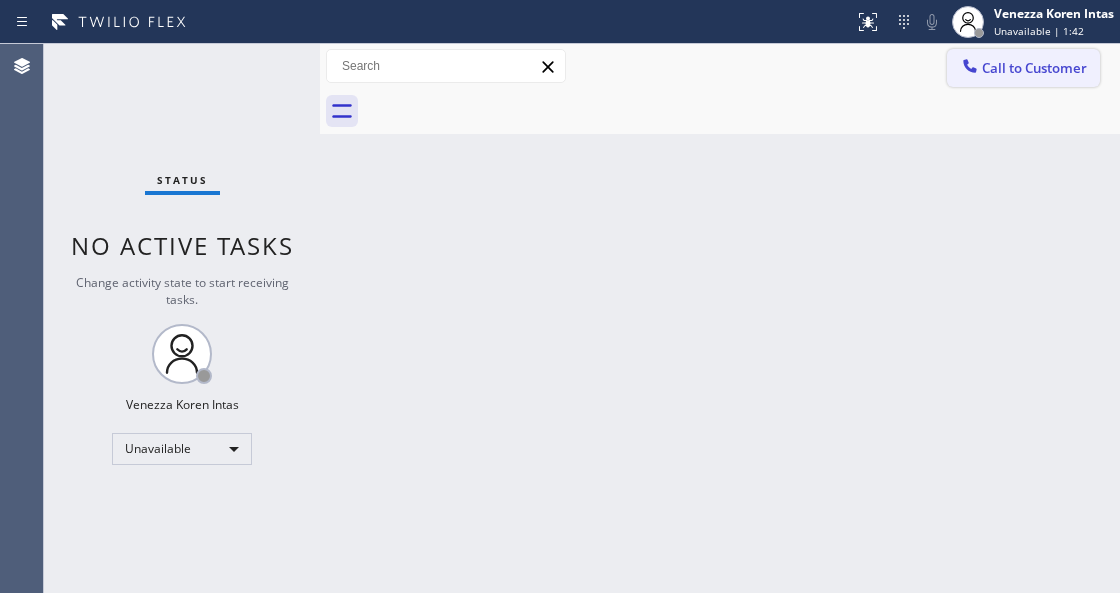 click on "Call to Customer" at bounding box center (1034, 68) 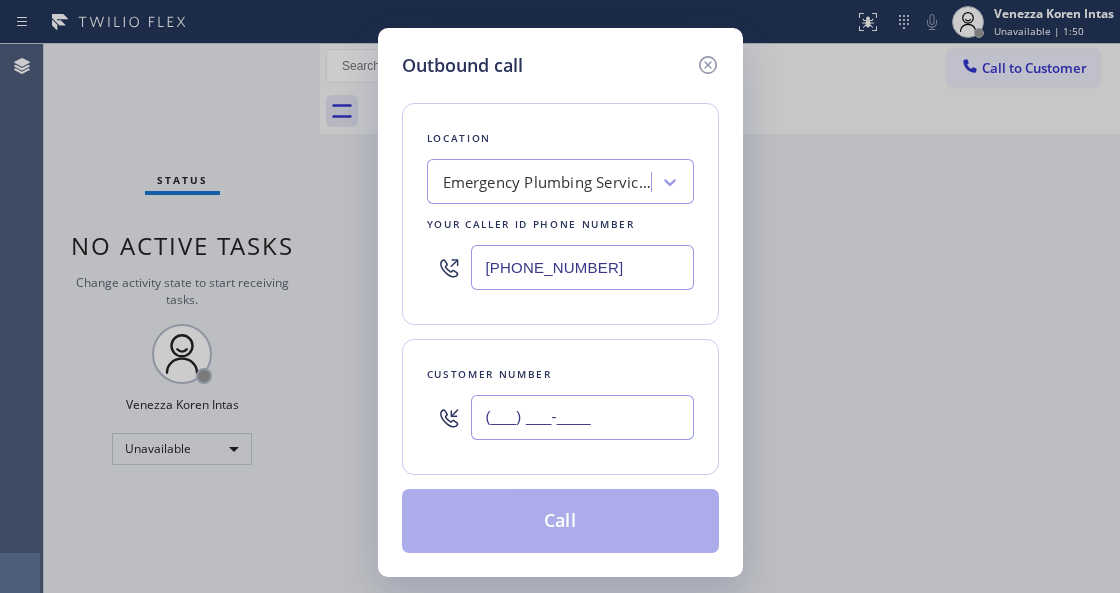 click on "(___) ___-____" at bounding box center (582, 417) 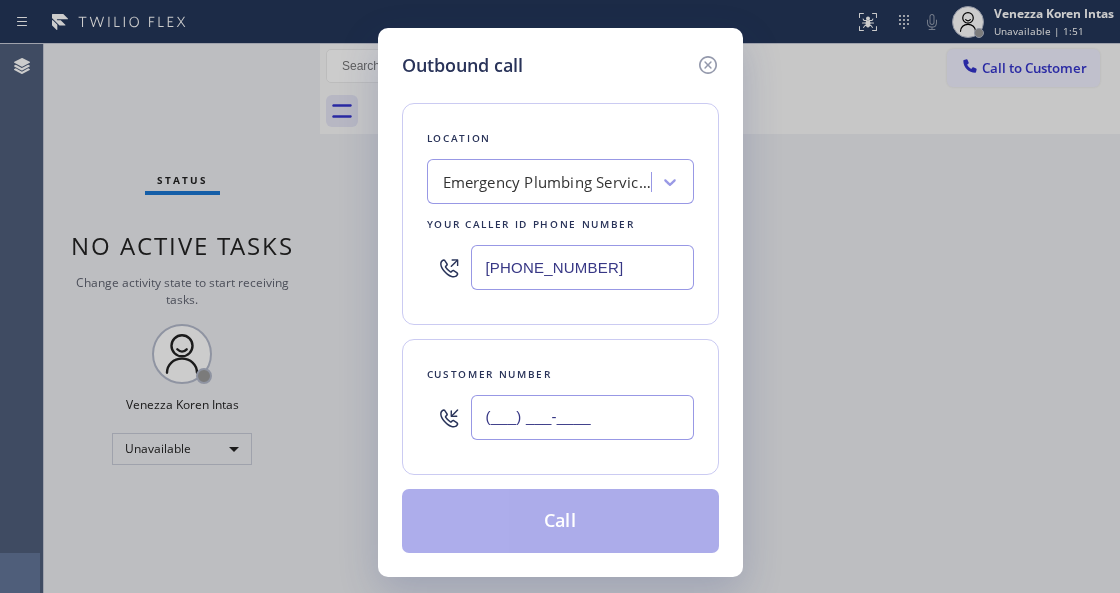 paste on "310) 869-3612" 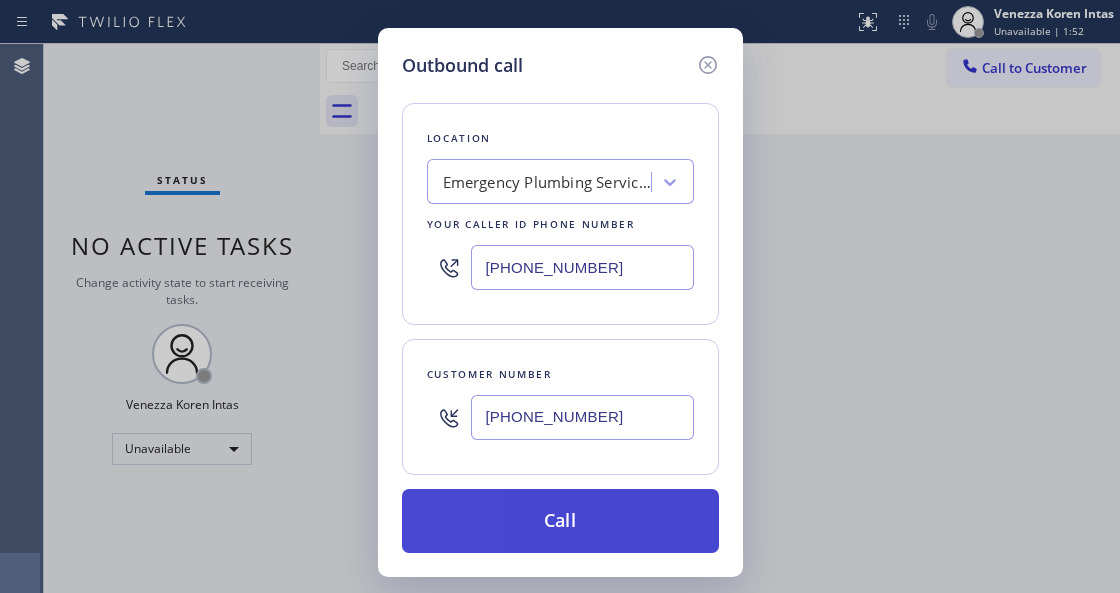 type on "[PHONE_NUMBER]" 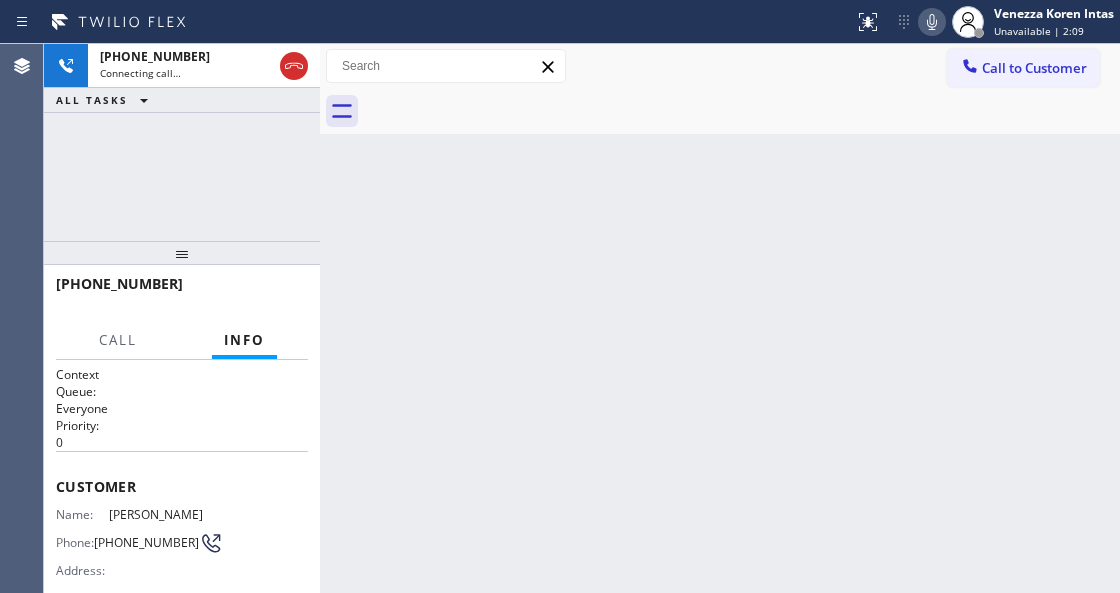click on "Status report No issues detected If you experience an issue, please download the report and send it to your support team. Download report Venezza Koren Intas Unavailable | 2:09 Set your status Offline Available Unavailable Break Log out" at bounding box center [983, 22] 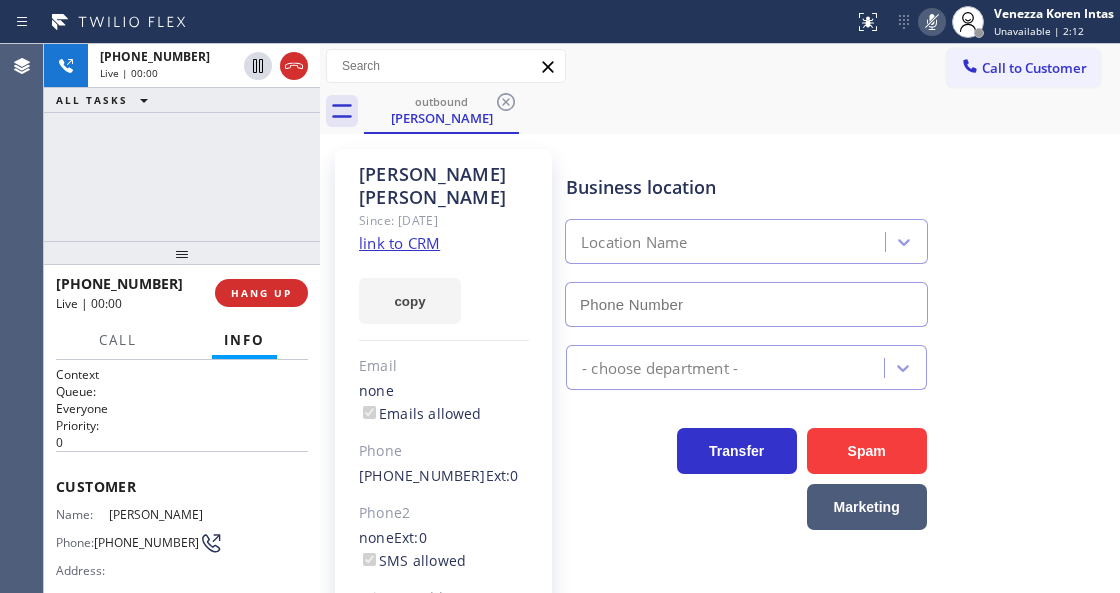 type on "[PHONE_NUMBER]" 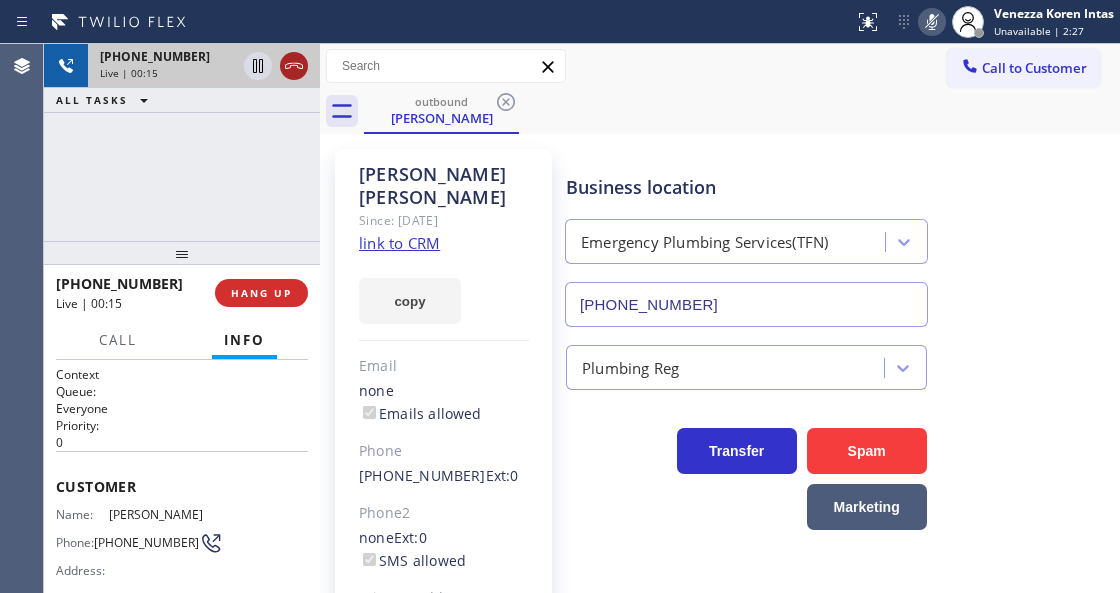 click 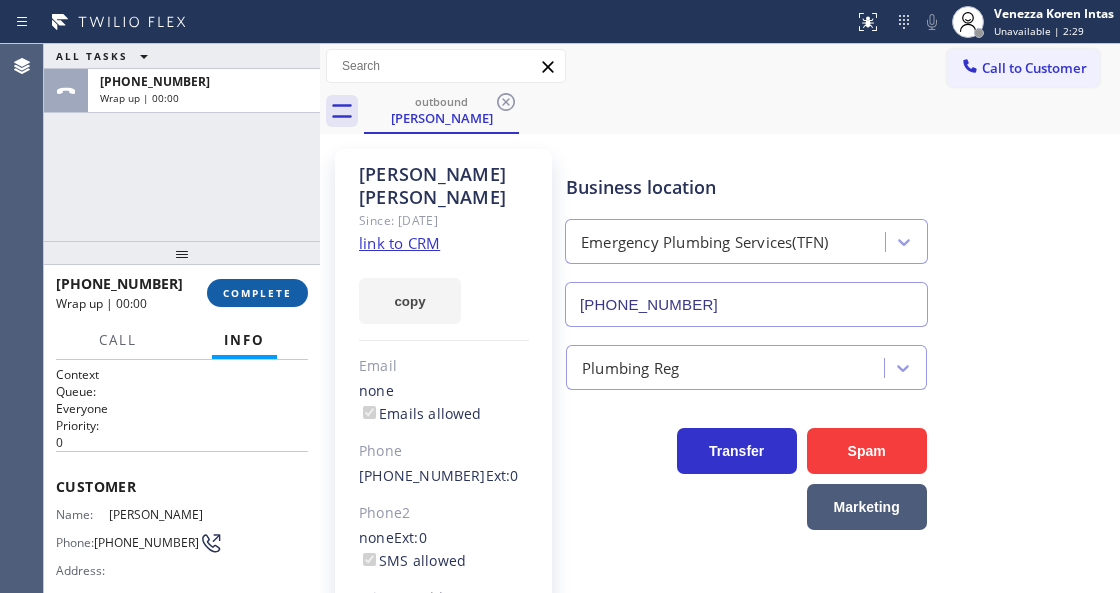 click on "COMPLETE" at bounding box center [257, 293] 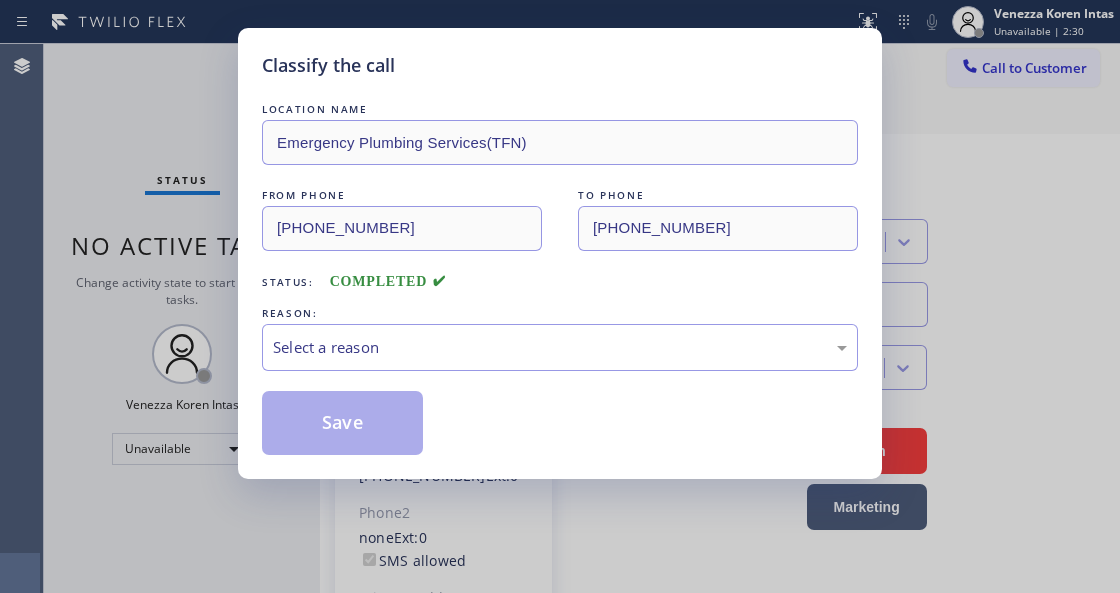 click on "Select a reason" at bounding box center (560, 347) 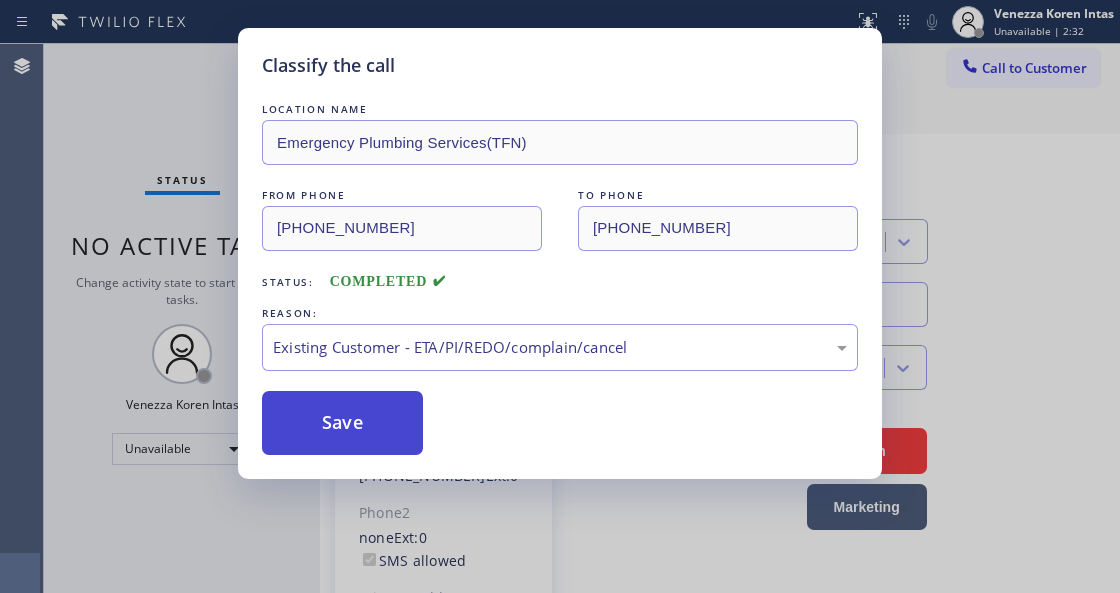 click on "Save" at bounding box center [342, 423] 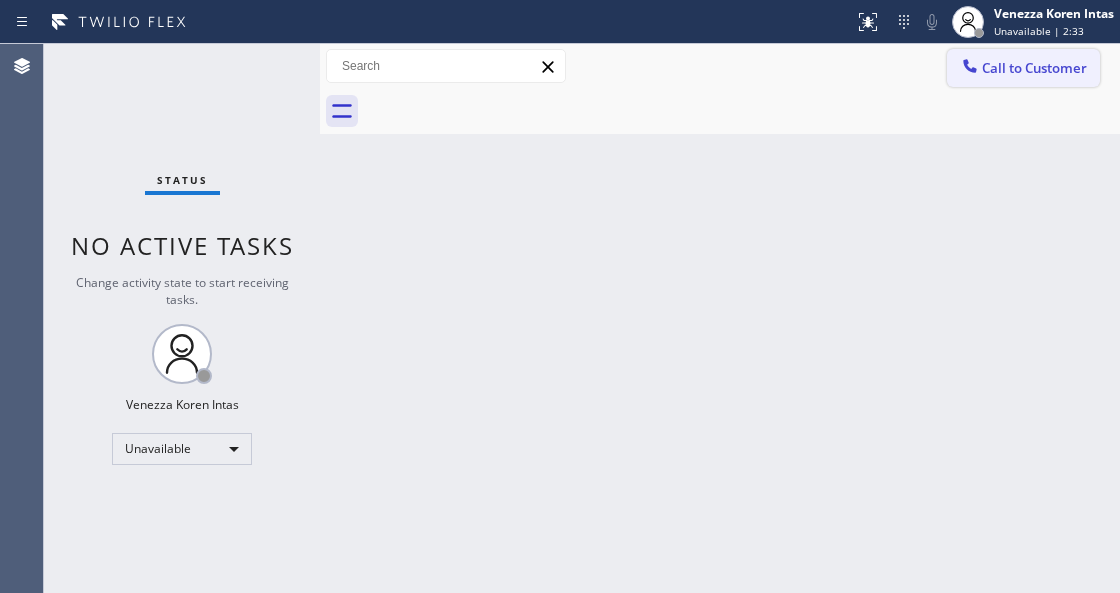 click on "Call to Customer" at bounding box center (1034, 68) 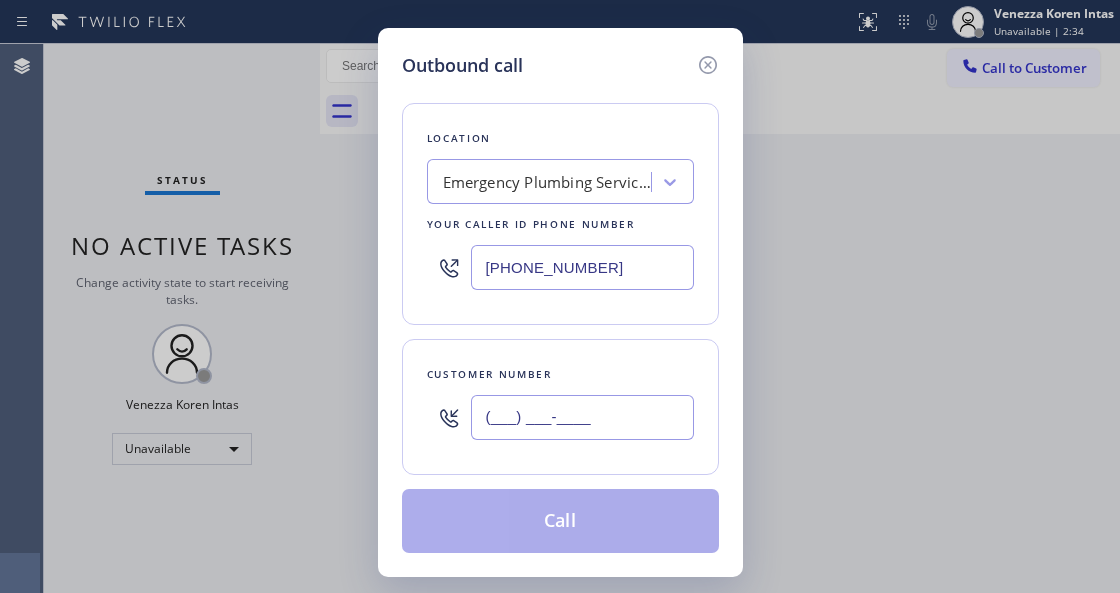 click on "(___) ___-____" at bounding box center (582, 417) 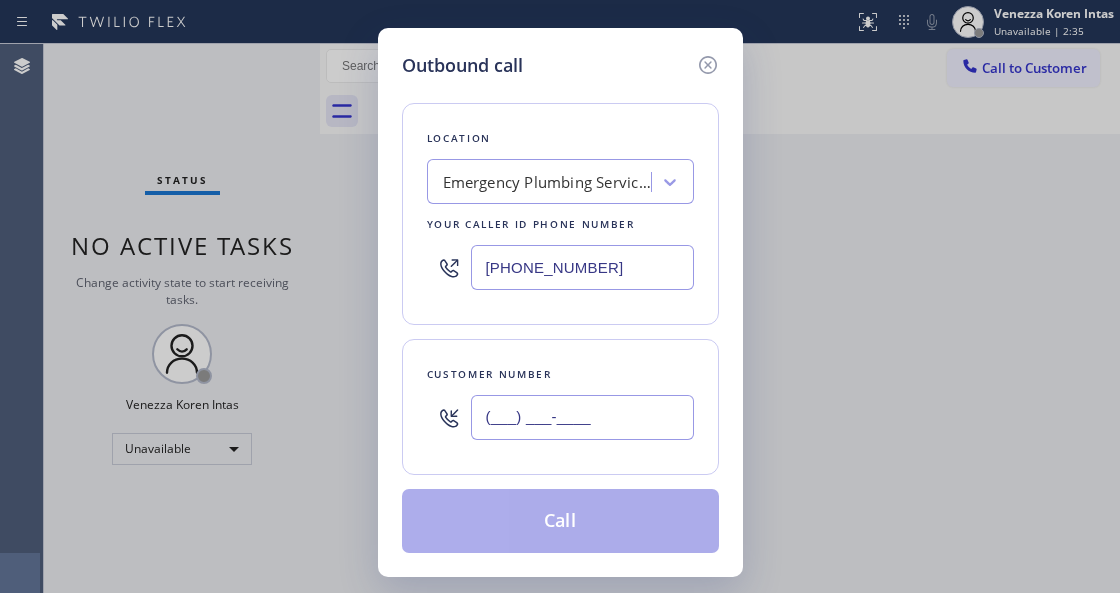 paste on "310) 869-3612" 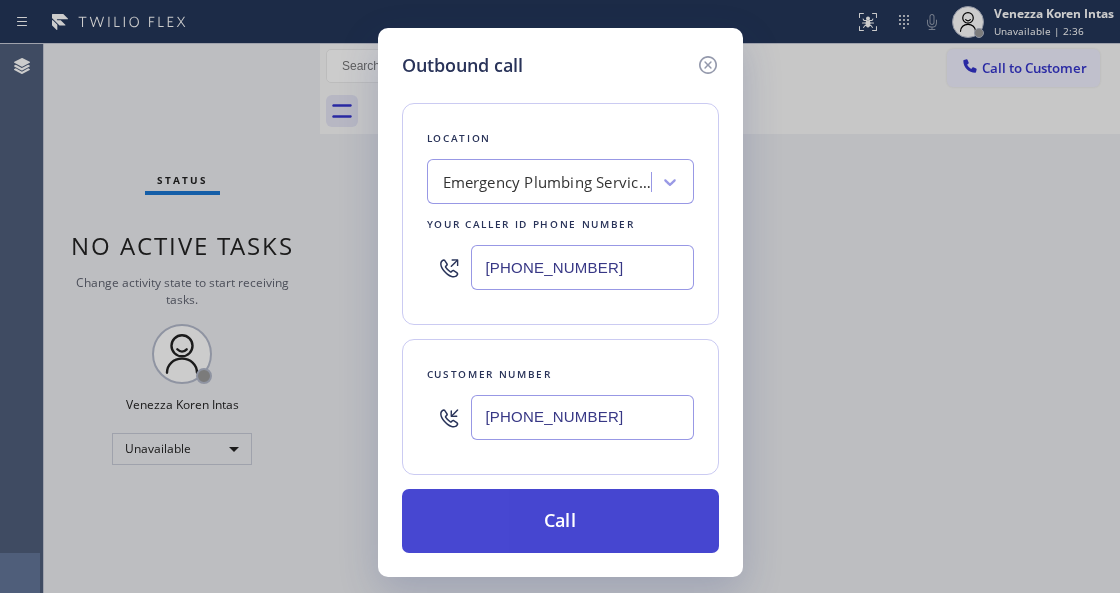 type on "[PHONE_NUMBER]" 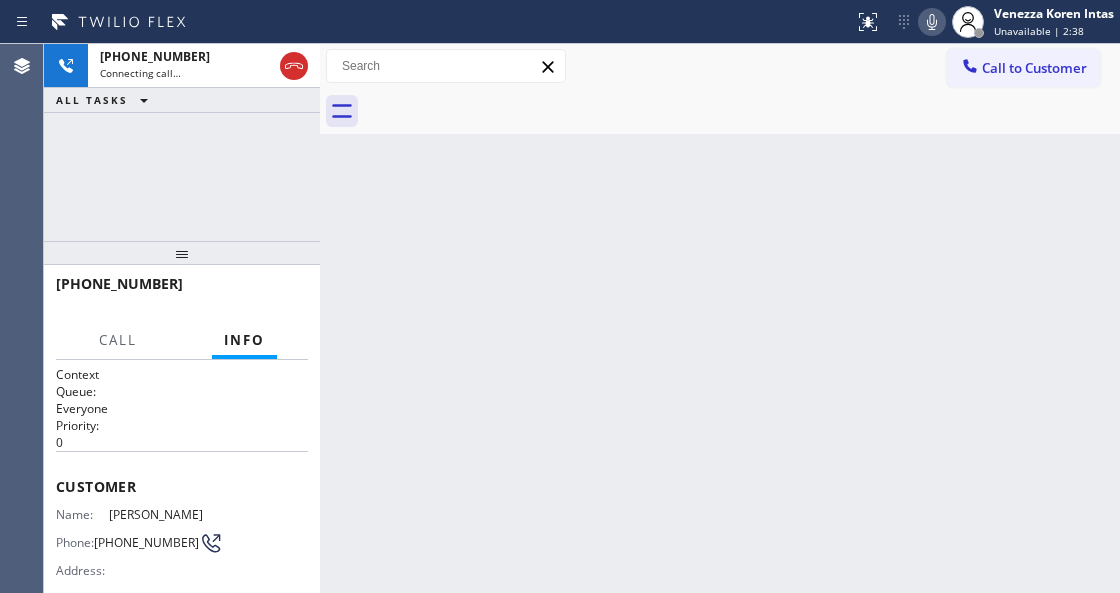 click 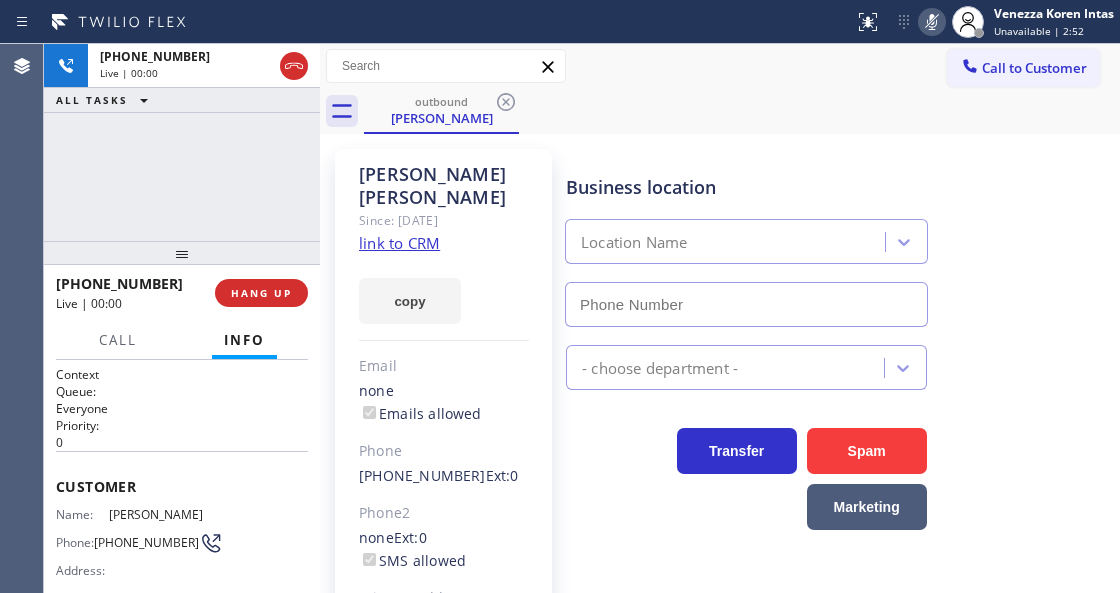type on "[PHONE_NUMBER]" 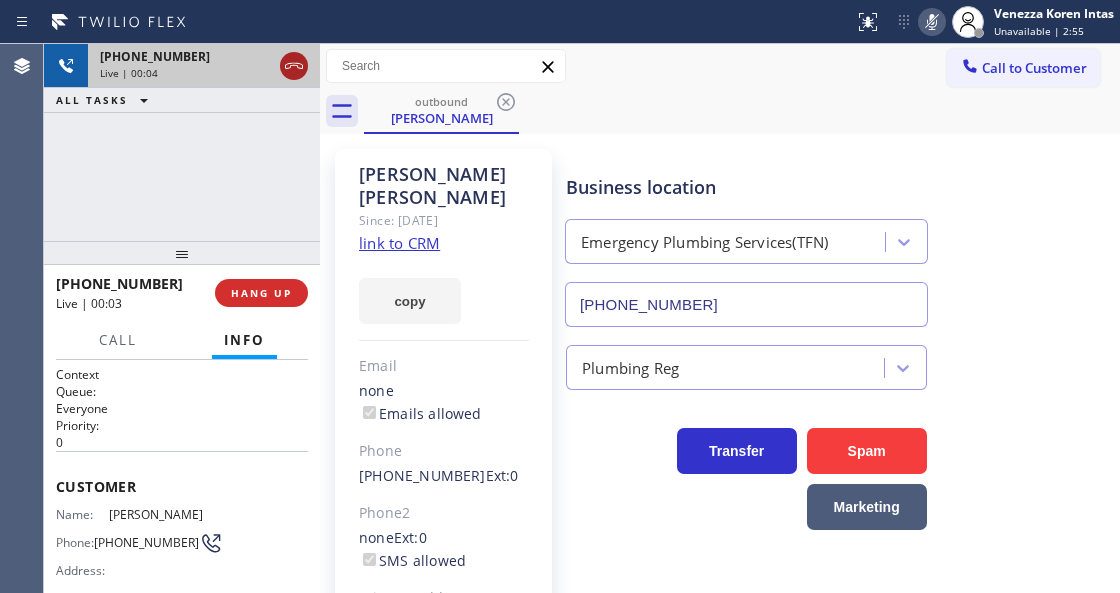 click 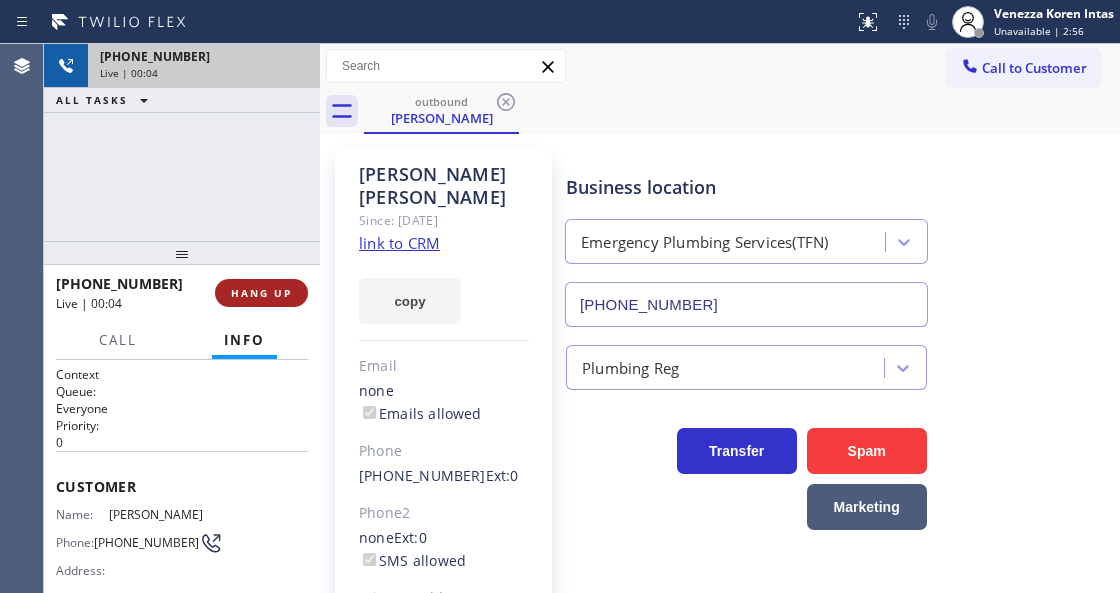 click on "HANG UP" at bounding box center (261, 293) 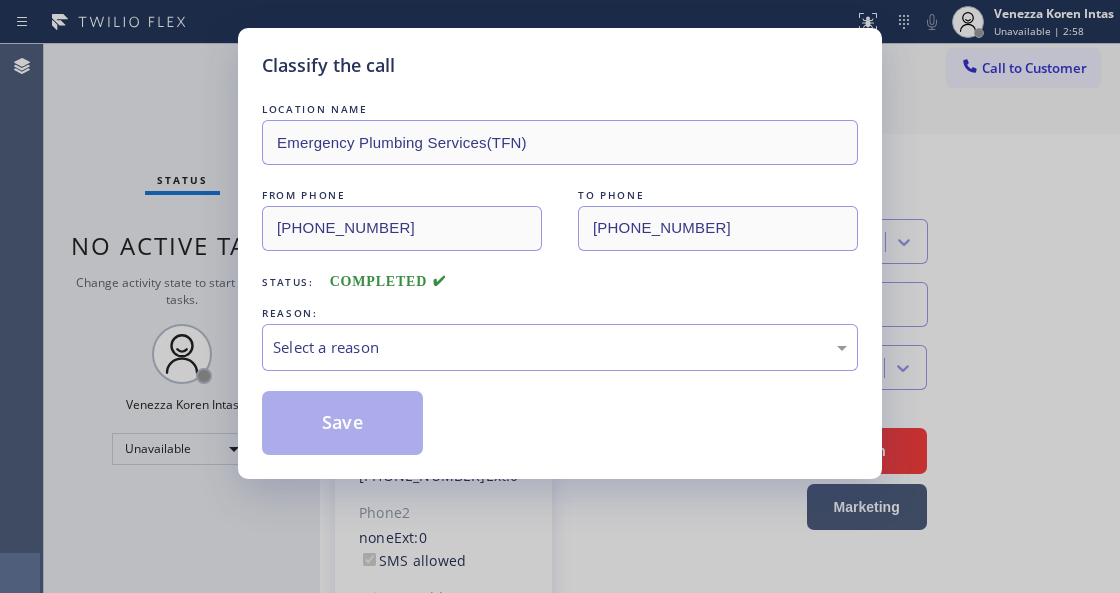 click on "Select a reason" at bounding box center (560, 347) 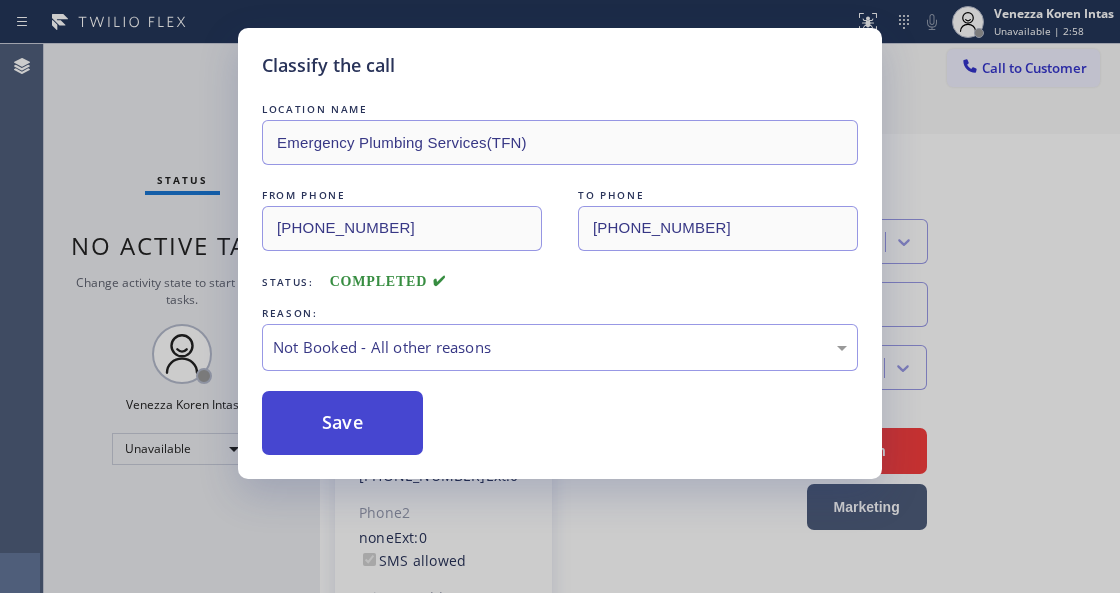 click on "Save" at bounding box center [342, 423] 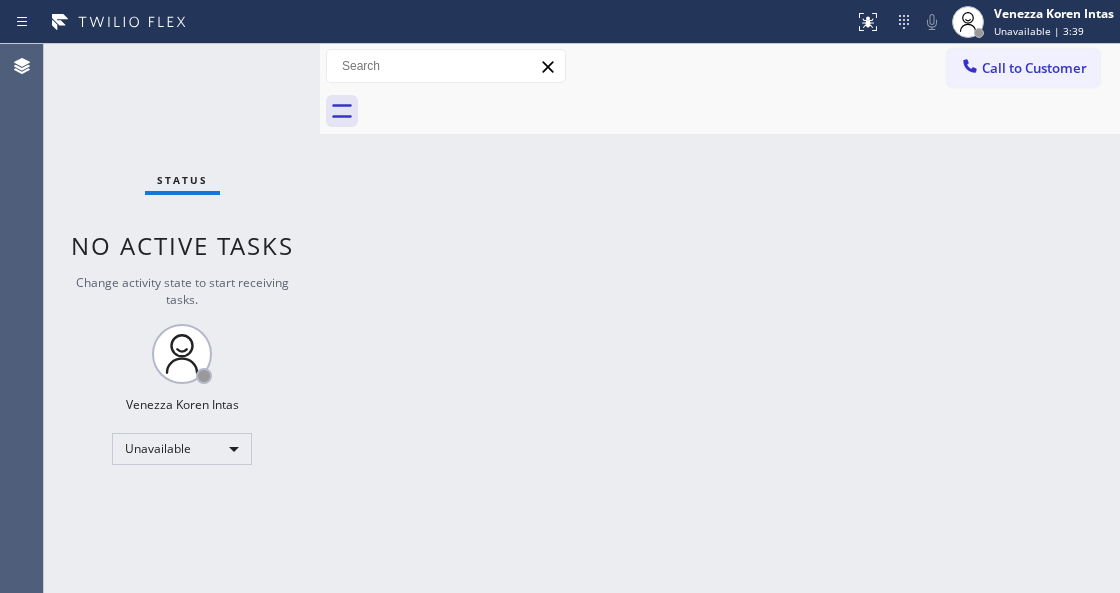 drag, startPoint x: 564, startPoint y: 368, endPoint x: 494, endPoint y: 445, distance: 104.062485 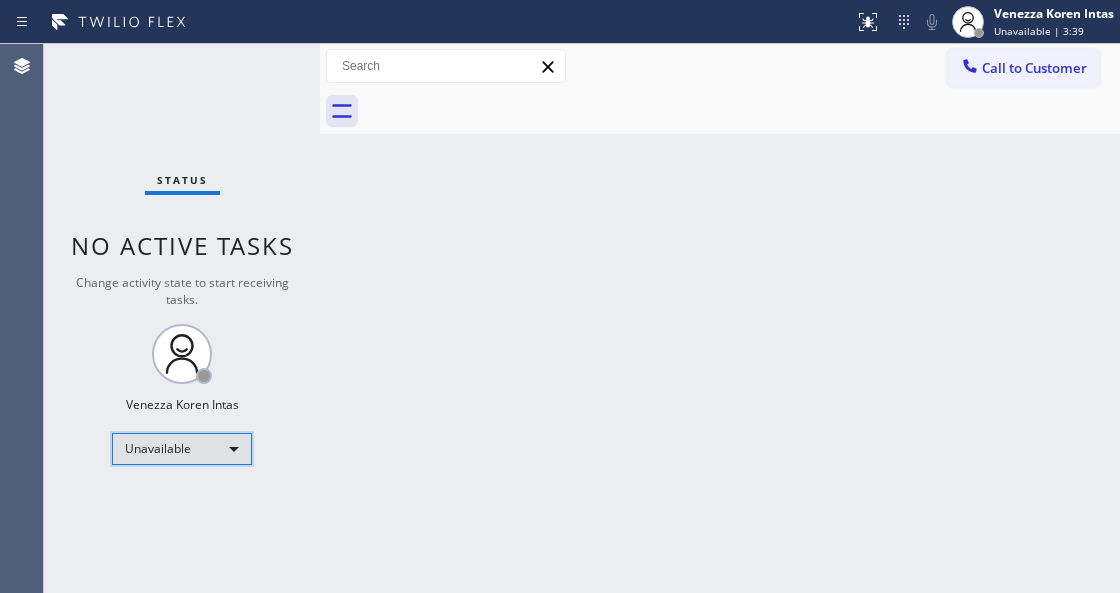 click on "Unavailable" at bounding box center (182, 449) 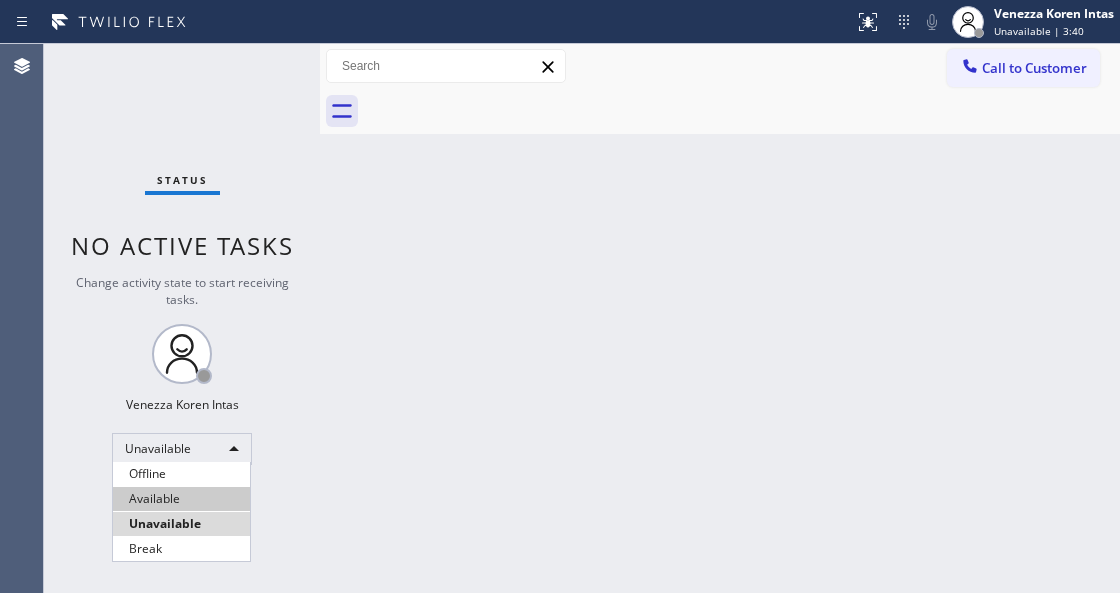 click on "Available" at bounding box center [181, 499] 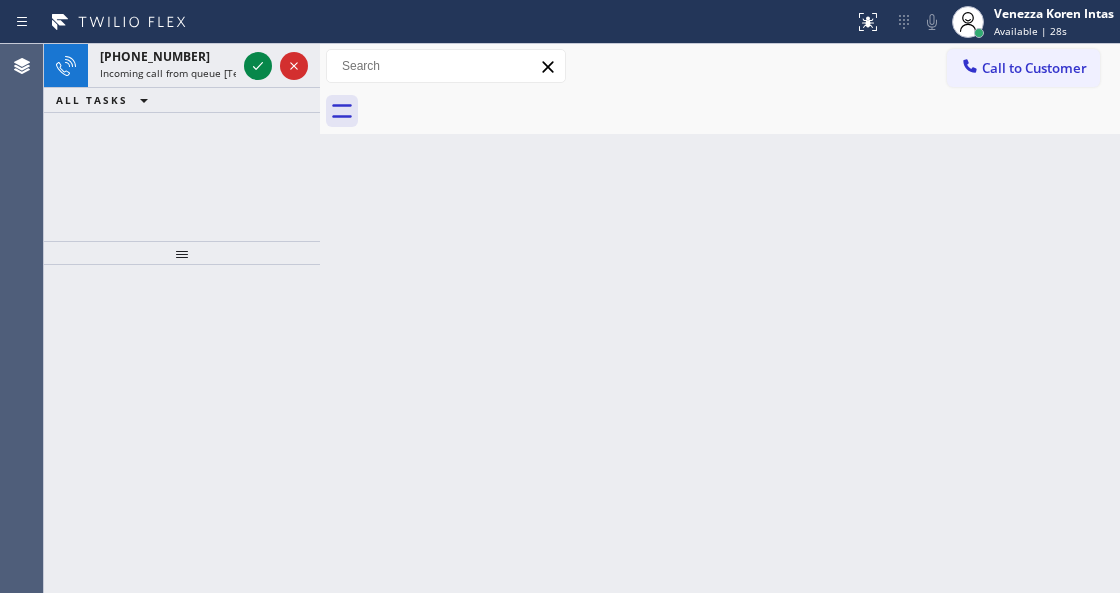 click on "Back to Dashboard Change Sender ID Customers Technicians Select a contact Outbound call Technician Search Technician Your caller id phone number Your caller id phone number Call Technician info Name   Phone none Address none Change Sender ID HVAC +18559994417 5 Star Appliance +18557314952 Appliance Repair +18554611149 Plumbing +18889090120 Air Duct Cleaning +18006865038  Electricians +18005688664 Cancel Change Check personal SMS Reset Change No tabs Call to Customer Outbound call Location Emergency Plumbing Services(TFN) Your caller id phone number (877) 786-0677 Customer number Call Outbound call Technician Search Technician Your caller id phone number Your caller id phone number Call" at bounding box center (720, 318) 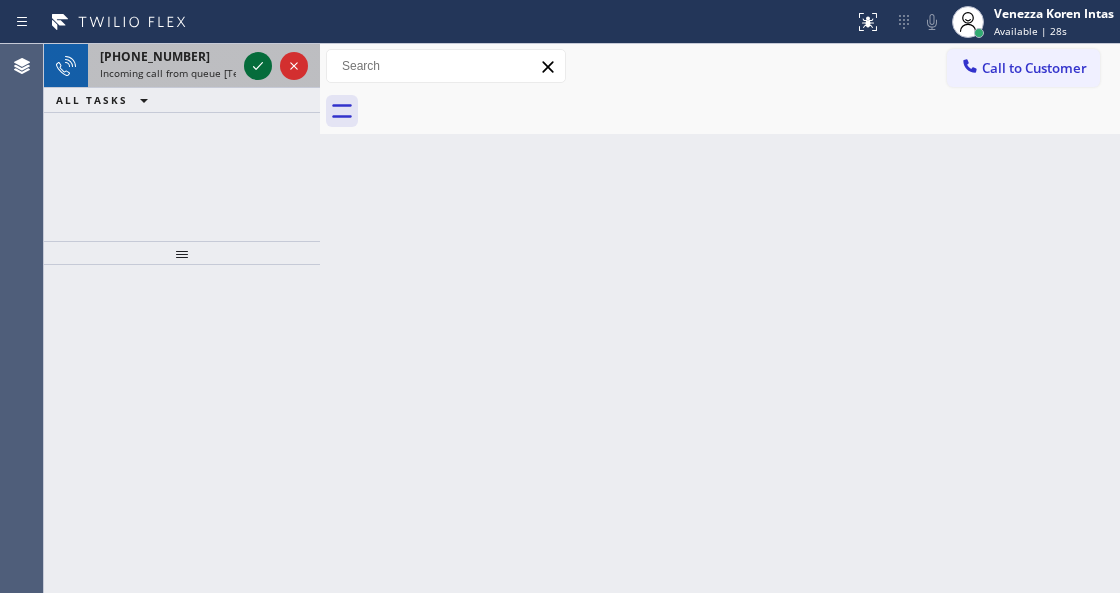 click 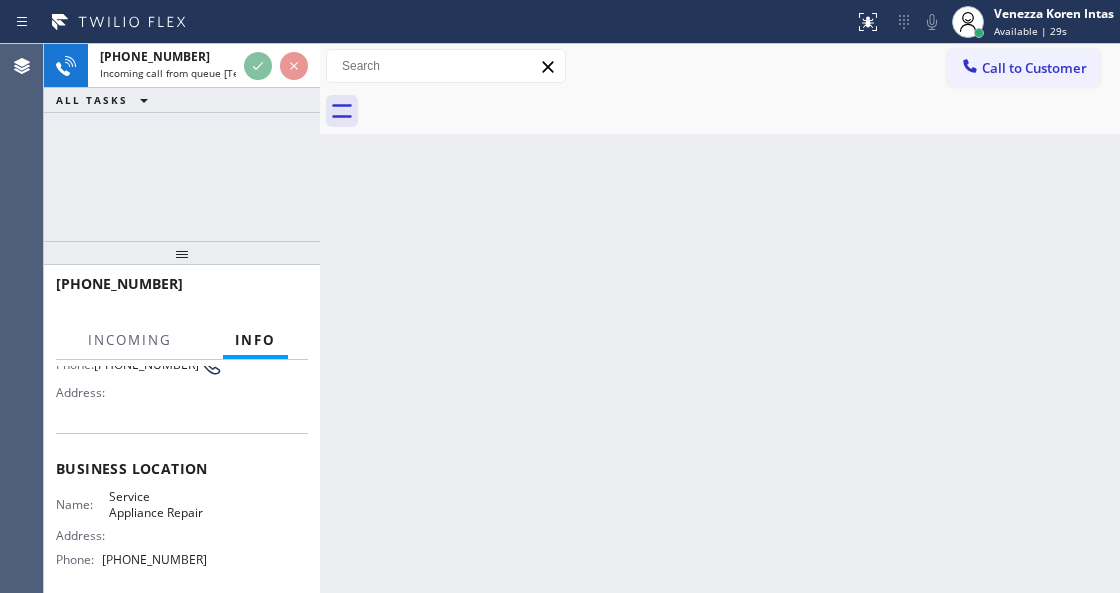 scroll, scrollTop: 266, scrollLeft: 0, axis: vertical 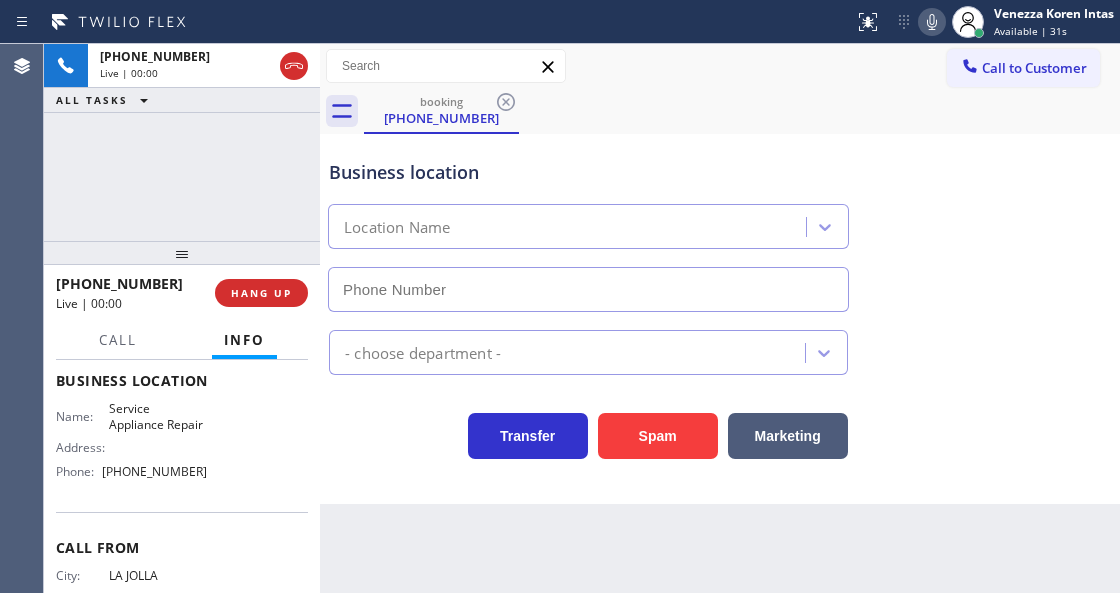 type on "(720) 477-4488" 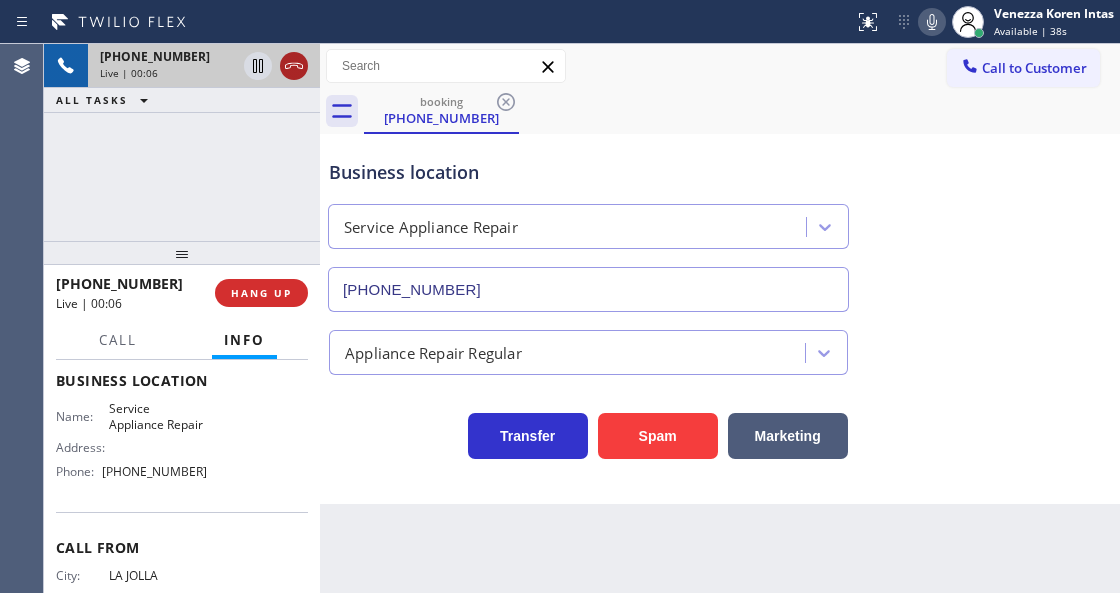 click 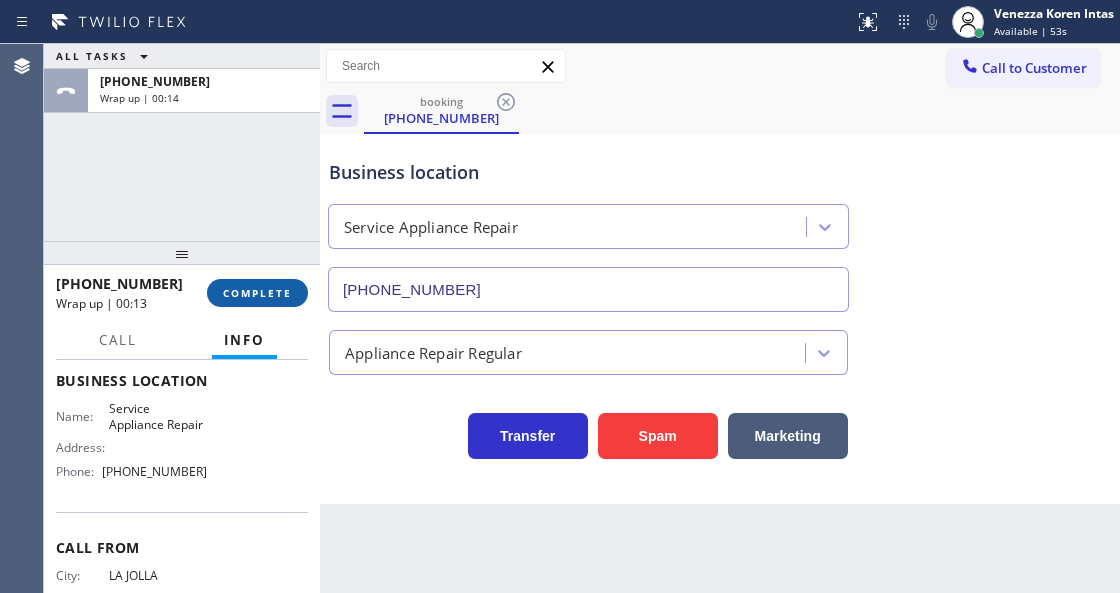 click on "COMPLETE" at bounding box center (257, 293) 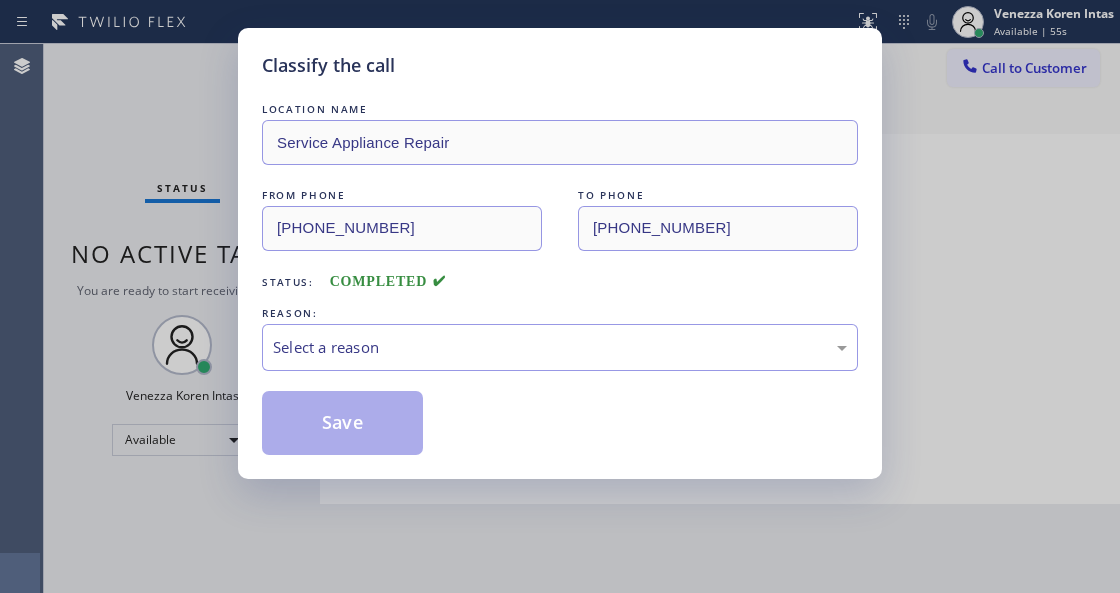 click on "Save" at bounding box center [560, 423] 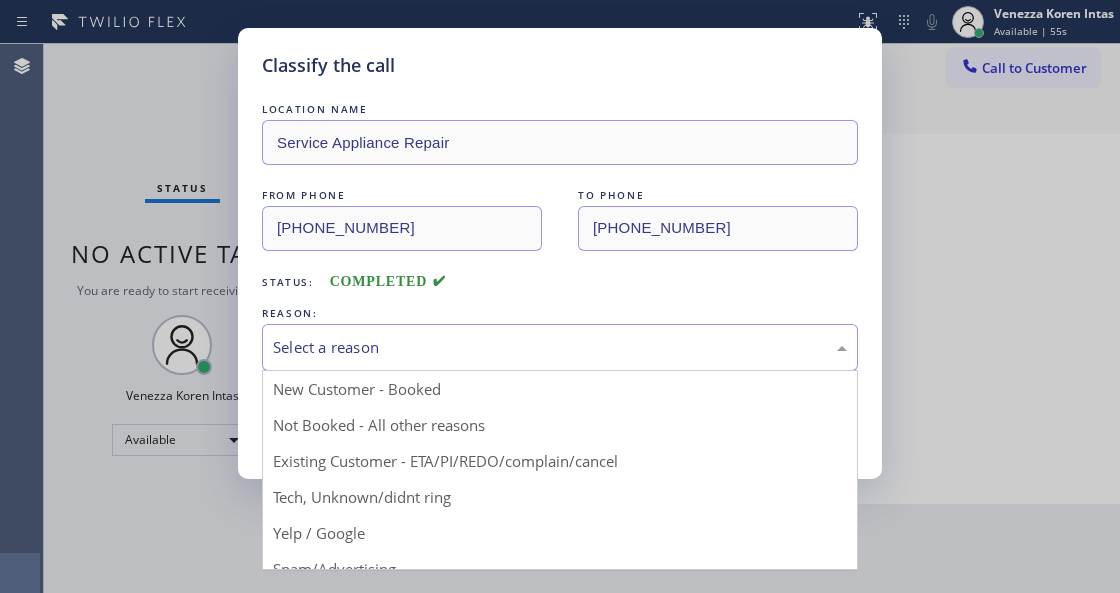 click on "Select a reason" at bounding box center (560, 347) 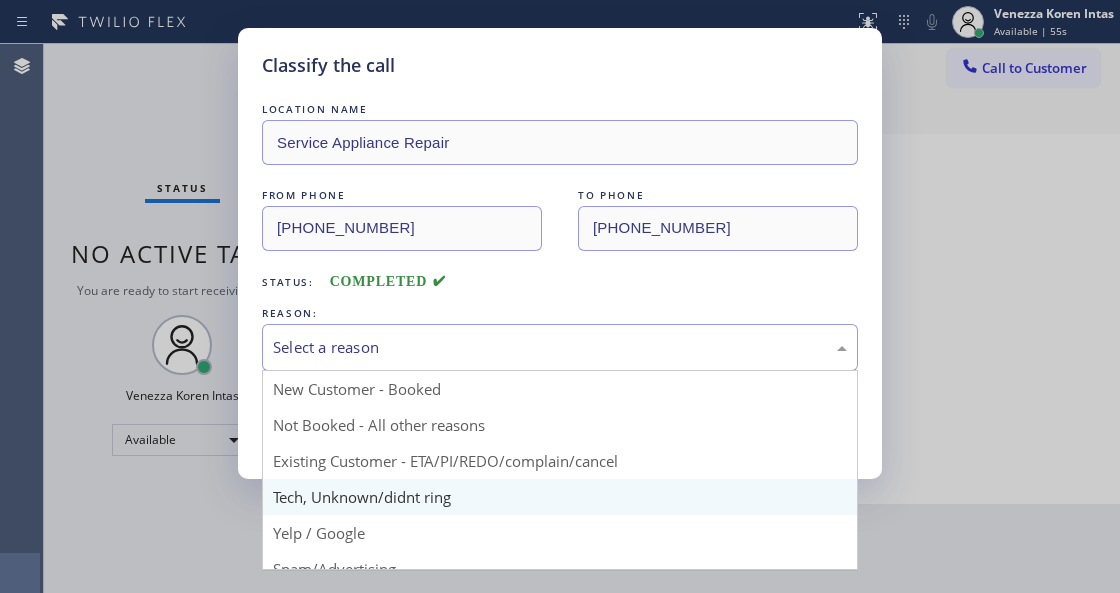 drag, startPoint x: 498, startPoint y: 505, endPoint x: 412, endPoint y: 446, distance: 104.292854 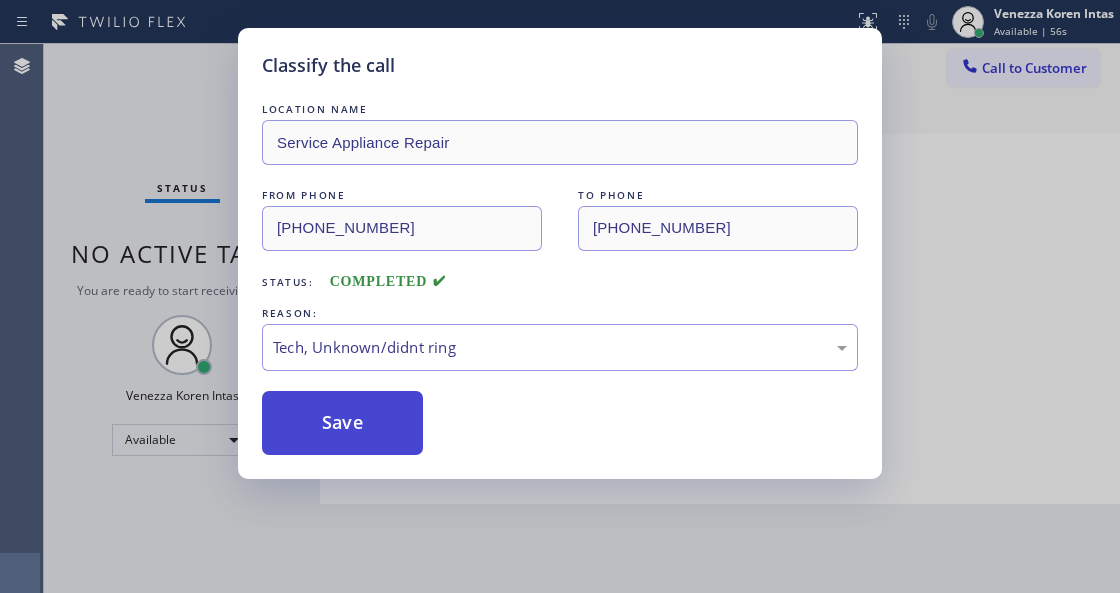 click on "Save" at bounding box center [342, 423] 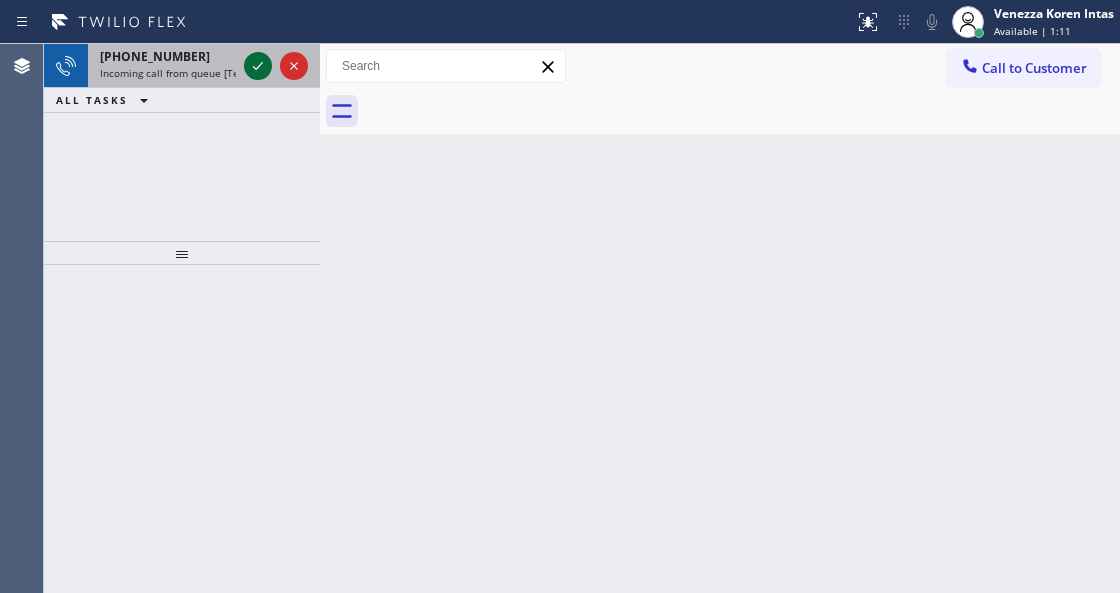 click 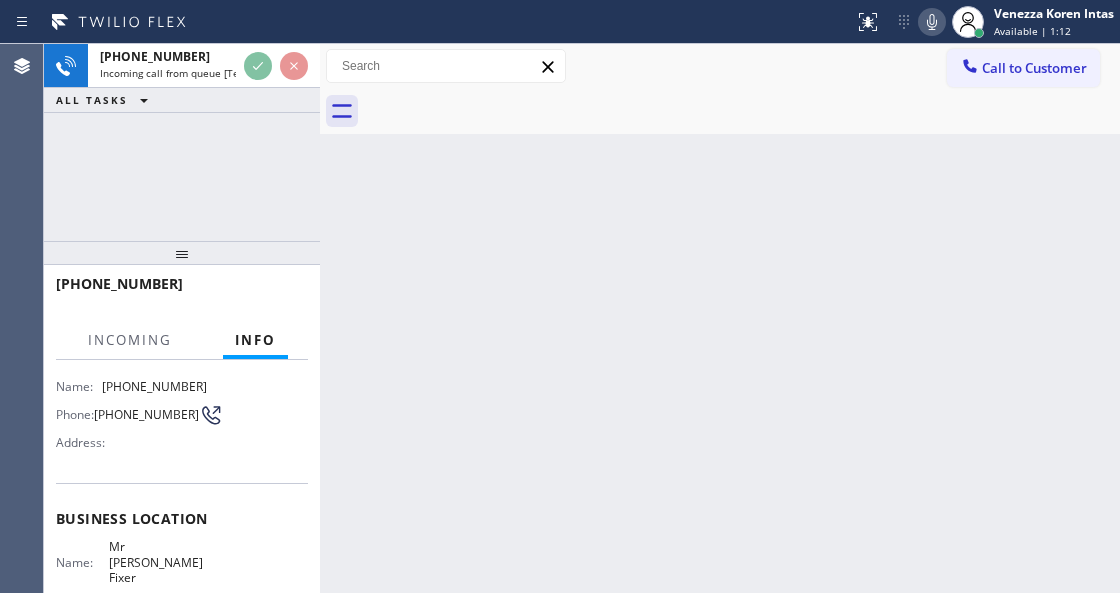 scroll, scrollTop: 200, scrollLeft: 0, axis: vertical 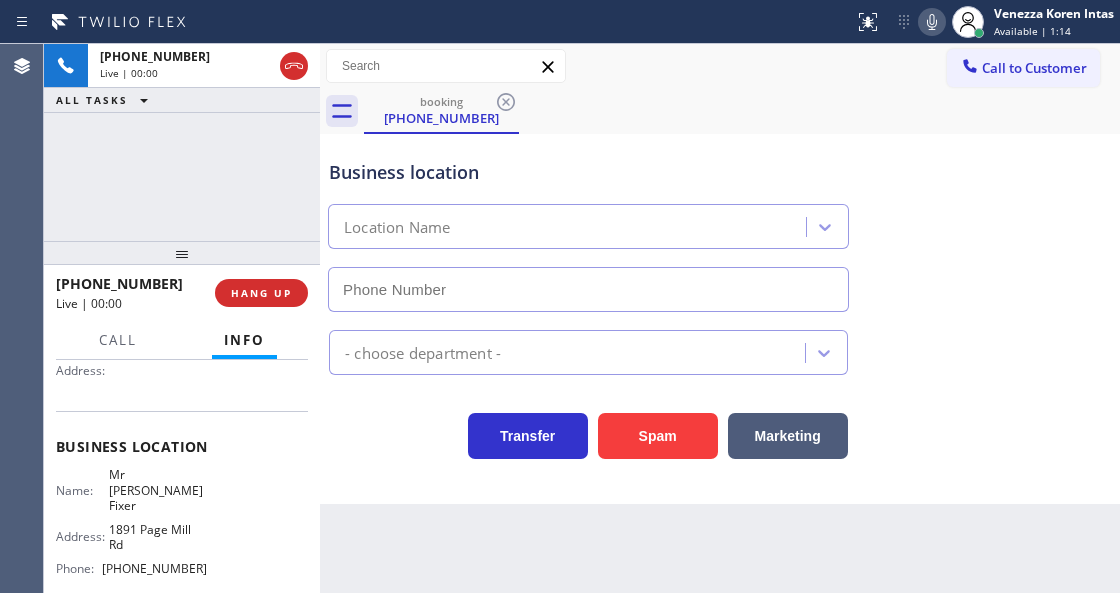 type on "(650) 933-4988" 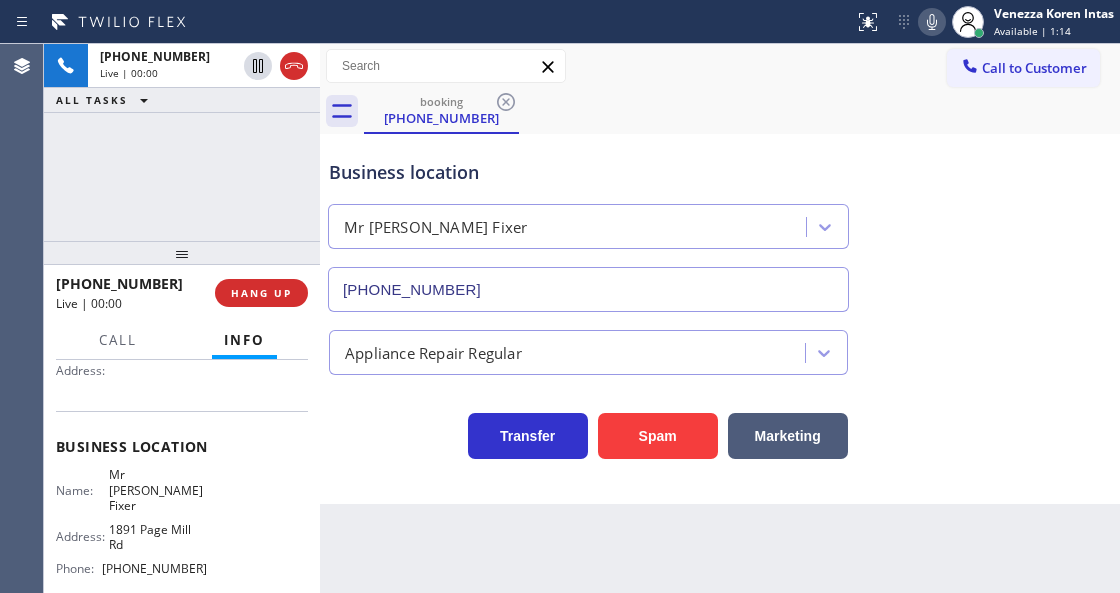 click on "Transfer Spam Marketing" at bounding box center [588, 431] 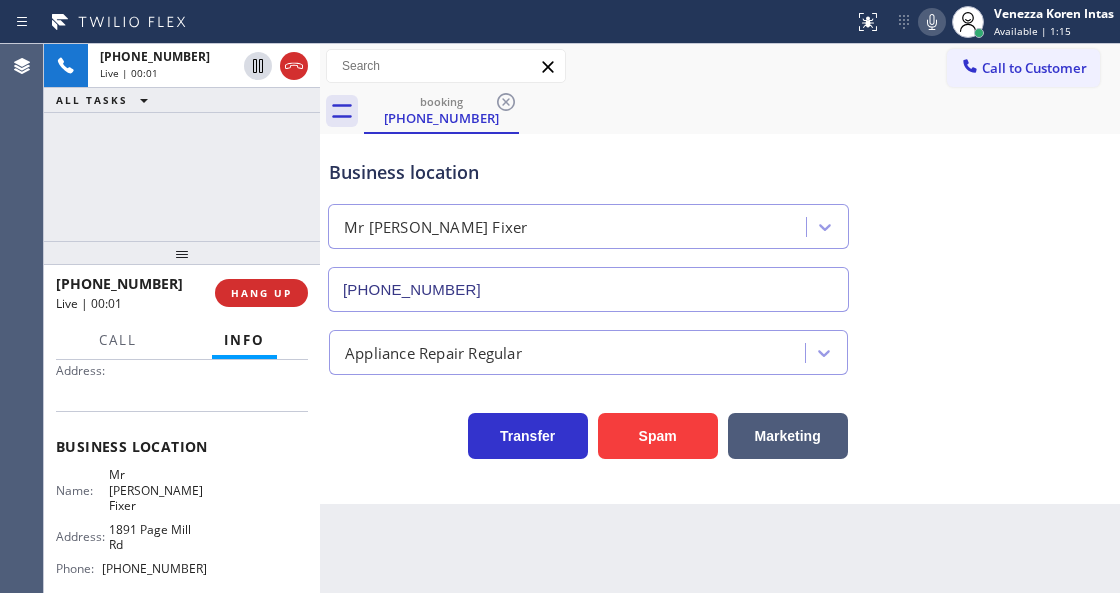 click 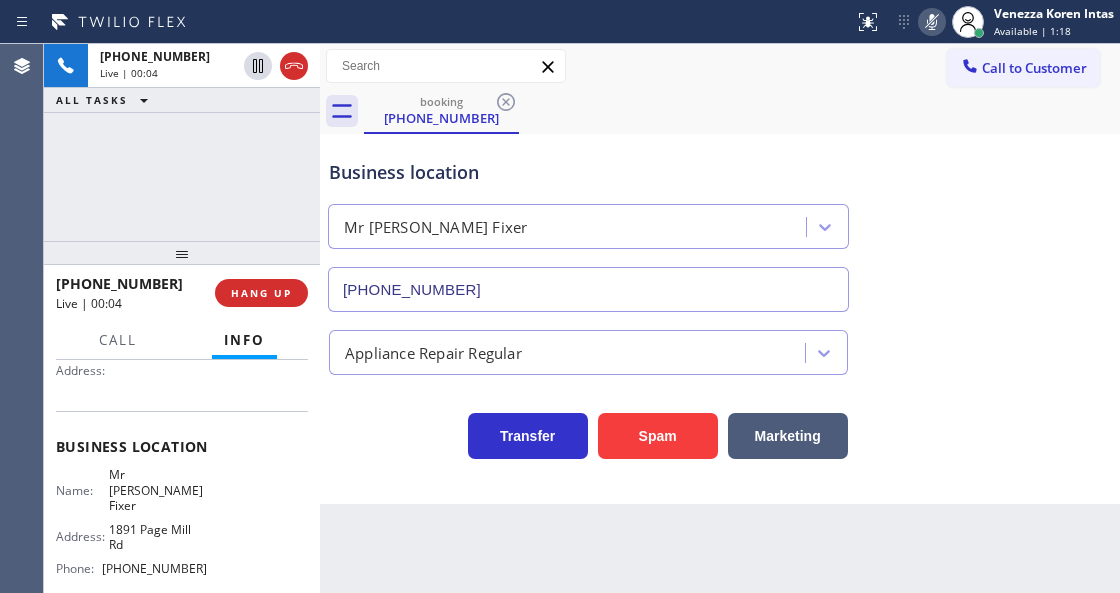 click 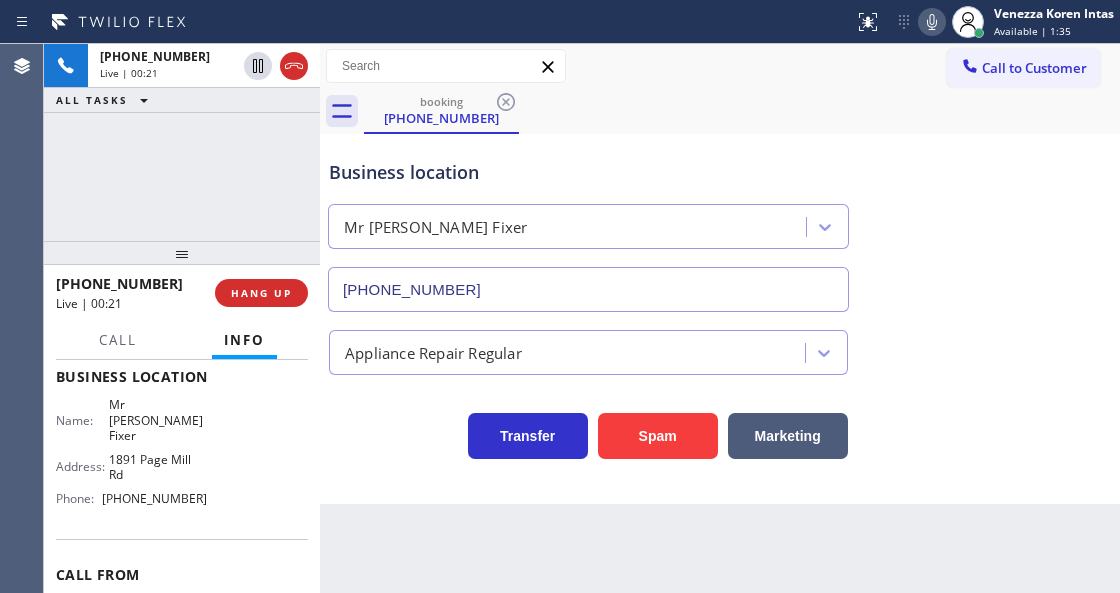 scroll, scrollTop: 358, scrollLeft: 0, axis: vertical 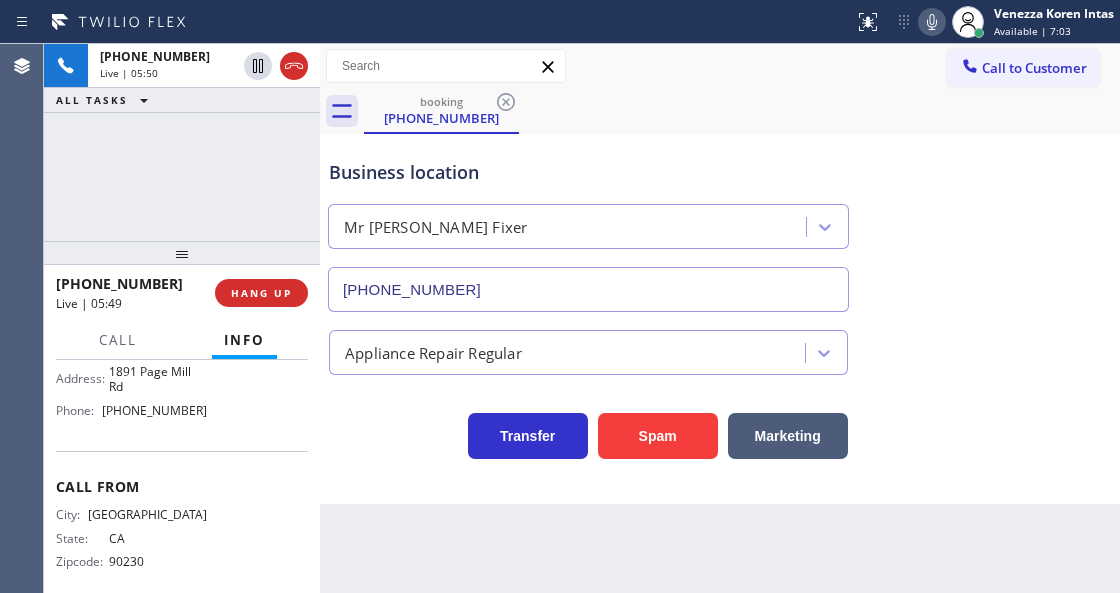 click 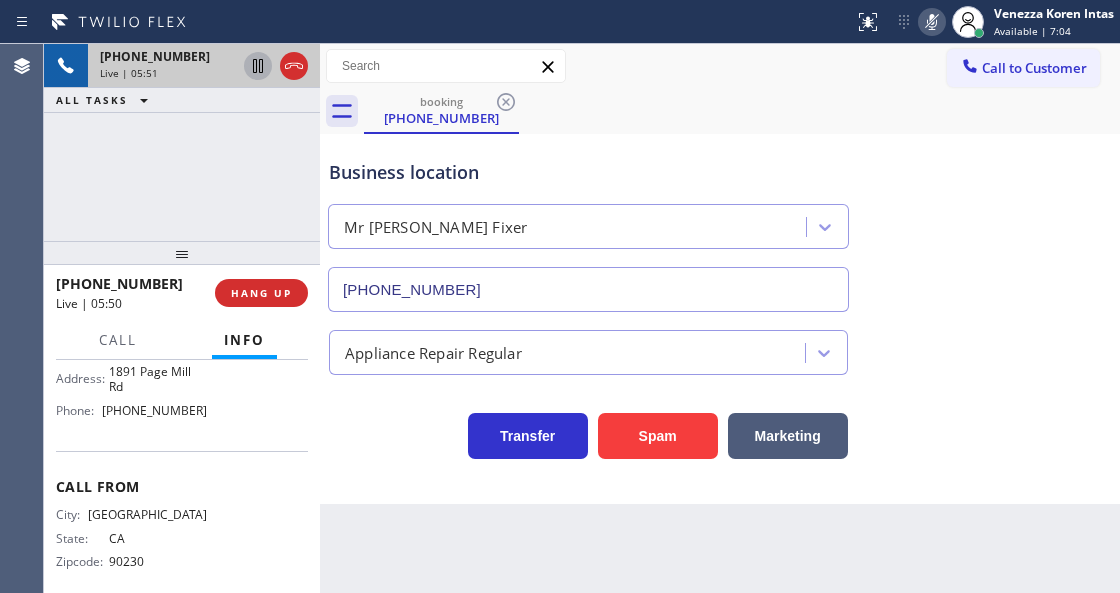 click 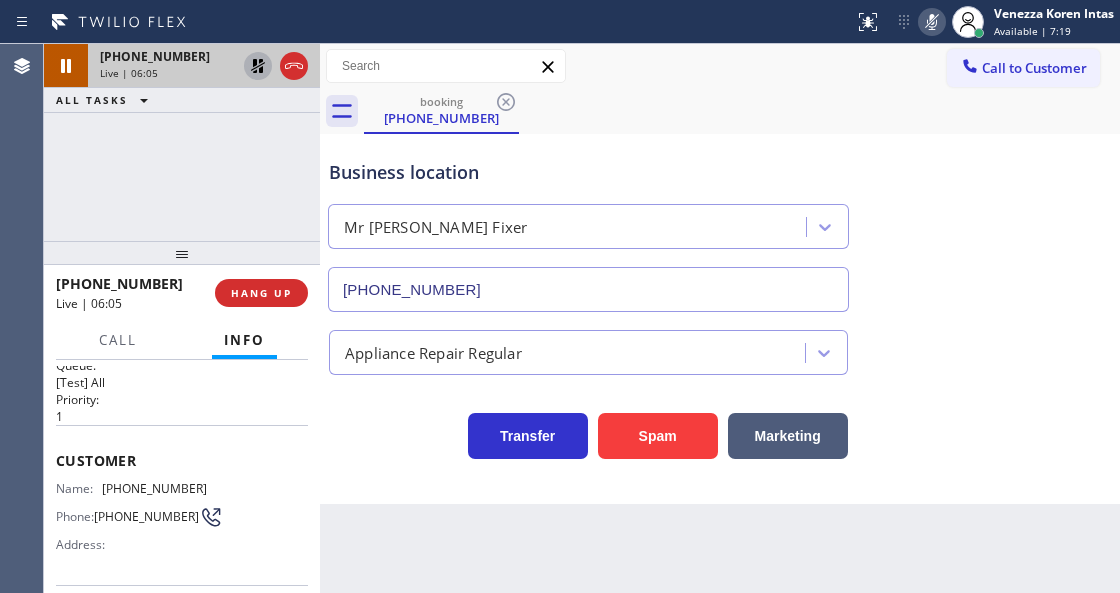 scroll, scrollTop: 24, scrollLeft: 0, axis: vertical 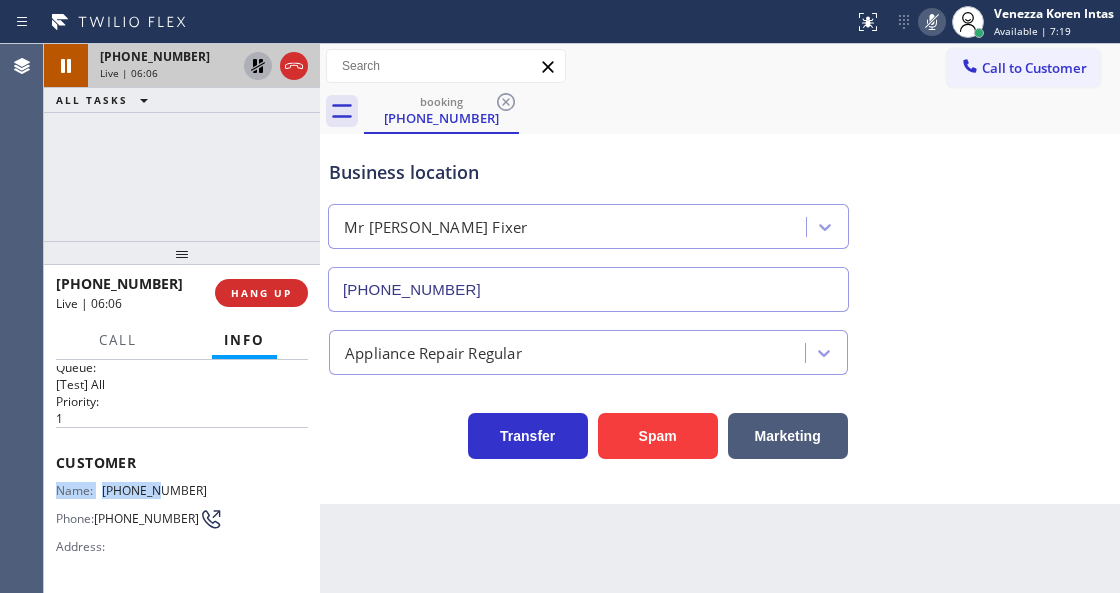 drag, startPoint x: 210, startPoint y: 470, endPoint x: 154, endPoint y: 485, distance: 57.974133 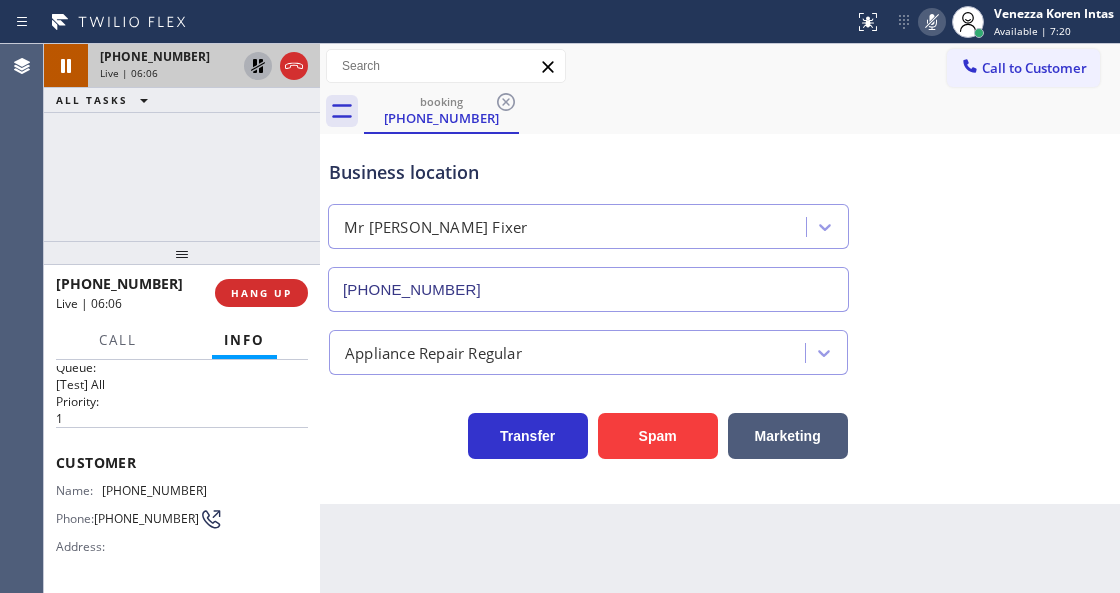 click on "(310) 425-9988" at bounding box center [154, 490] 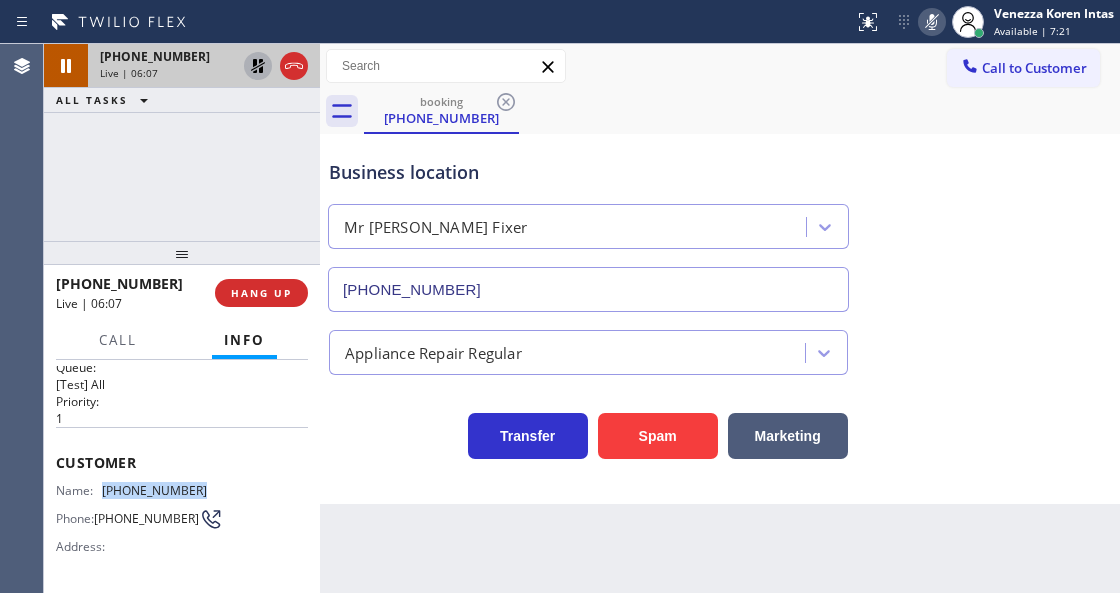 drag, startPoint x: 208, startPoint y: 491, endPoint x: 105, endPoint y: 485, distance: 103.17461 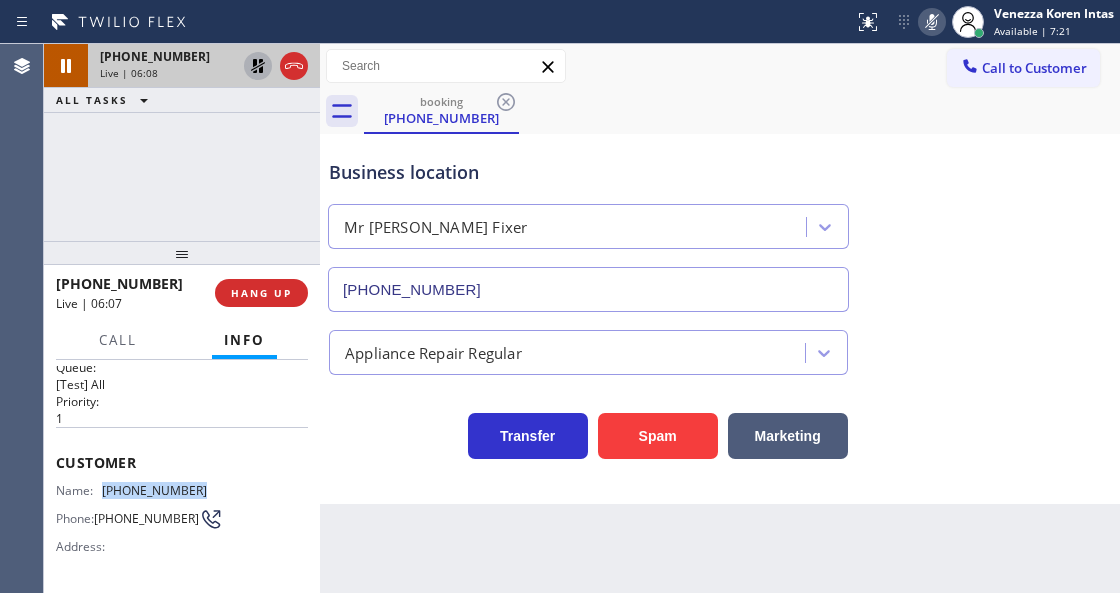 copy on "(310) 425-9988" 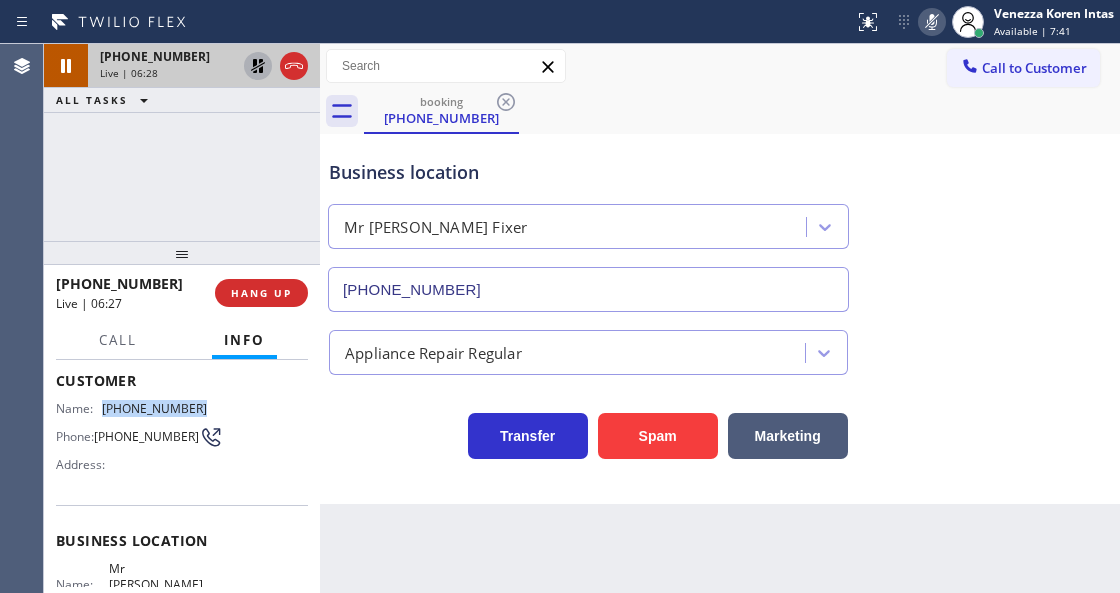 scroll, scrollTop: 224, scrollLeft: 0, axis: vertical 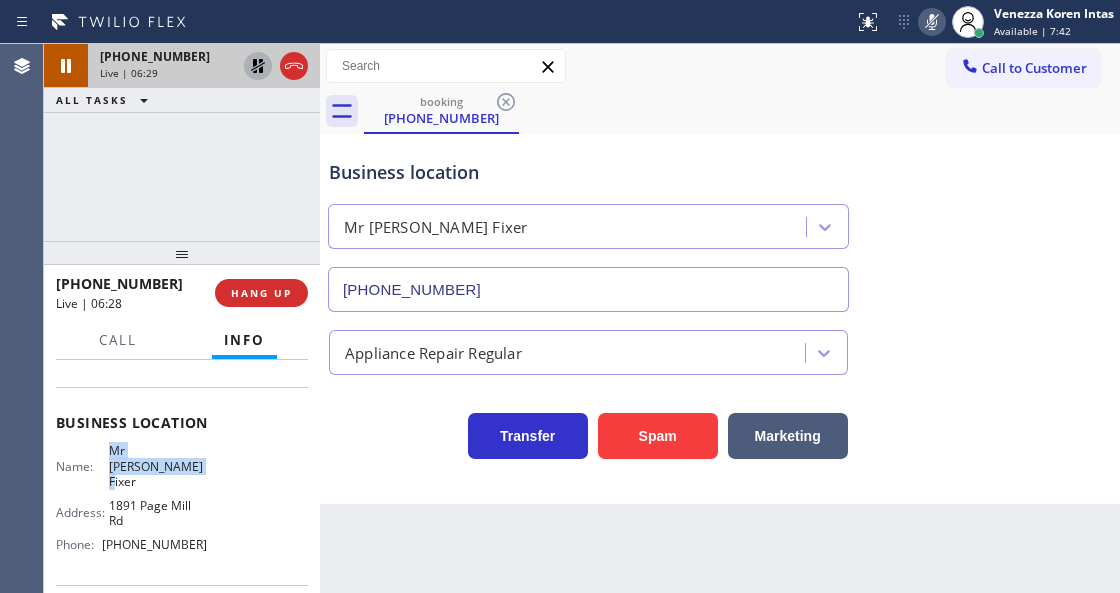 drag, startPoint x: 101, startPoint y: 446, endPoint x: 160, endPoint y: 466, distance: 62.297672 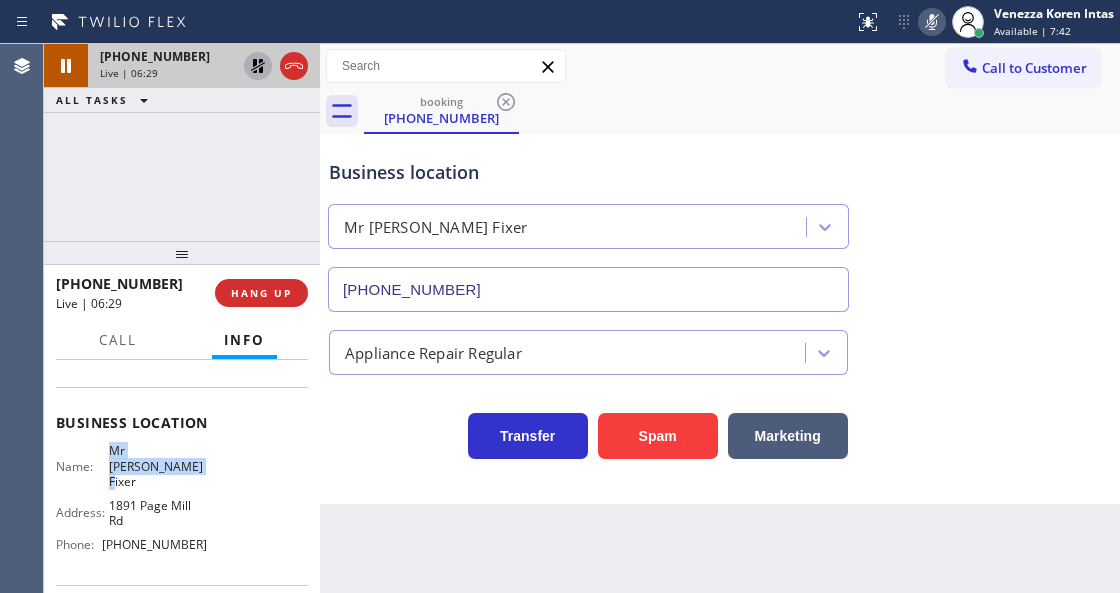 copy on "Mr Appliance Fixer" 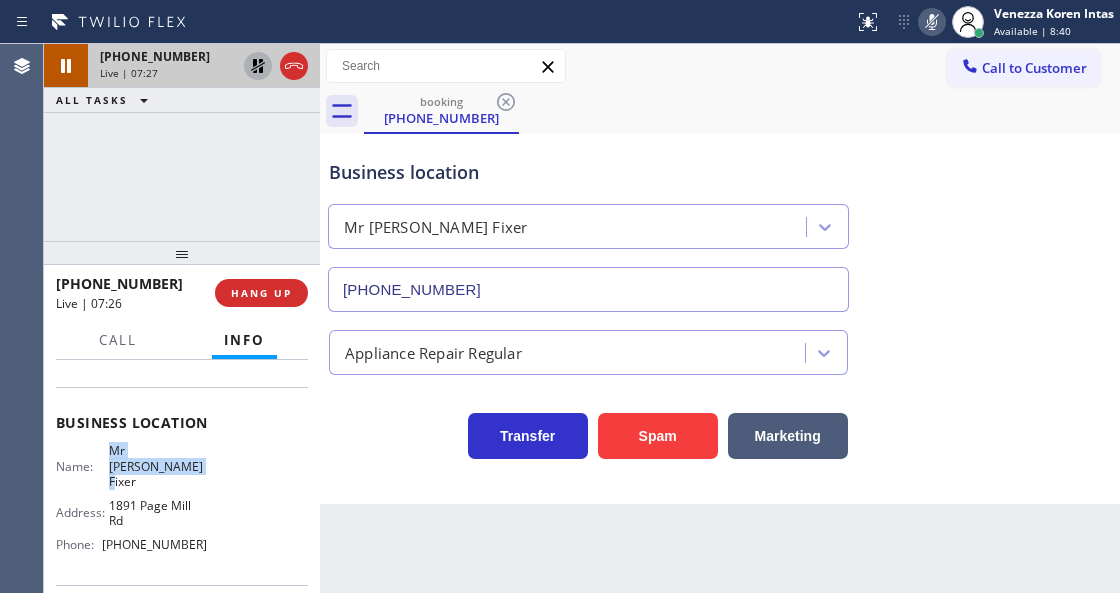 click 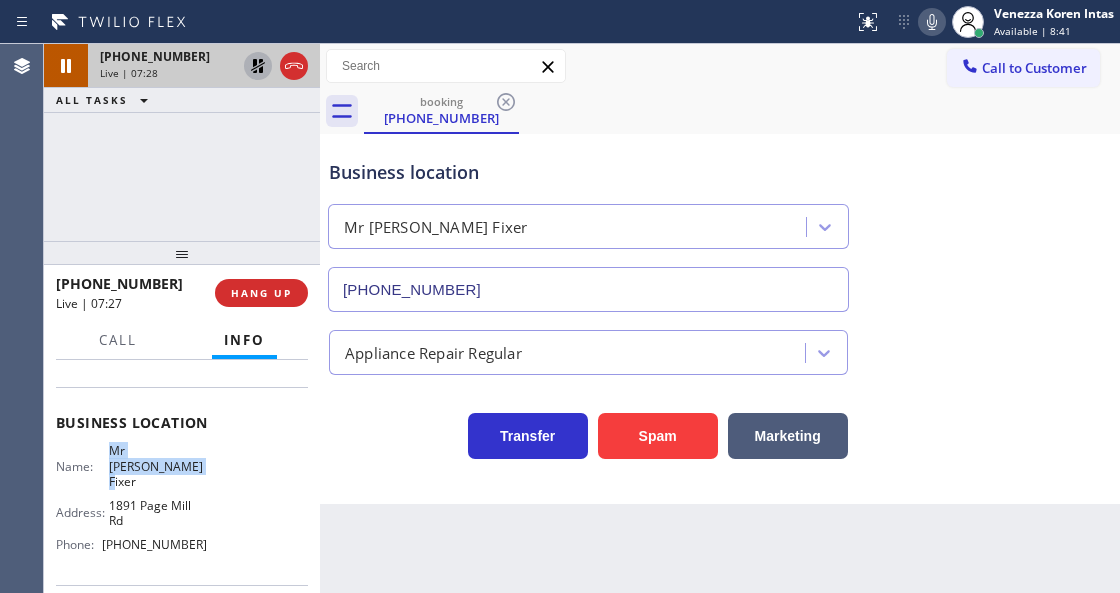 click 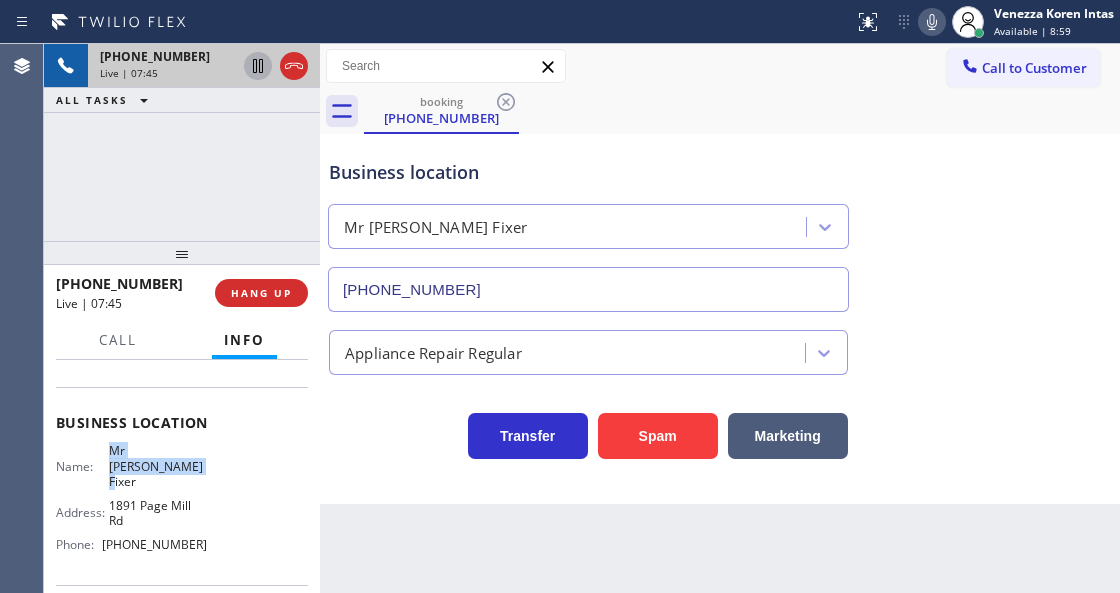 scroll, scrollTop: 291, scrollLeft: 0, axis: vertical 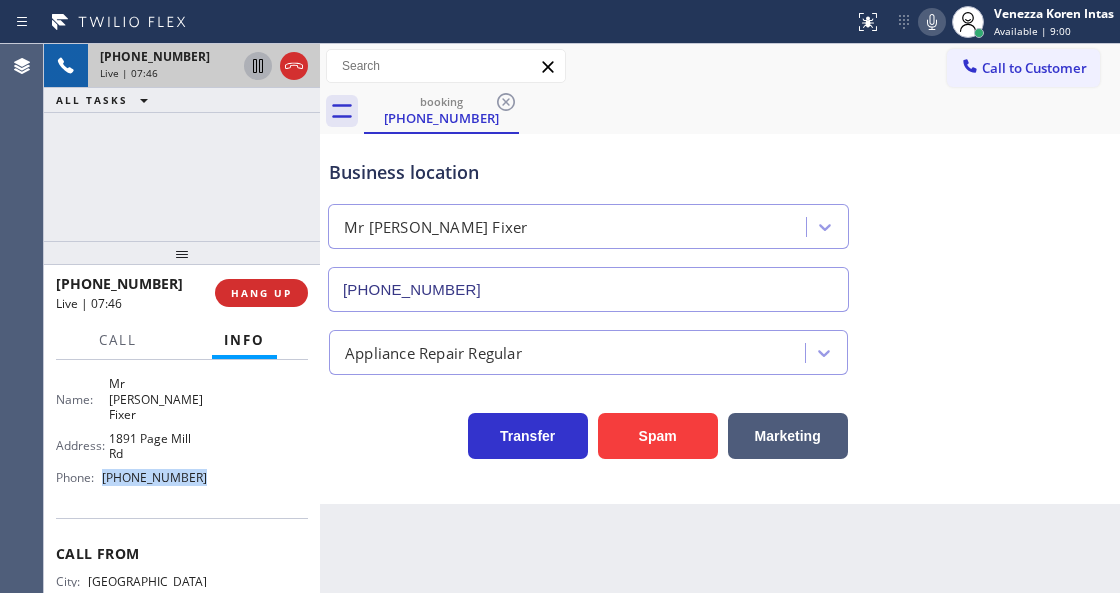 drag, startPoint x: 205, startPoint y: 482, endPoint x: 105, endPoint y: 463, distance: 101.788994 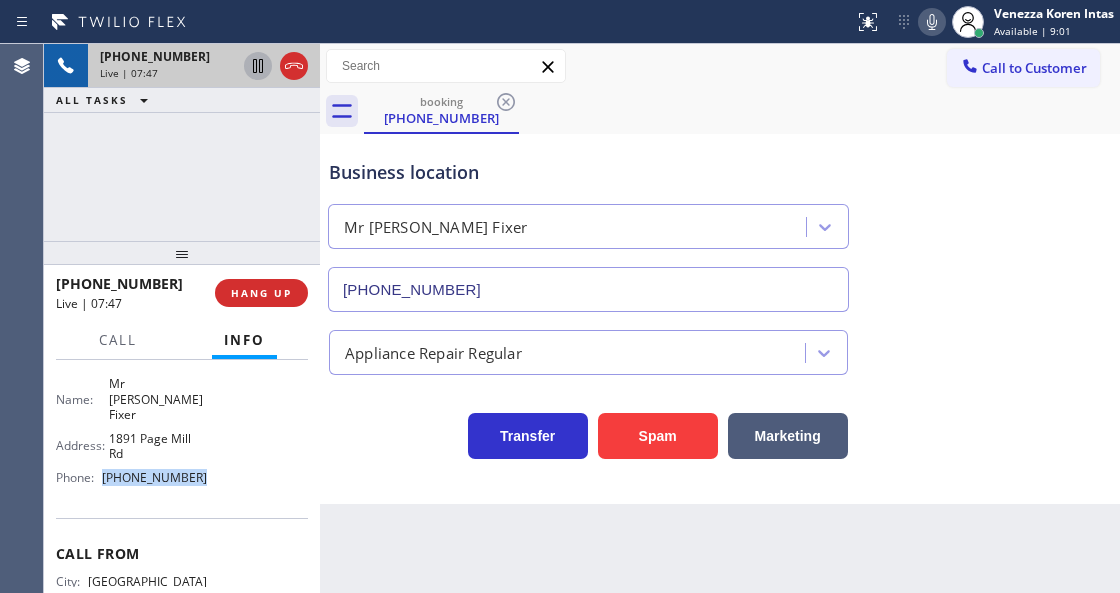 copy on "(650) 933-4988" 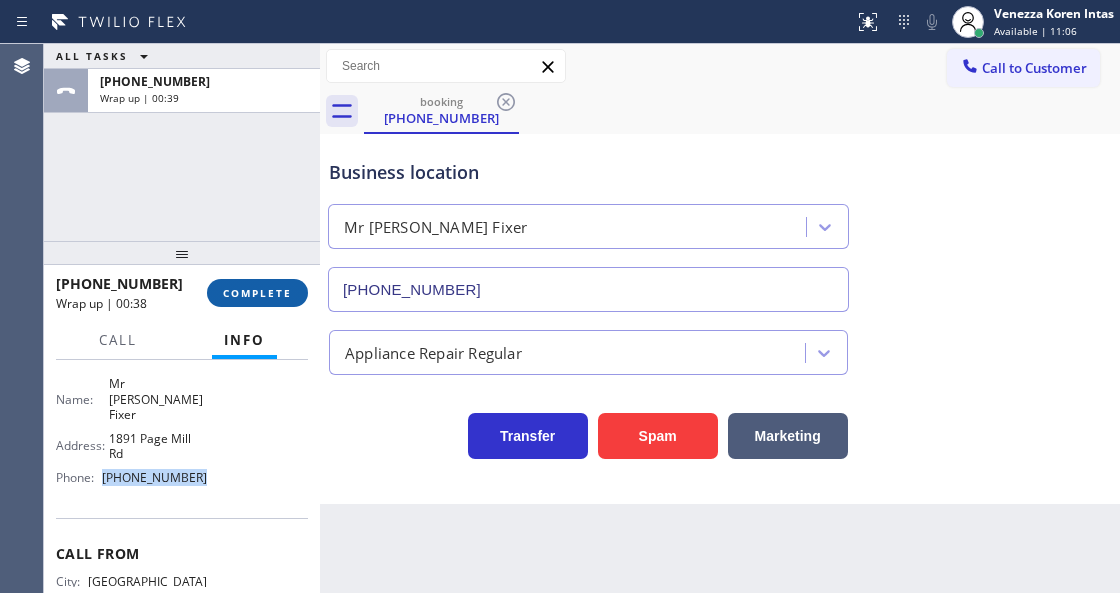 click on "COMPLETE" at bounding box center (257, 293) 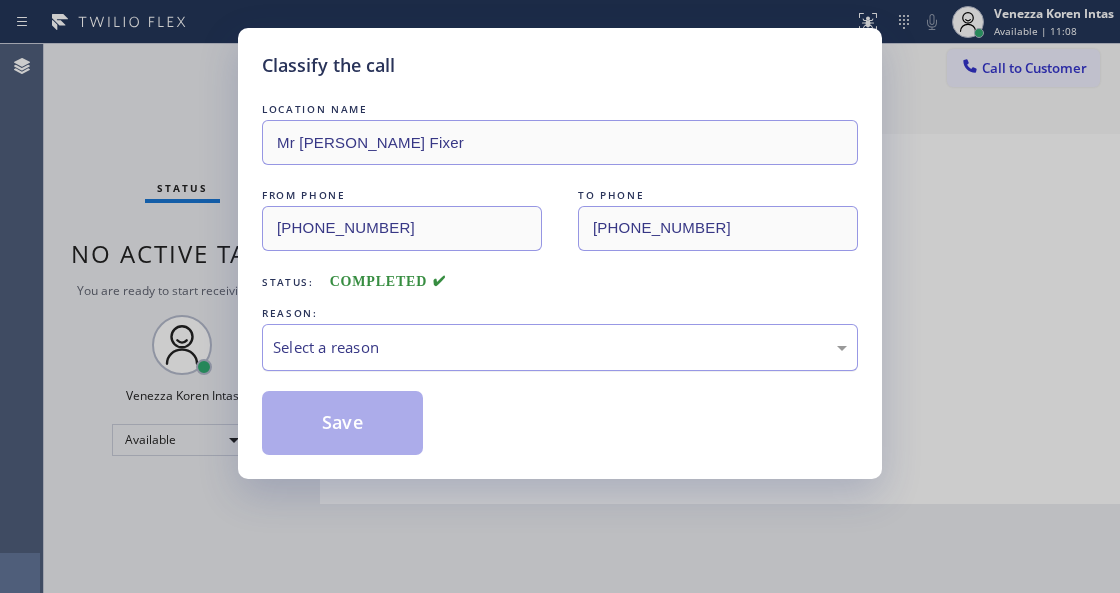 click on "Select a reason" at bounding box center (560, 347) 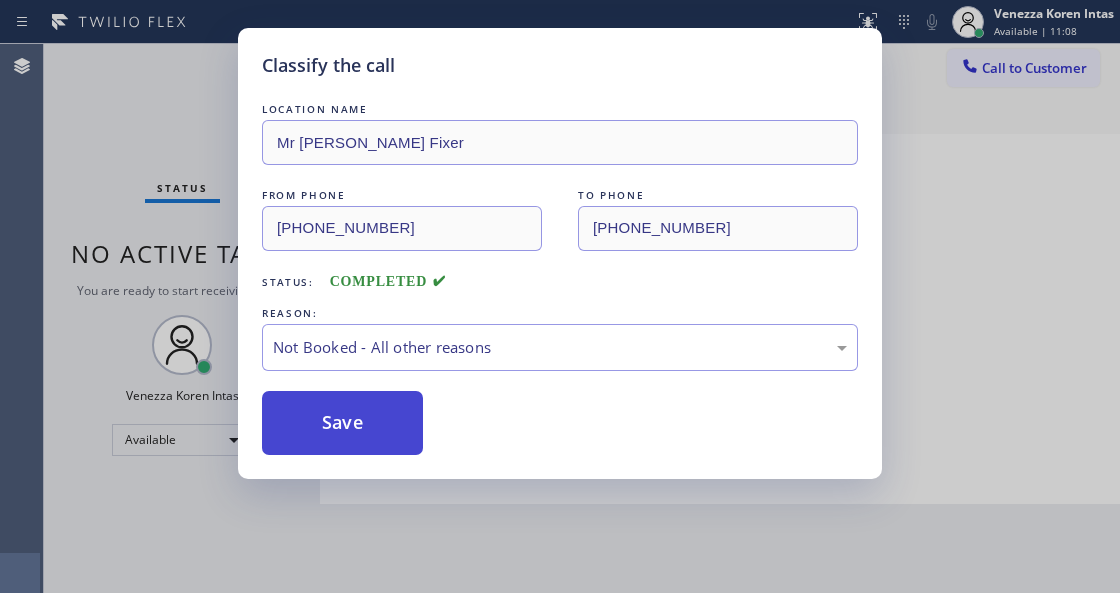 click on "Save" at bounding box center (342, 423) 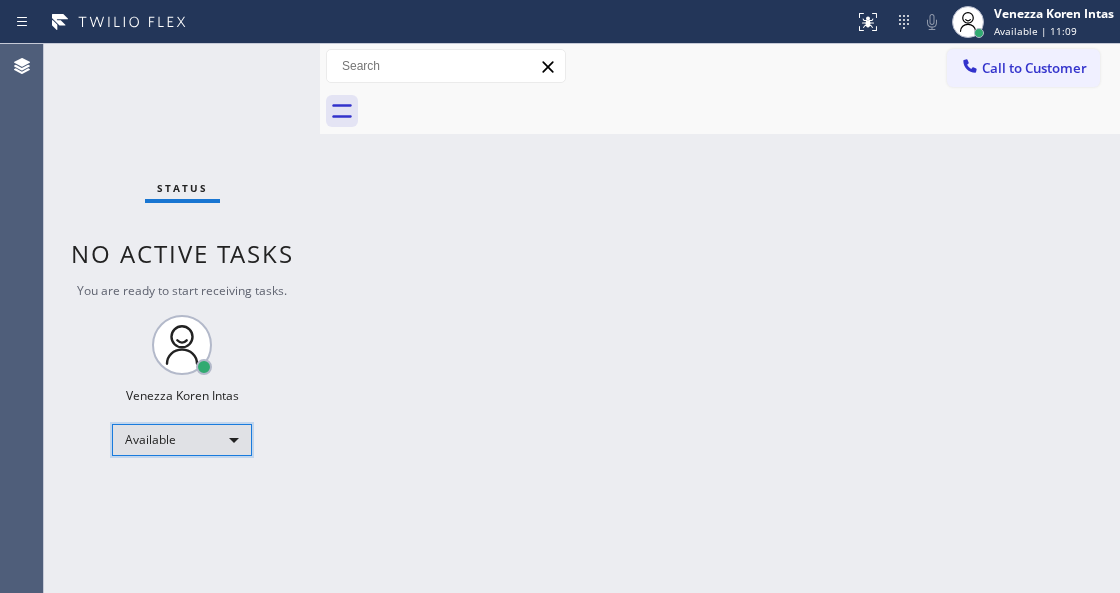 click on "Available" at bounding box center (182, 440) 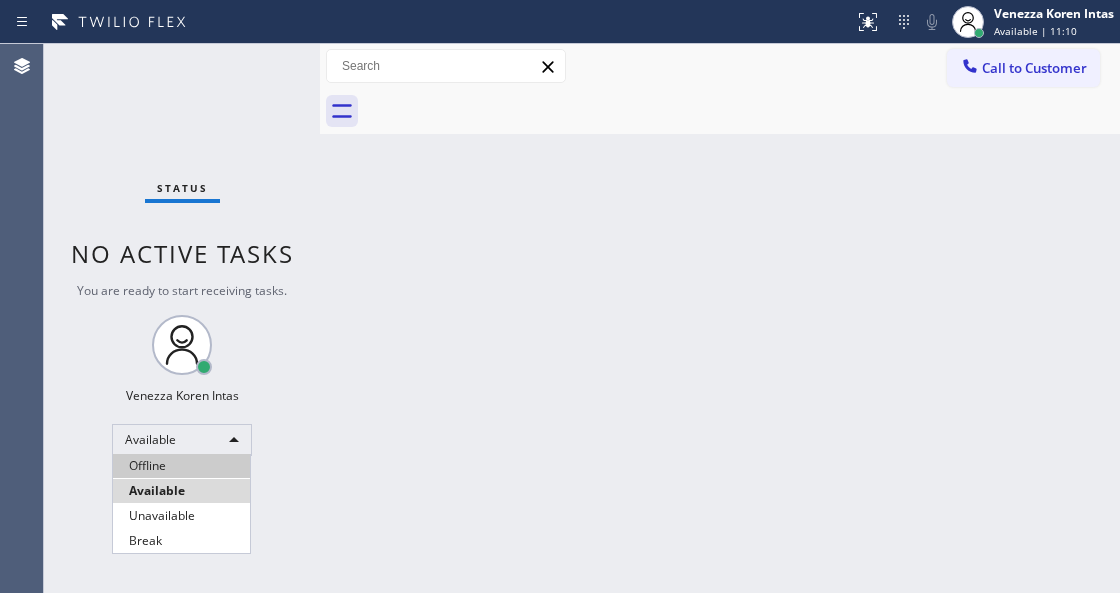 click on "Offline" at bounding box center [181, 466] 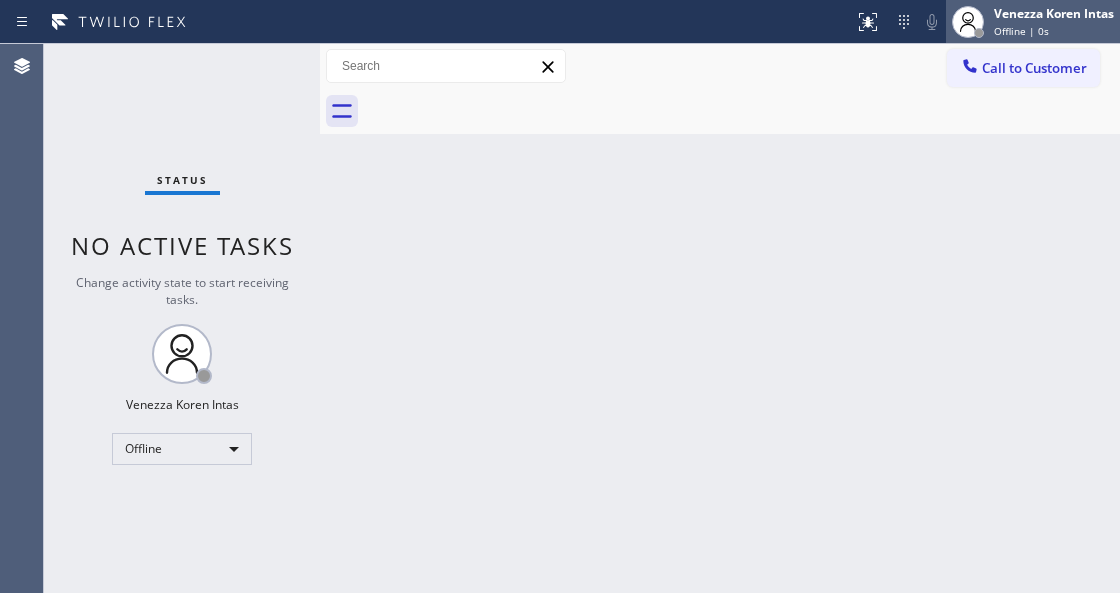 click on "Offline | 0s" at bounding box center (1021, 31) 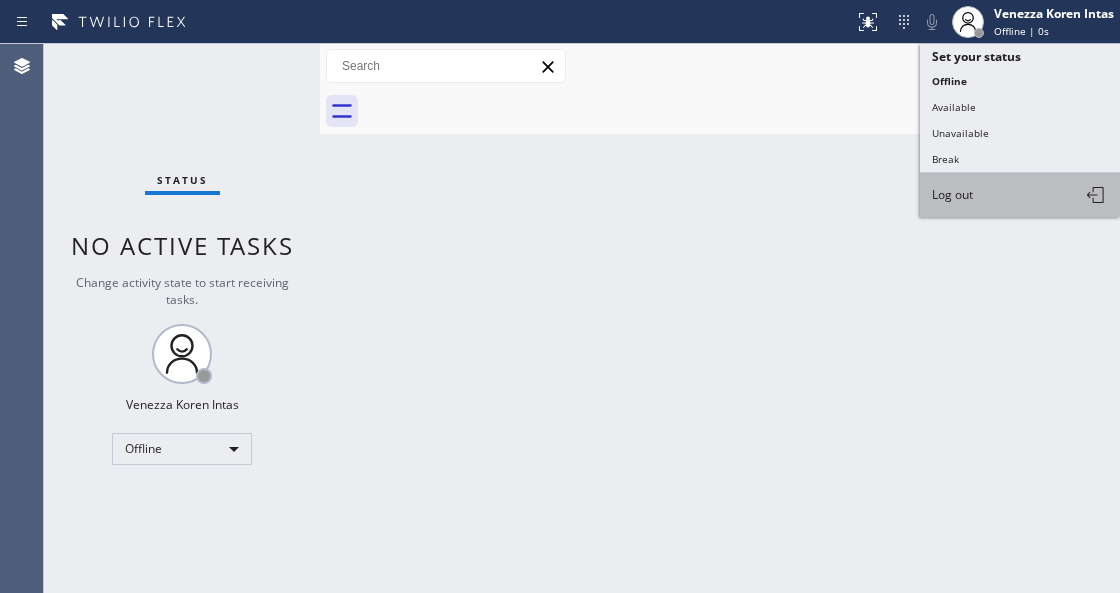 click on "Log out" at bounding box center [1020, 195] 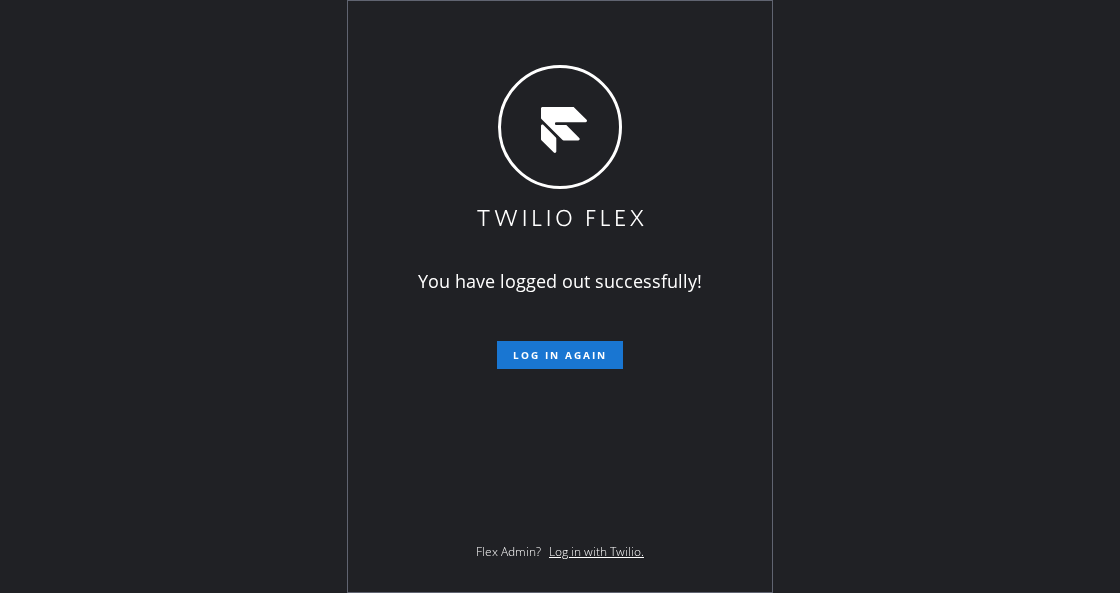 click on "You have logged out successfully! Log in again Flex Admin? Log in with Twilio." at bounding box center (560, 296) 